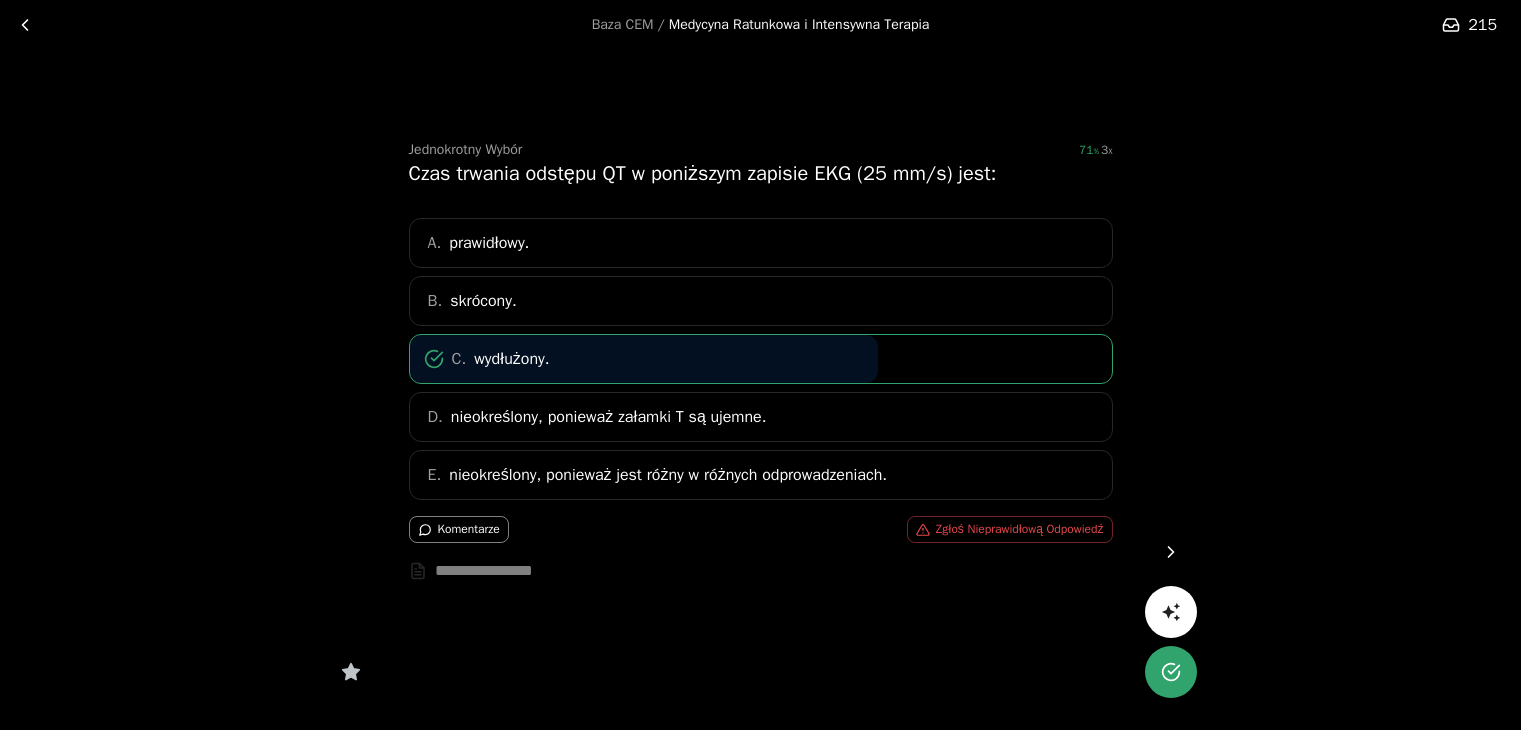 scroll, scrollTop: 0, scrollLeft: 0, axis: both 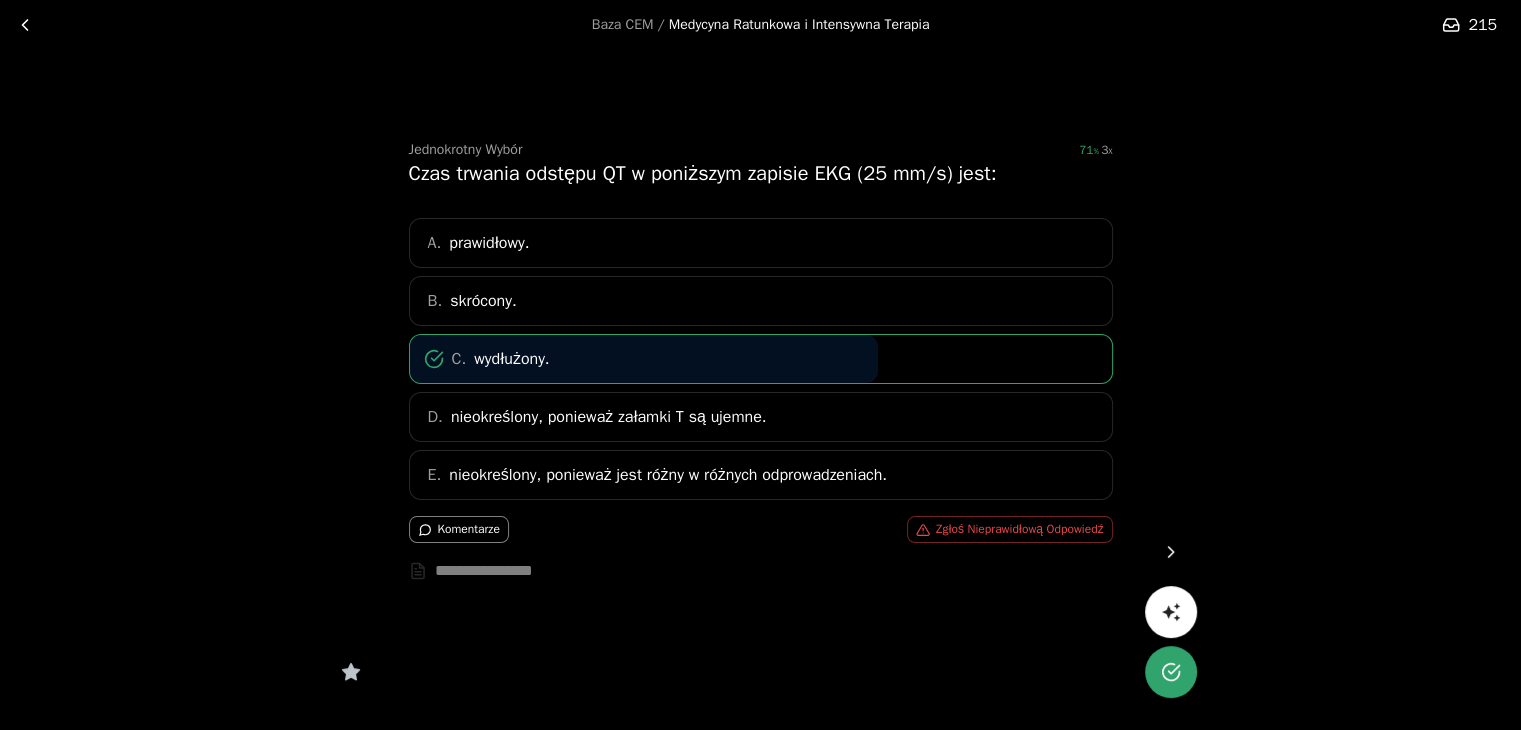 click at bounding box center (1171, 552) 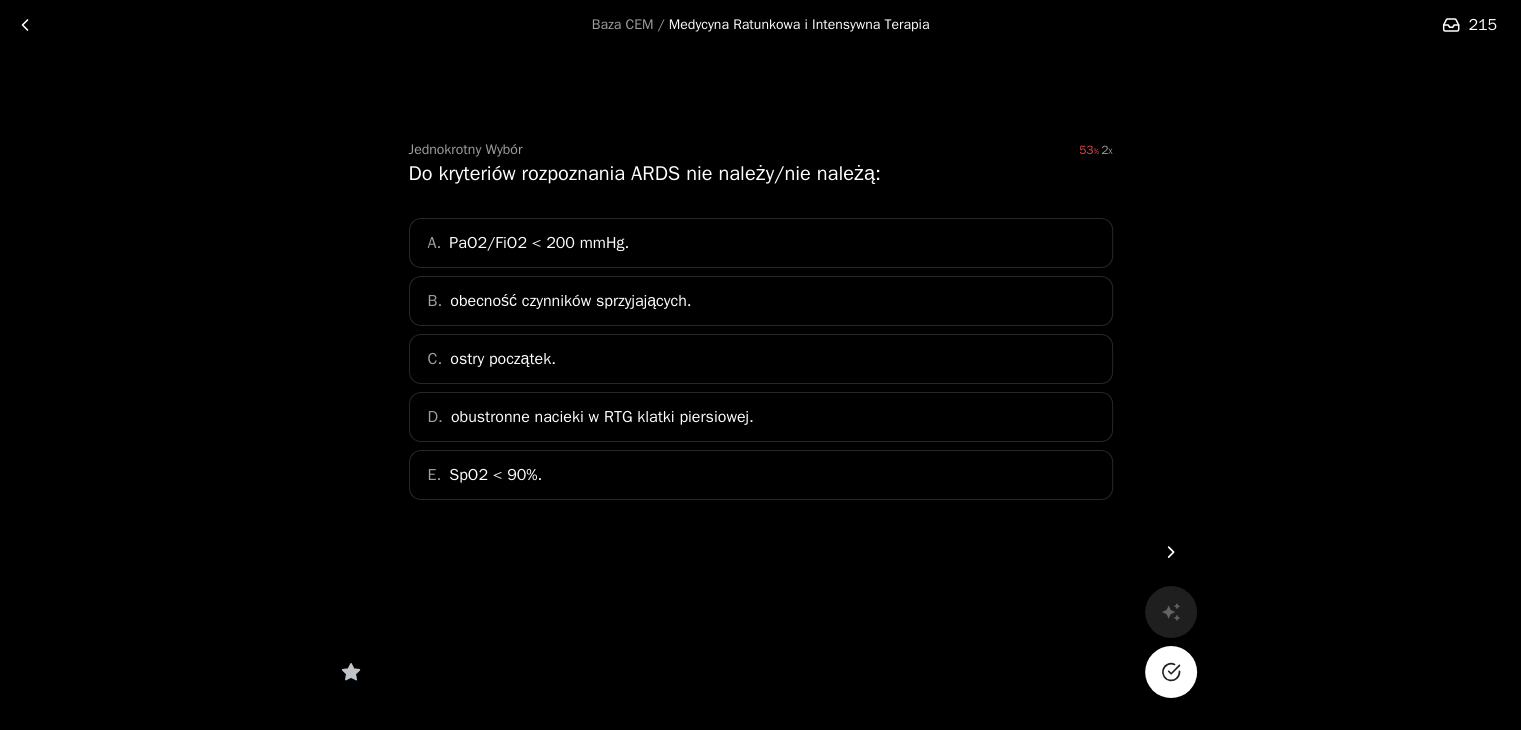 click on "E.   SpO2 < 90%." at bounding box center (761, 475) 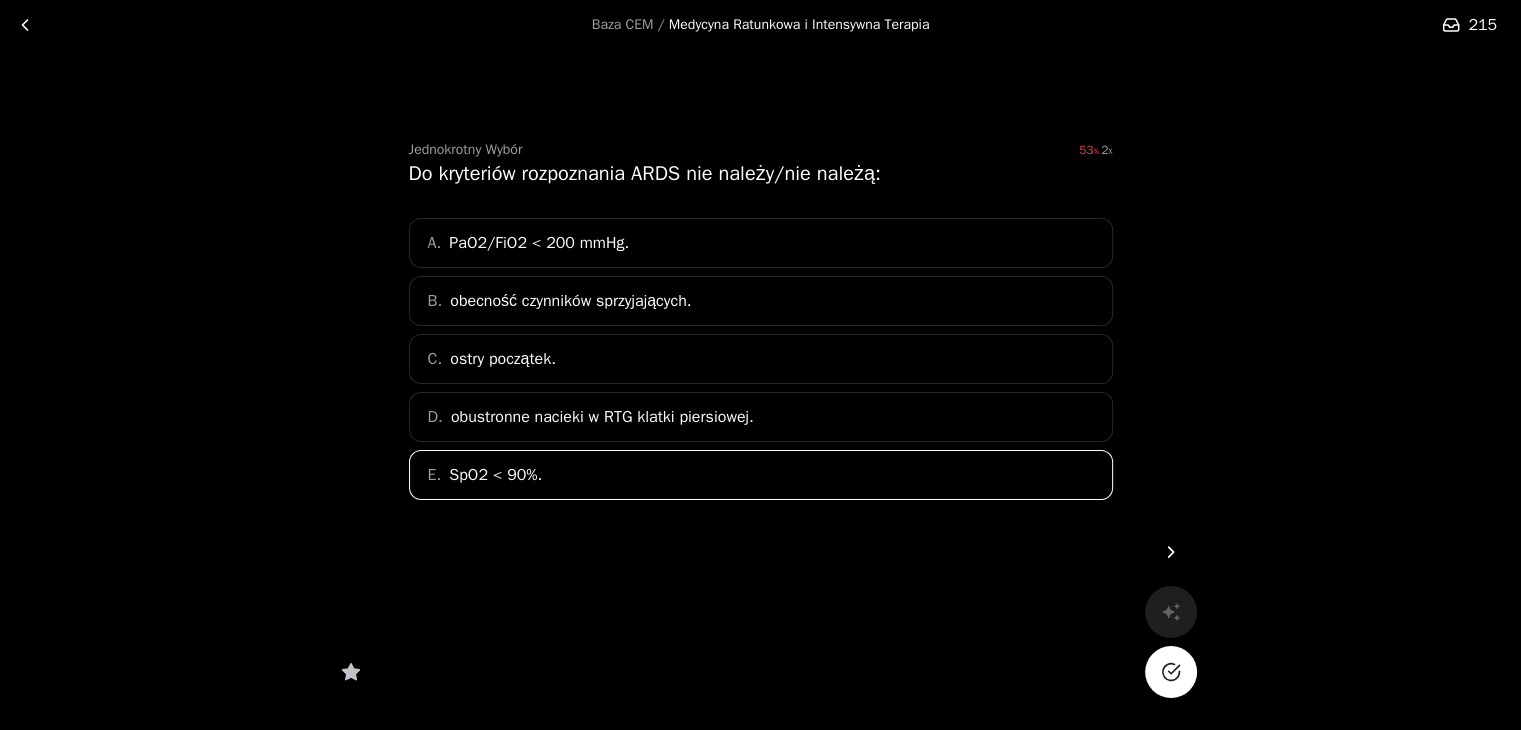 click 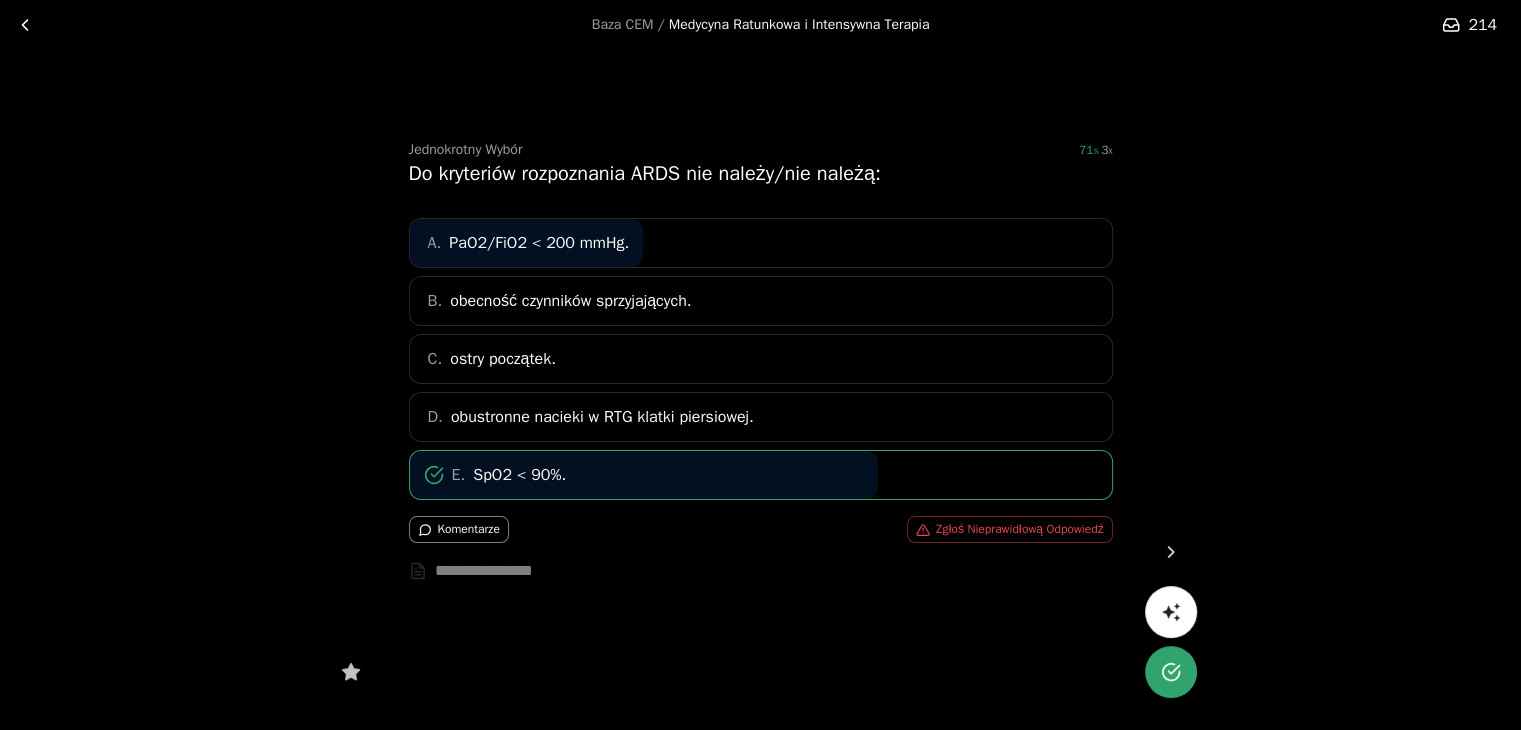 click 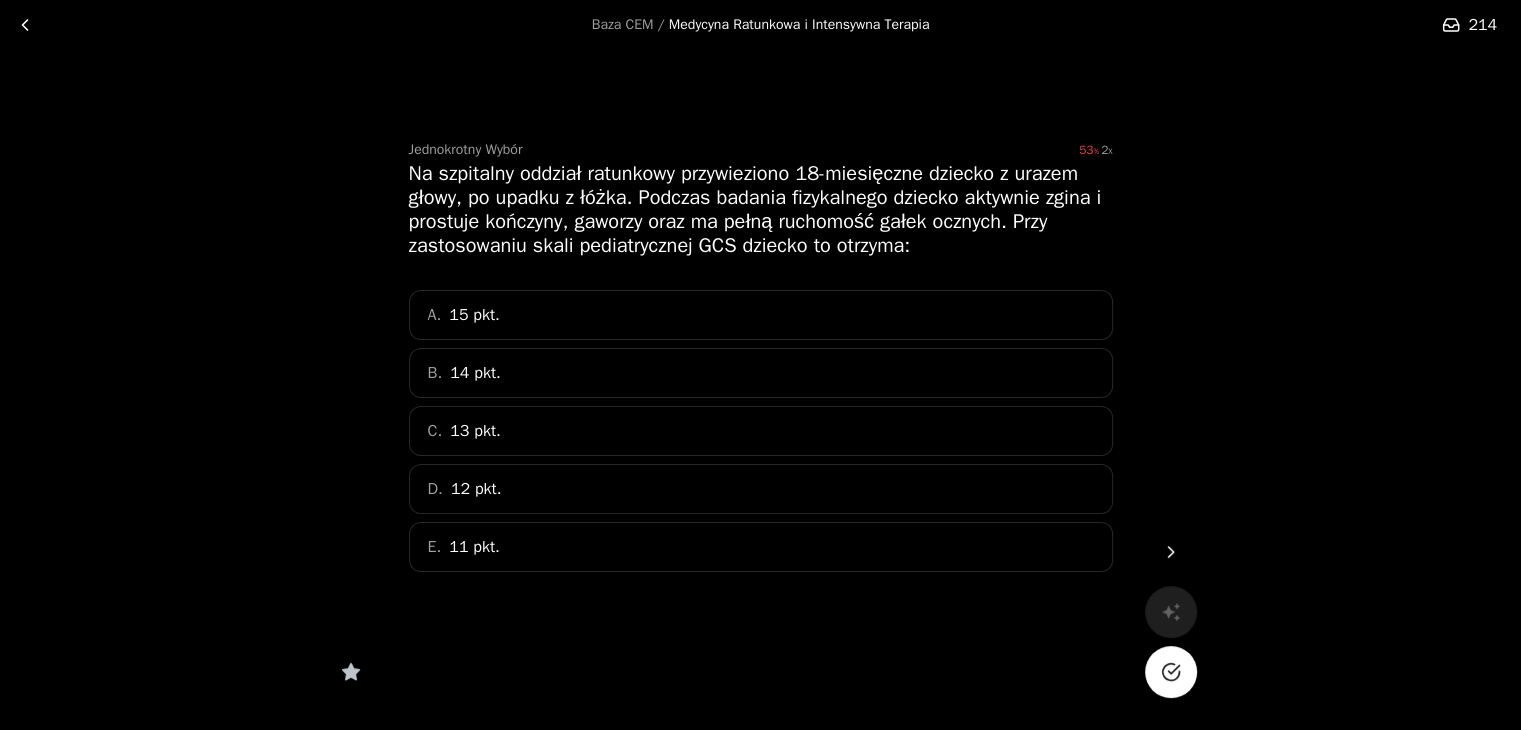 click on "A.   15 pkt." at bounding box center [761, 315] 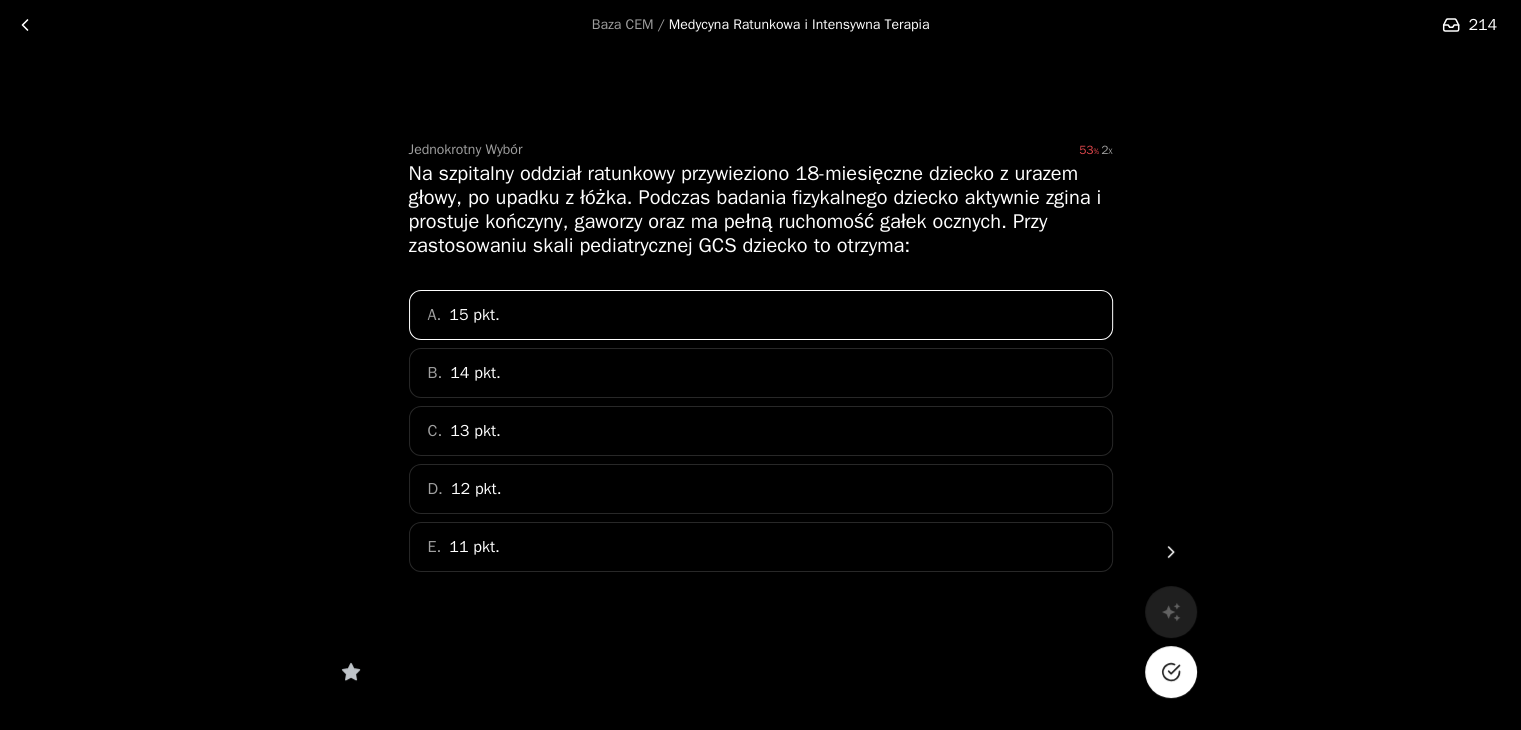 click at bounding box center (1171, 672) 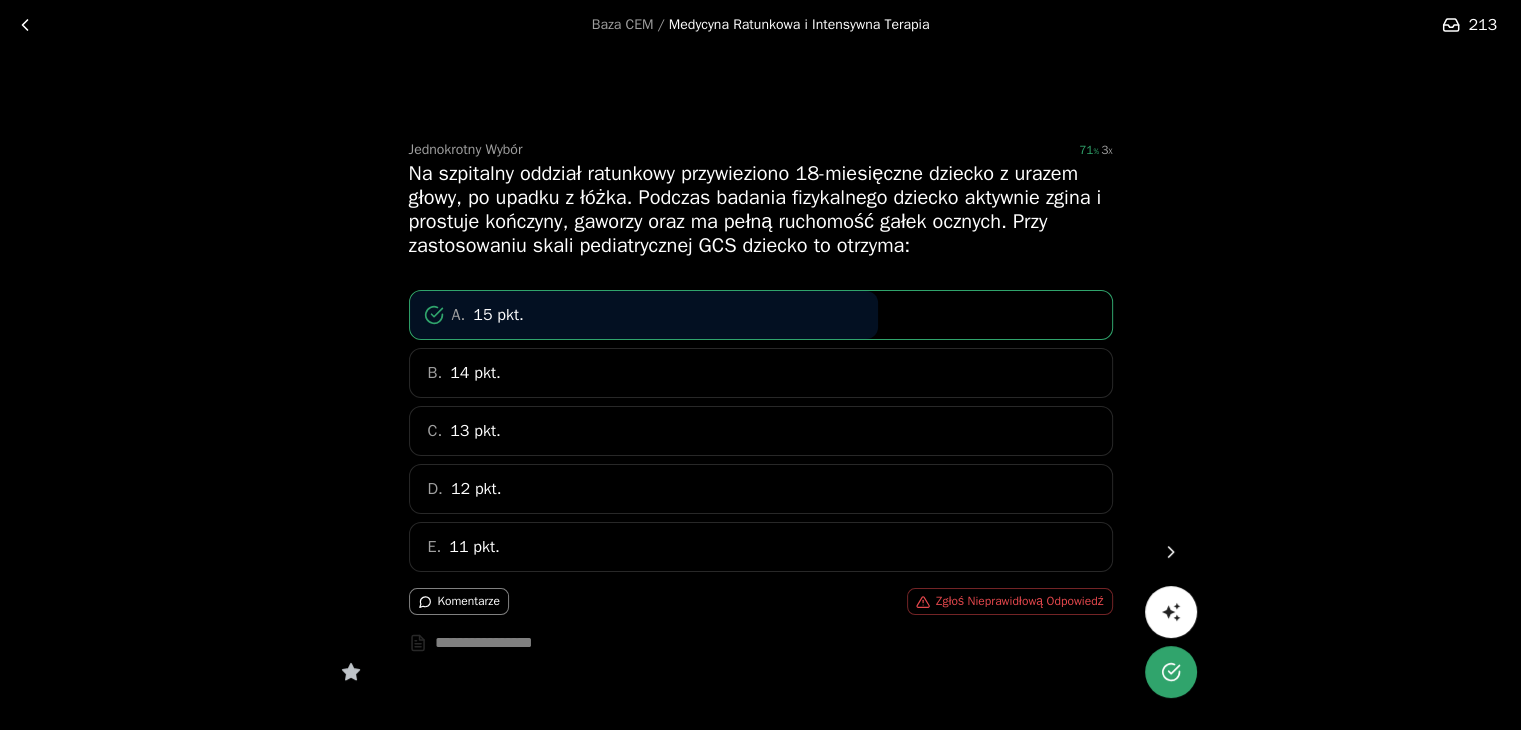 click 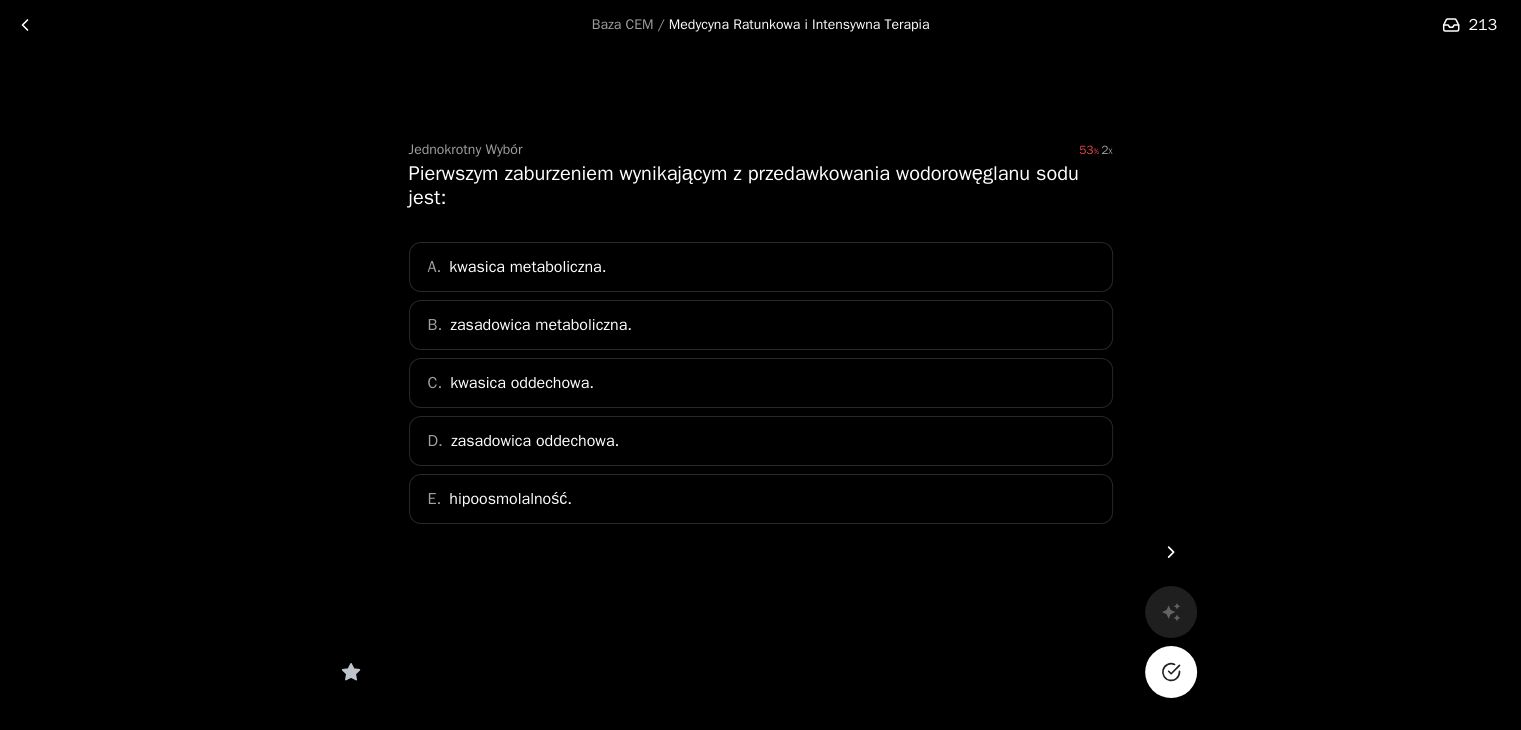 click on "B.   zasadowica metaboliczna." at bounding box center [761, 325] 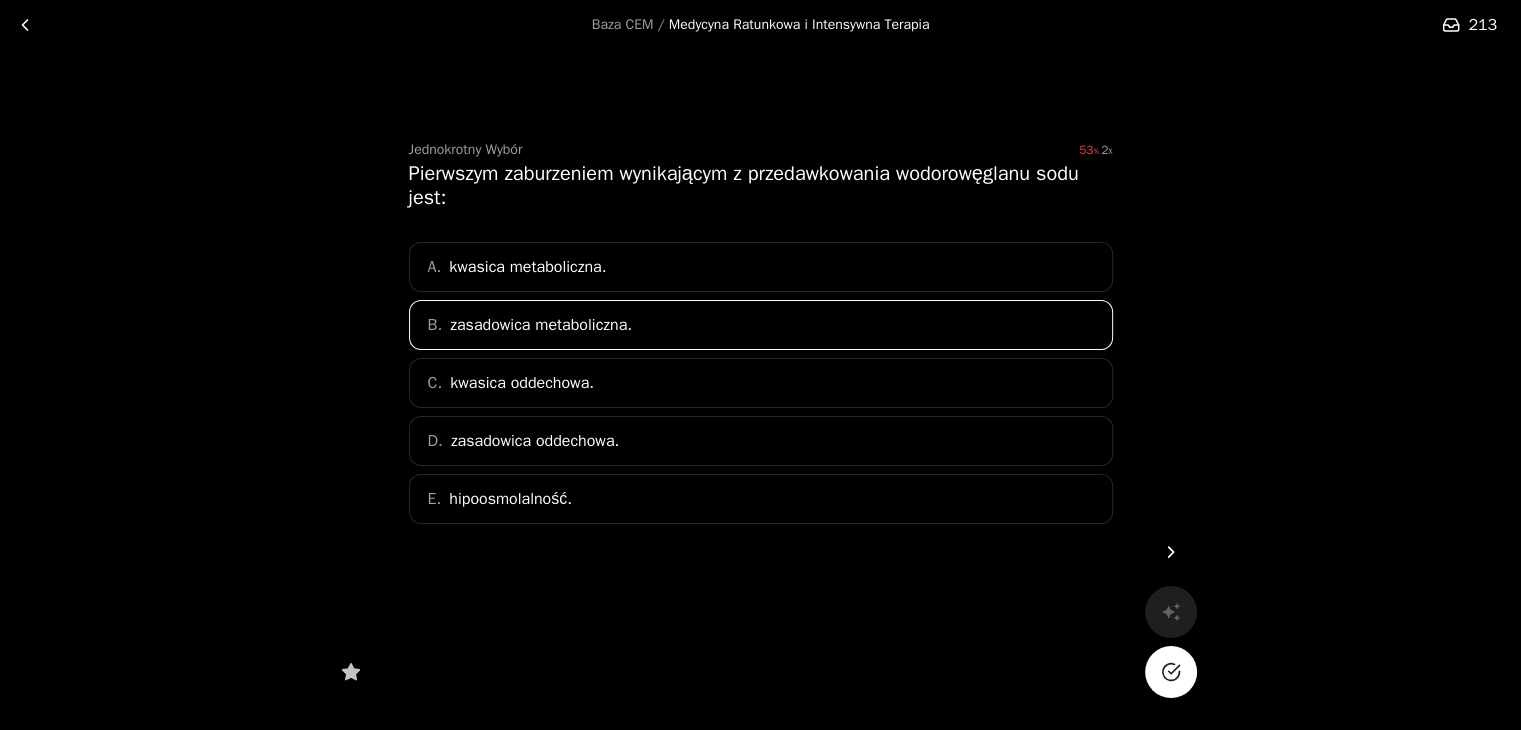click at bounding box center [1171, 672] 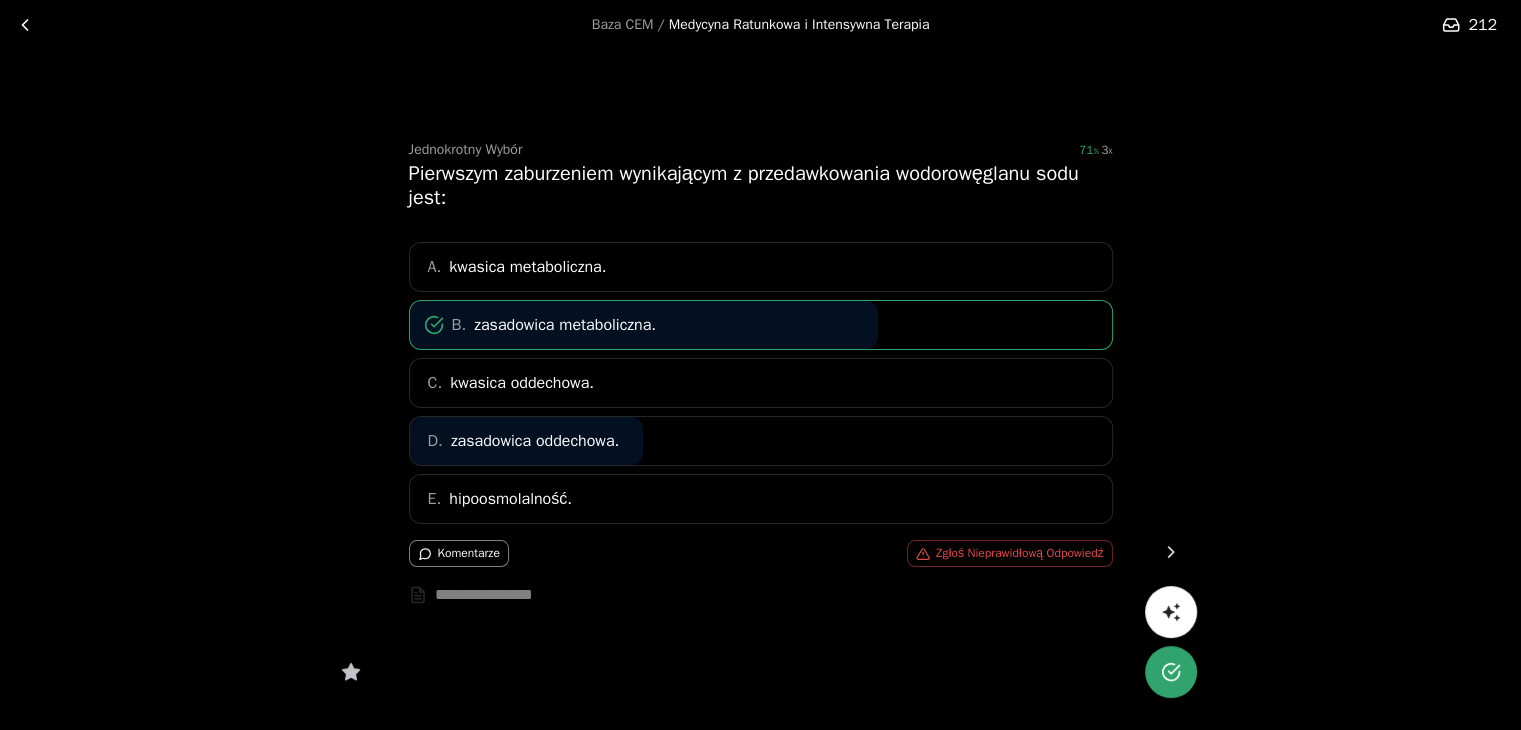 click at bounding box center [1171, 552] 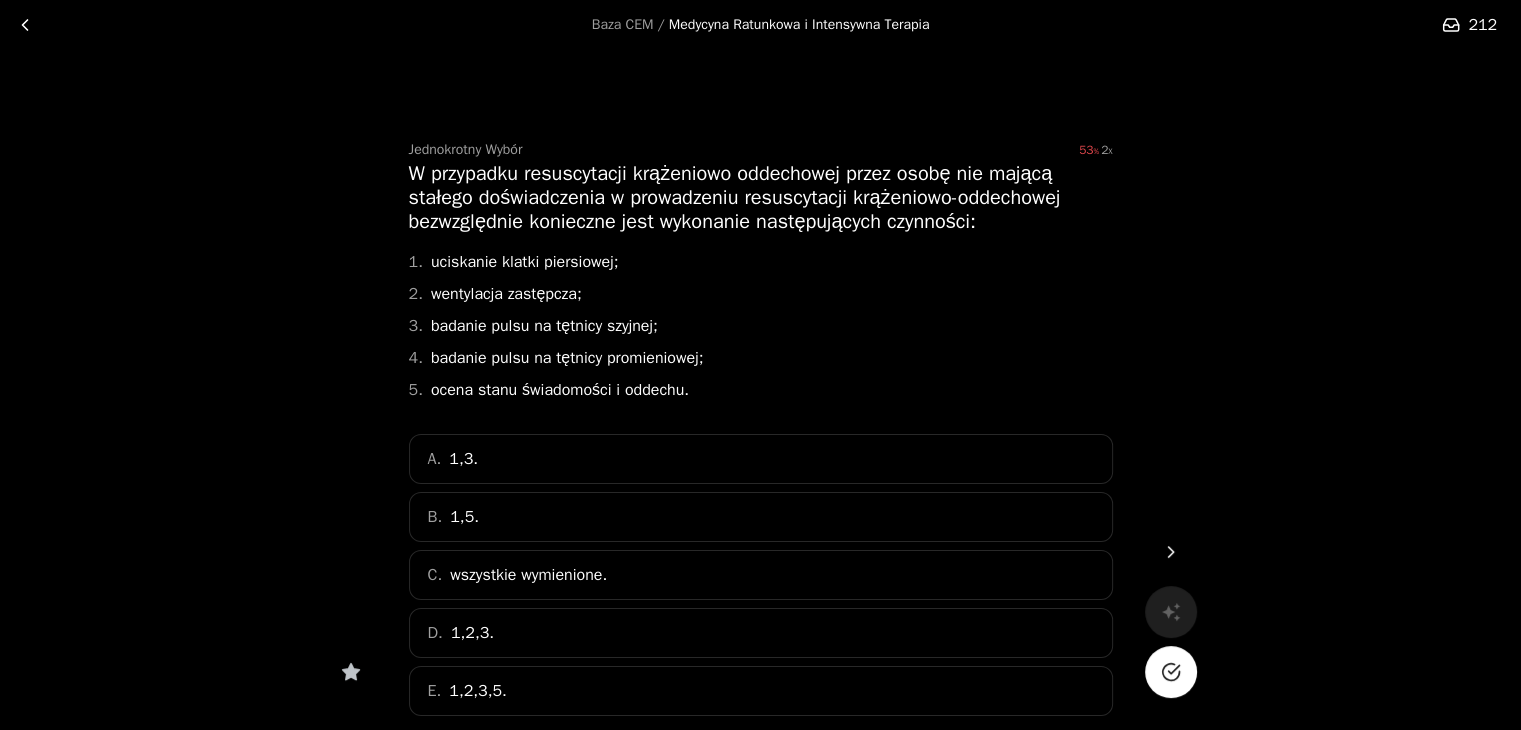 scroll, scrollTop: 51, scrollLeft: 0, axis: vertical 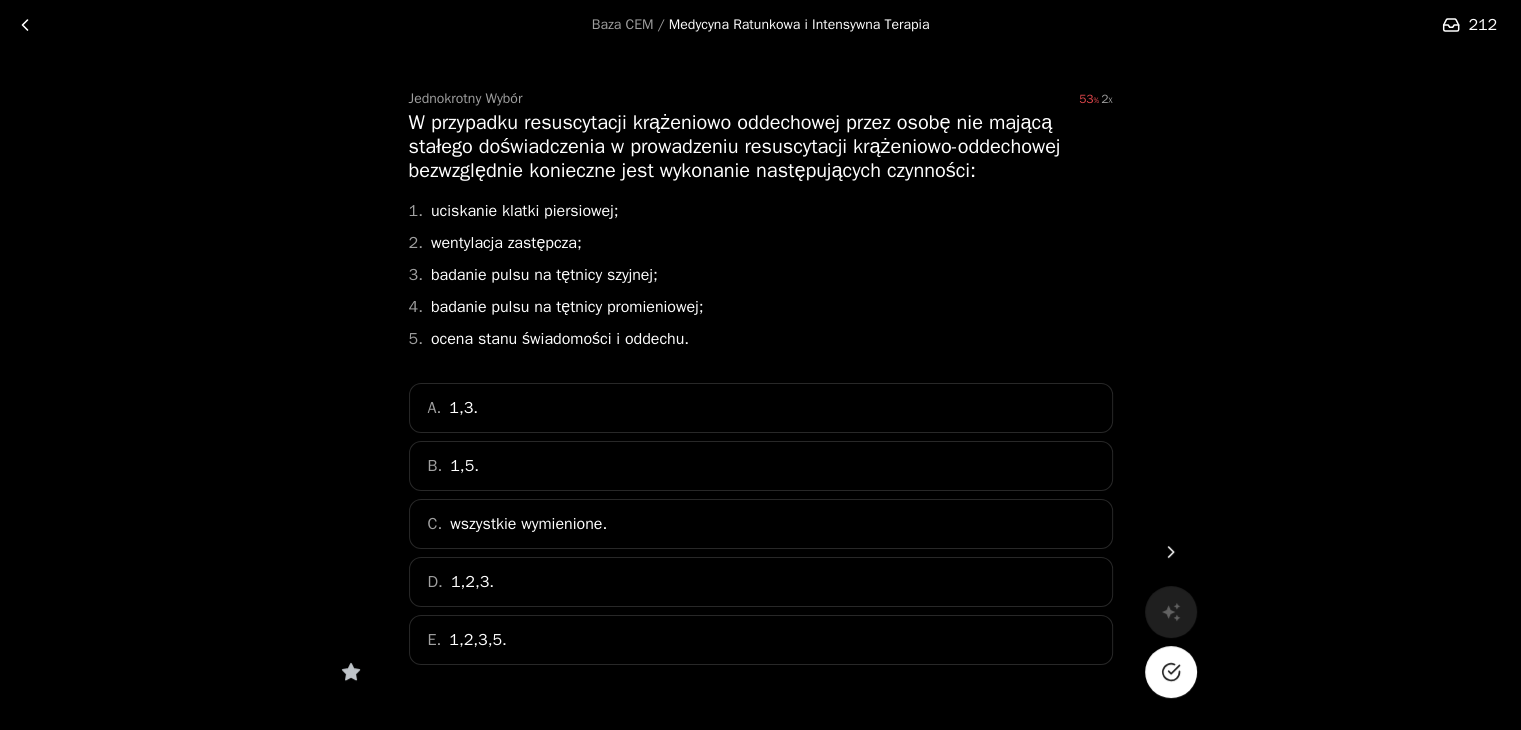 click on "B.   1,5." at bounding box center [761, 466] 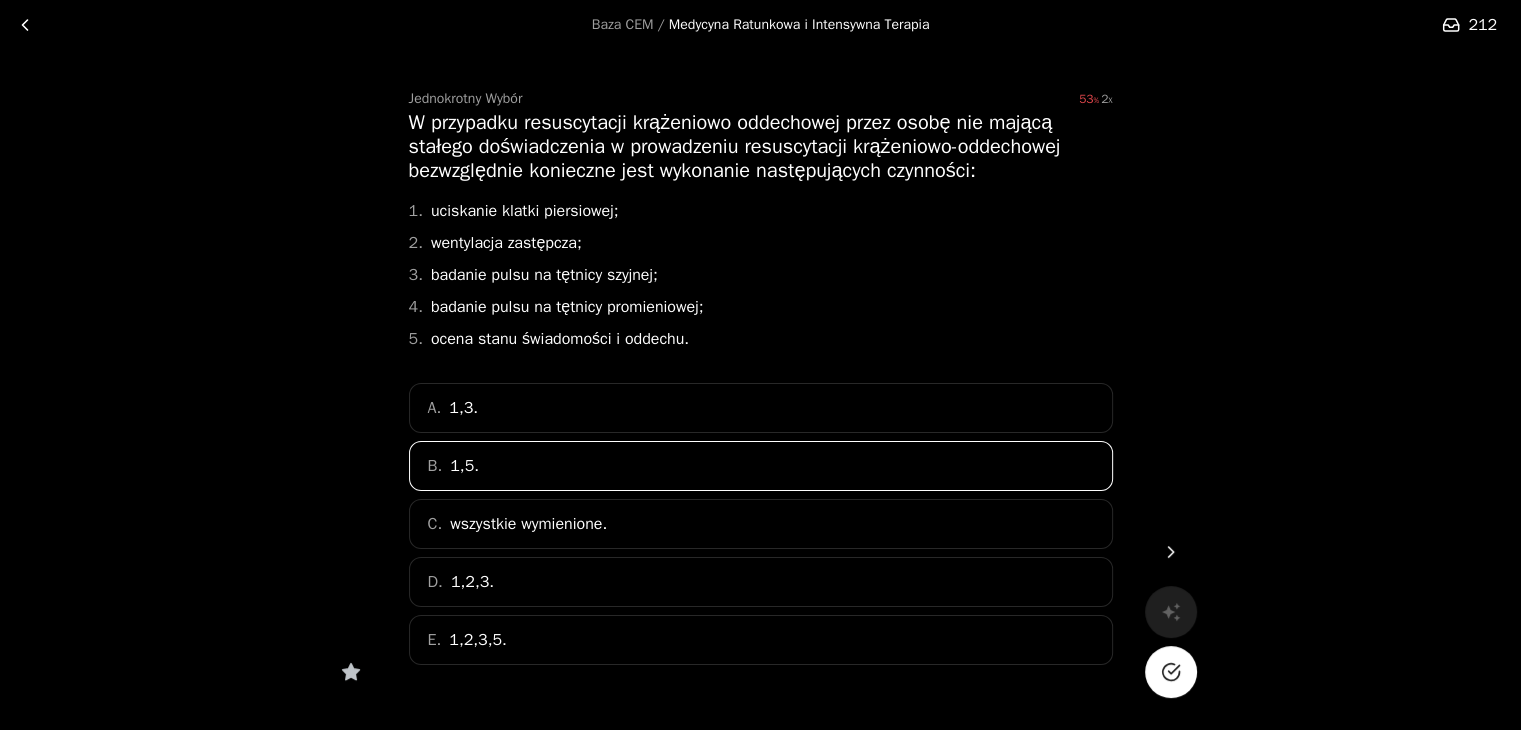 click 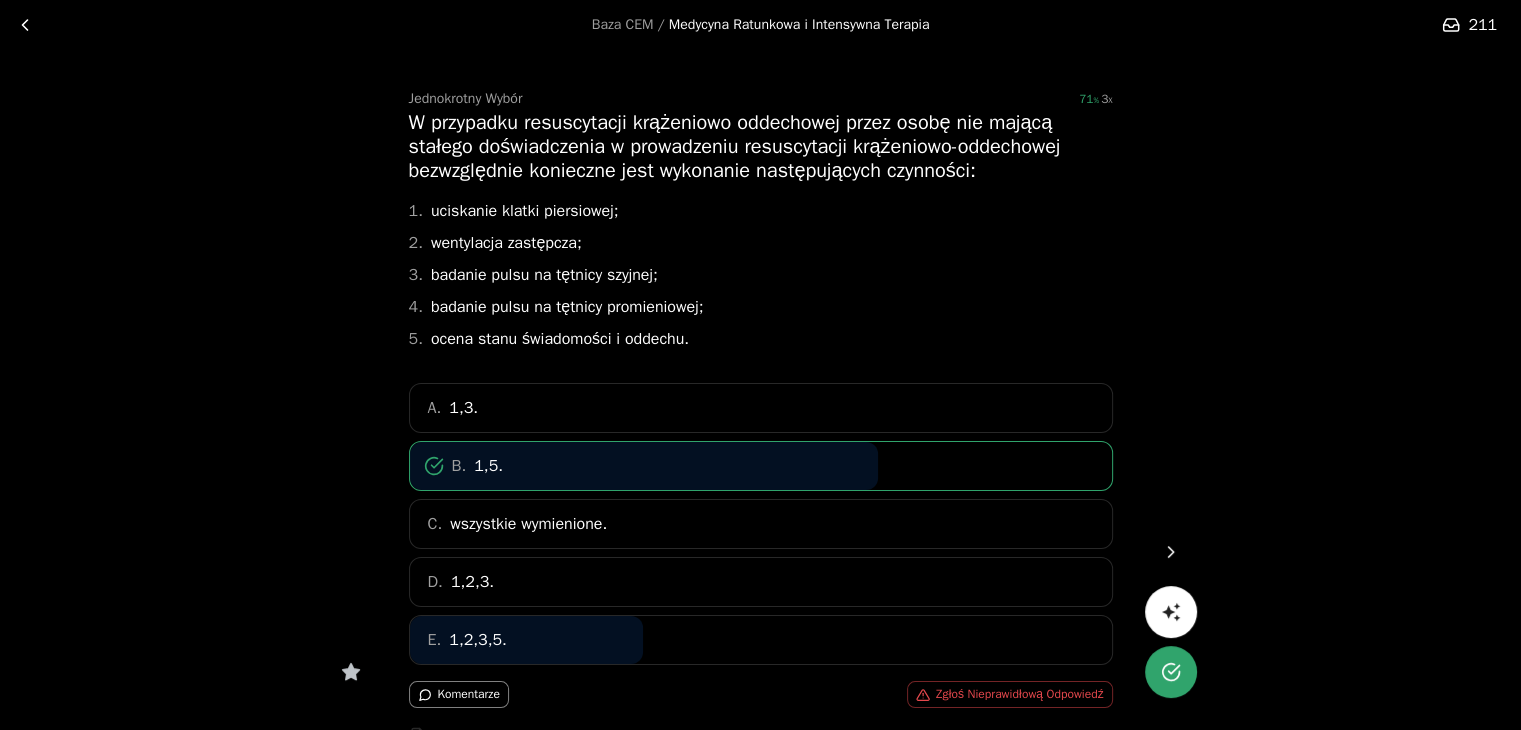 click at bounding box center [1171, 552] 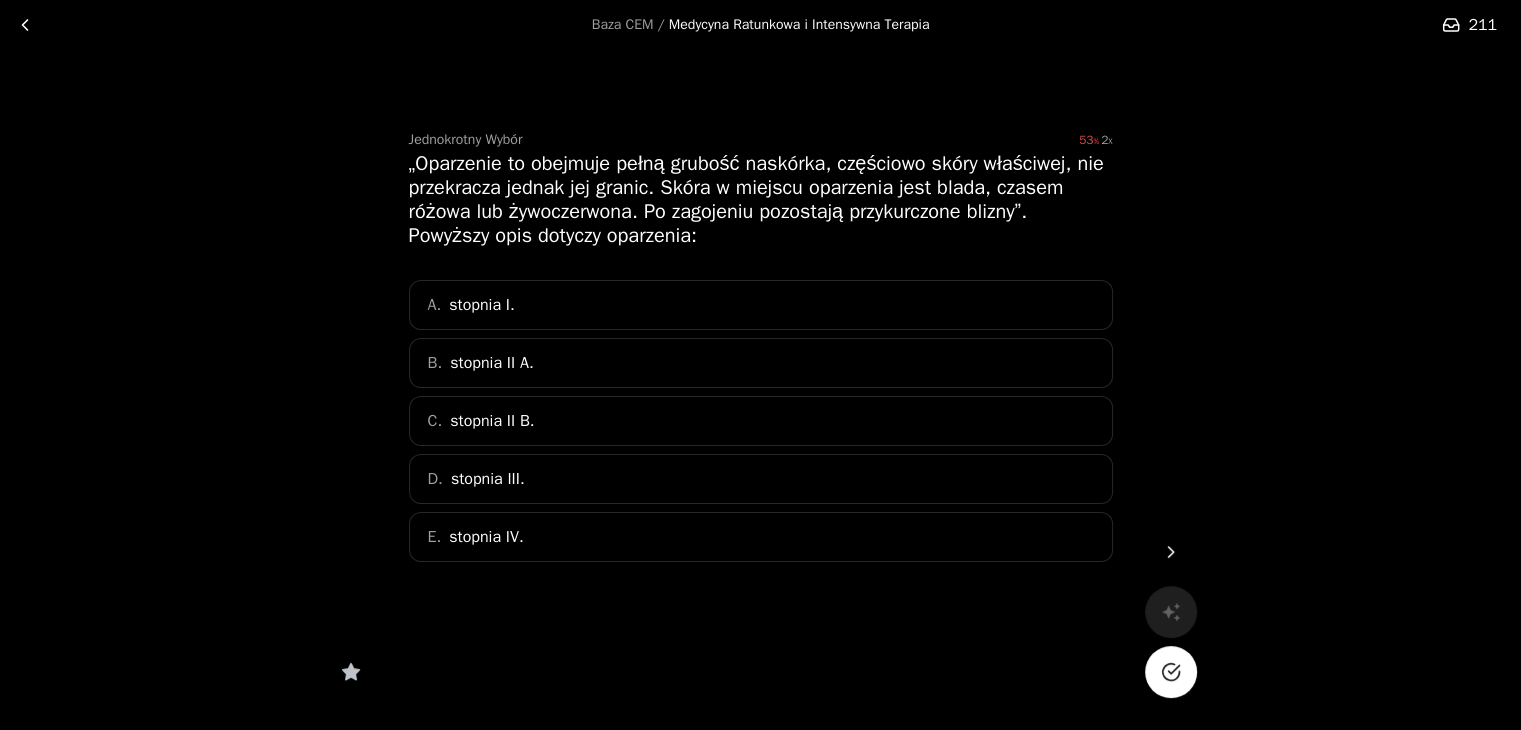 click on "C.   stopnia II B." at bounding box center (761, 421) 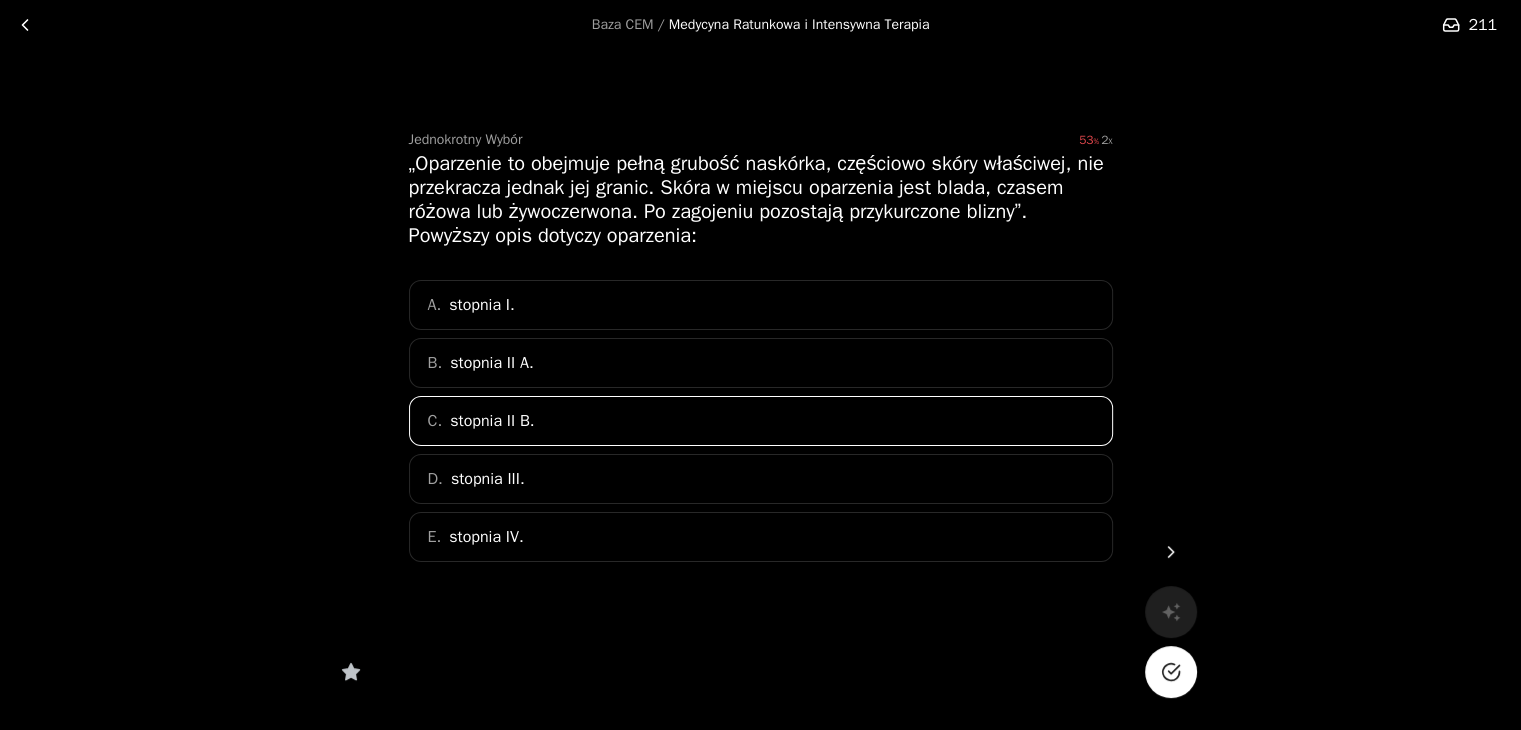 click 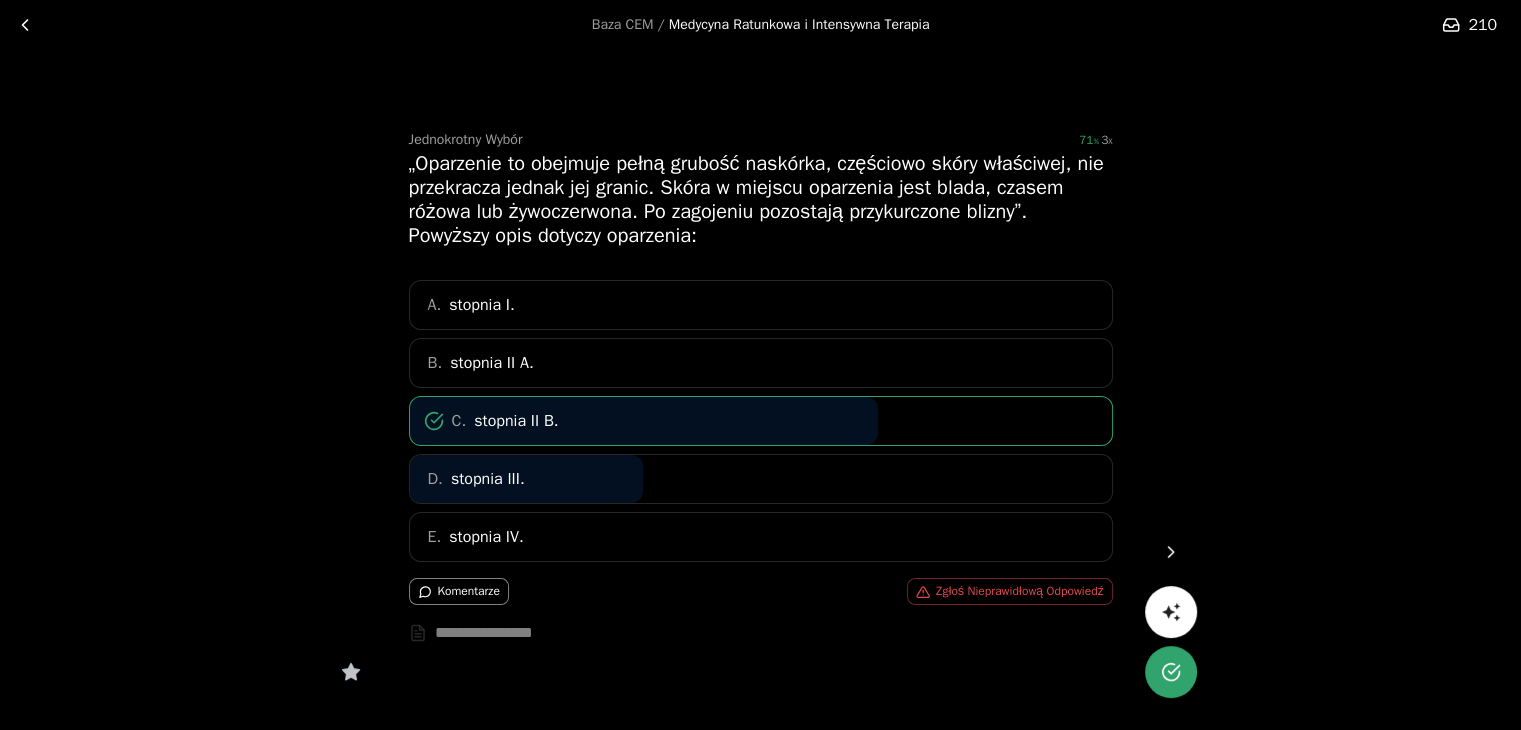 click 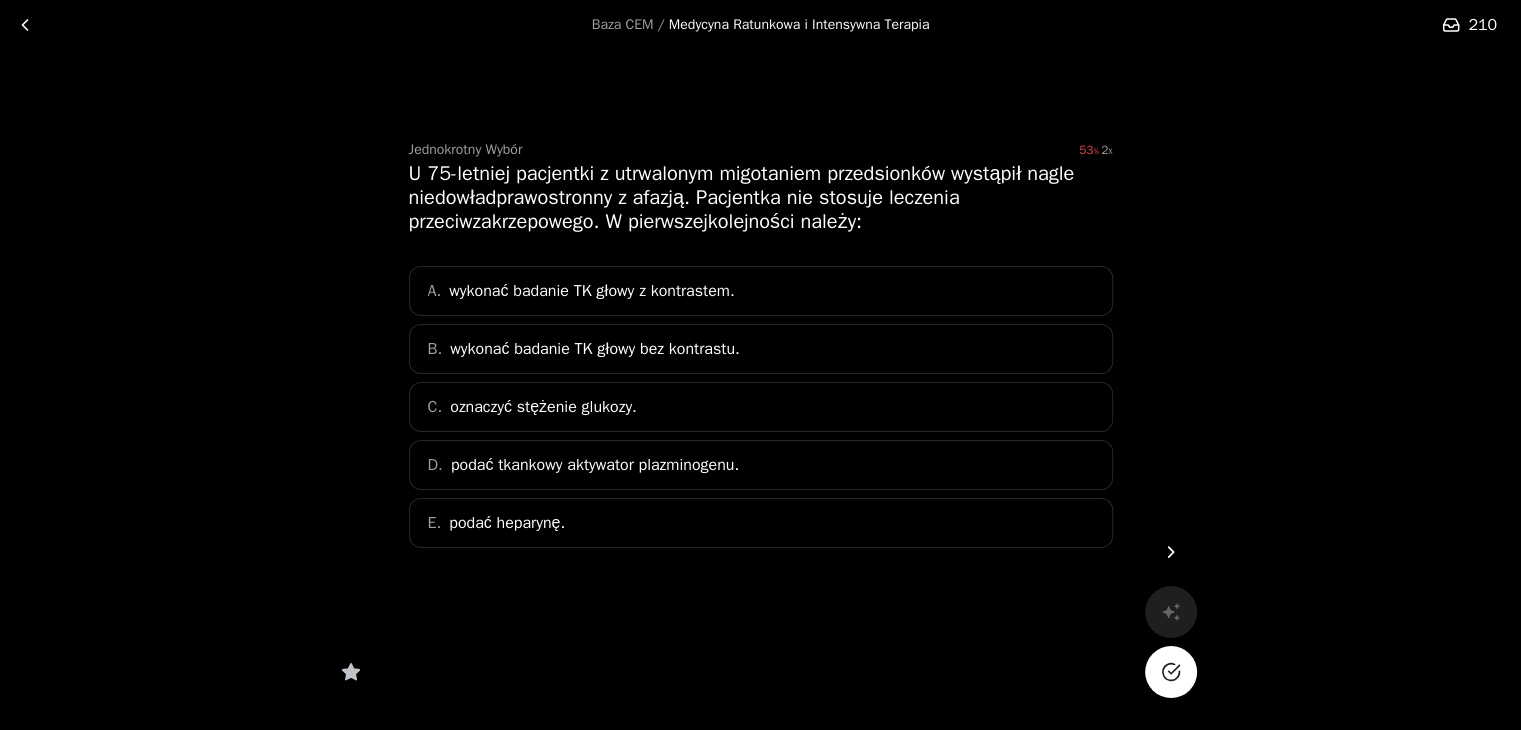 click on "C.   oznaczyć stężenie glukozy." at bounding box center [761, 407] 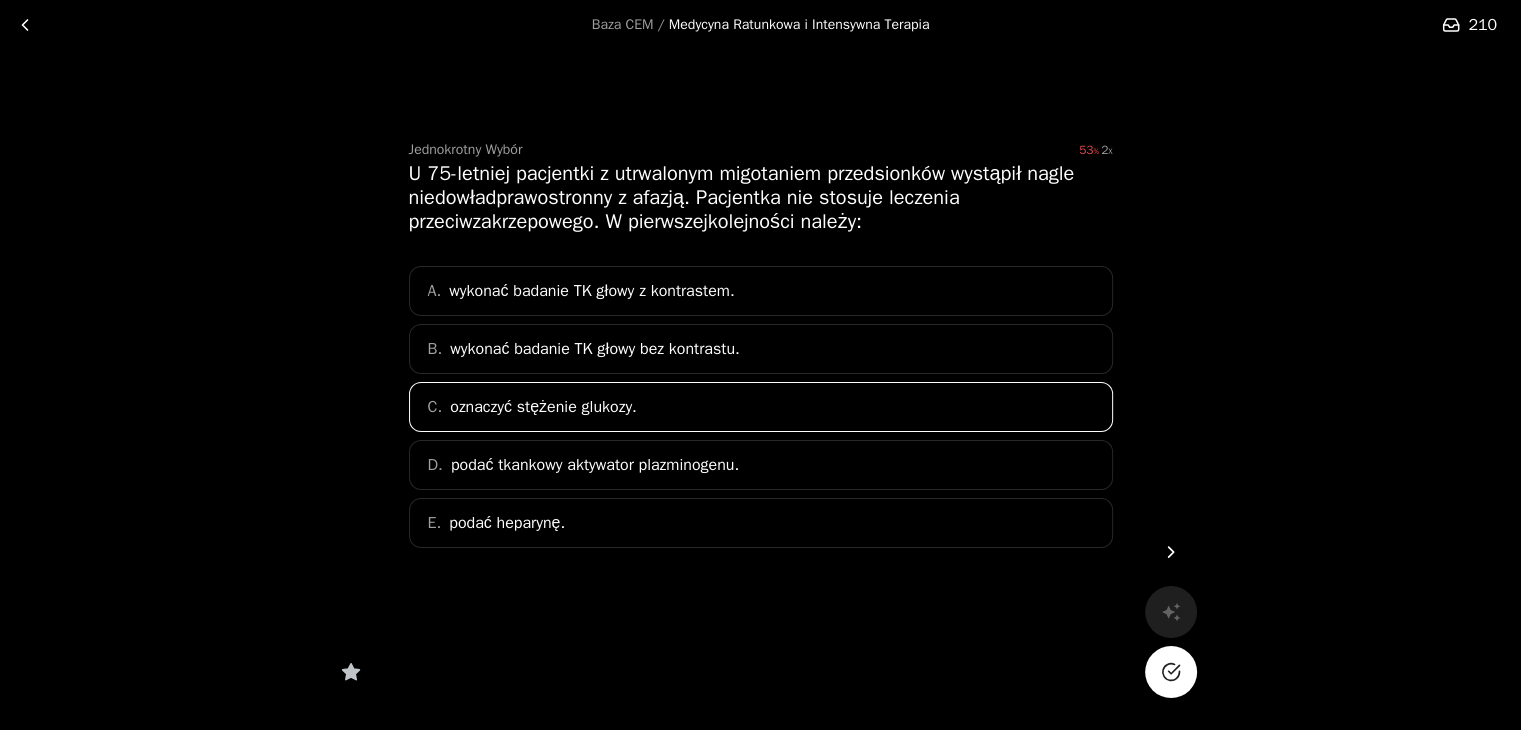 click at bounding box center [1171, 672] 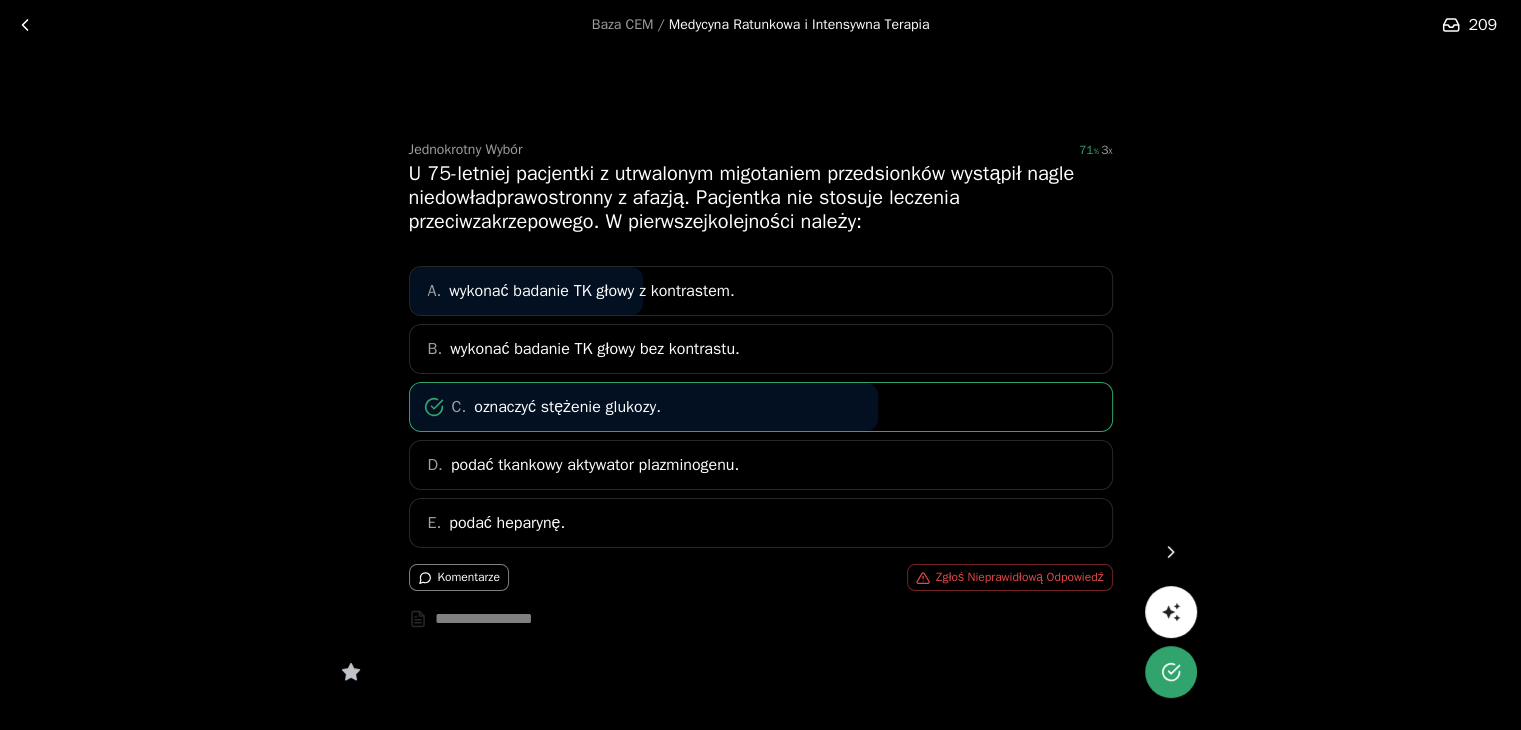 click 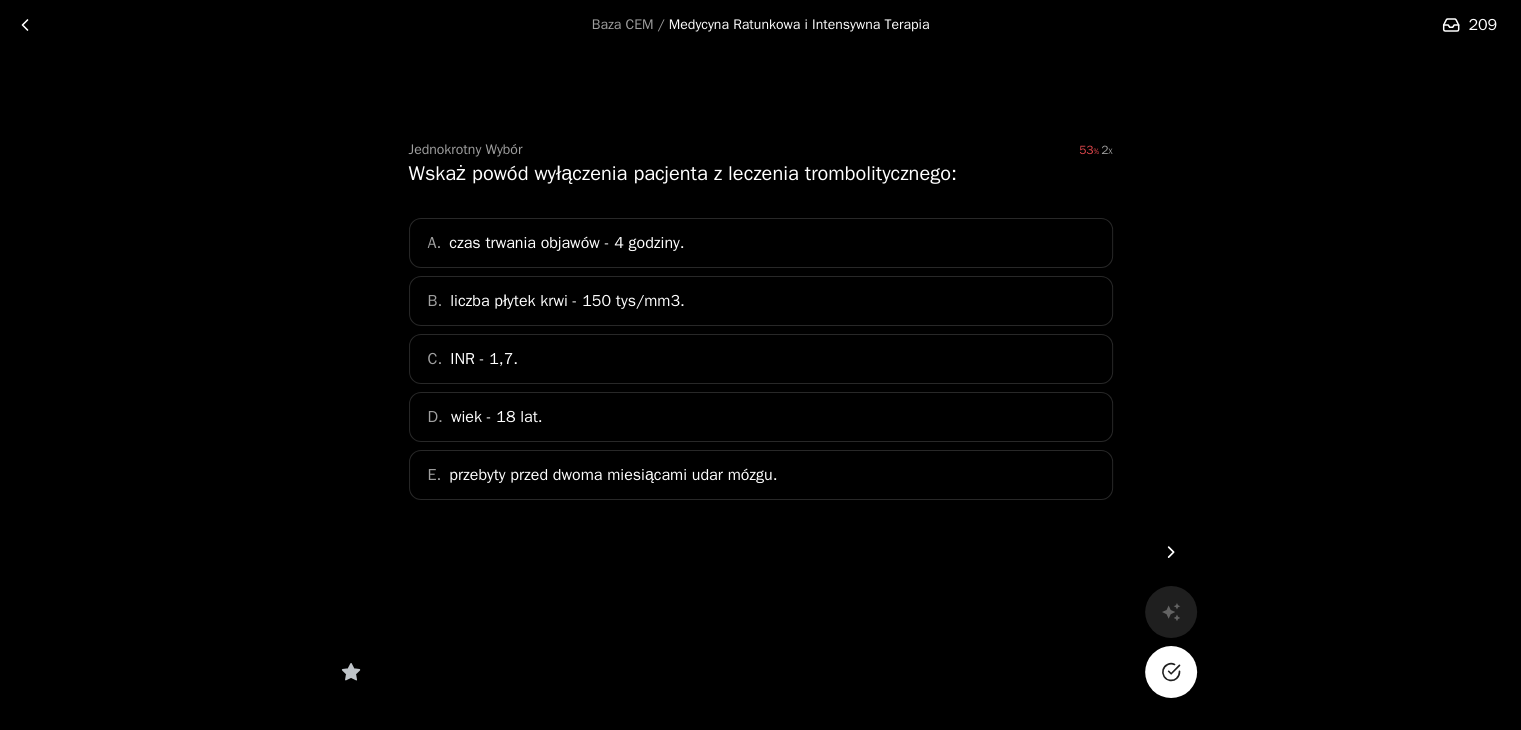 click on "E.   przebyty przed dwoma miesiącami udar mózgu." at bounding box center [761, 475] 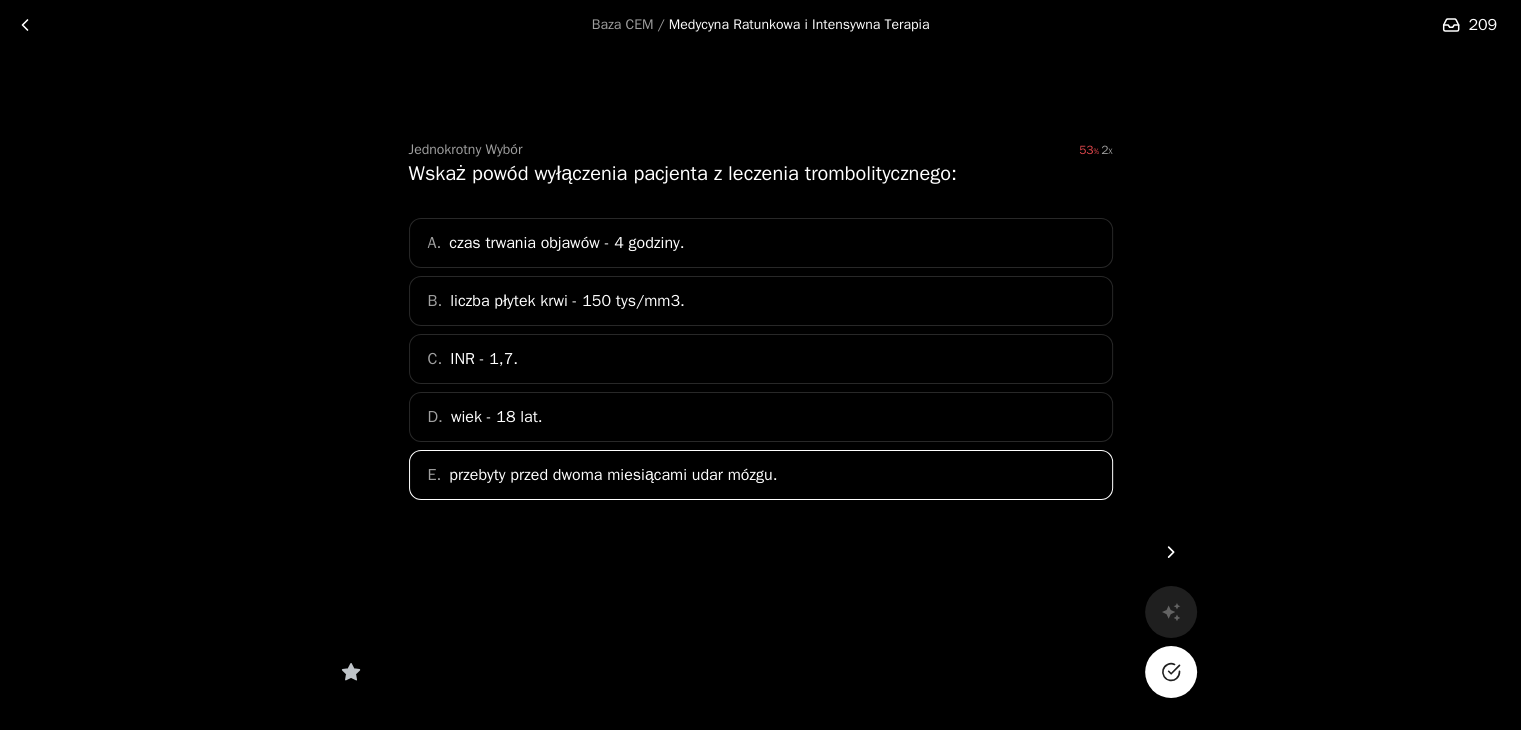 click at bounding box center [1171, 672] 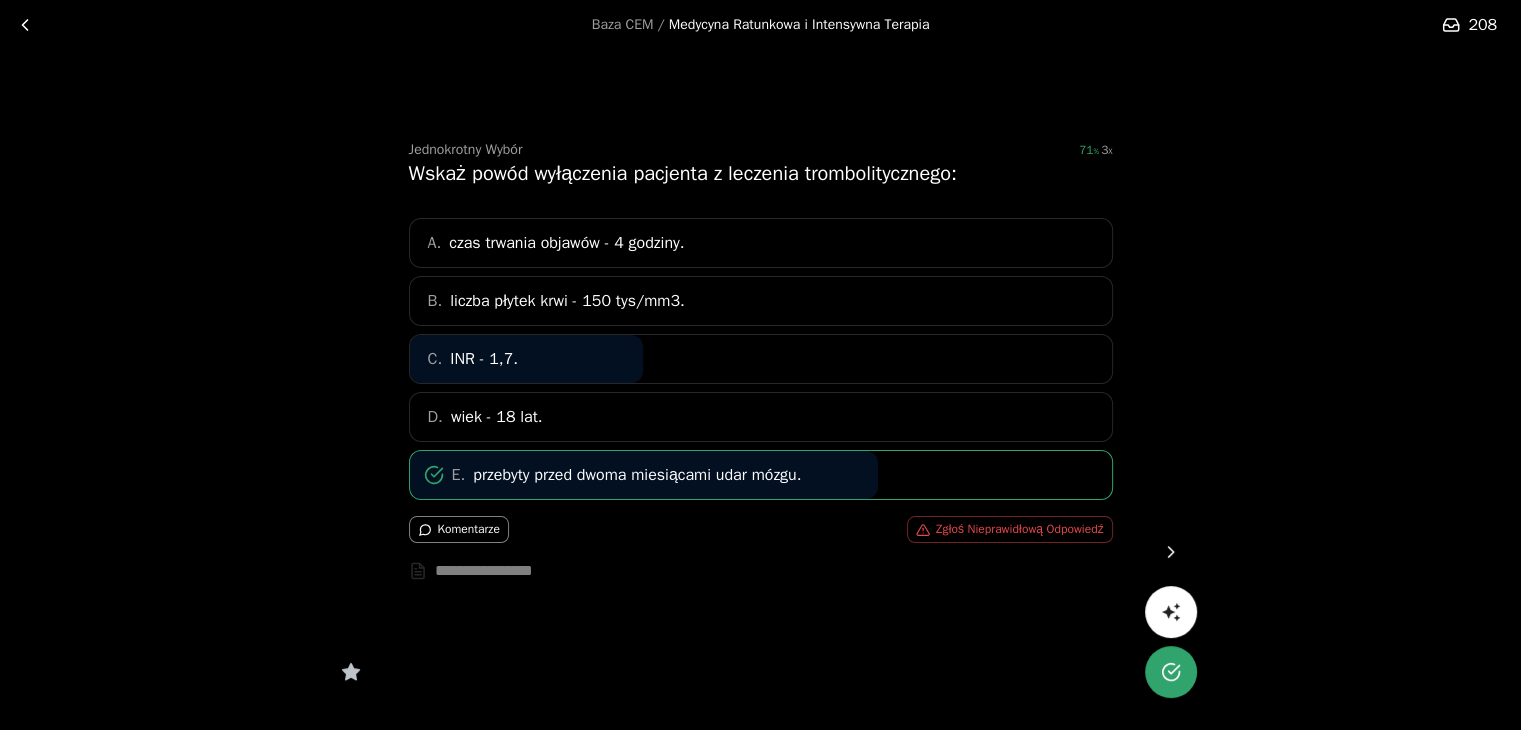 click 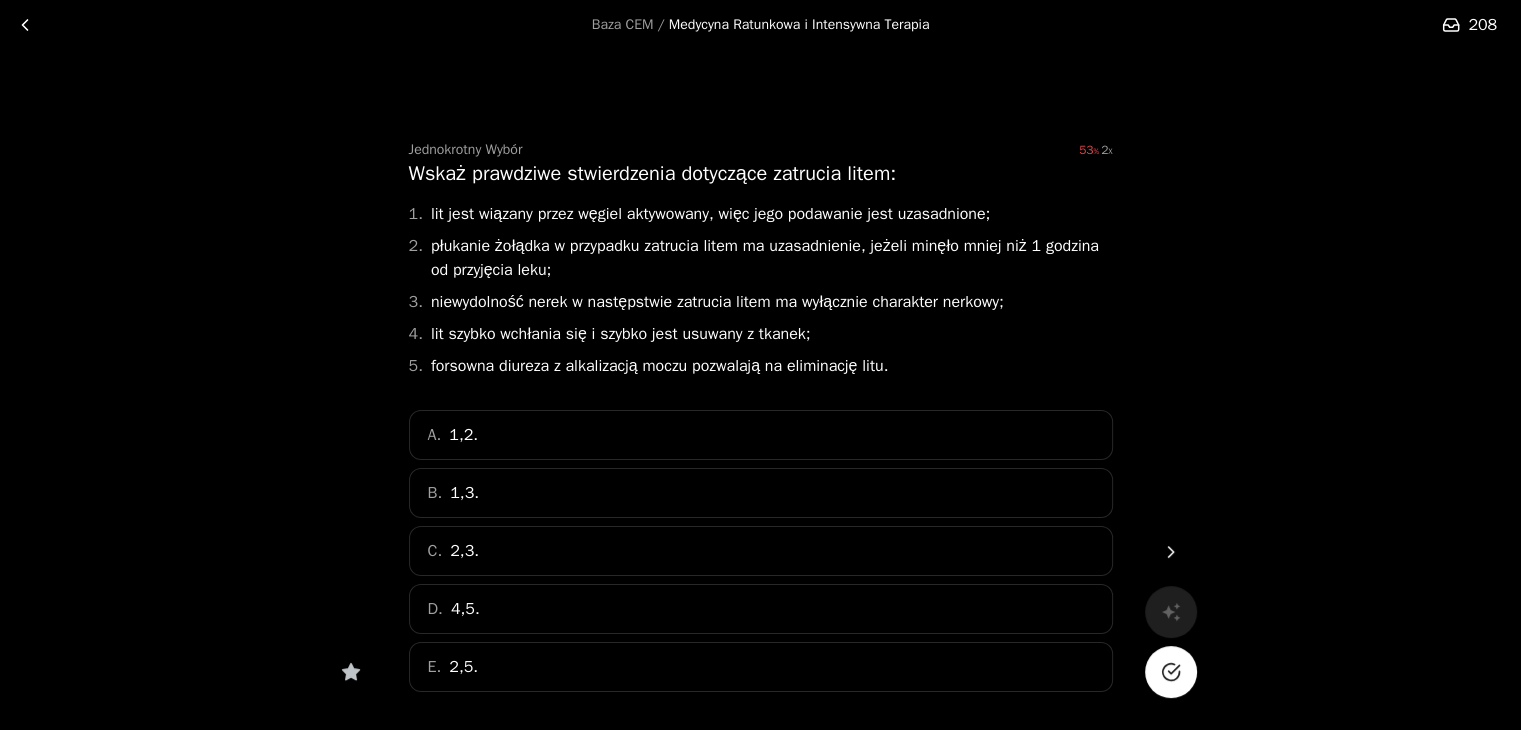 click on "E.   2,5." at bounding box center (761, 667) 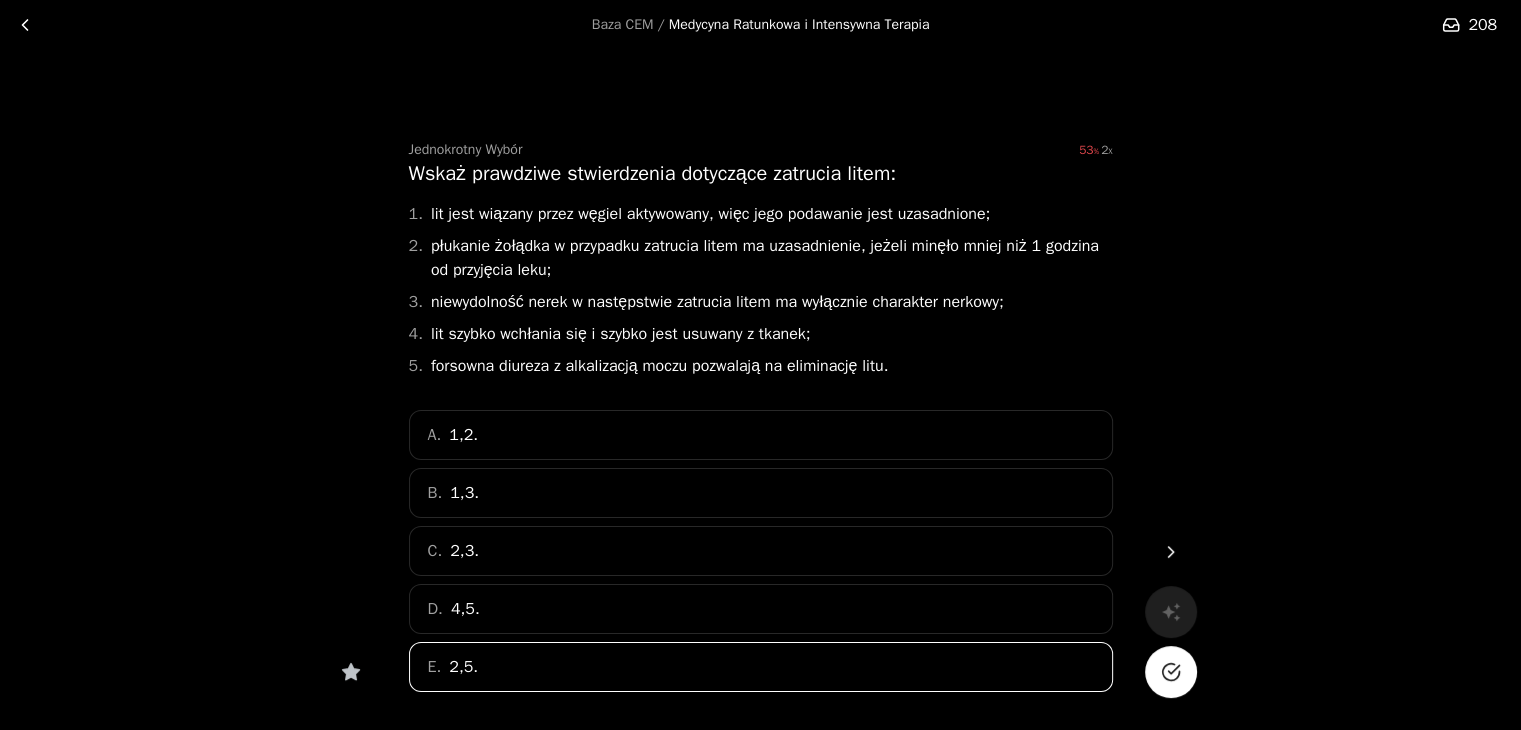 click at bounding box center (1171, 672) 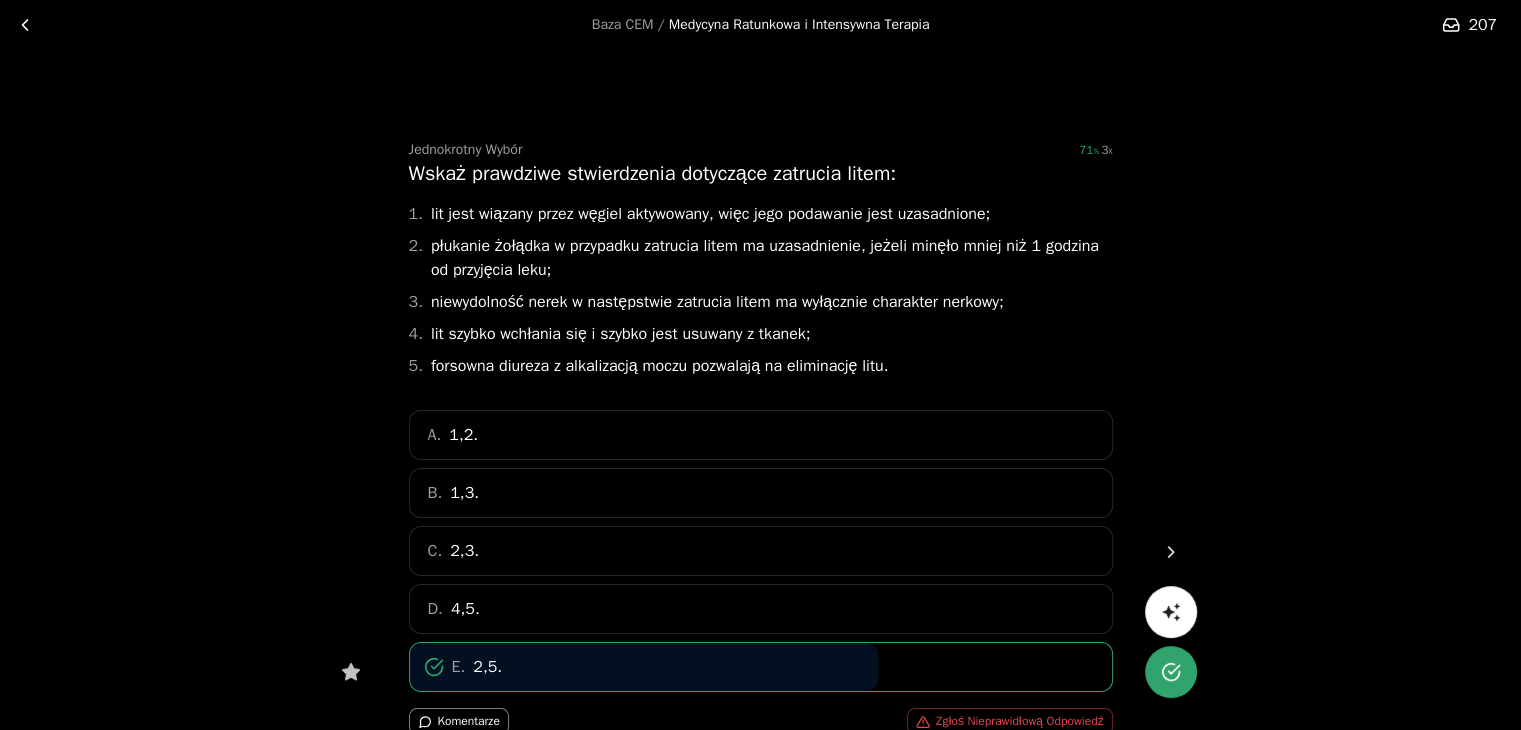 click 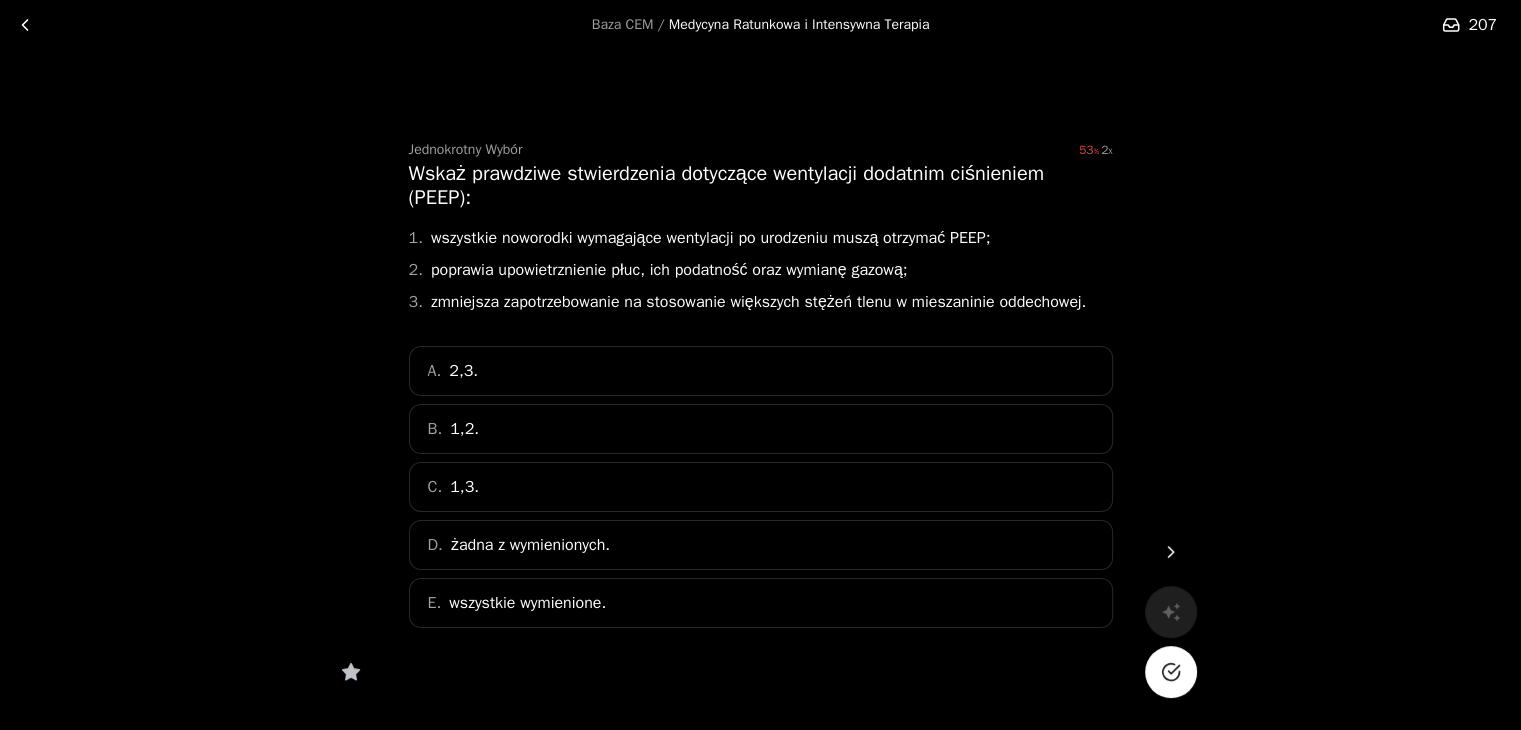 click on "E.   wszystkie wymienione." at bounding box center (761, 603) 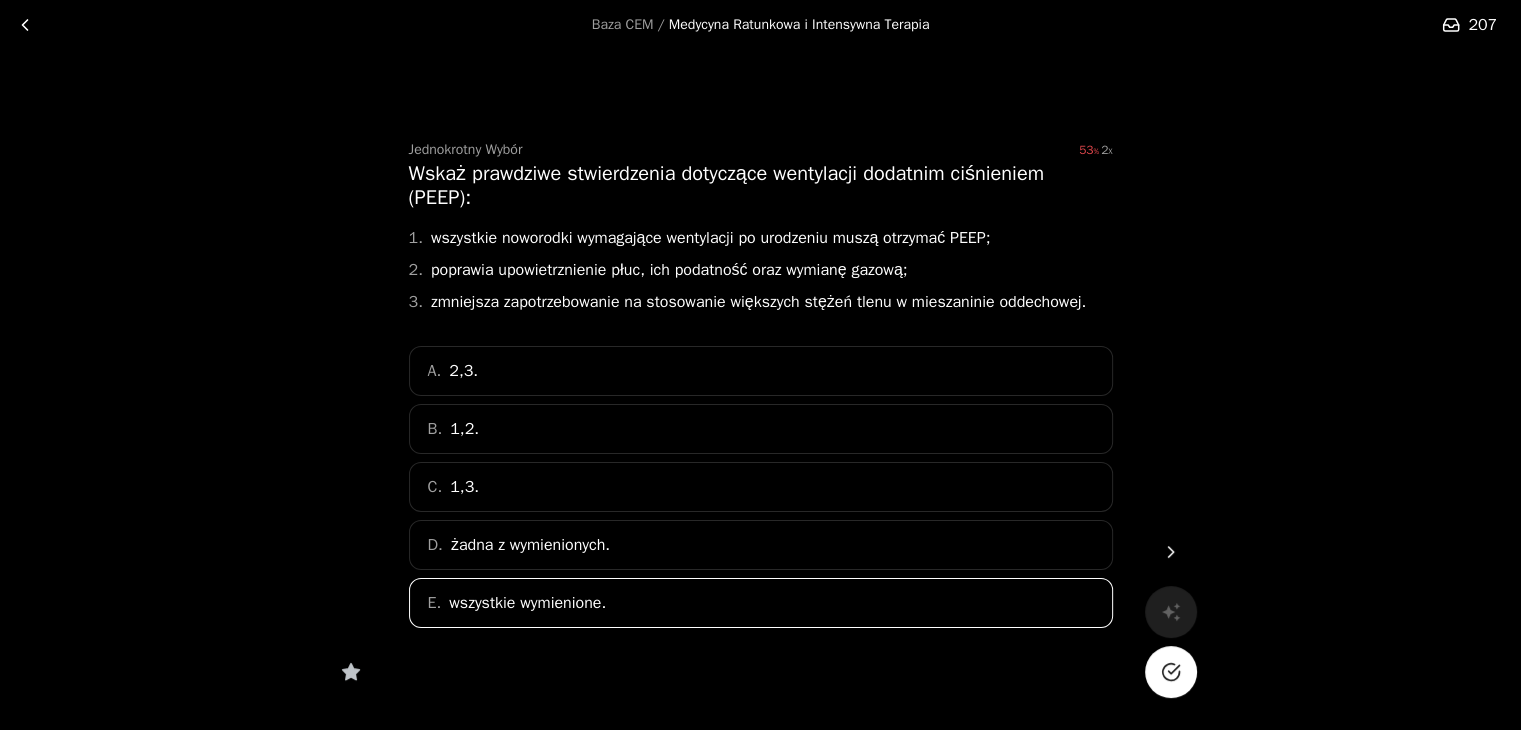 click 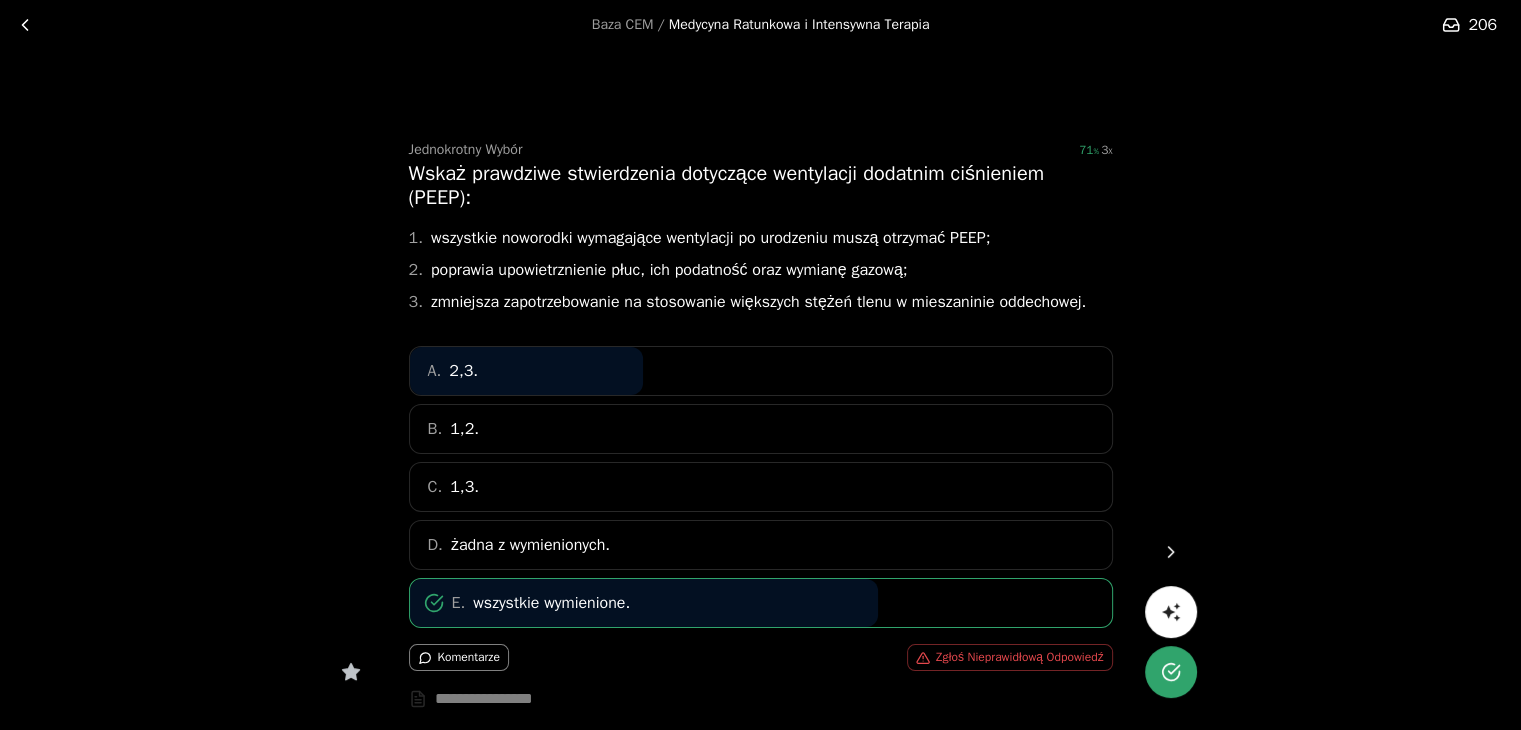 click 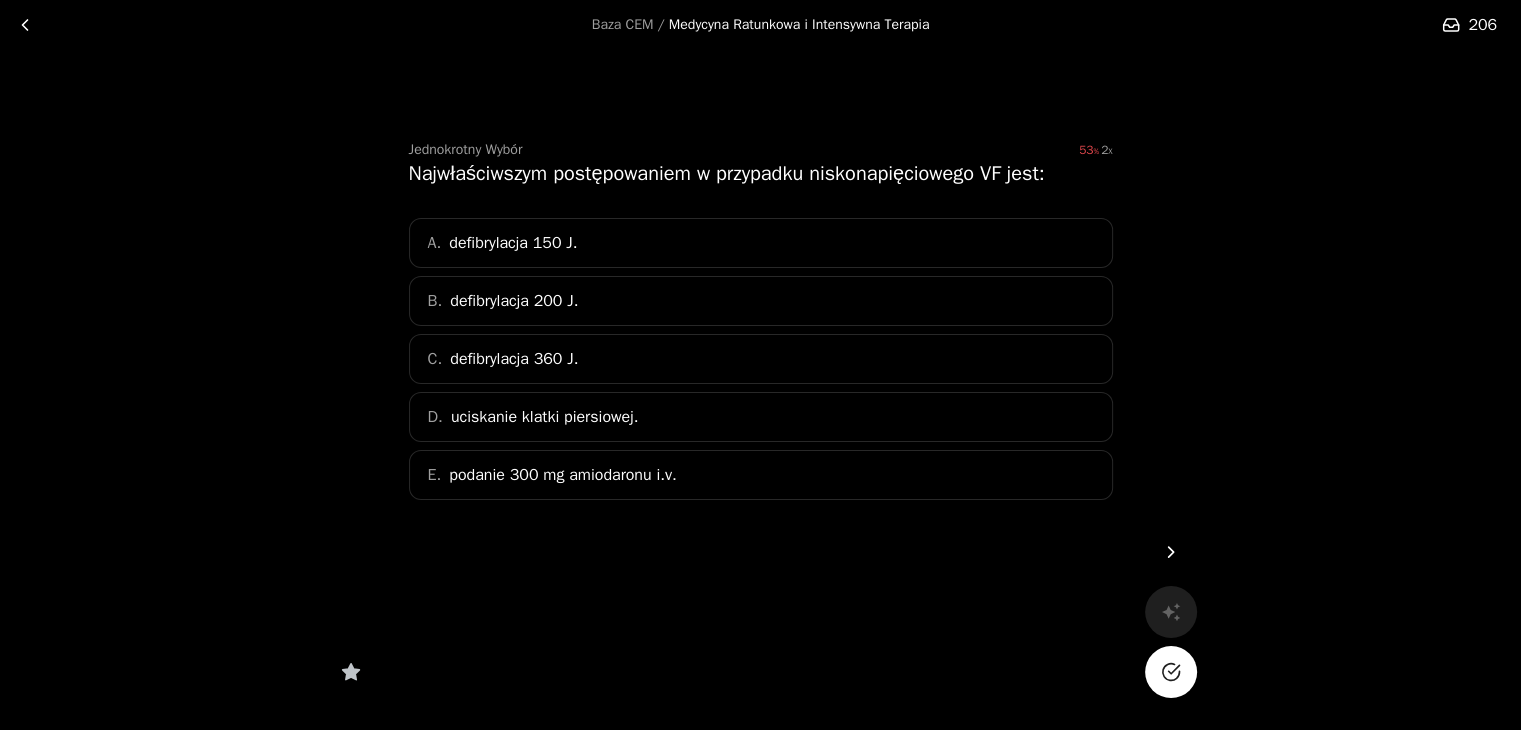 click 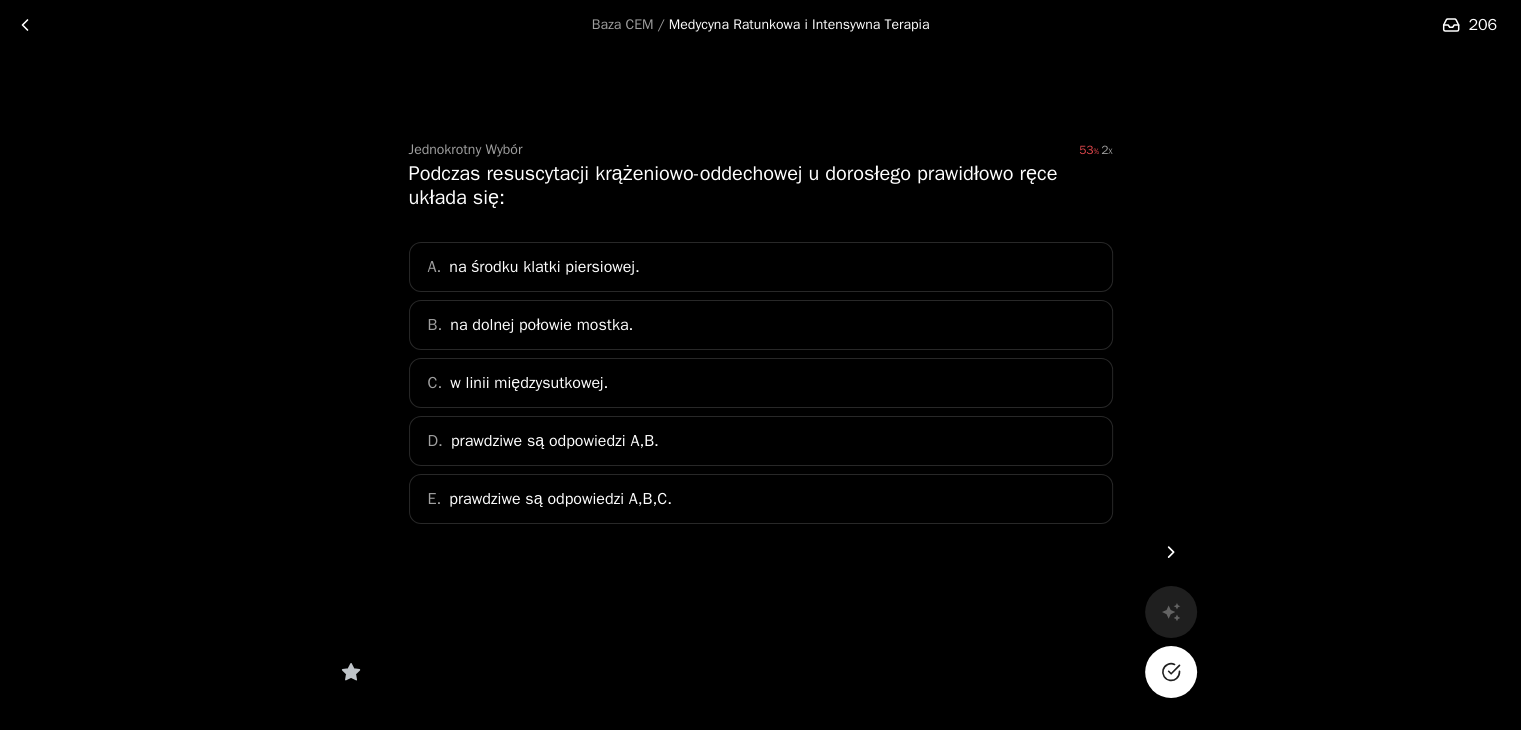 click on "D.   prawdziwe są odpowiedzi A,B." at bounding box center [761, 441] 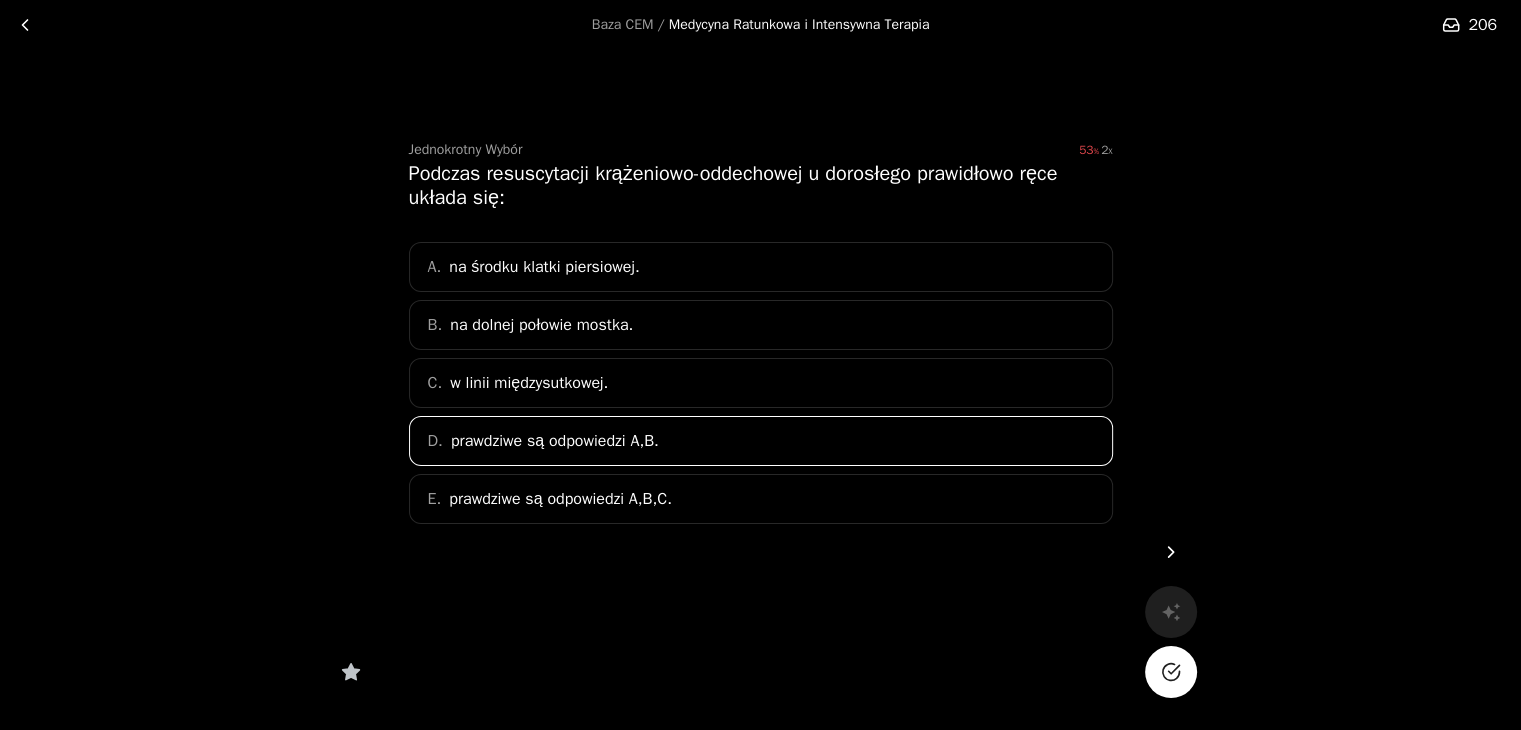 click 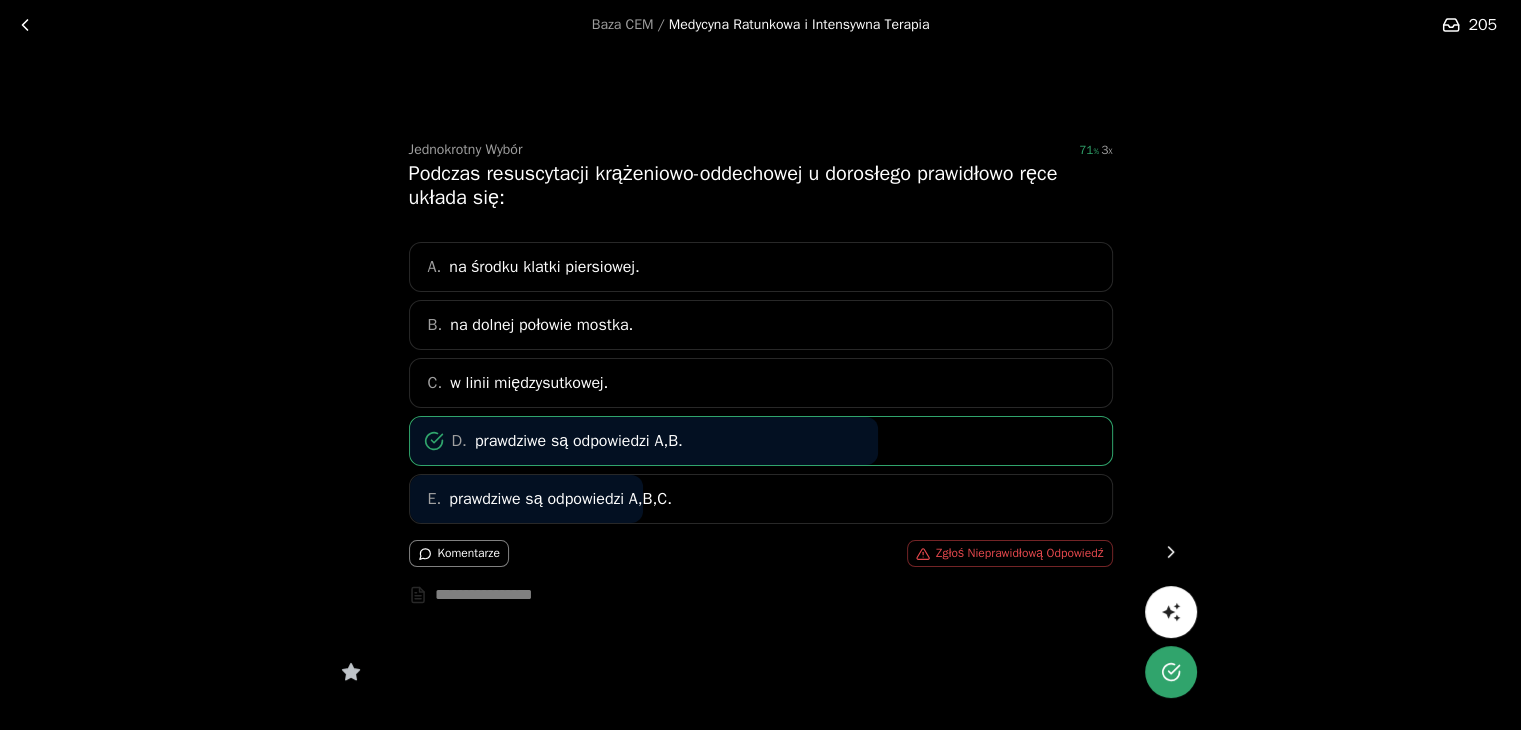 click 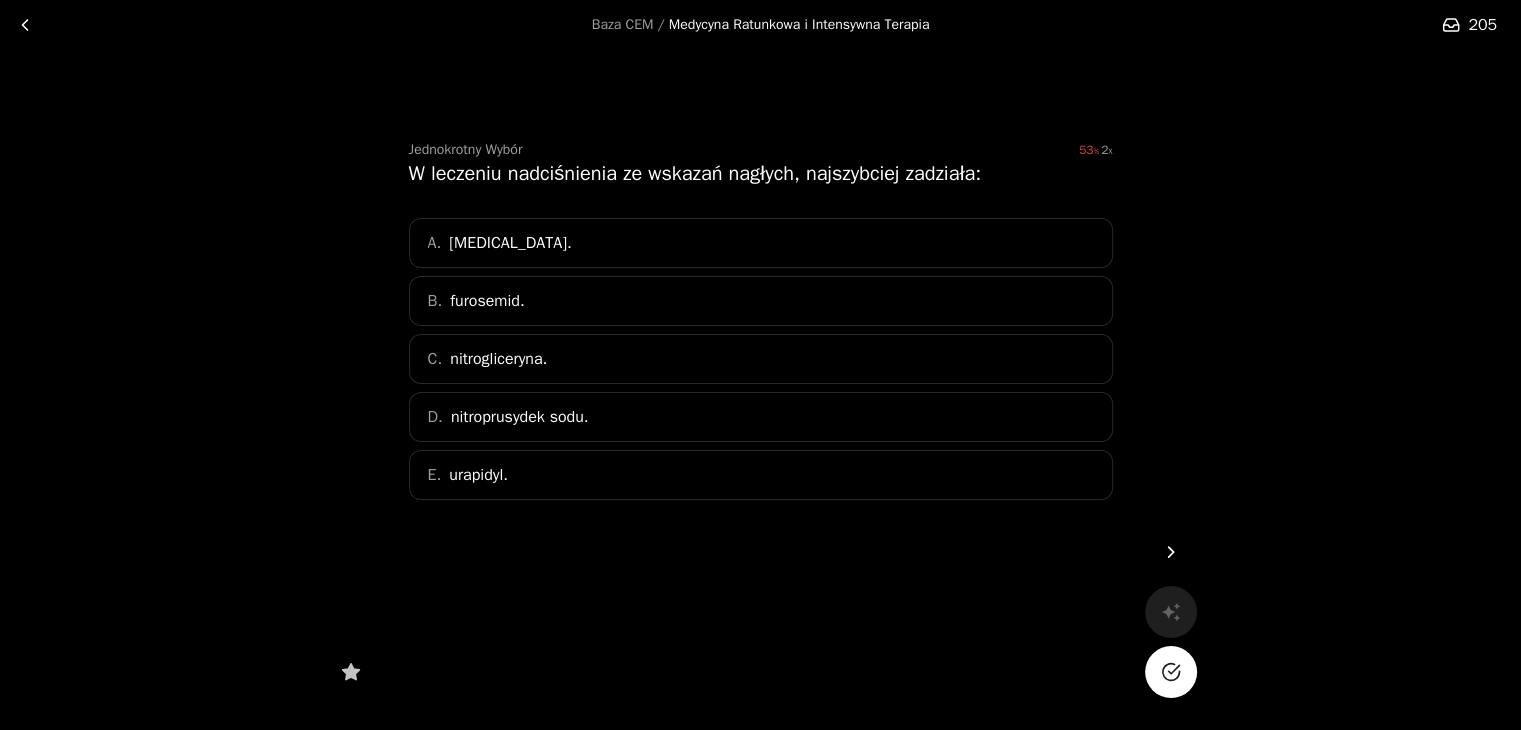click on "D.   nitroprusydek sodu." at bounding box center [761, 417] 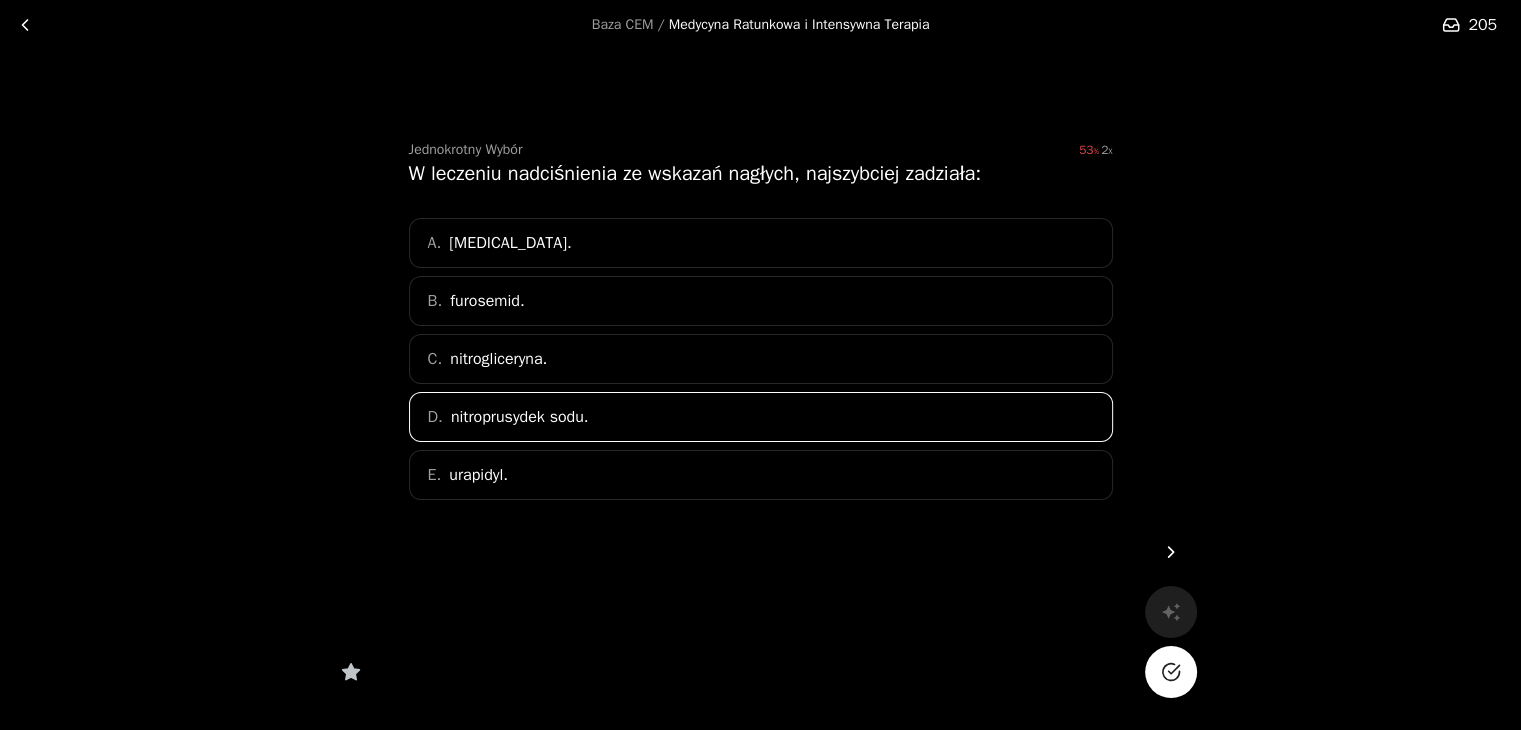 click 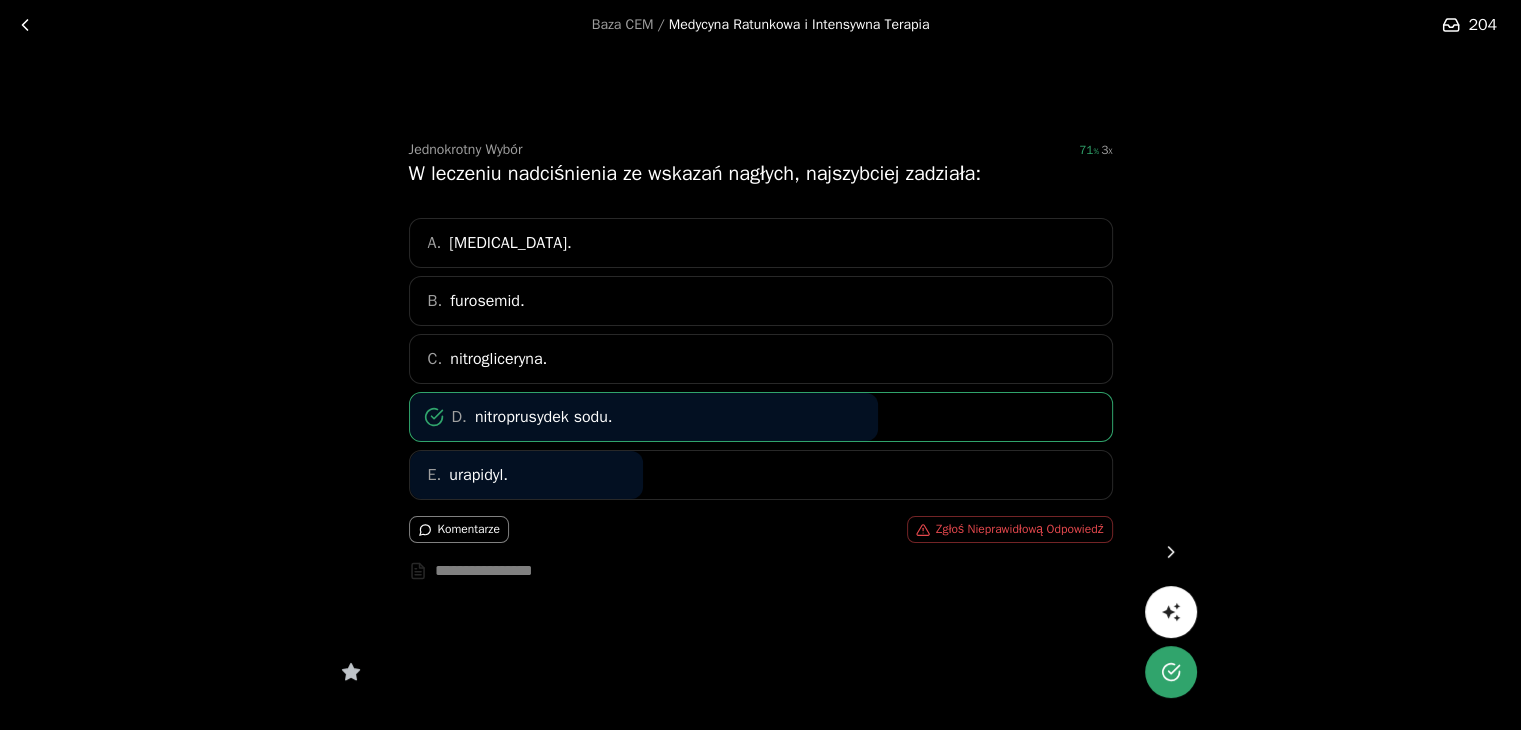 click at bounding box center (1171, 552) 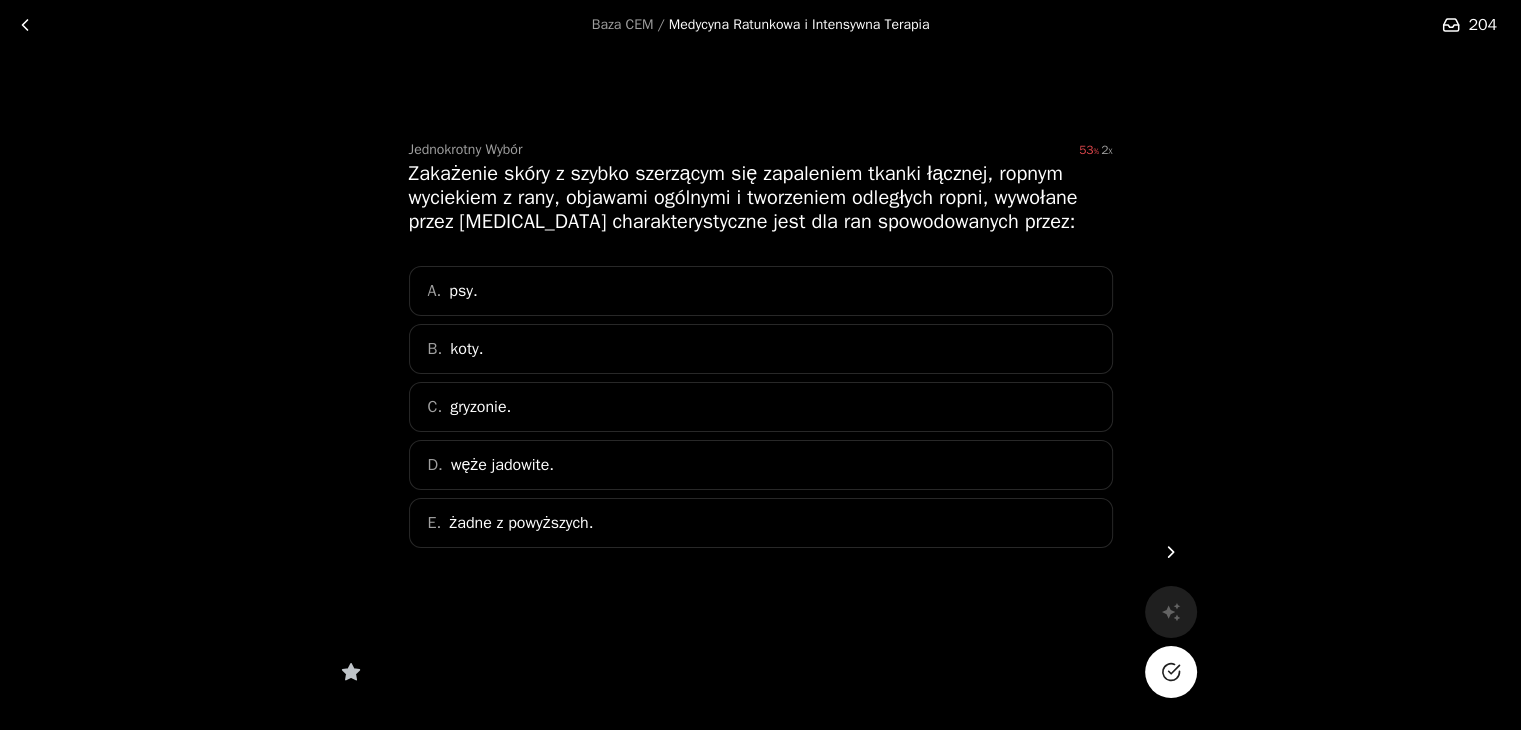 click on "B.   koty." at bounding box center [761, 349] 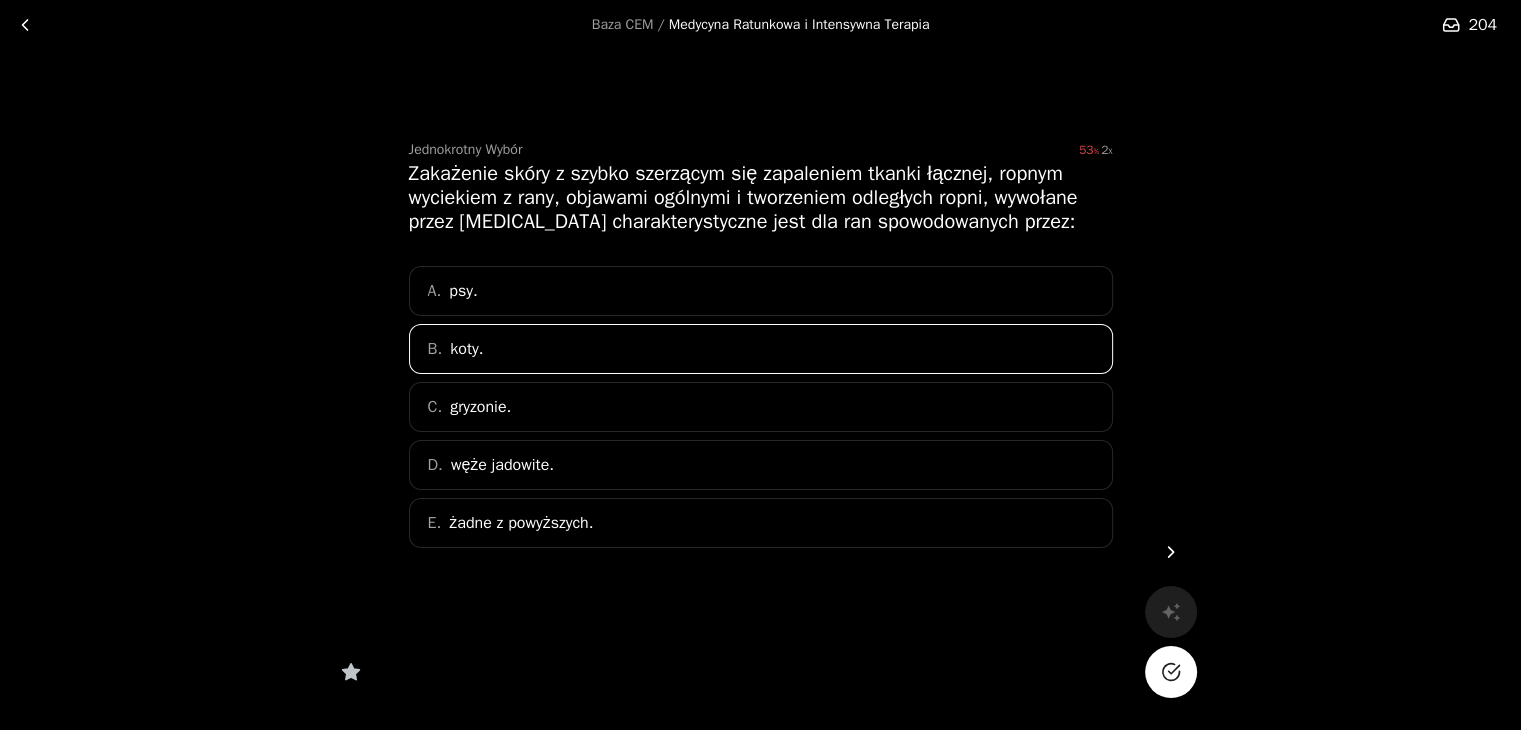 click at bounding box center [1171, 672] 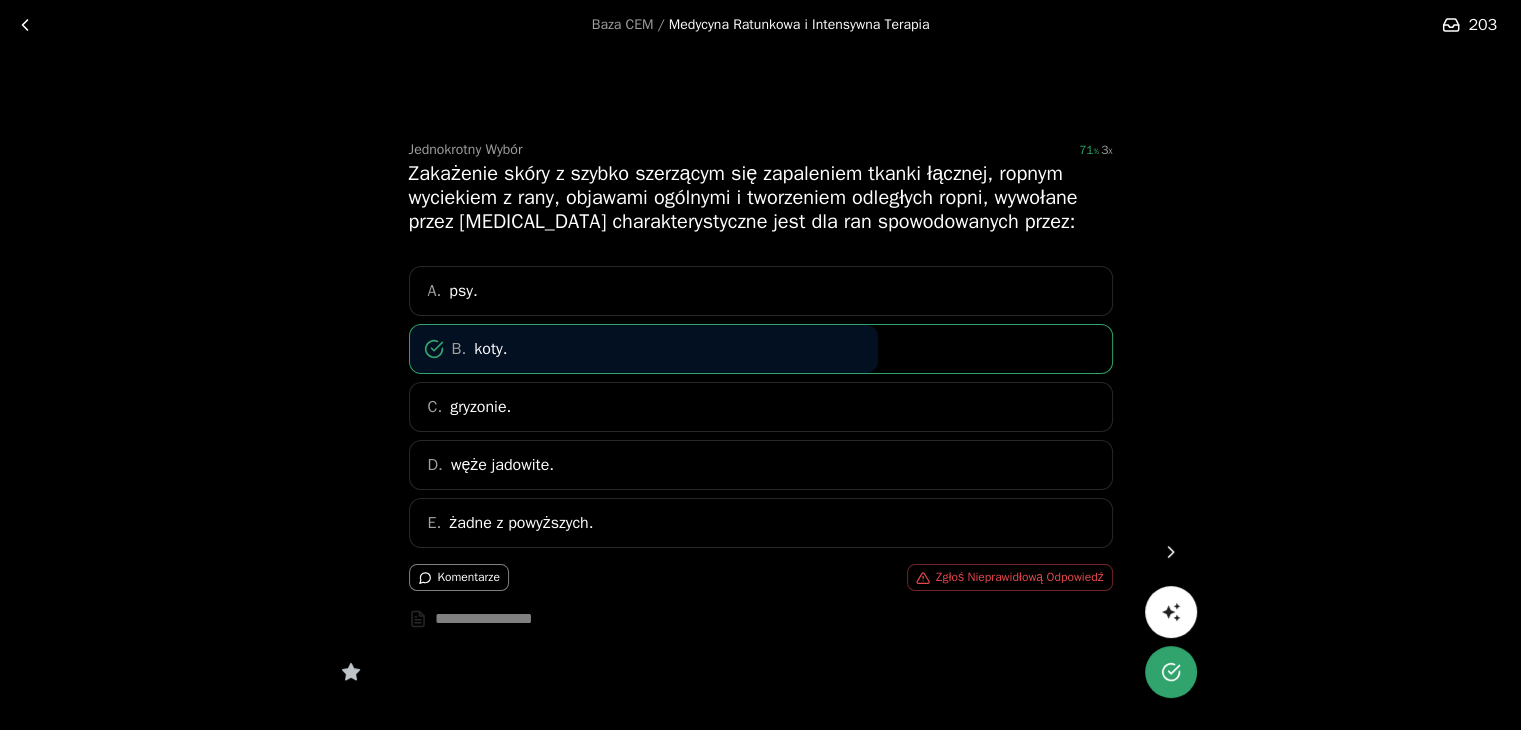 click 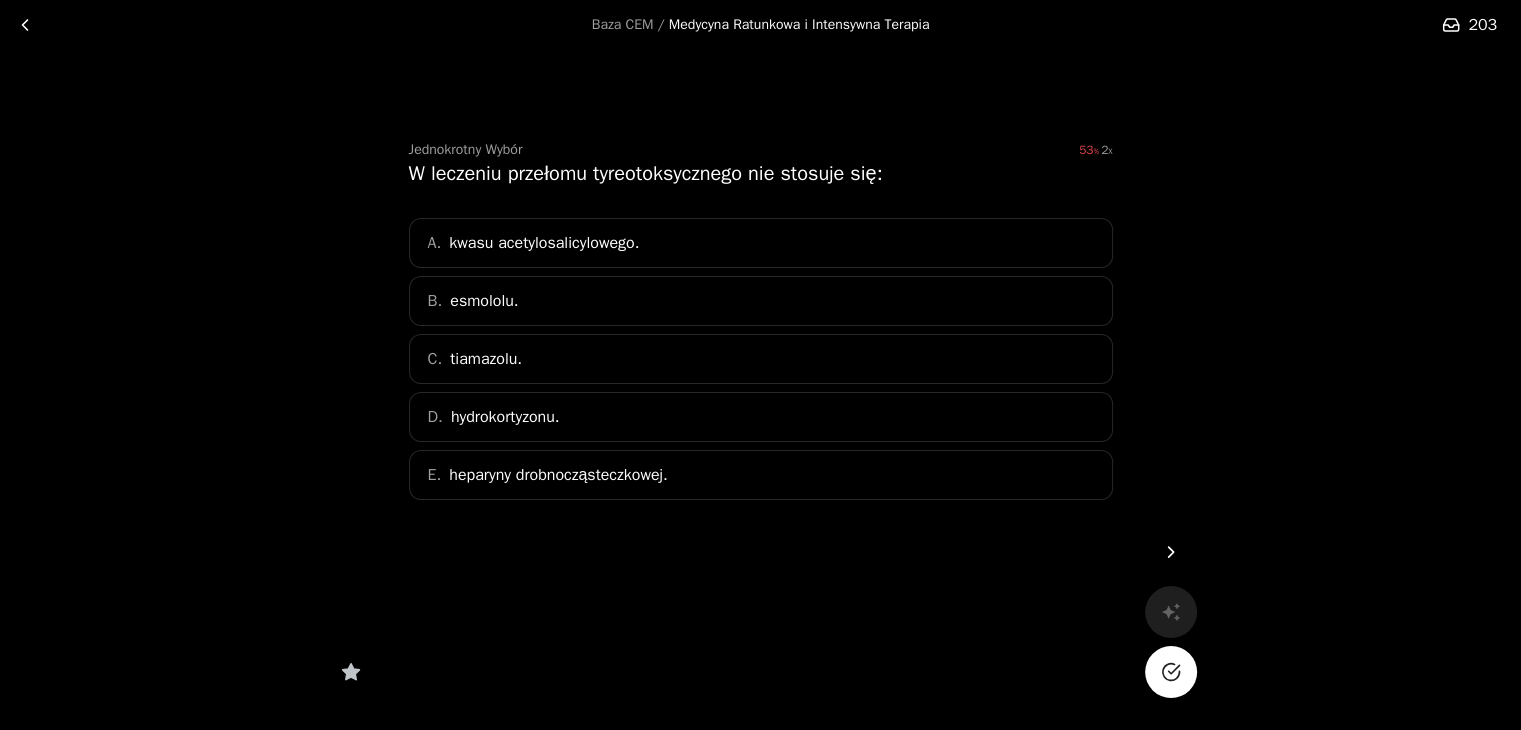 click on "C.   tiamazolu." at bounding box center (761, 359) 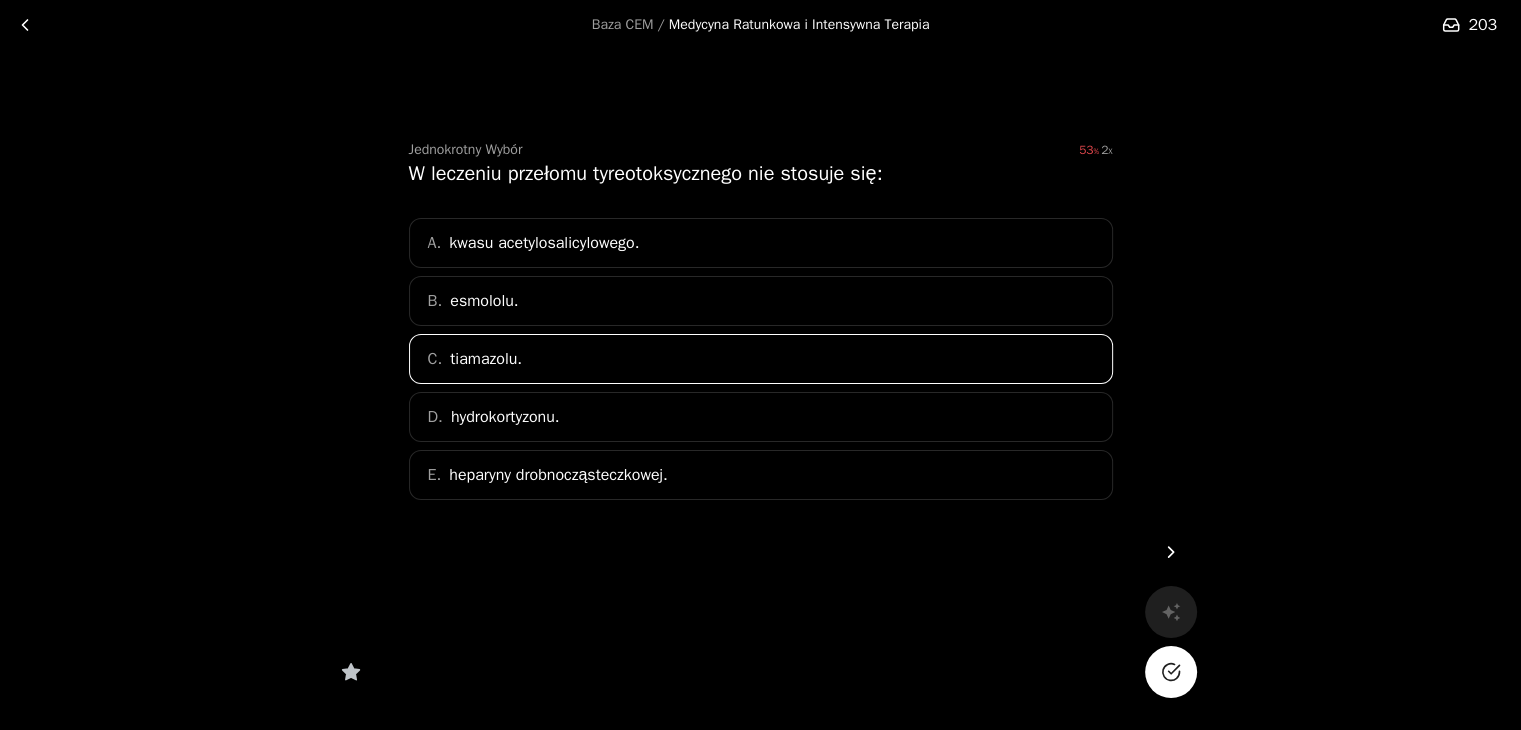 click at bounding box center (1171, 672) 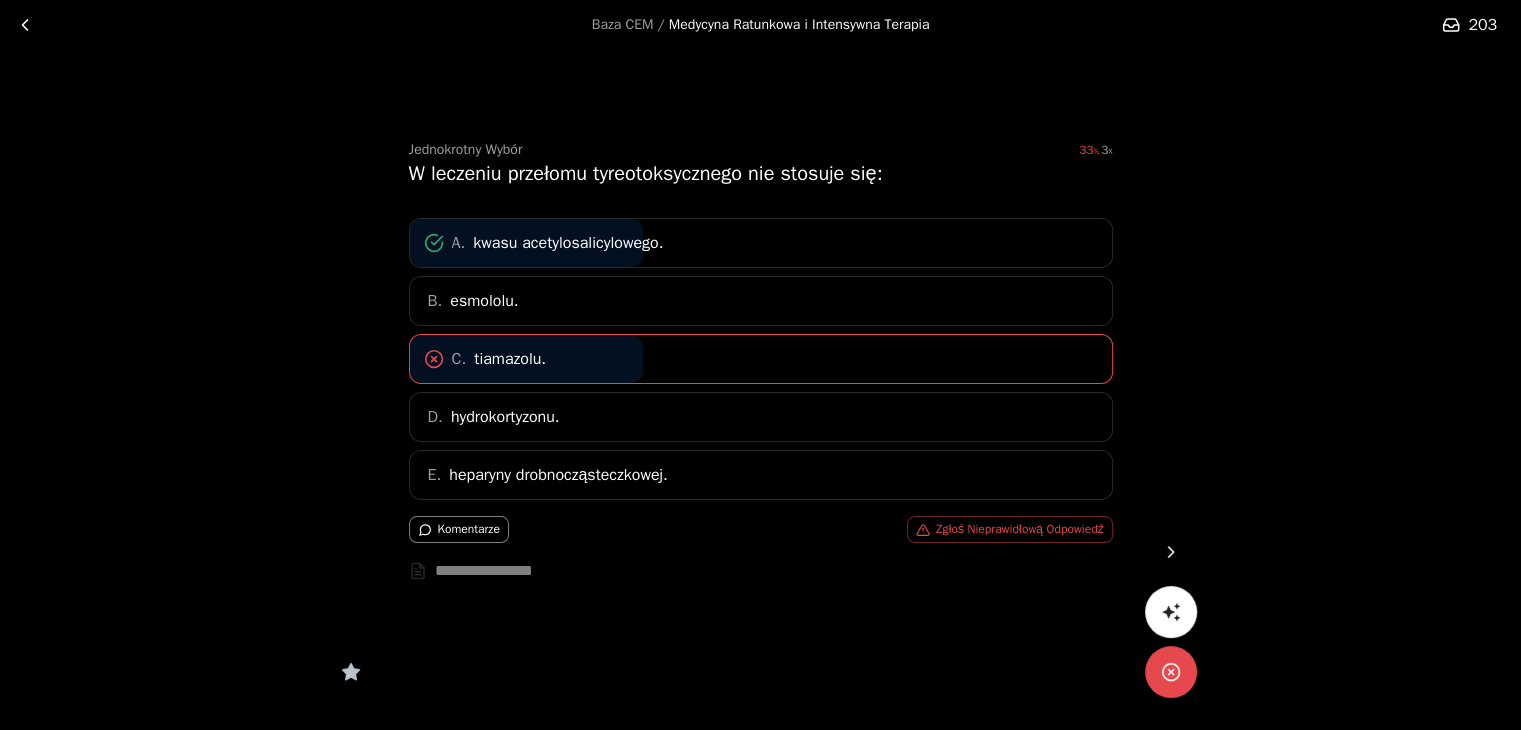 click 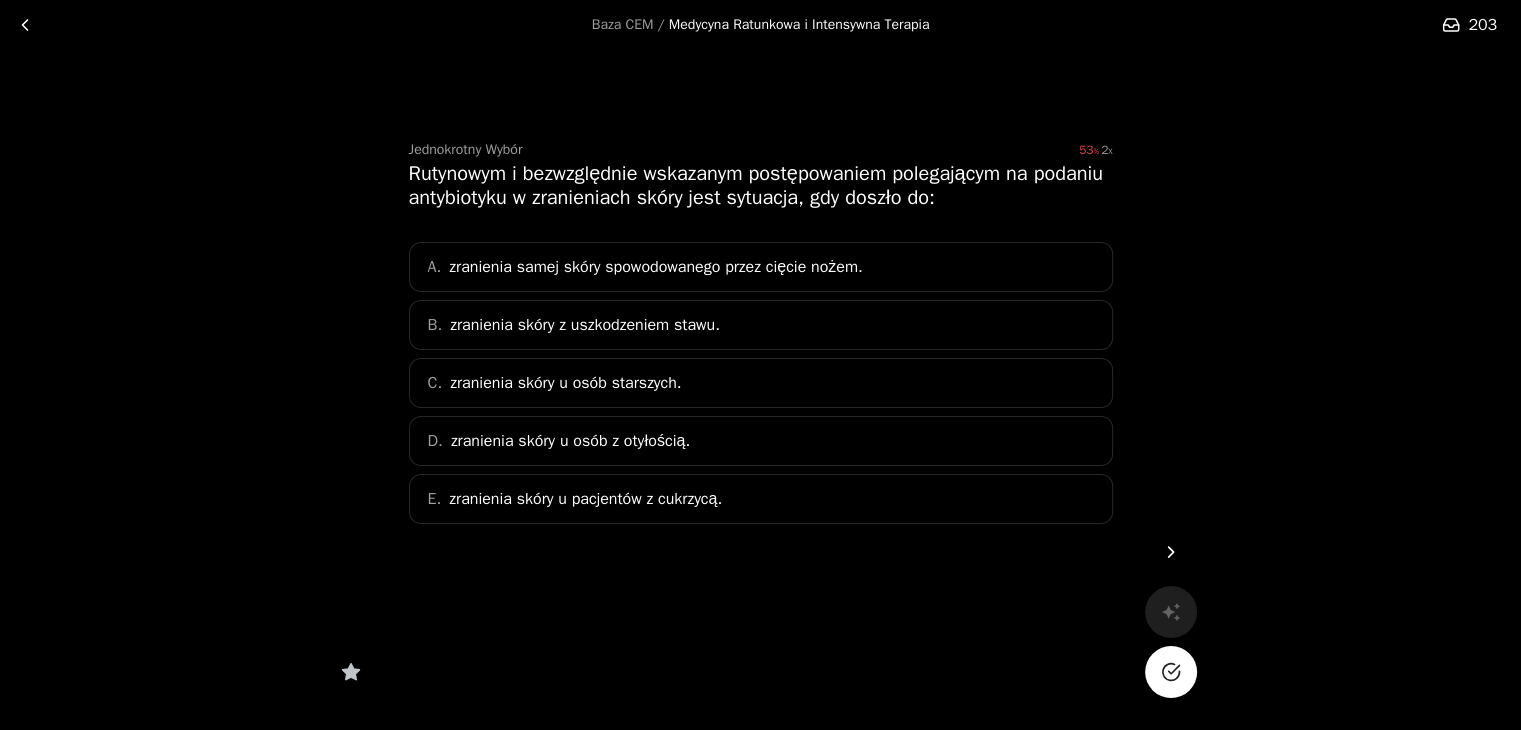 click on "B.   zranienia skóry z uszkodzeniem stawu." at bounding box center [761, 325] 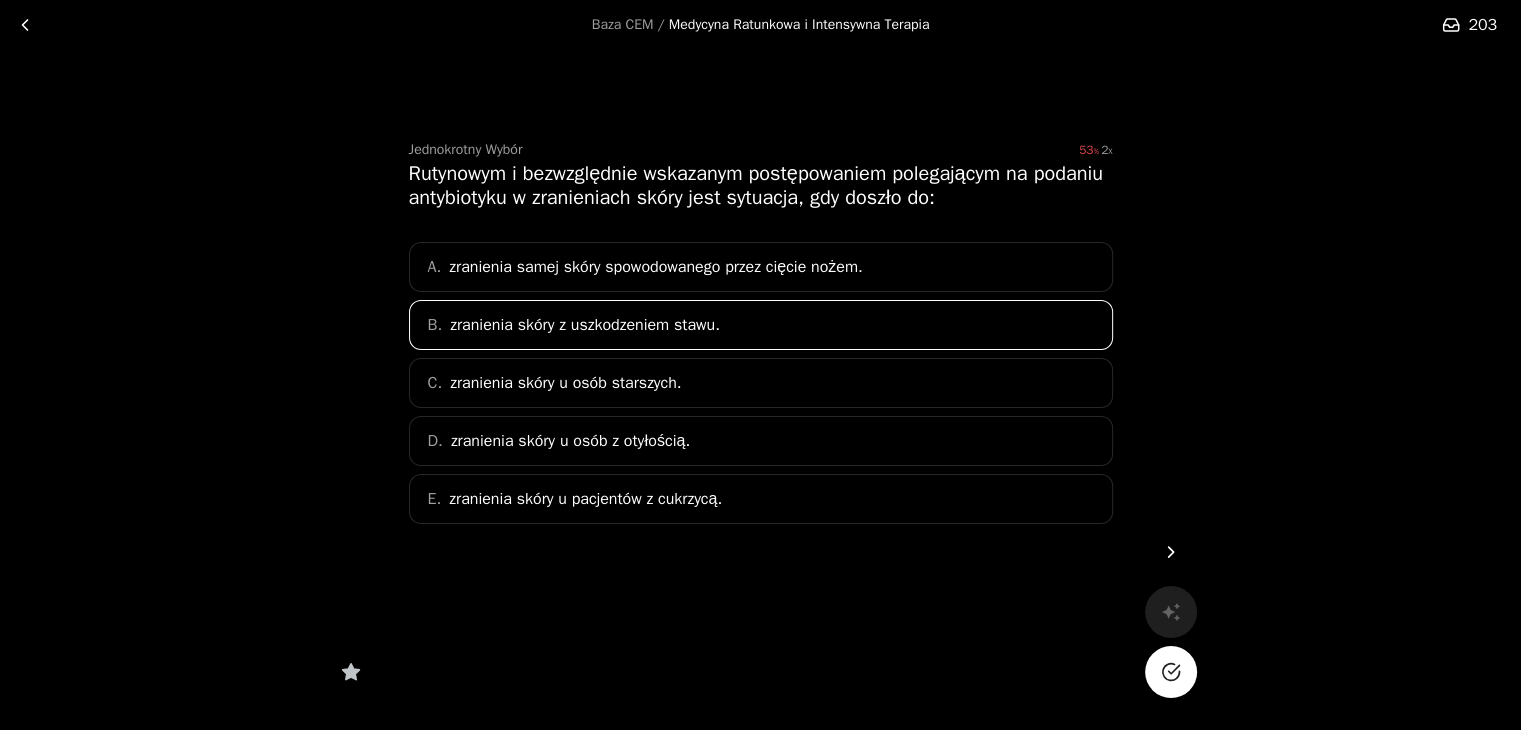 click 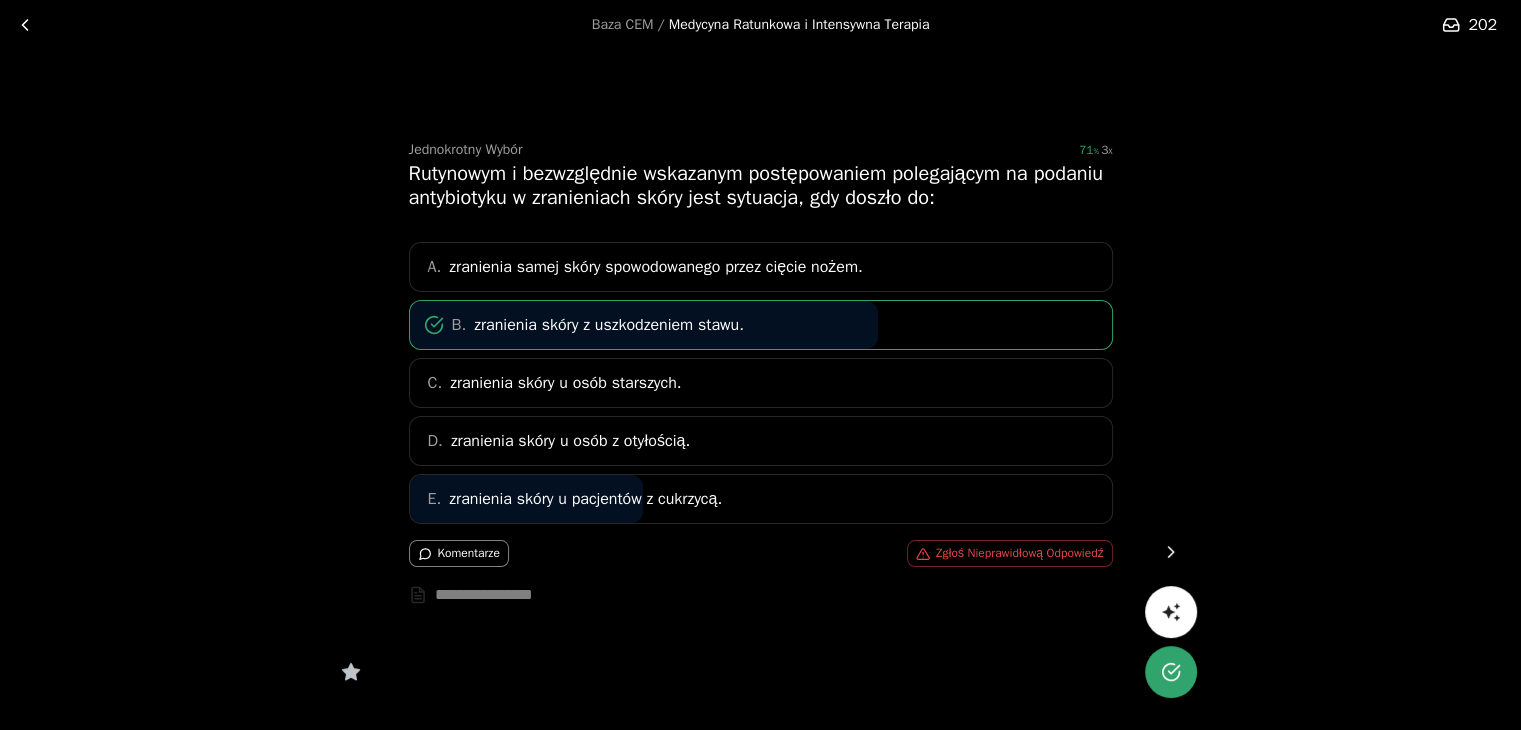 click 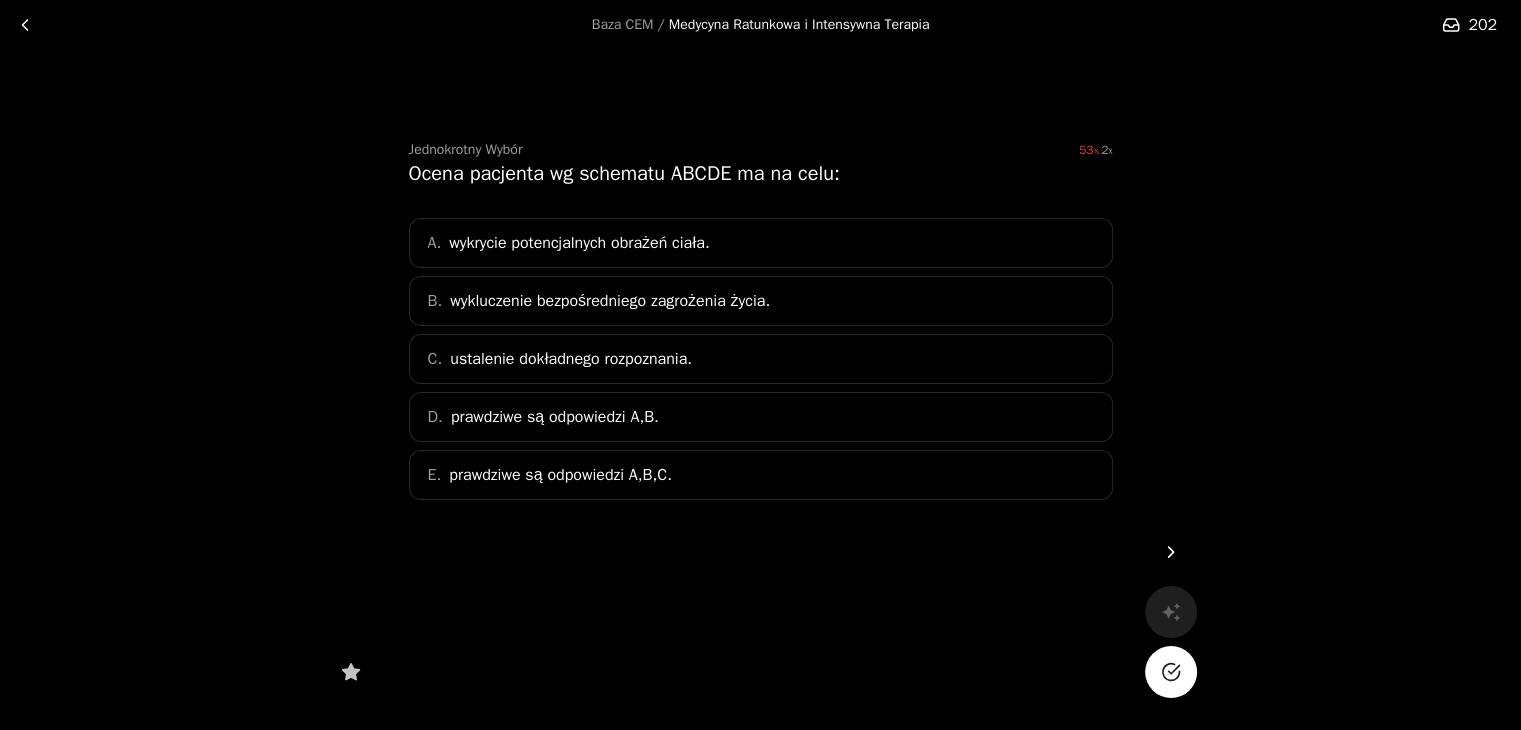 click on "D.   prawdziwe są odpowiedzi A,B." at bounding box center [761, 417] 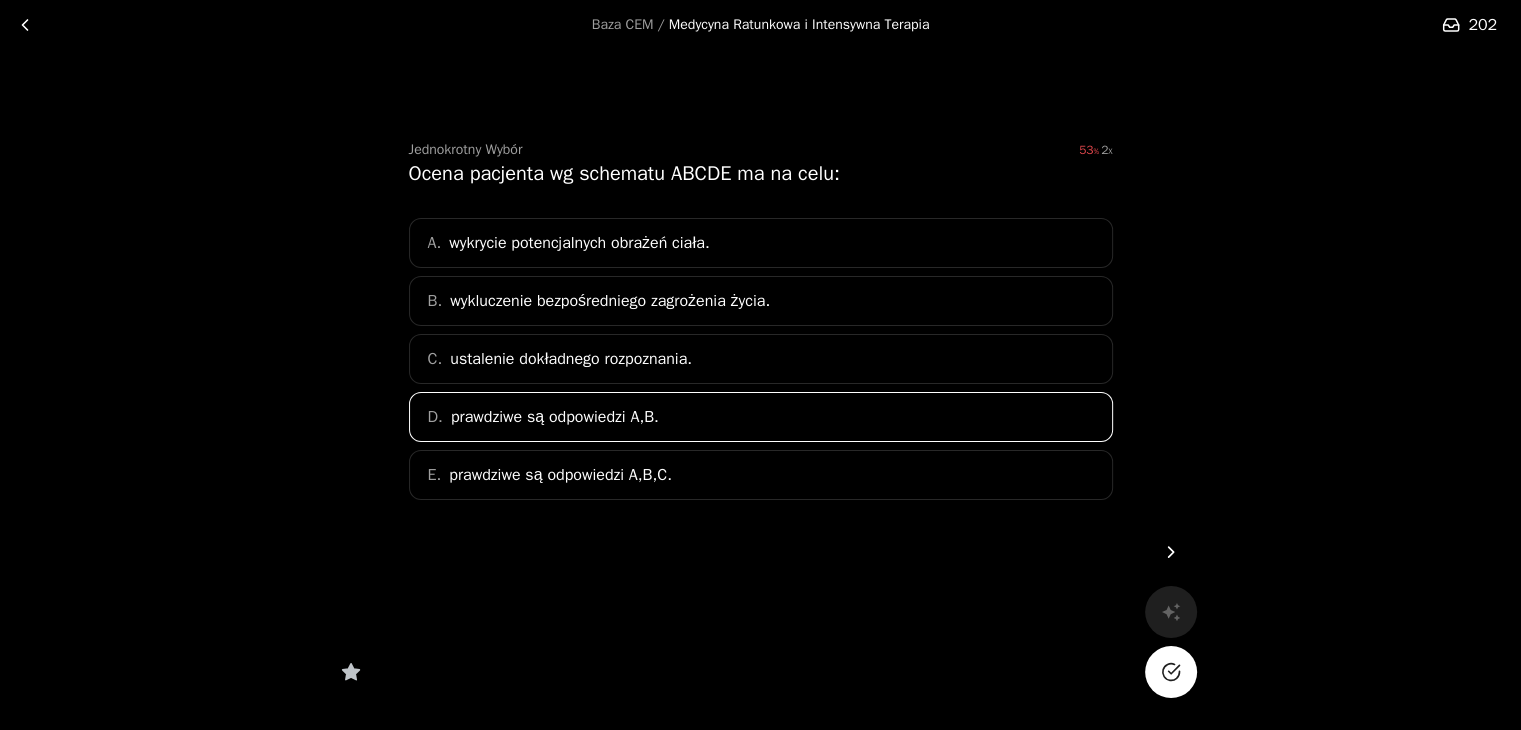 click 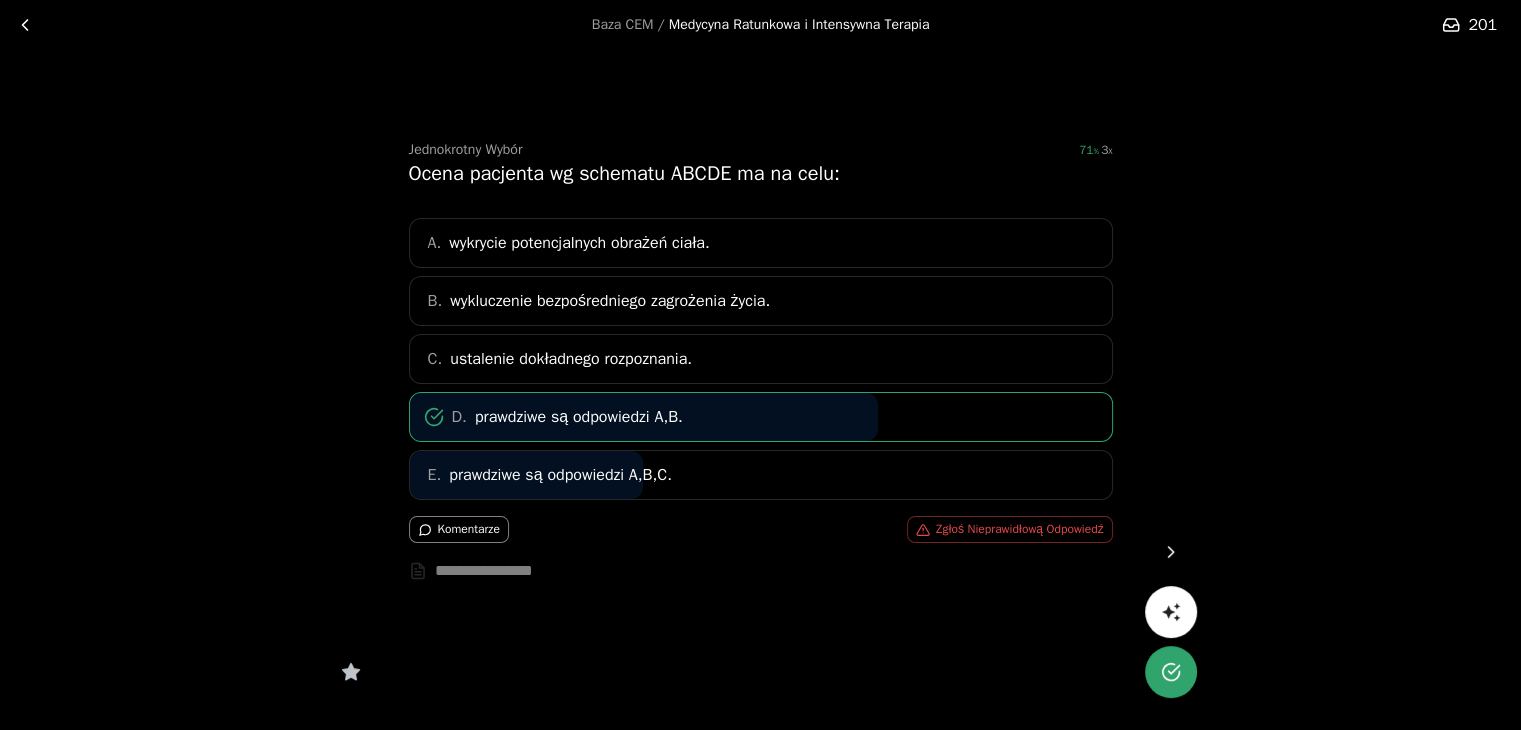 click 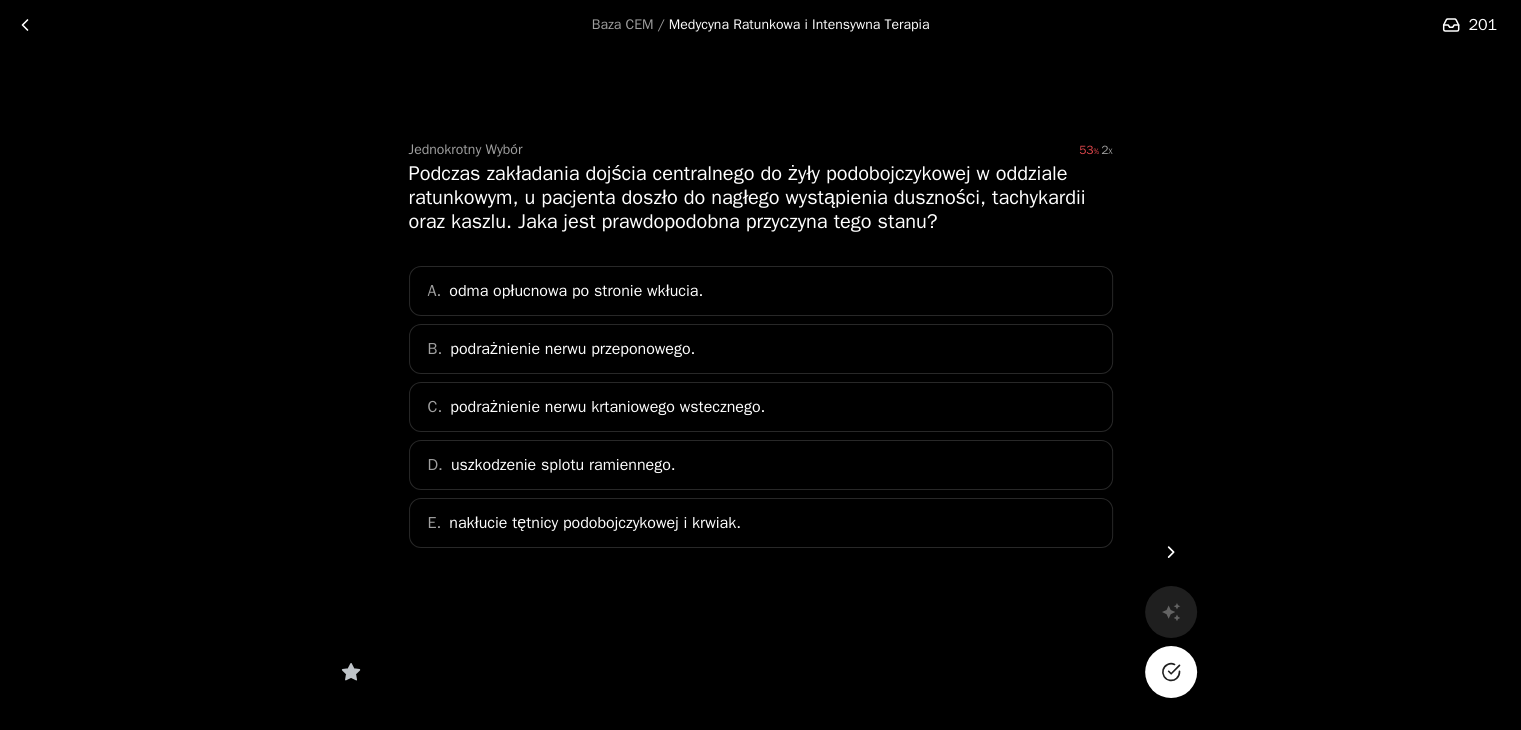 click on "A.   odma opłucnowa po stronie wkłucia." at bounding box center (761, 291) 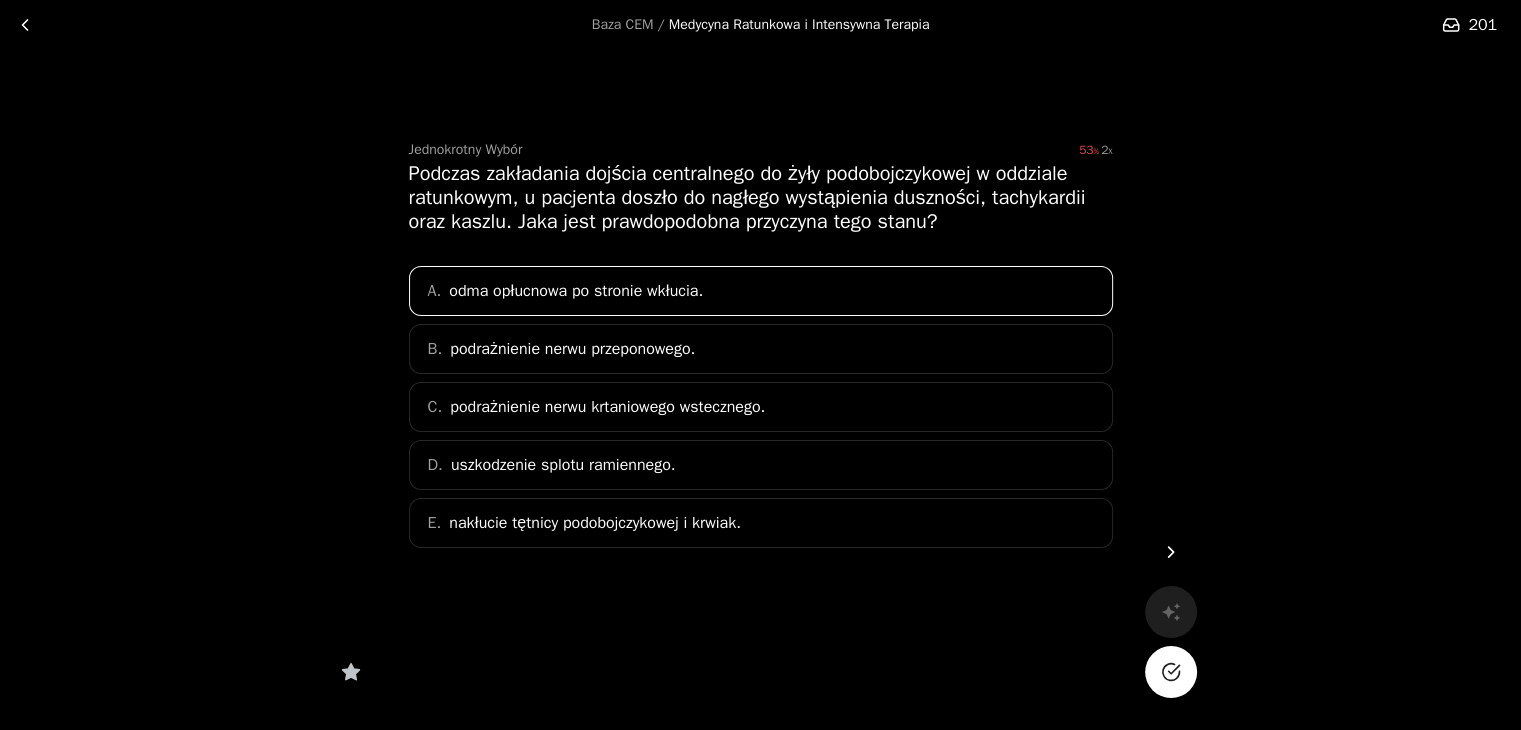 click 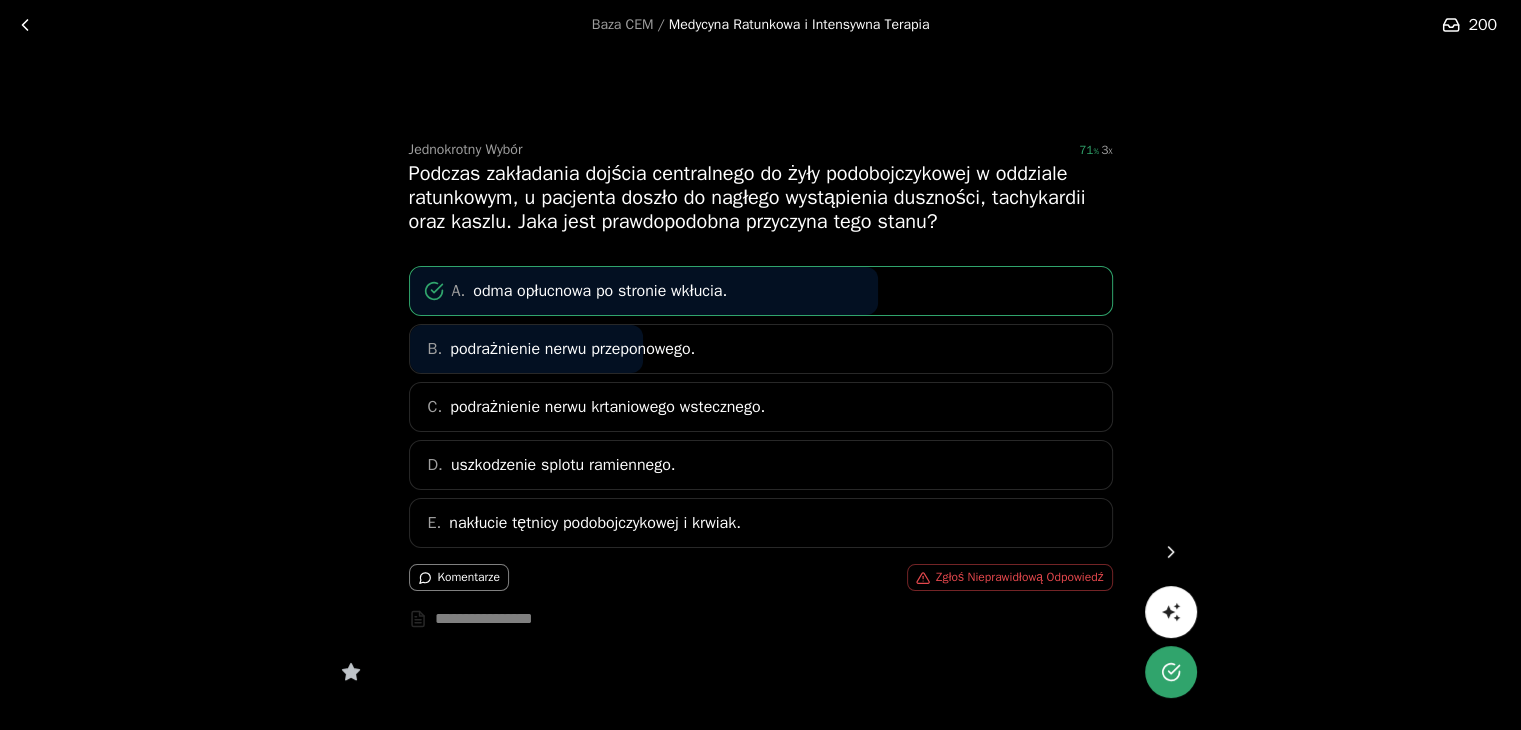 click 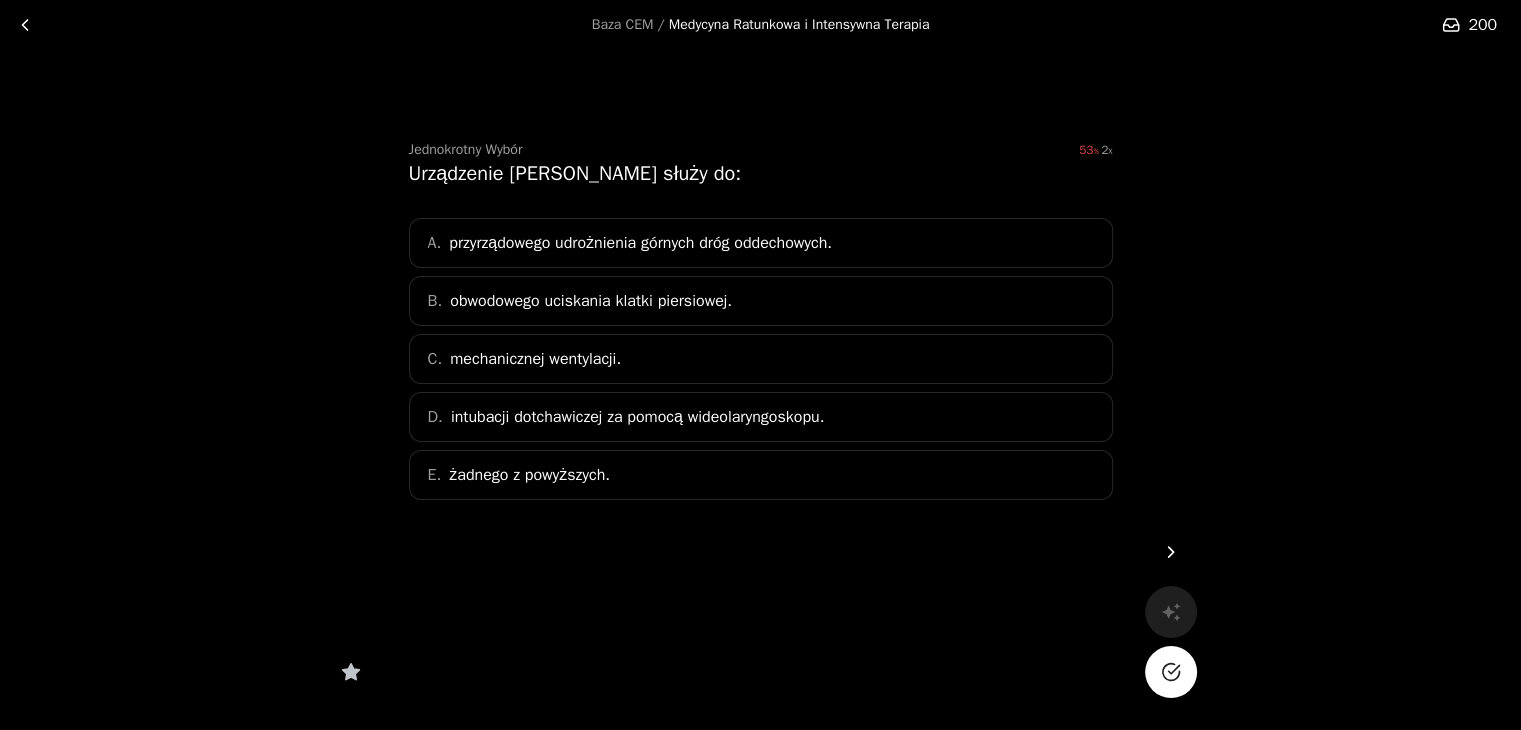 click on "B.   obwodowego uciskania klatki piersiowej." at bounding box center [761, 301] 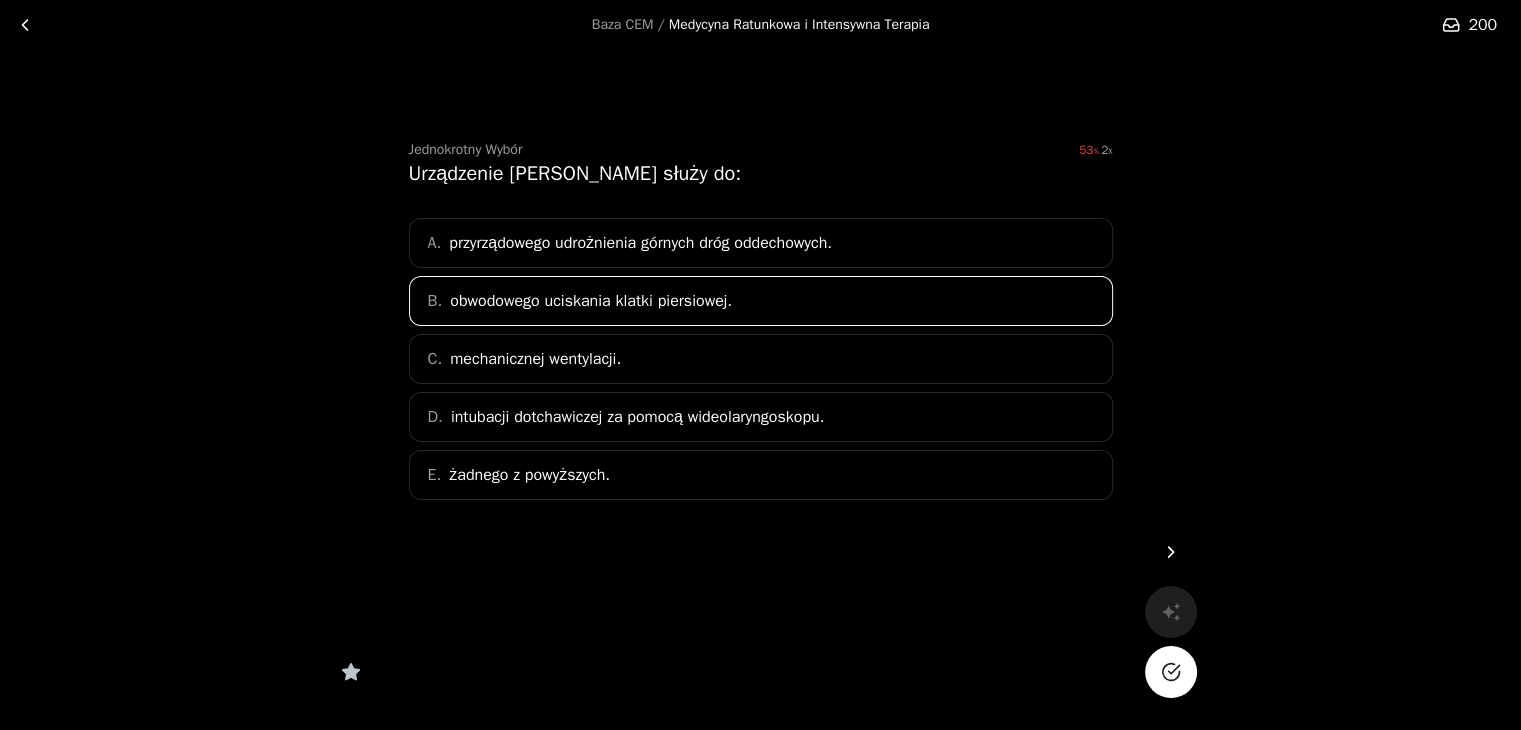 click at bounding box center [1171, 672] 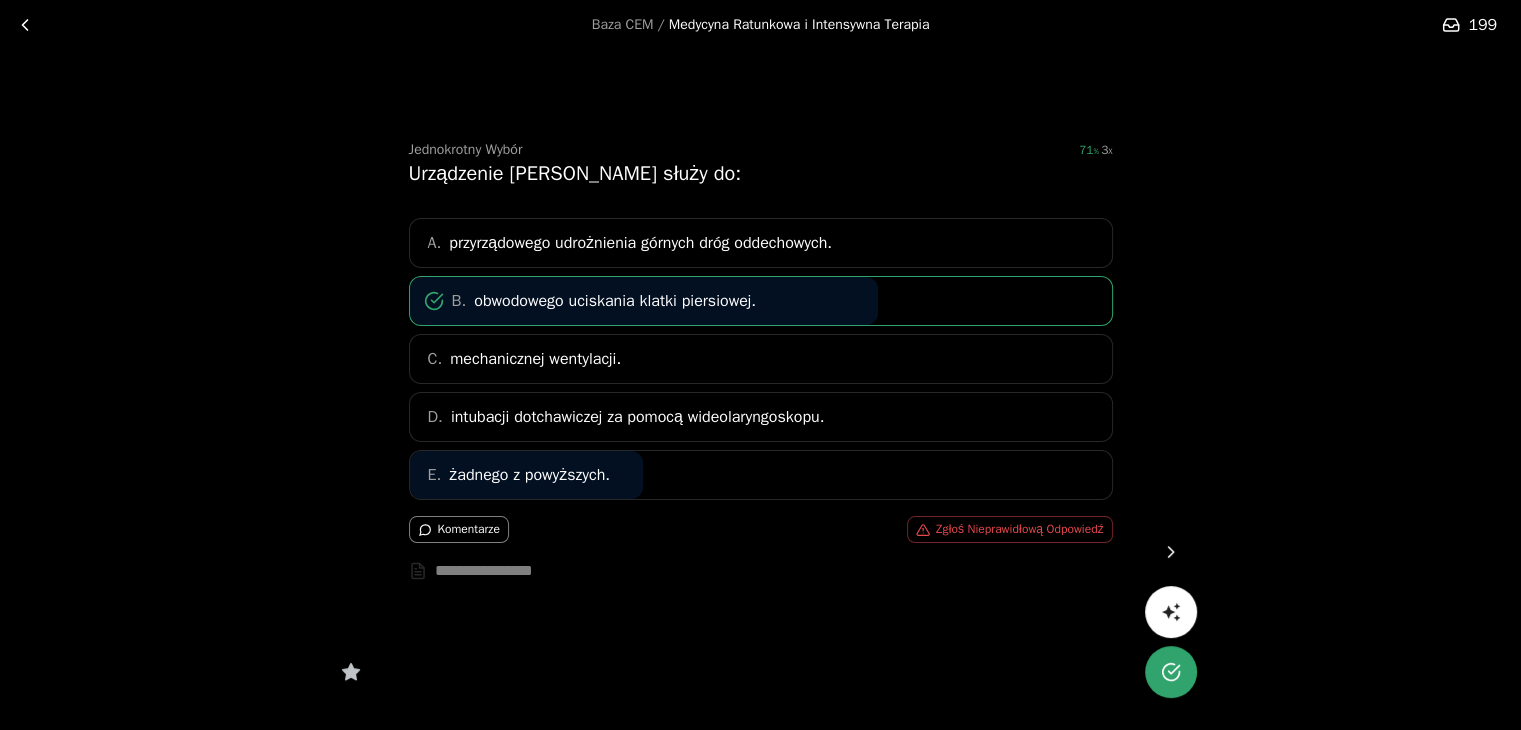 click 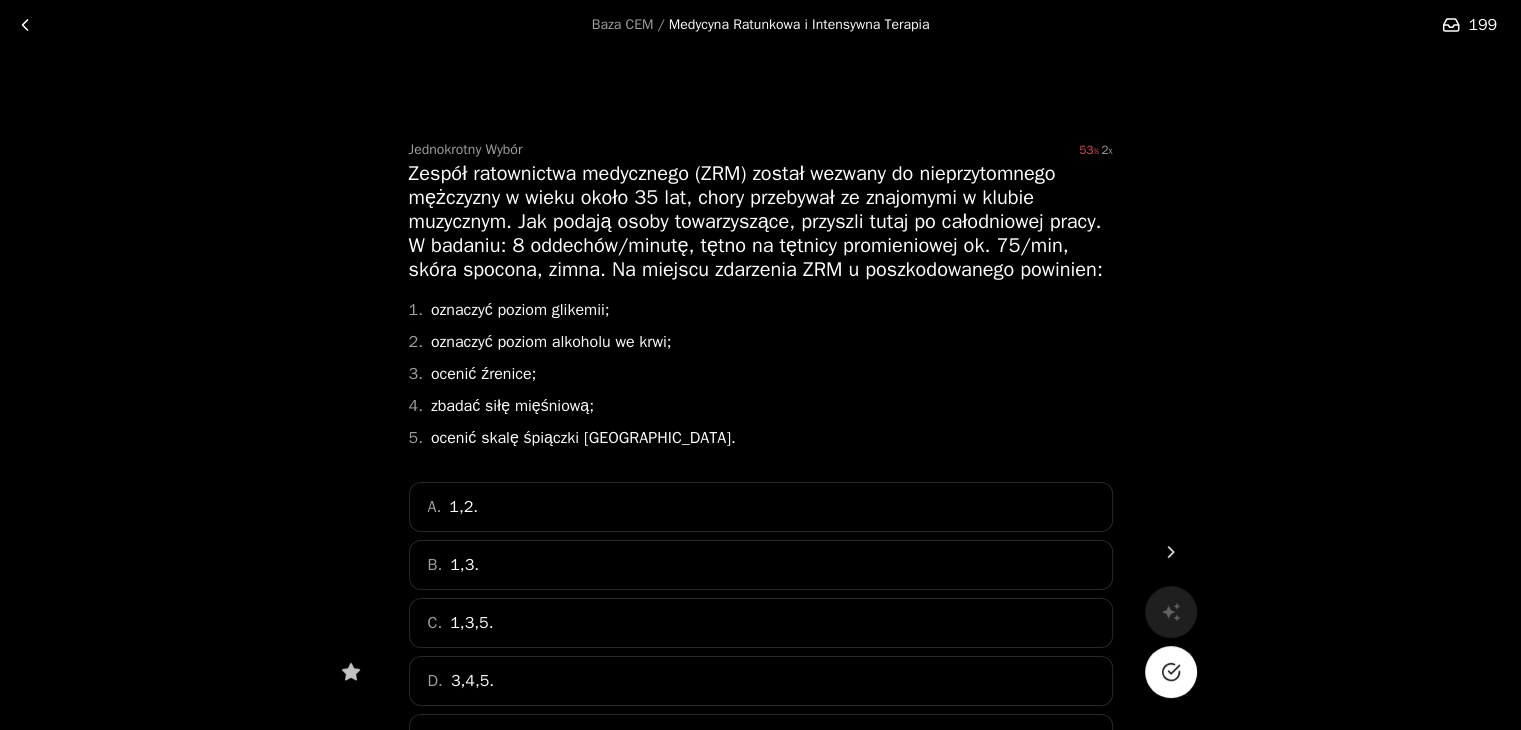 click on "C.   1,3,5." at bounding box center (761, 623) 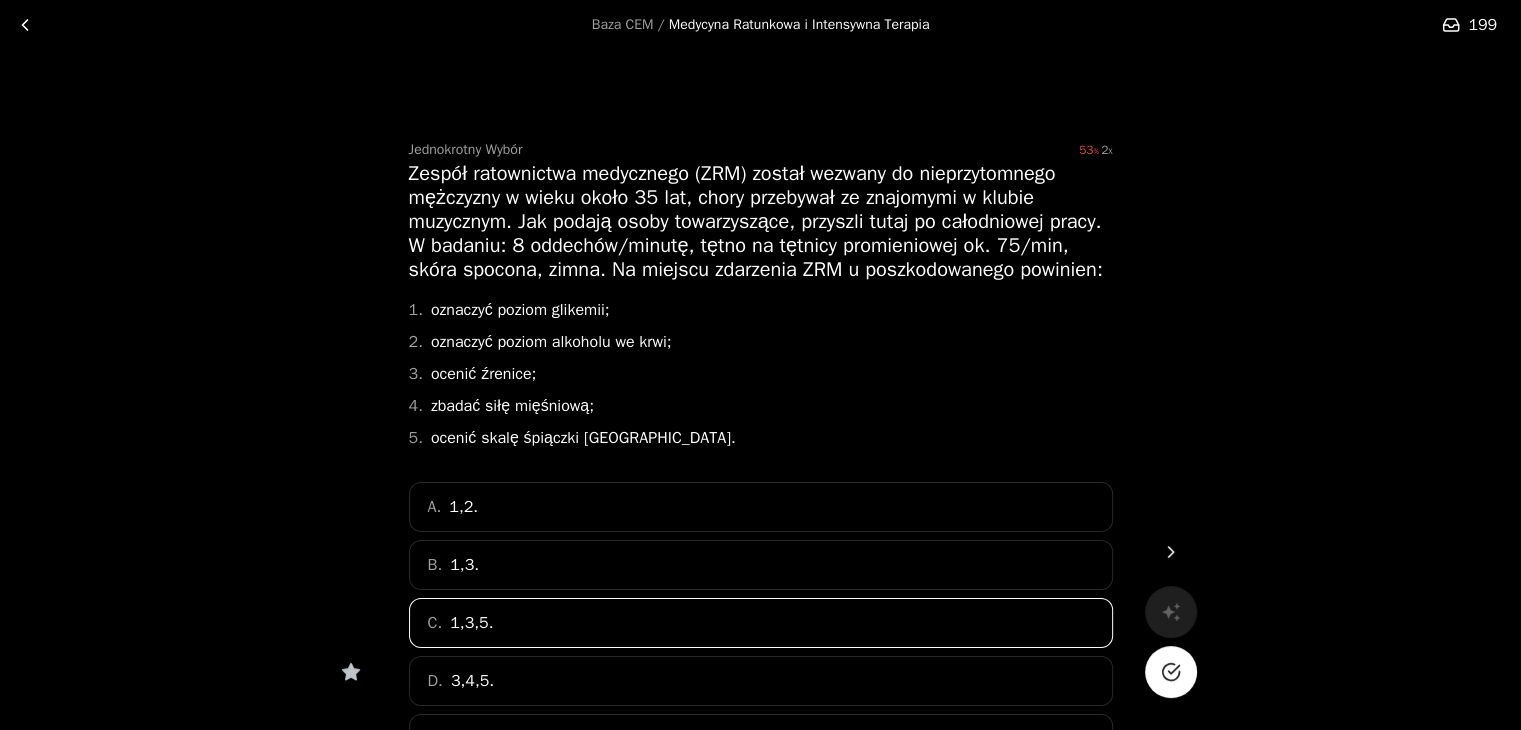 click 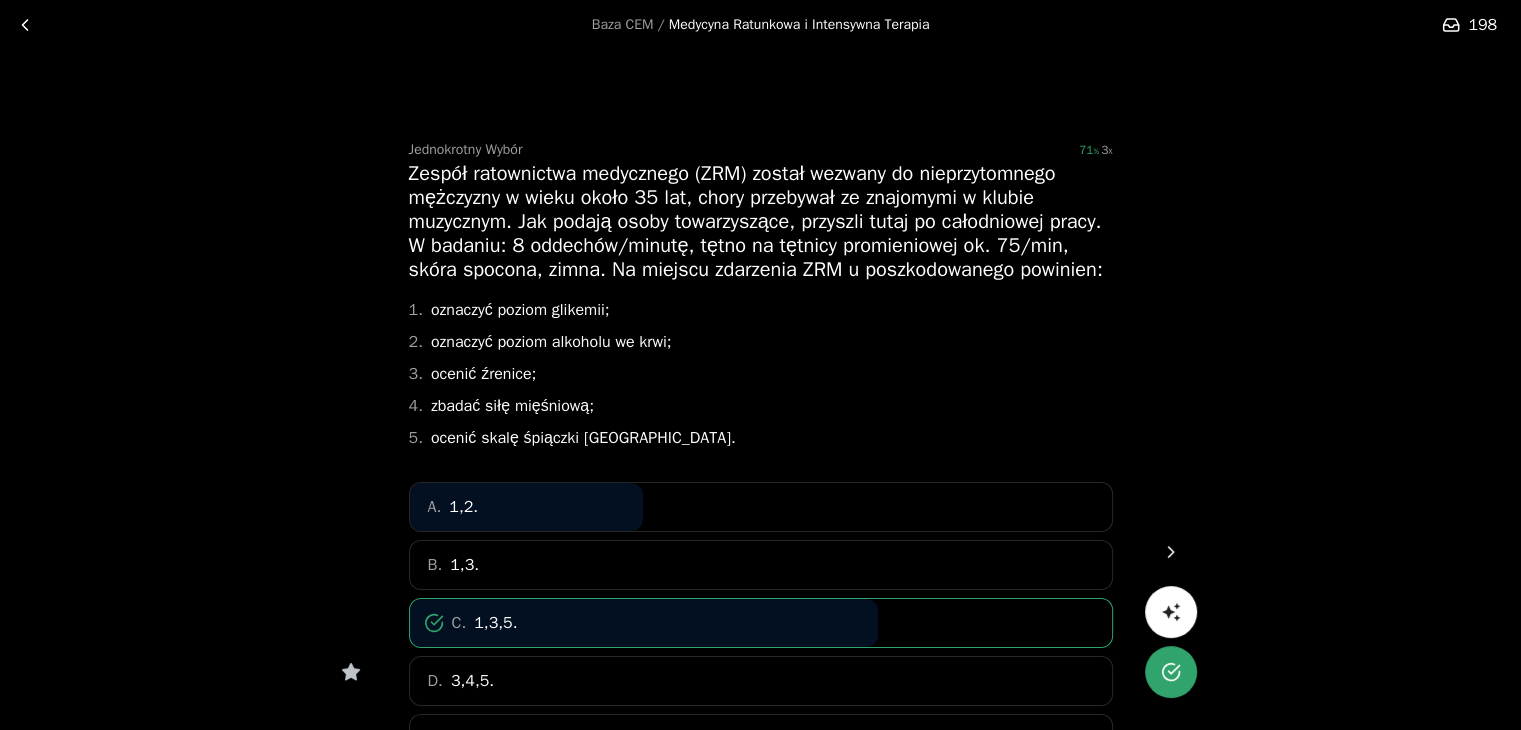 click 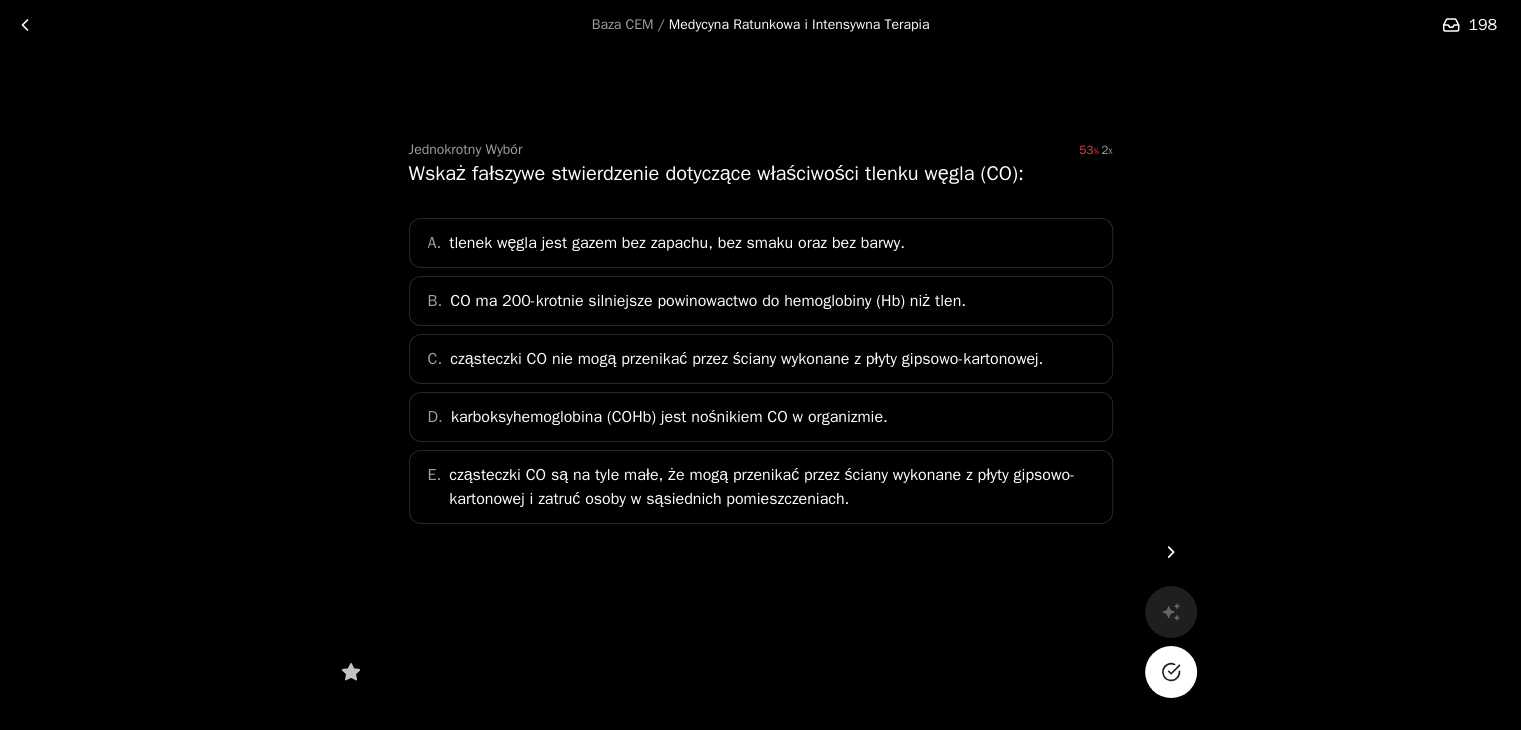 click on "cząsteczki CO są na tyle małe, że mogą przenikać przez ściany wykonane z płyty gipsowo-kartonowej i zatruć osoby w sąsiednich pomieszczeniach." at bounding box center (774, 487) 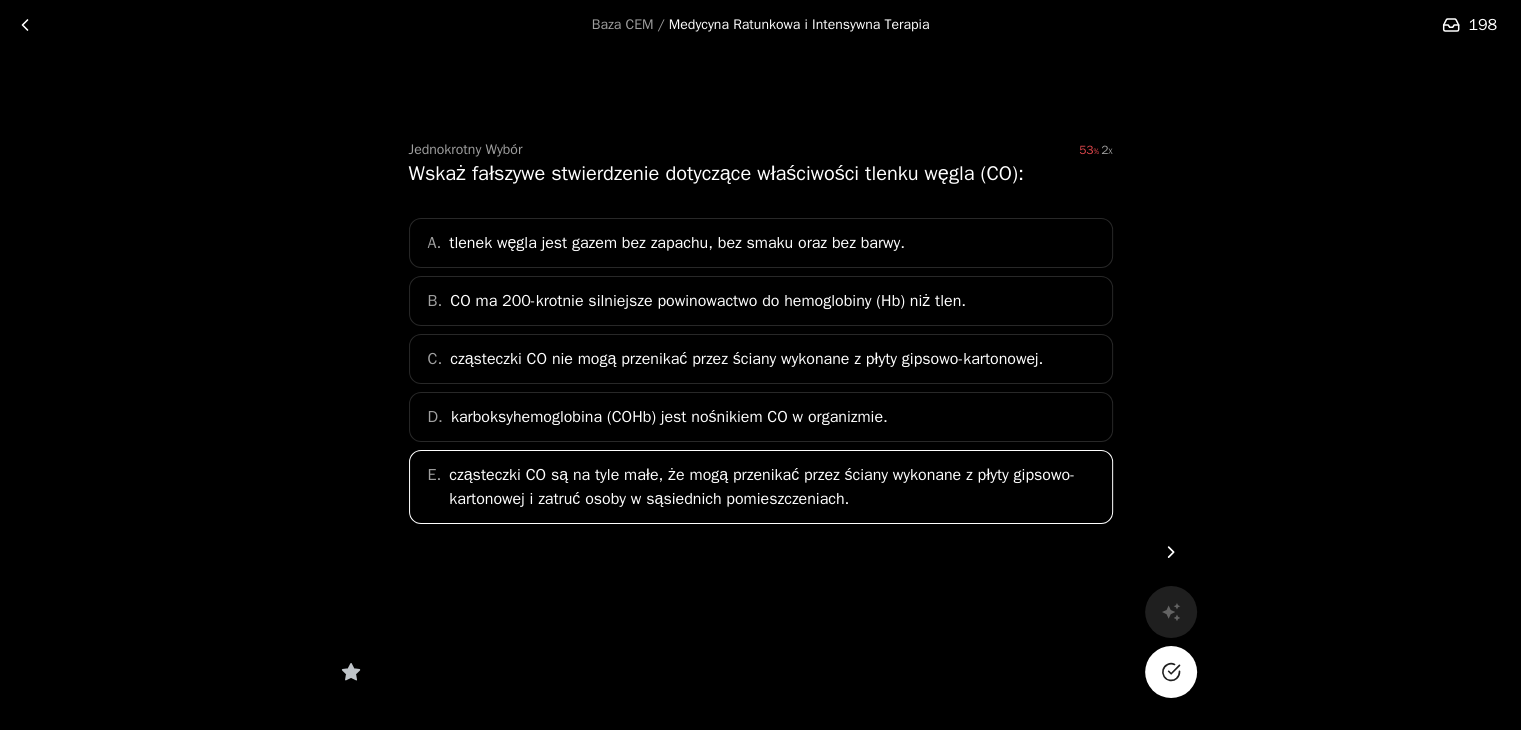 click 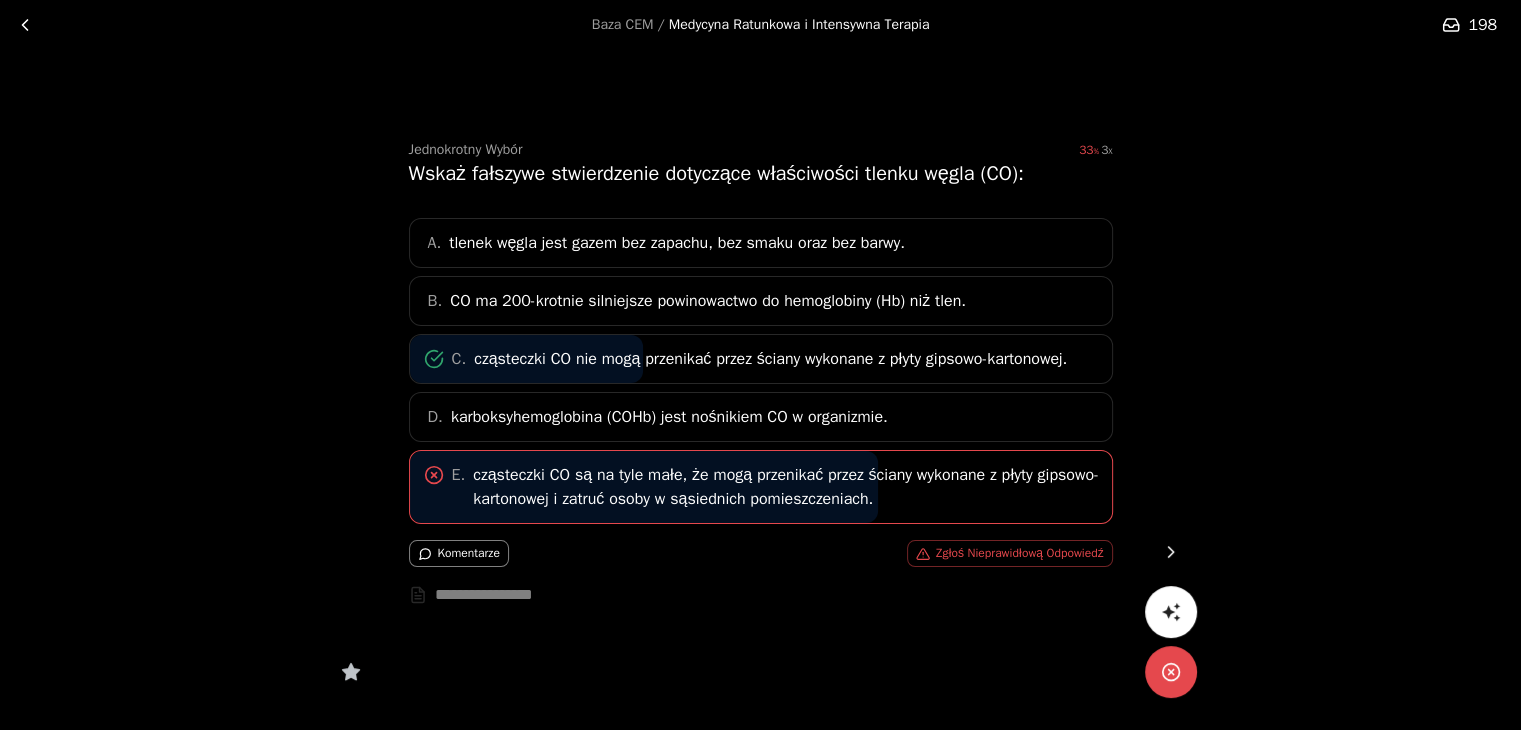 click 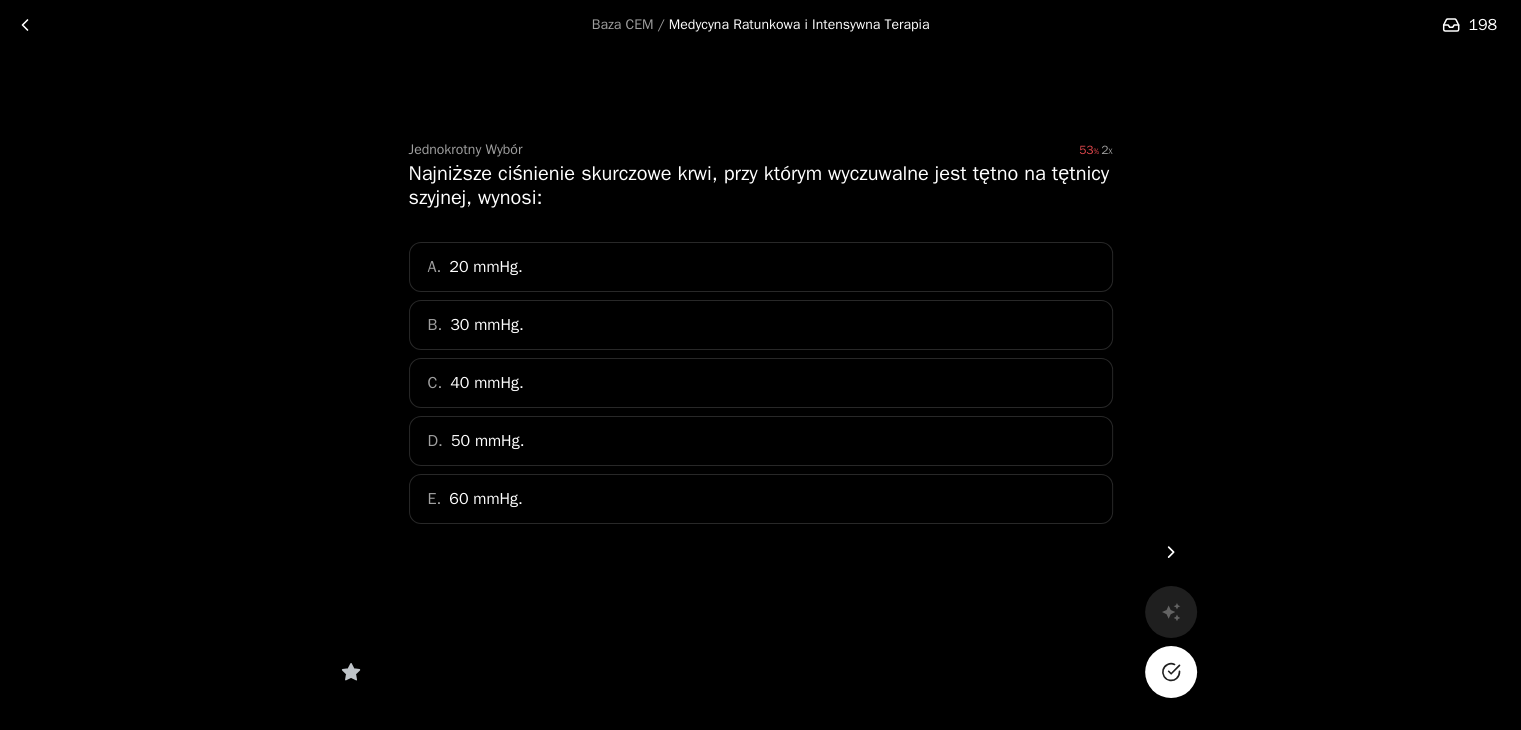 click on "Jednokrotny Wybór 53 2 Najniższe ciśnienie skurczowe krwi, przy którym wyczuwalne jest tętno na tętnicy szyjnej, wynosi: A.   20 mmHg. B.   30 mmHg. C.   40 mmHg. D.   50 mmHg. E.   60 mmHg." at bounding box center (761, 372) 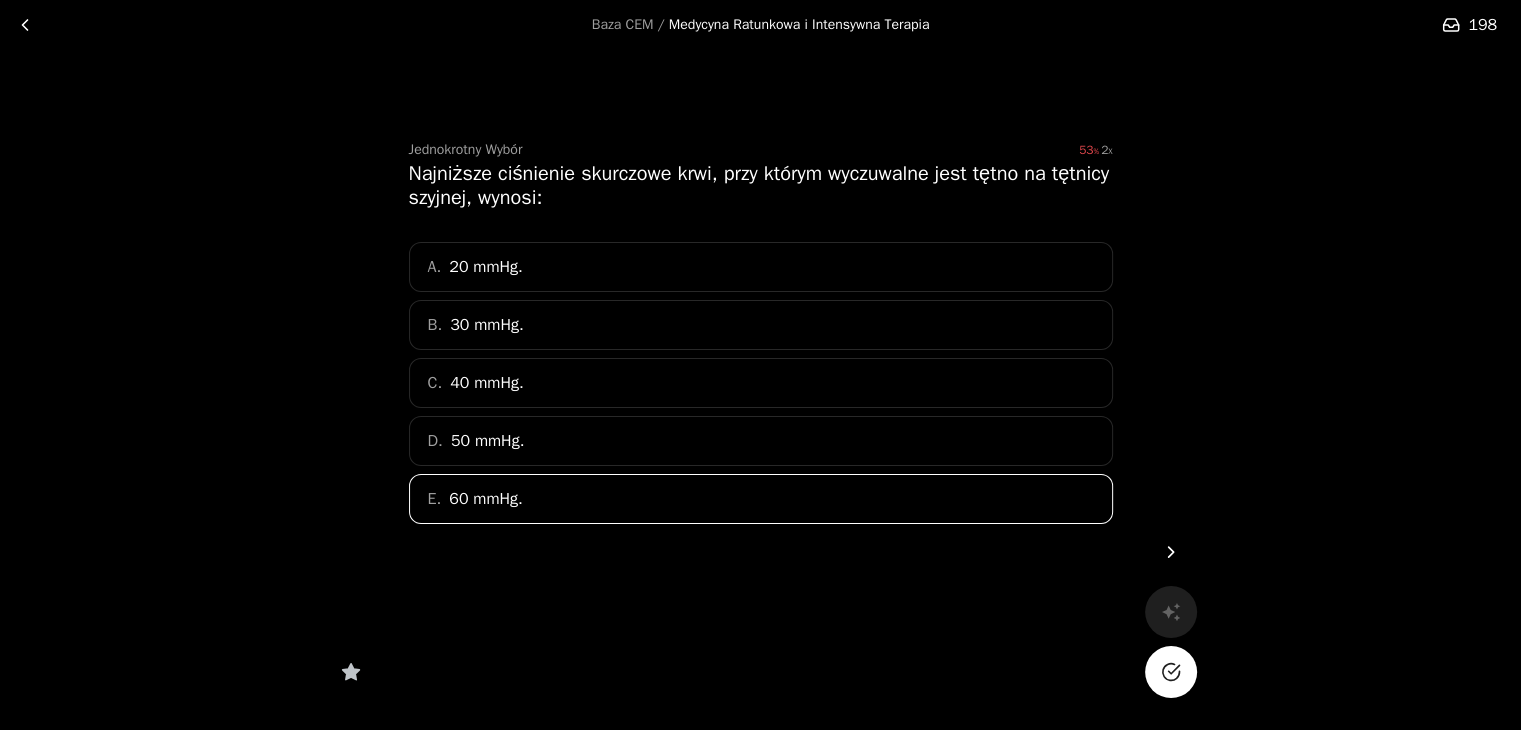 click 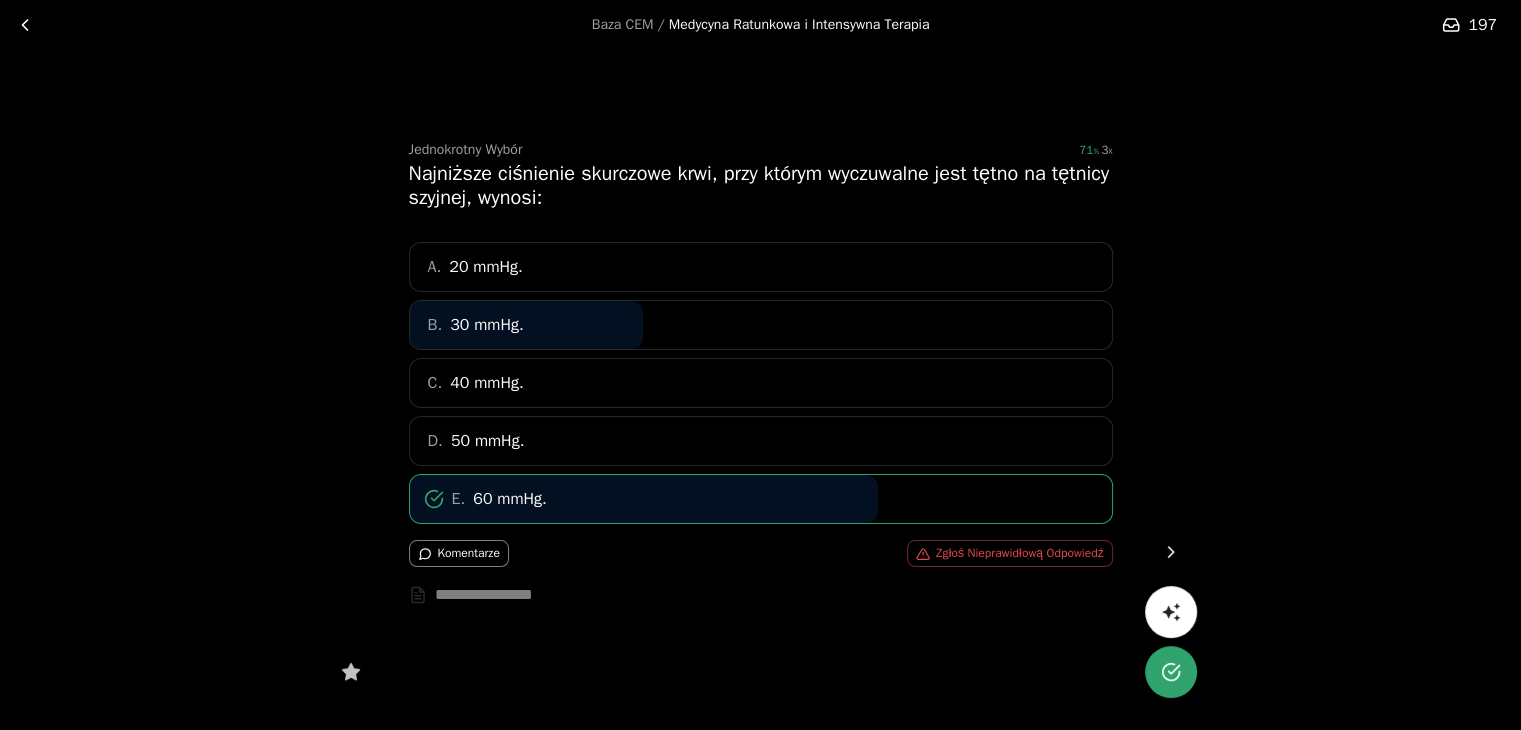click 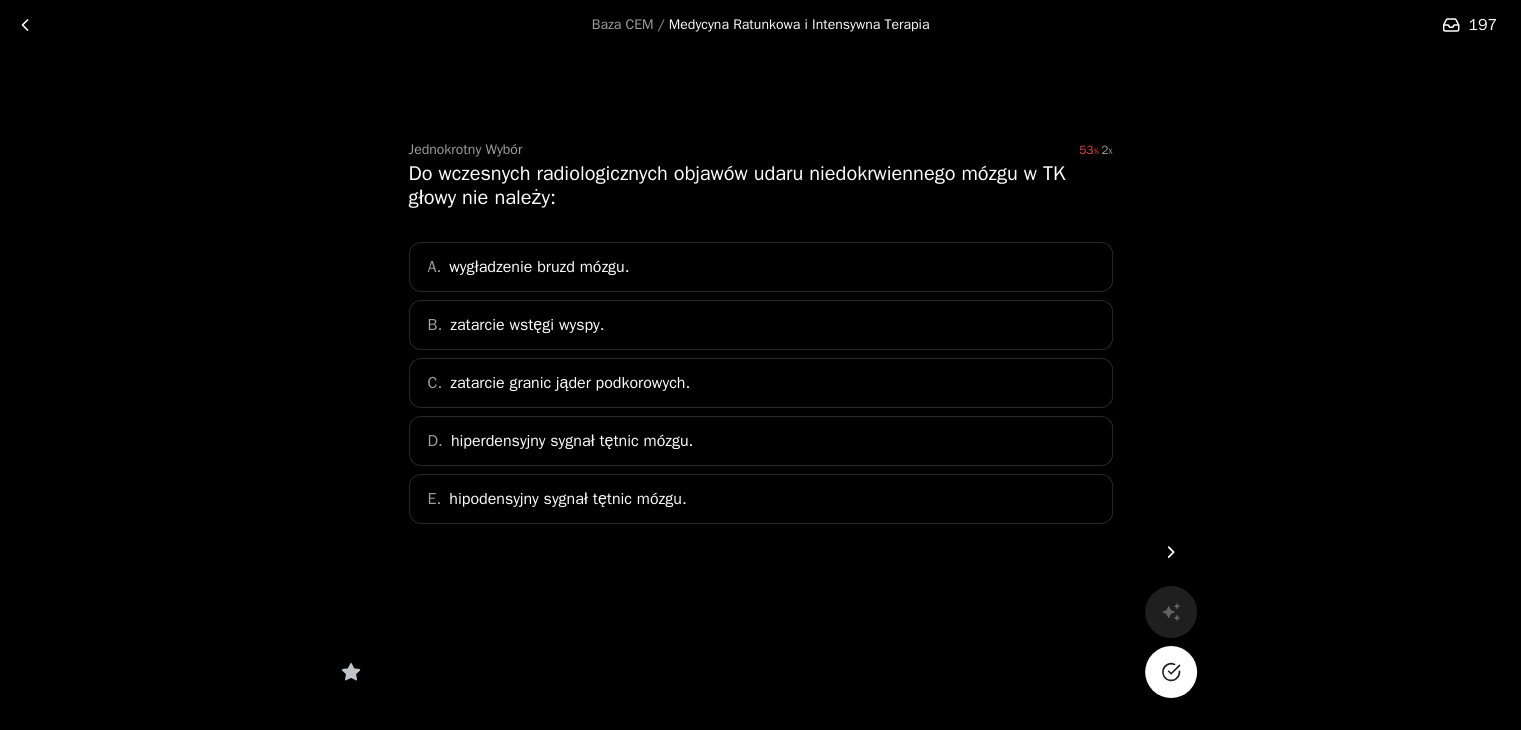 click on "E.   hipodensyjny sygnał tętnic mózgu." at bounding box center [761, 499] 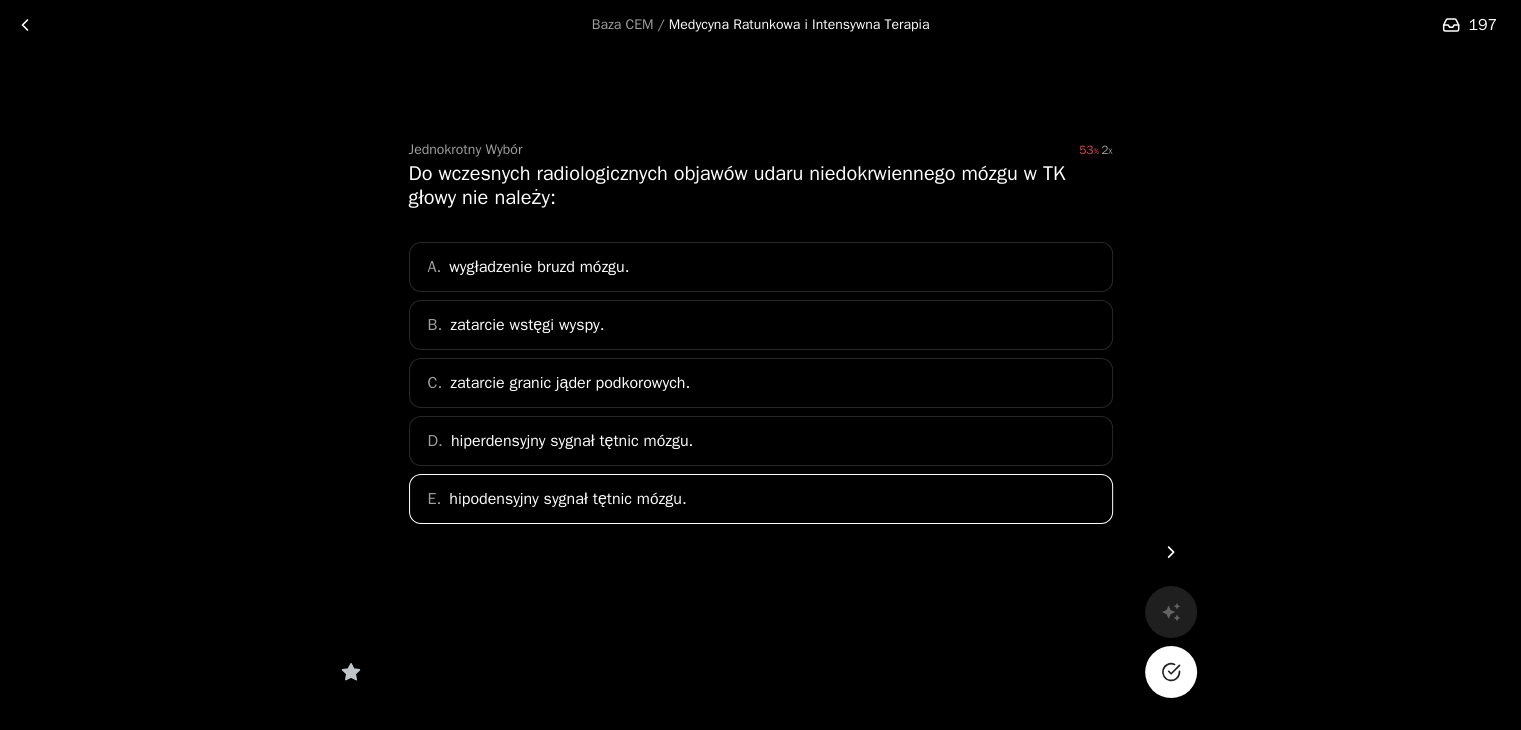 click 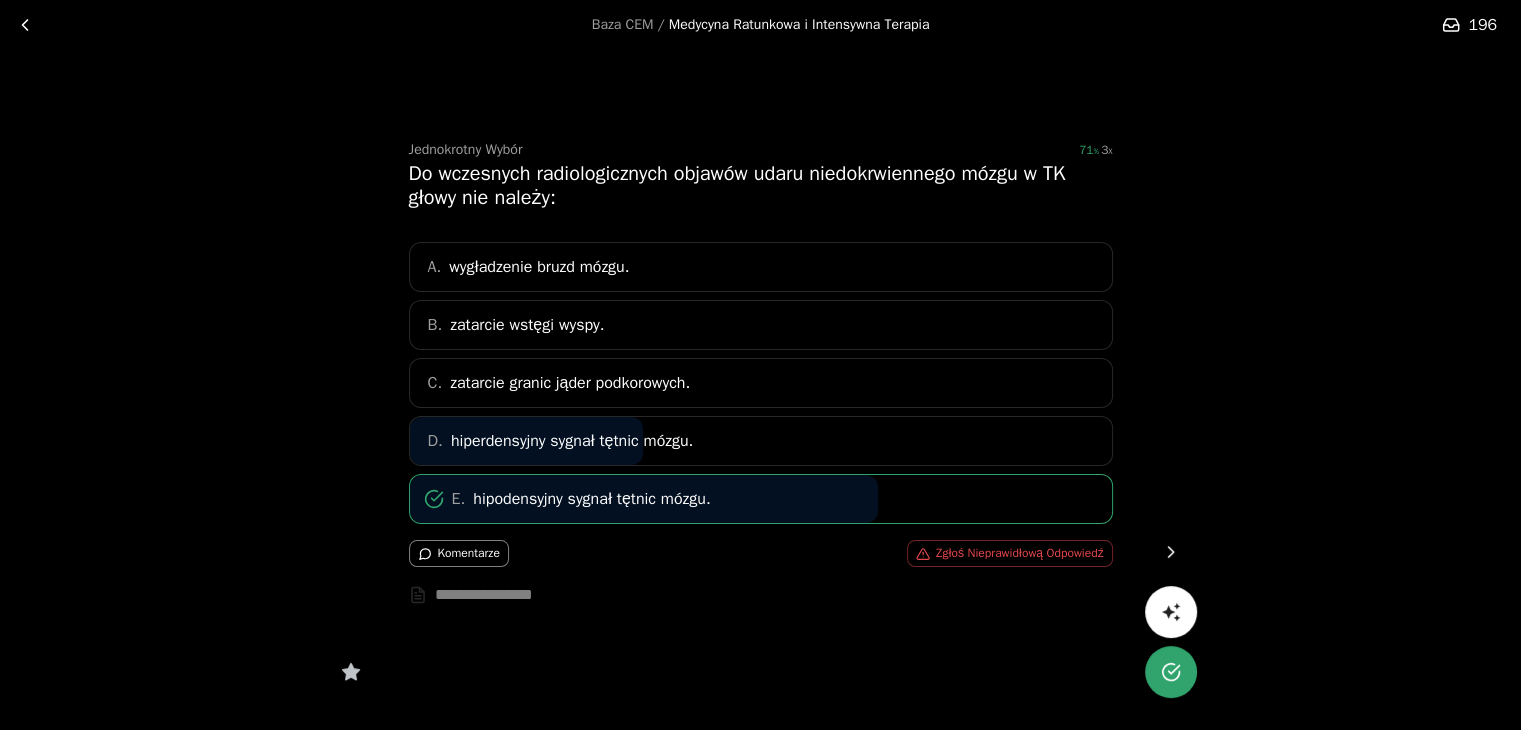 click 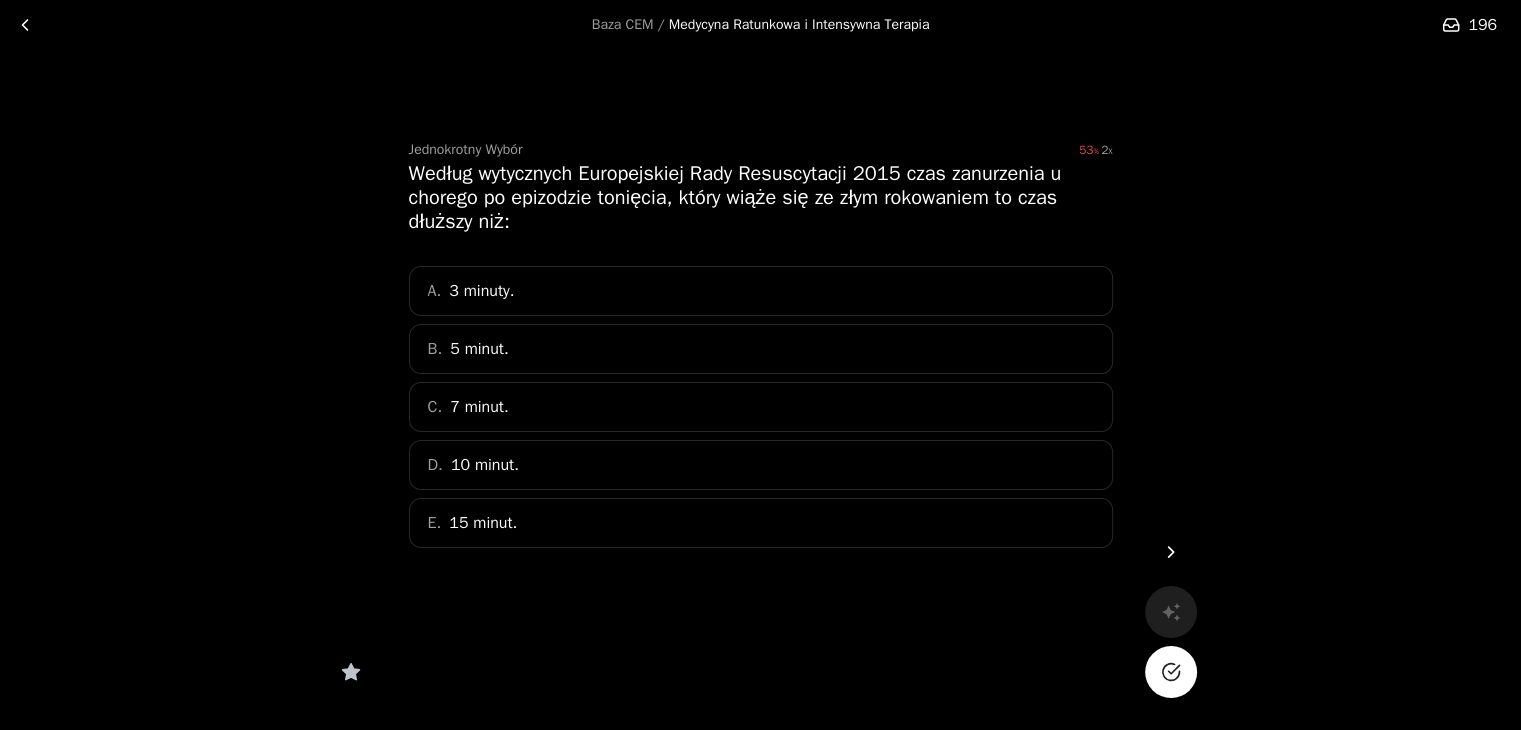 click on "D.   10 minut." at bounding box center (761, 465) 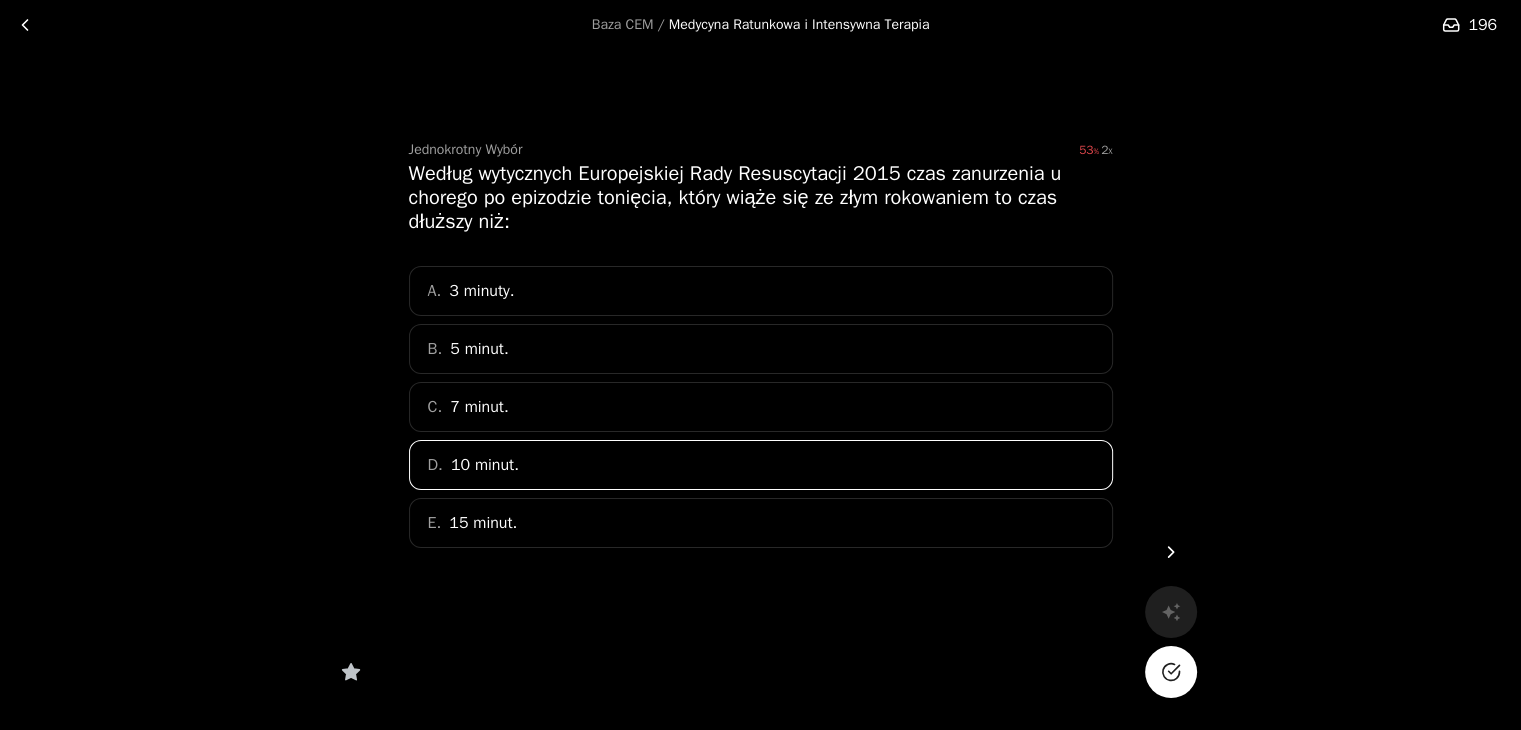 click 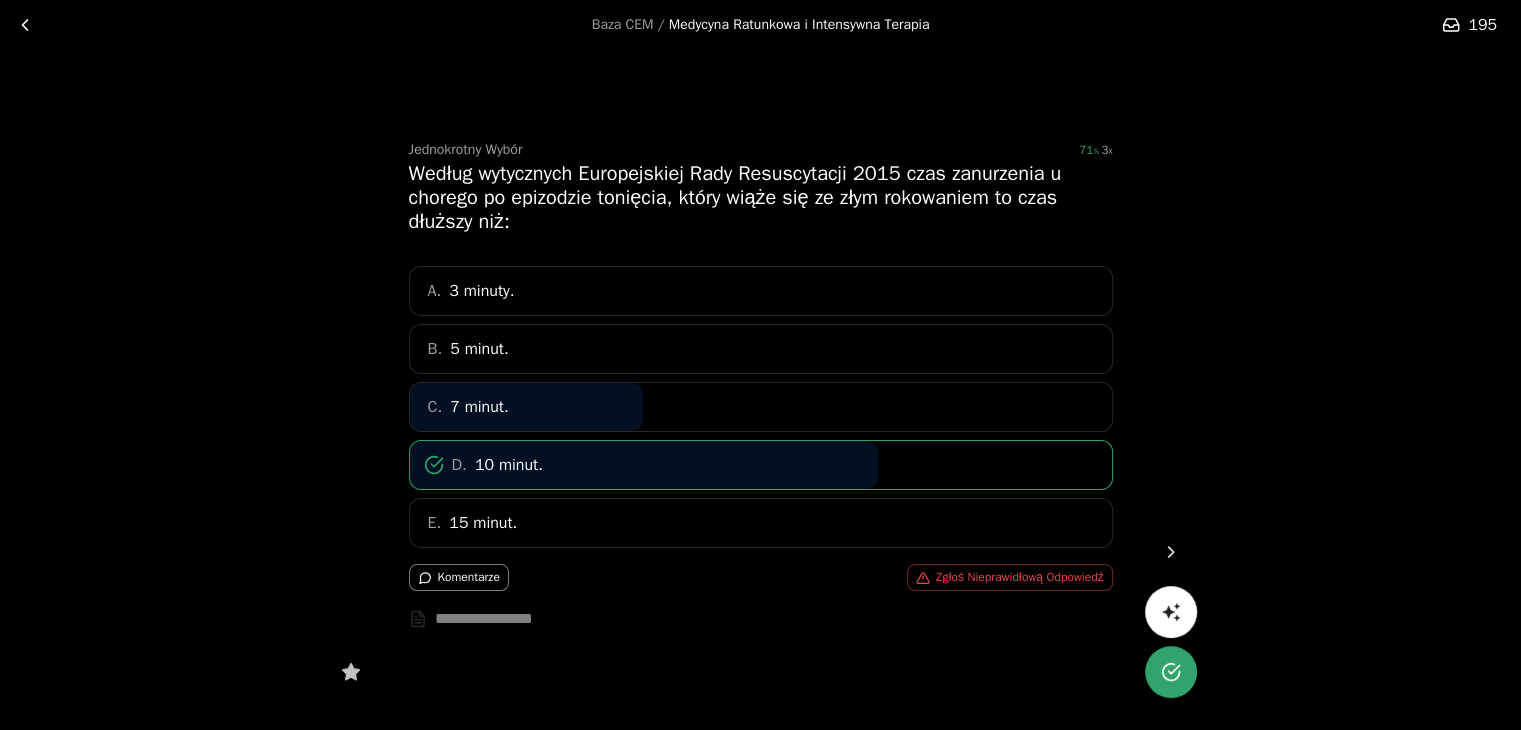 click at bounding box center (1171, 552) 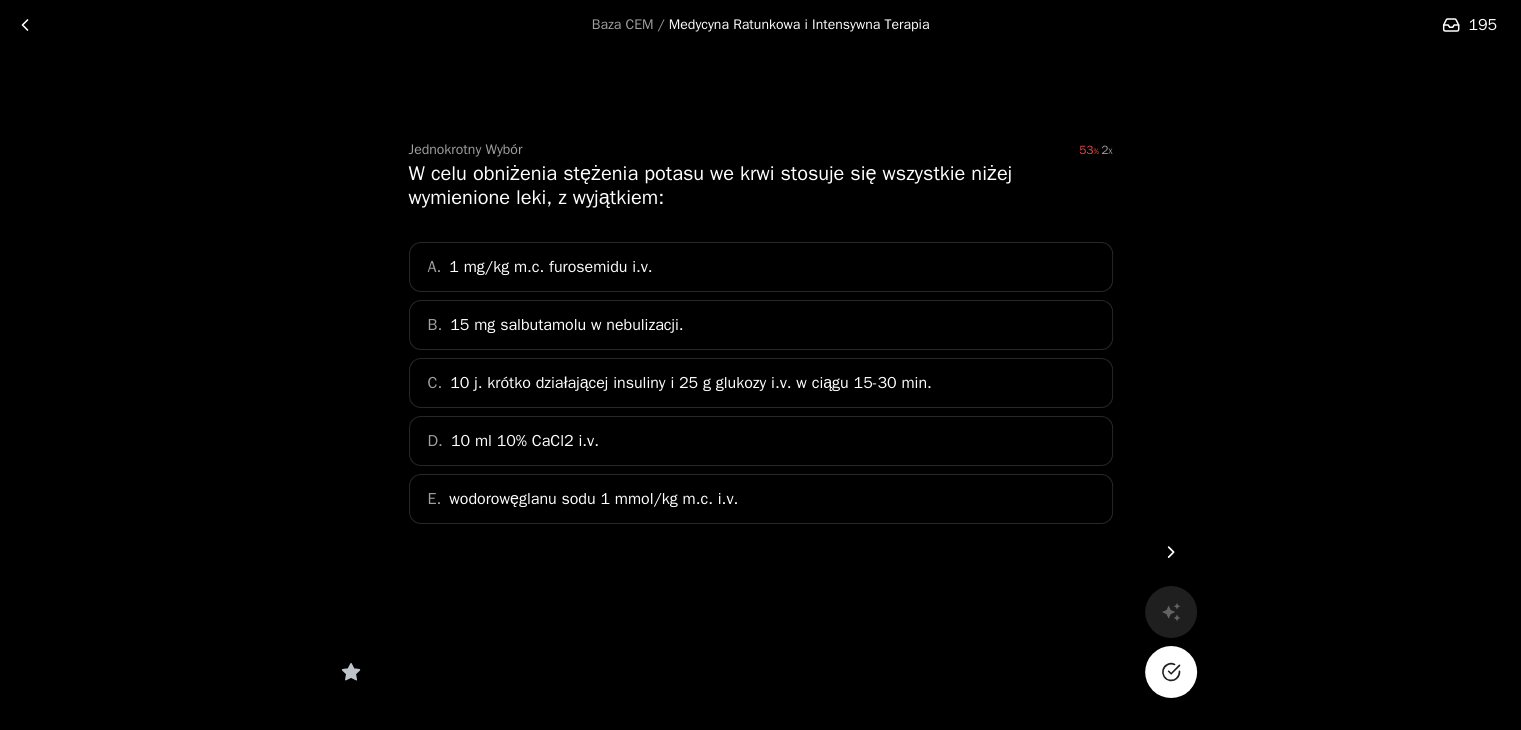 click on "D.   10 ml 10% CaCl2 i.v." at bounding box center [761, 441] 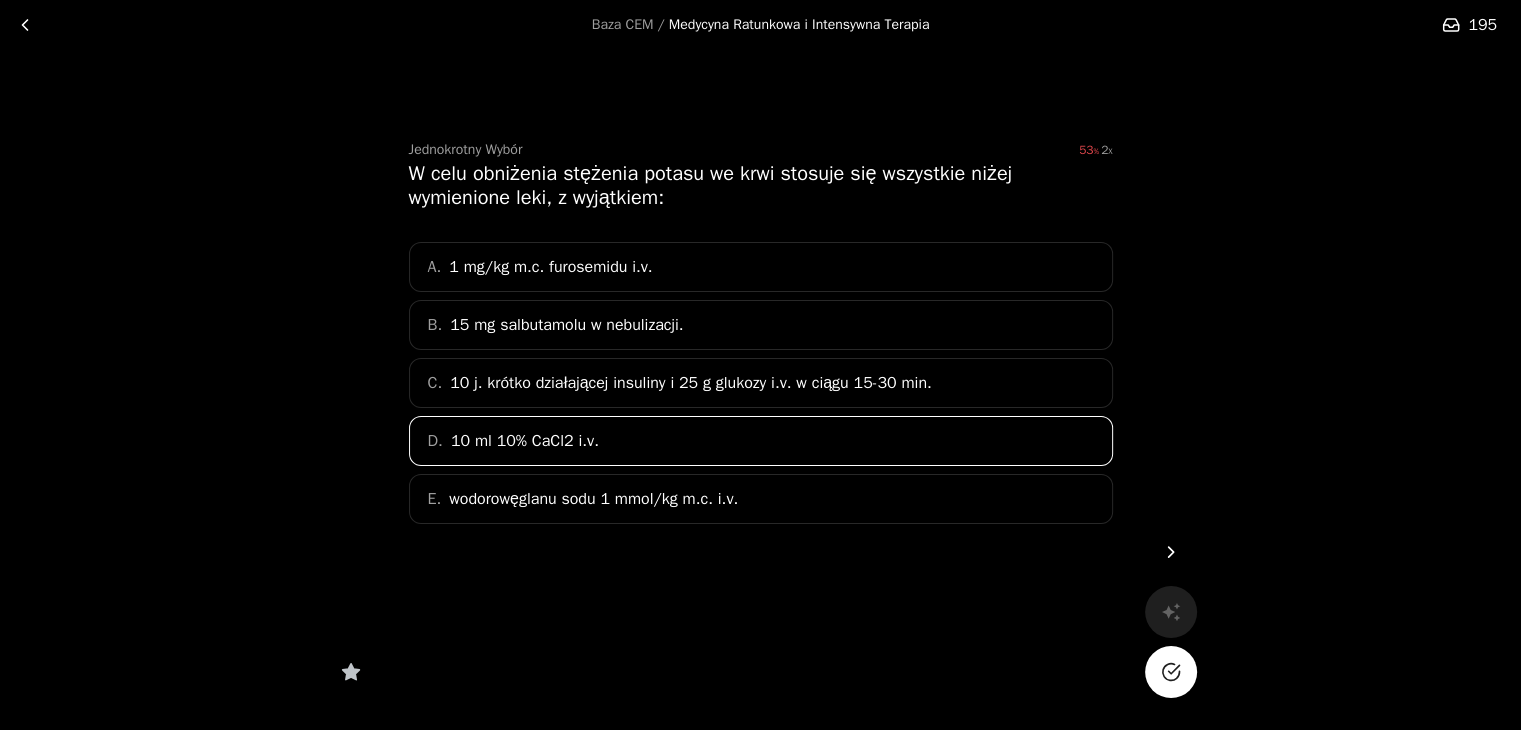 click 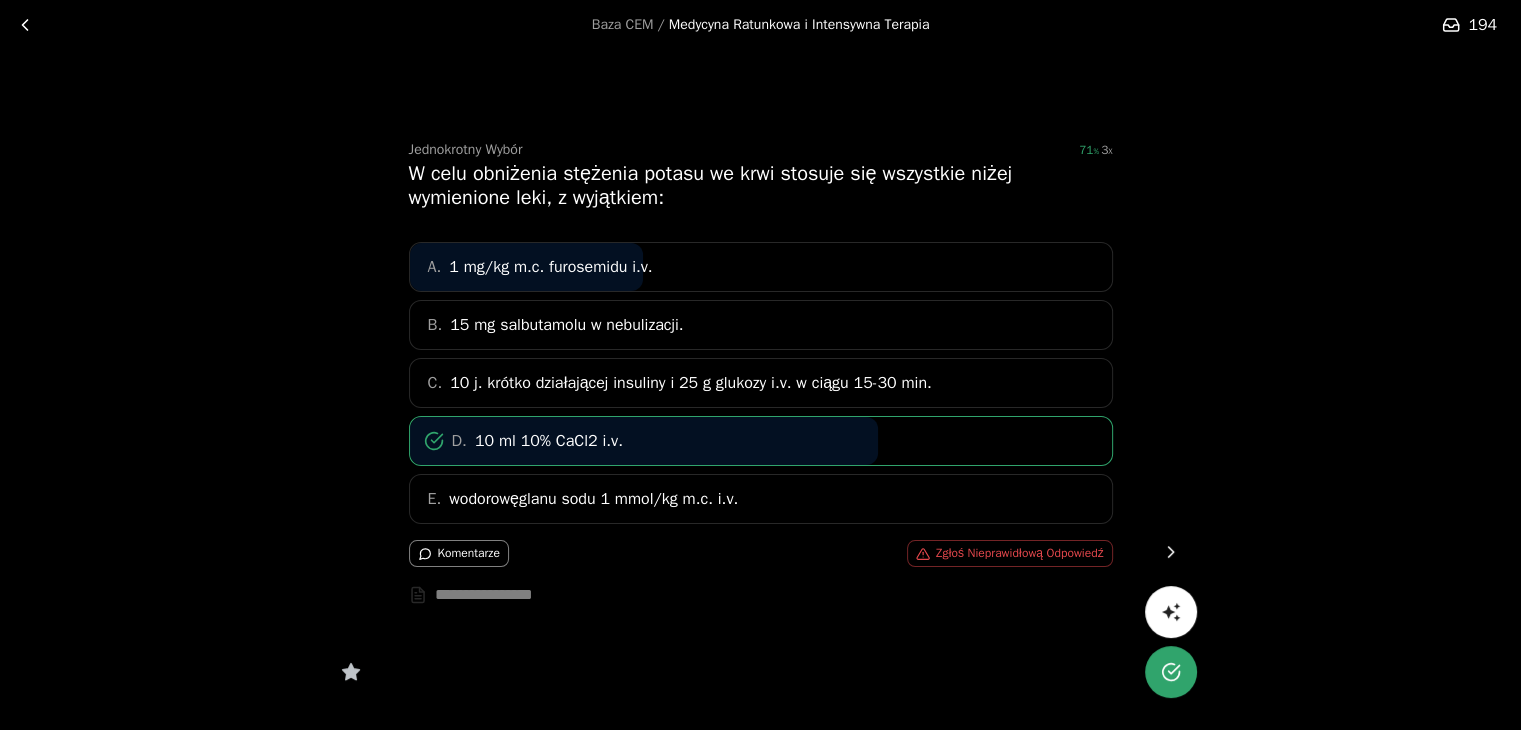 click 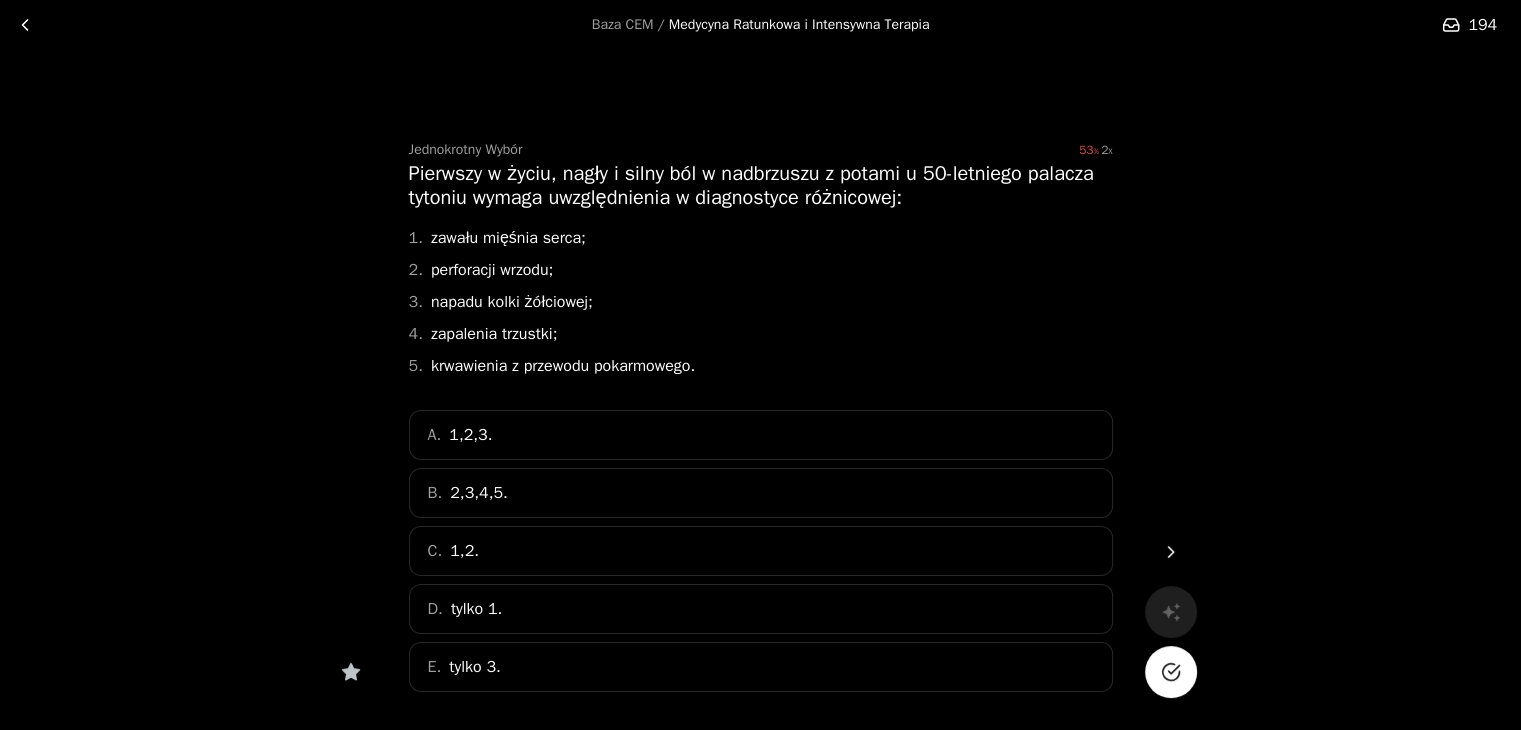 click on "A.   1,2,3." at bounding box center (761, 435) 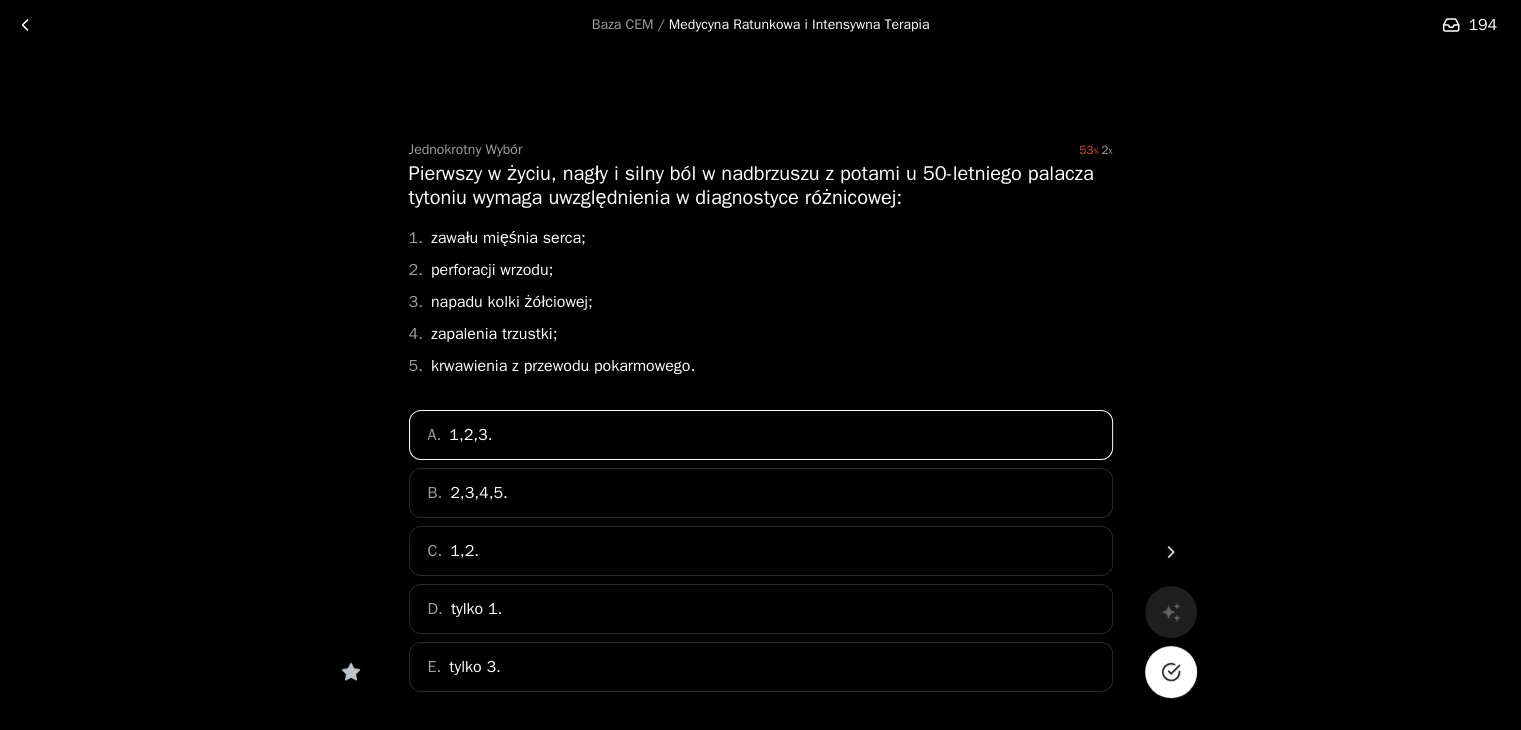 click 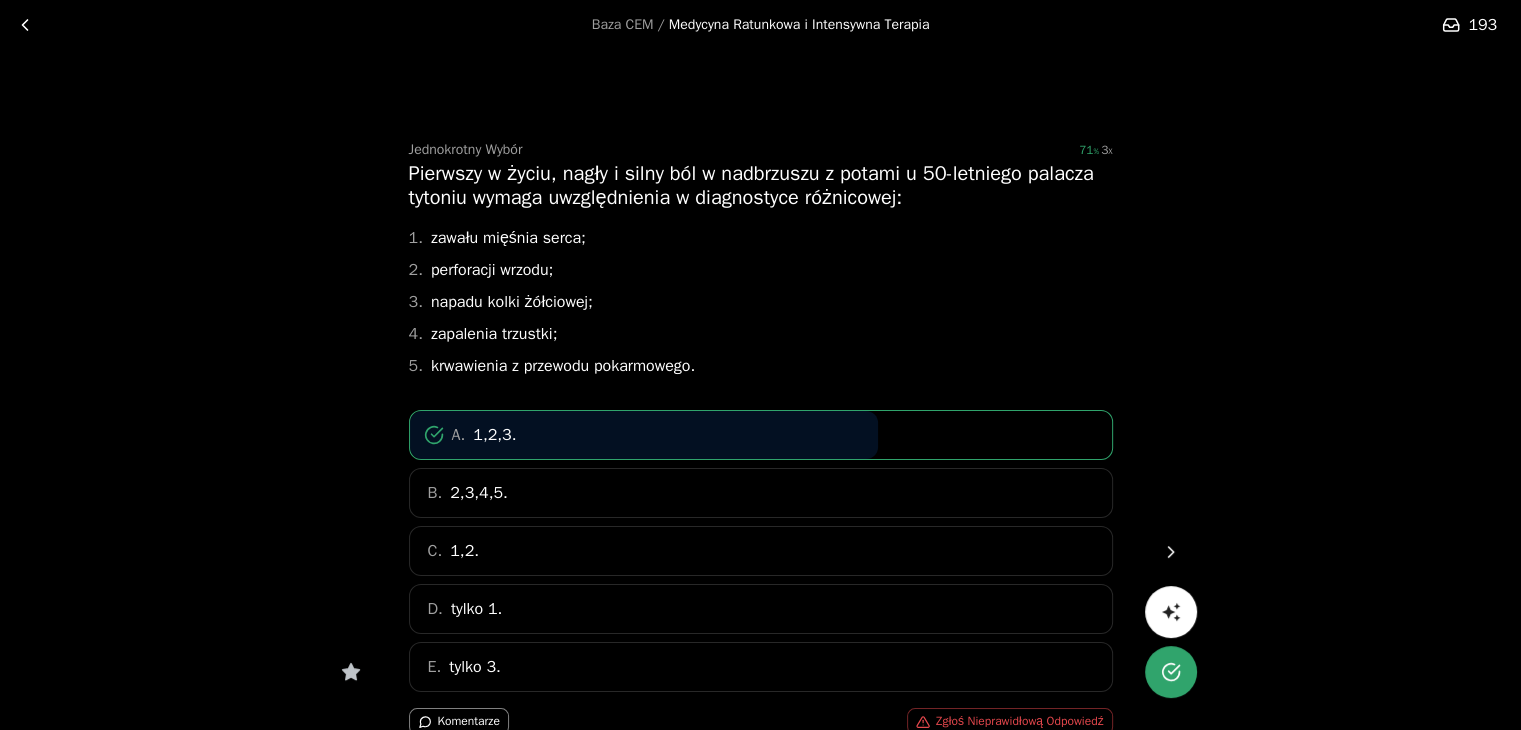 click 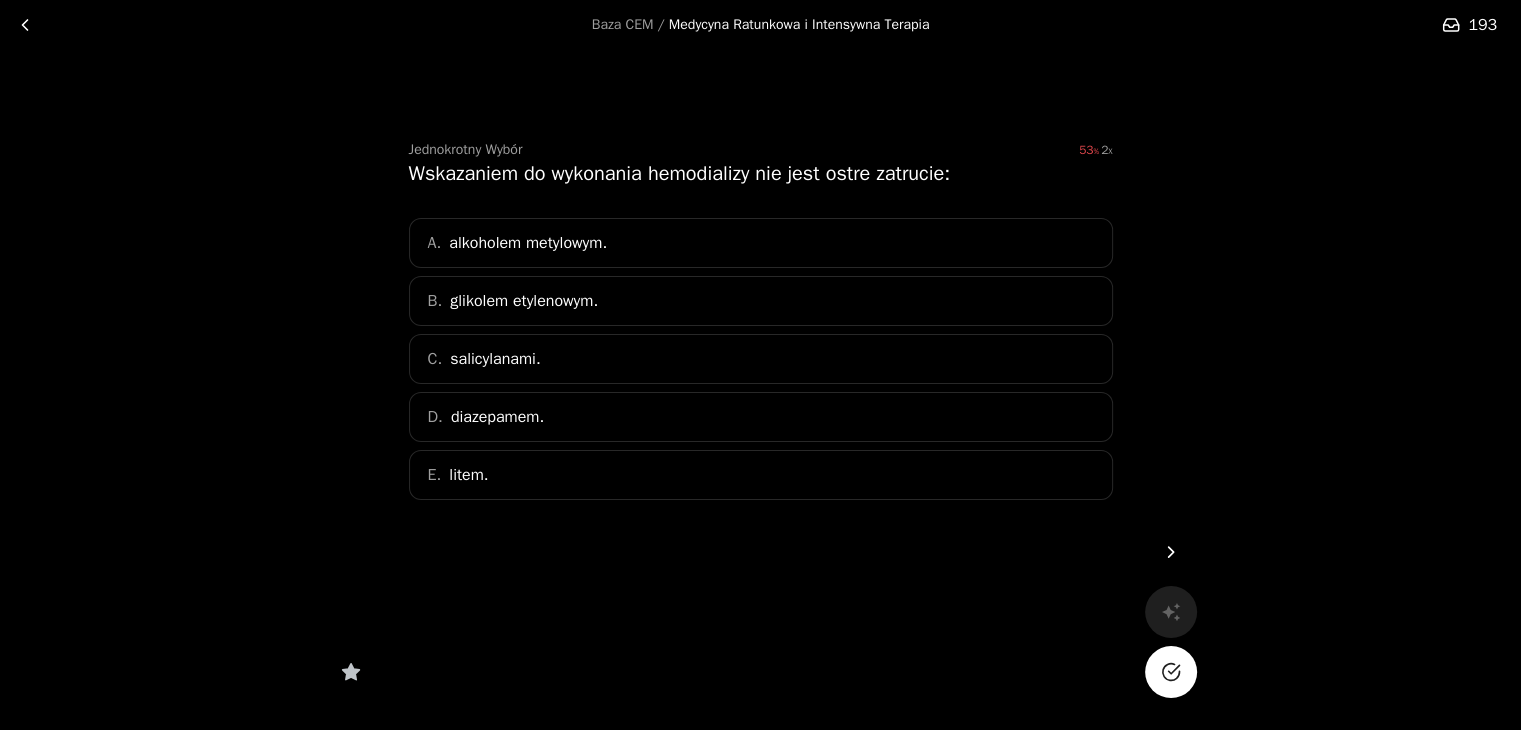 click on "D.   diazepamem." at bounding box center (761, 417) 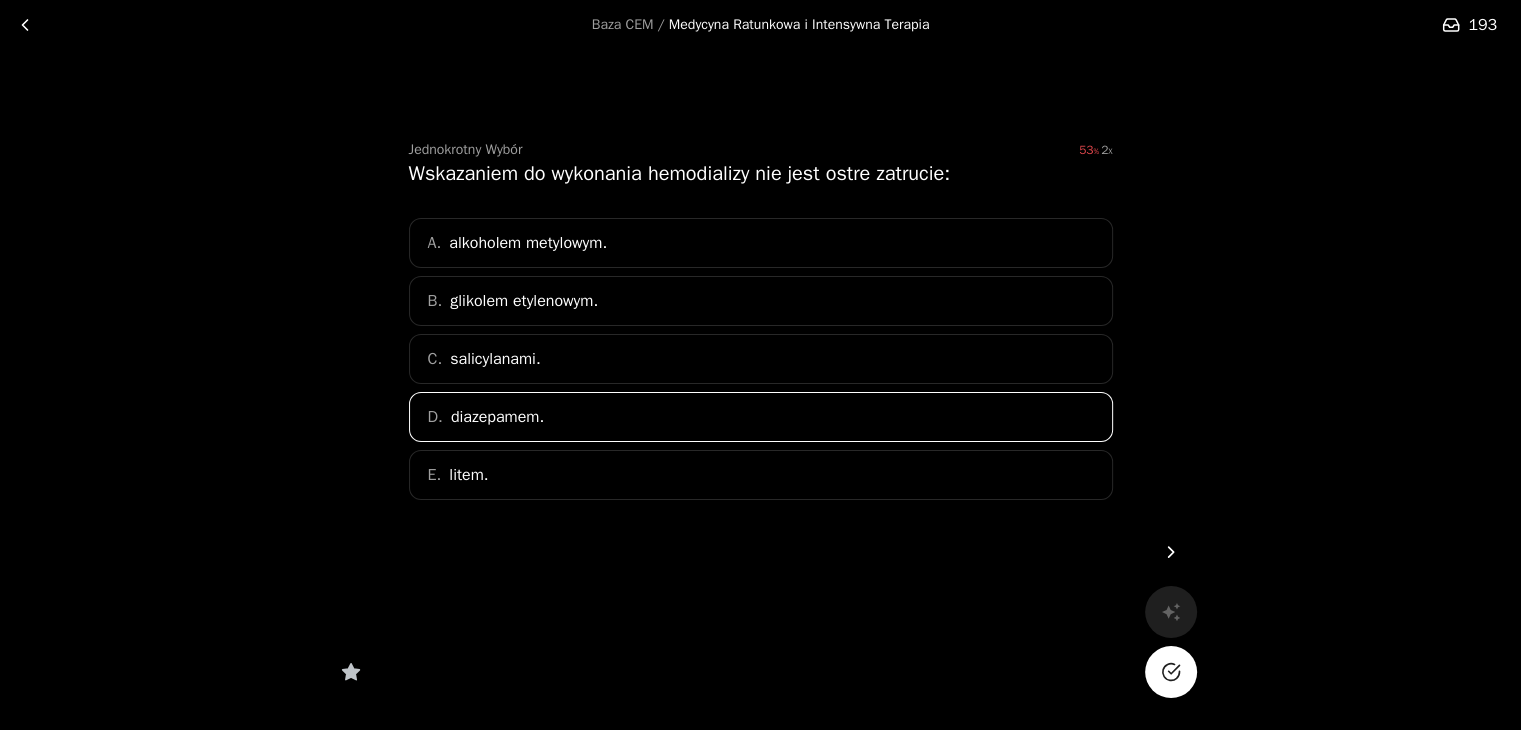 click 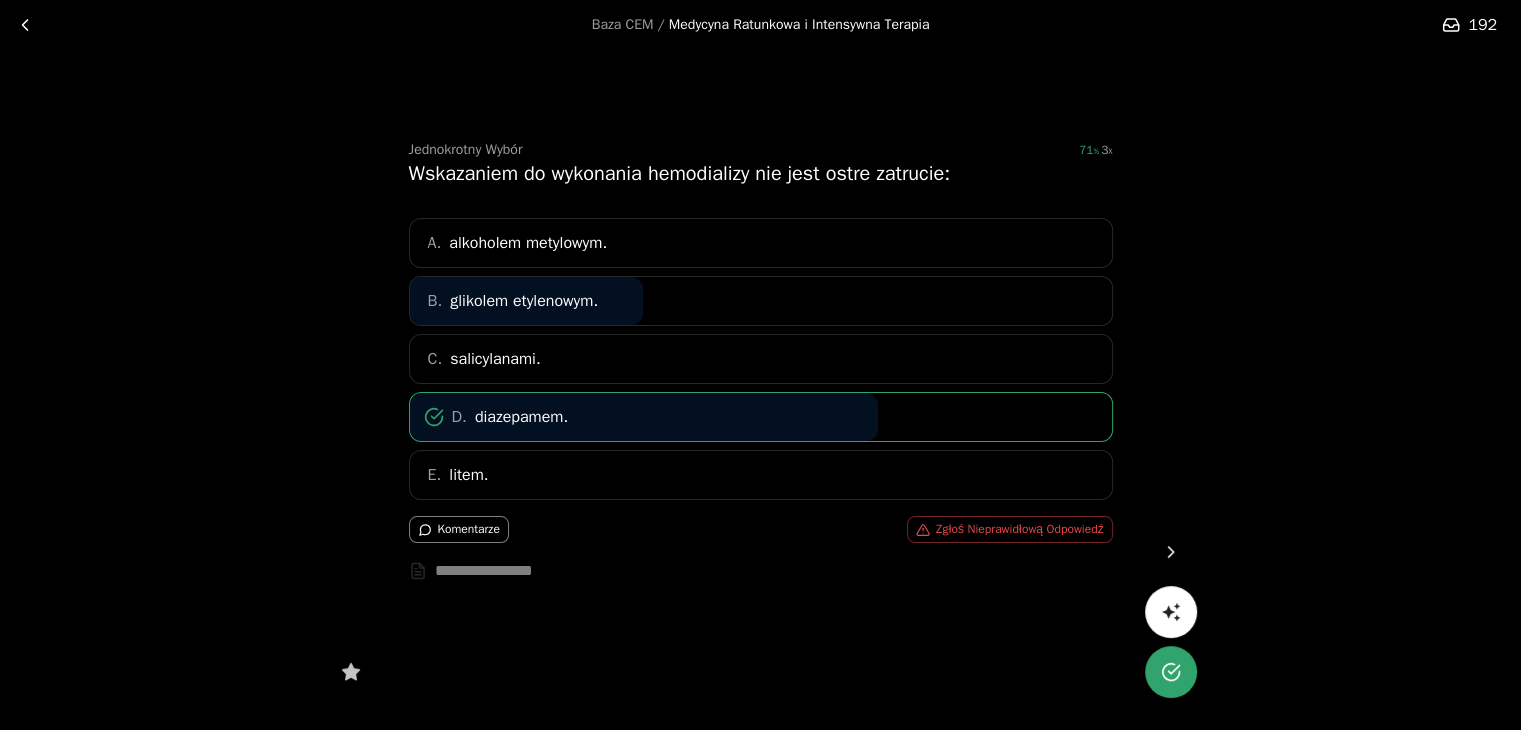 click 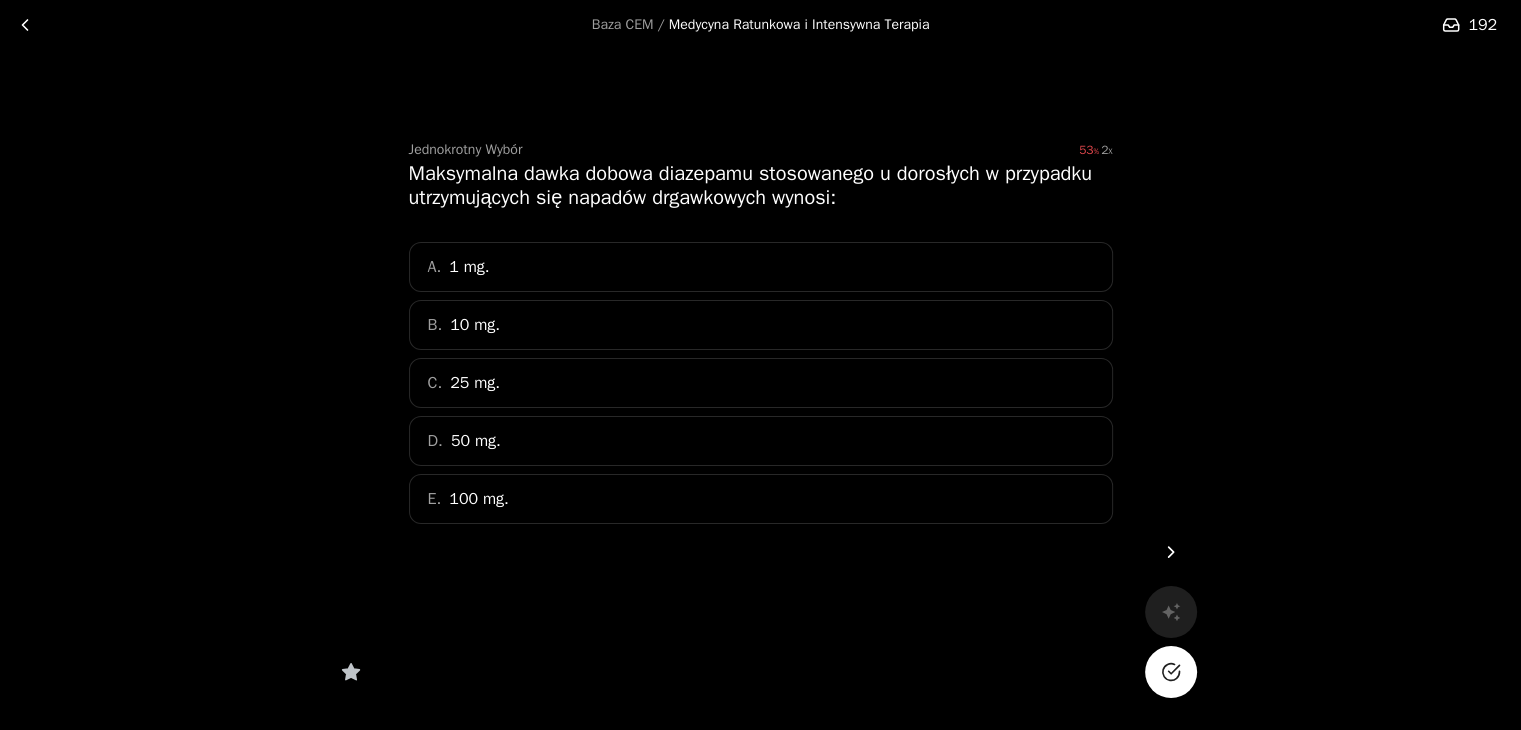 click on "D.   50 mg." at bounding box center (761, 441) 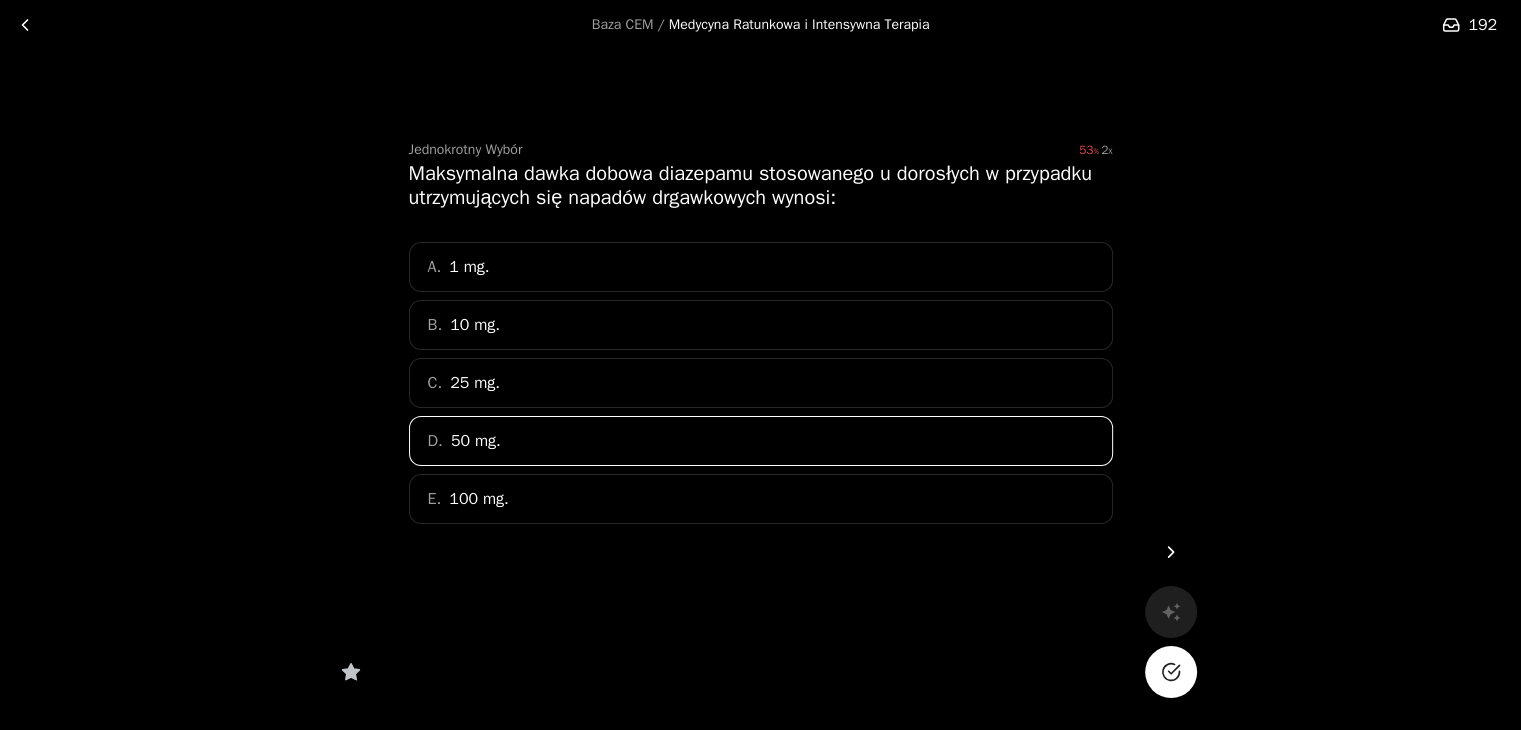click at bounding box center [1171, 672] 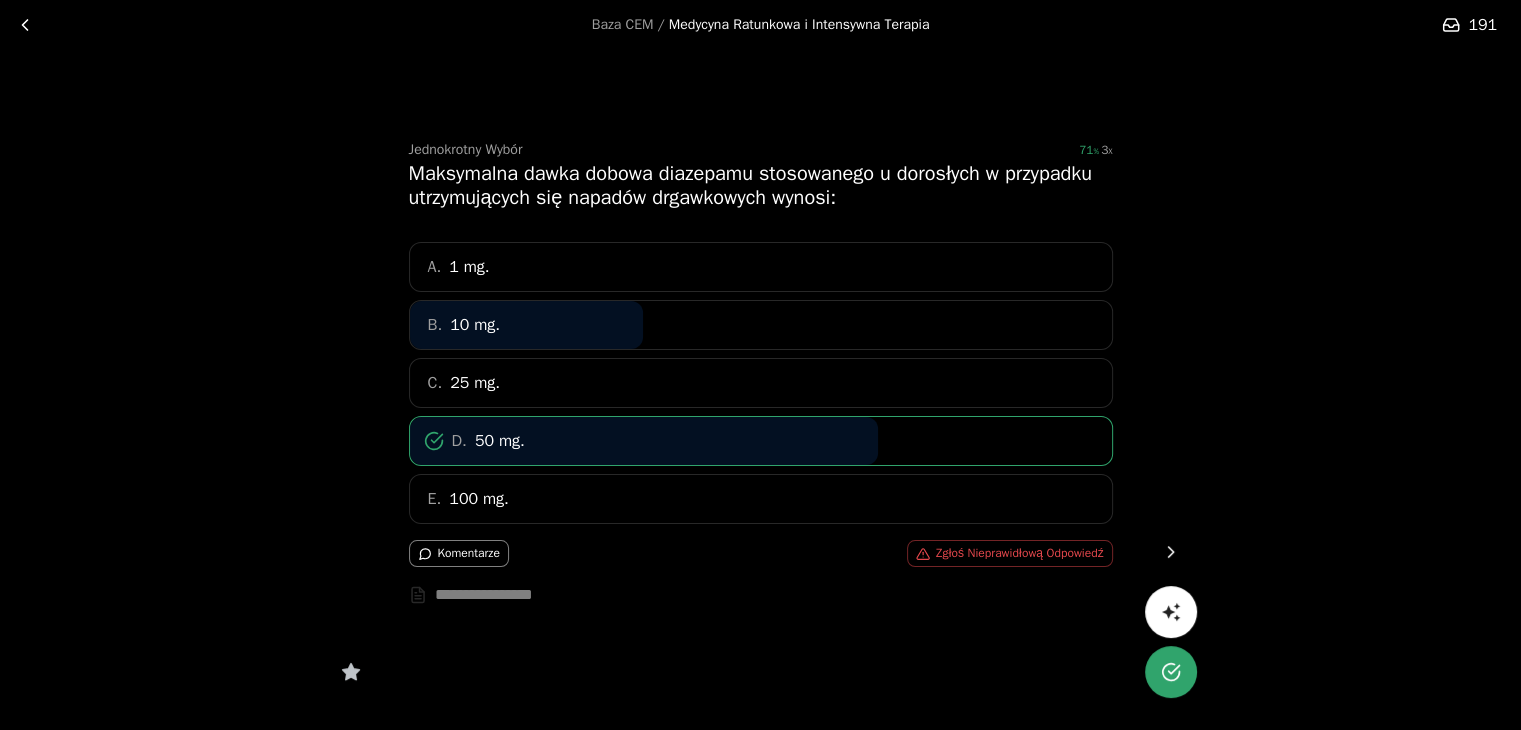 click 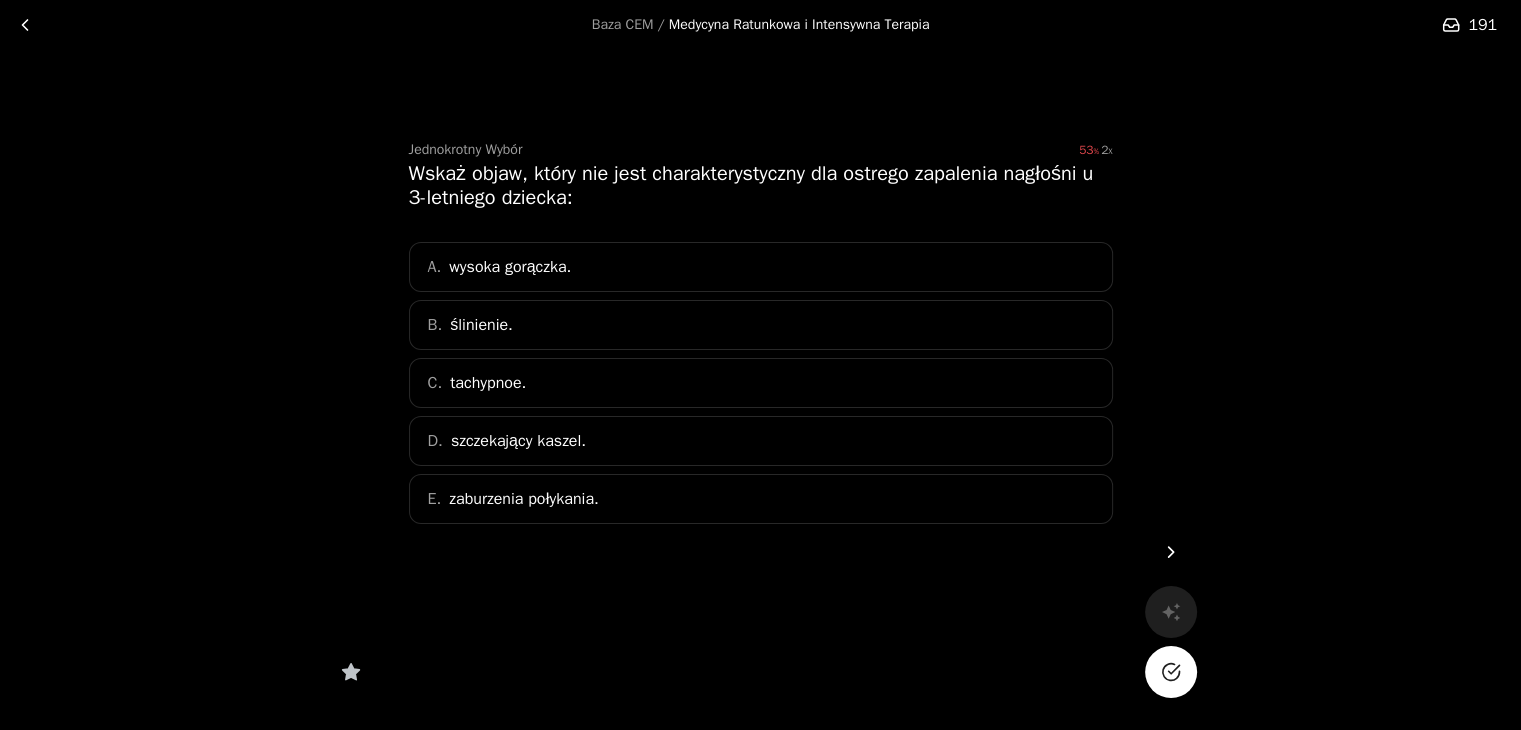 click on "D.   szczekający kaszel." at bounding box center (761, 441) 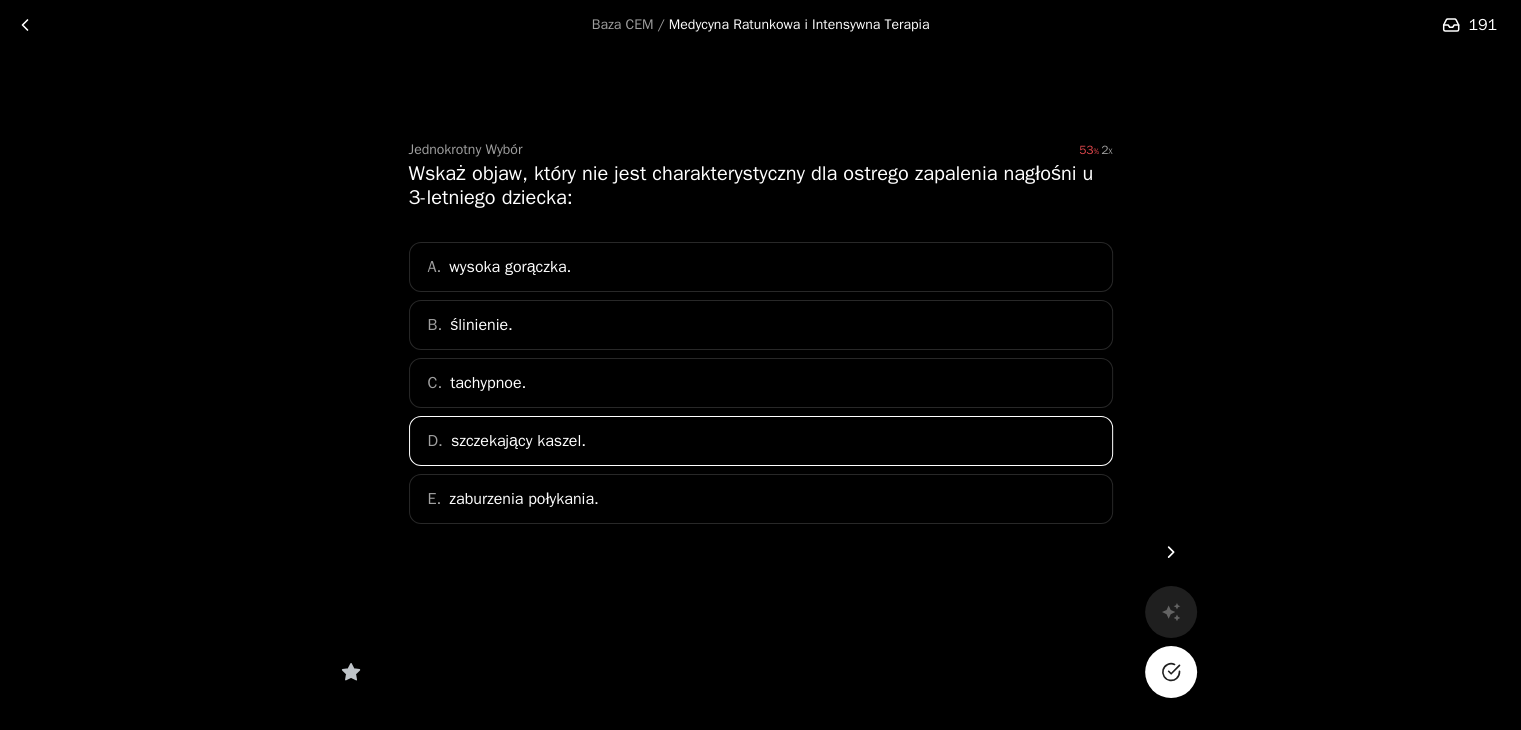 click 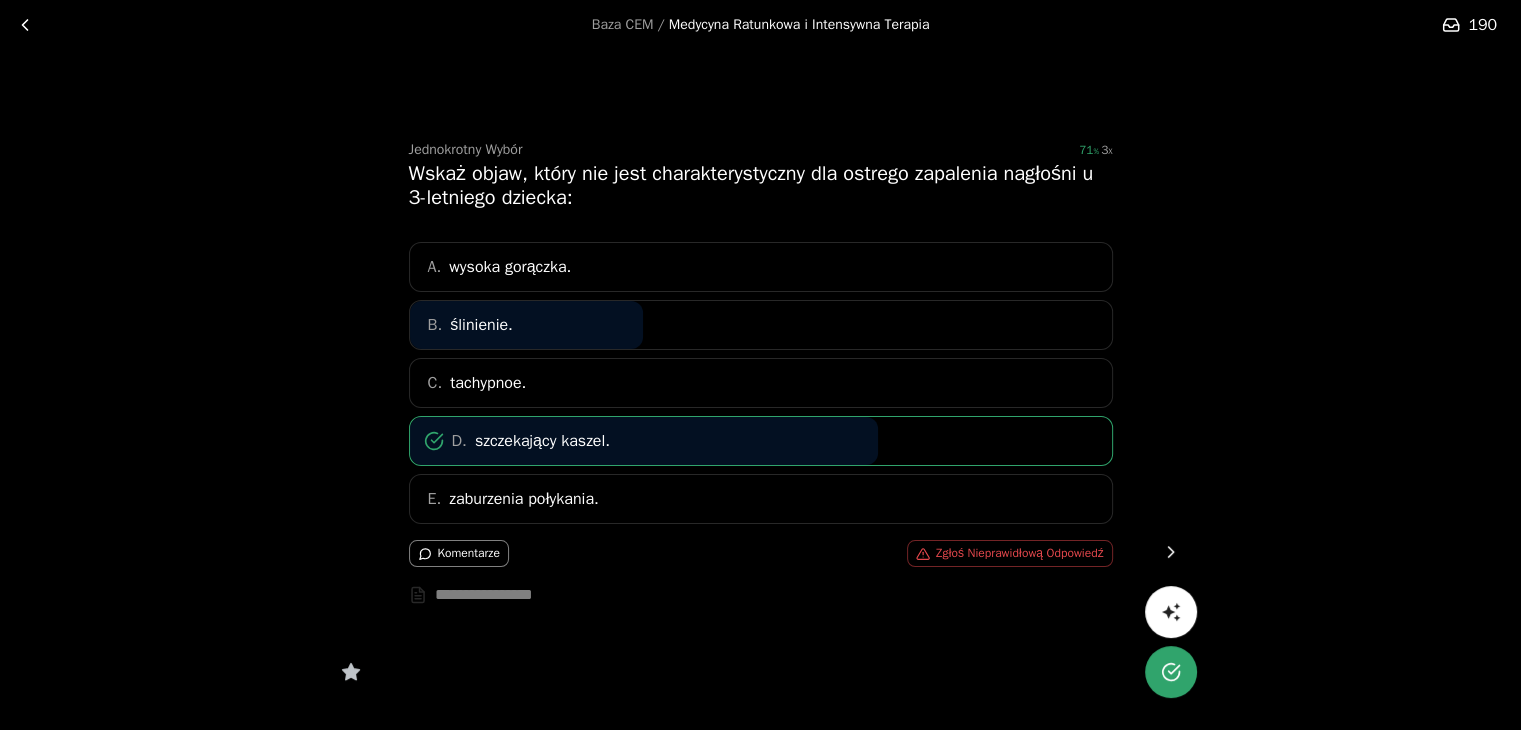 click 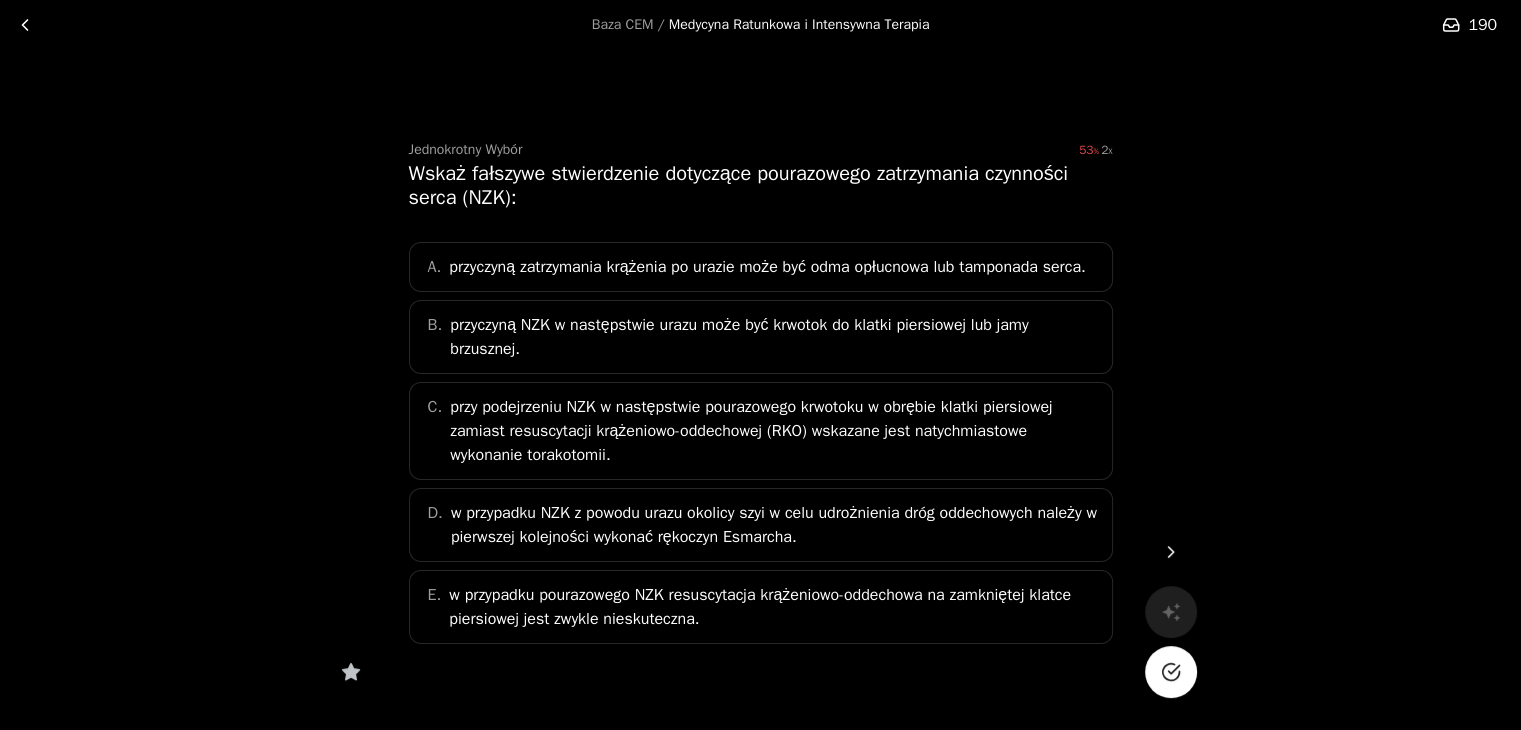click on "w przypadku NZK z powodu urazu okolicy szyi w celu udrożnienia dróg oddechowych należy w pierwszej kolejności wykonać rękoczyn Esmarcha." at bounding box center [775, 525] 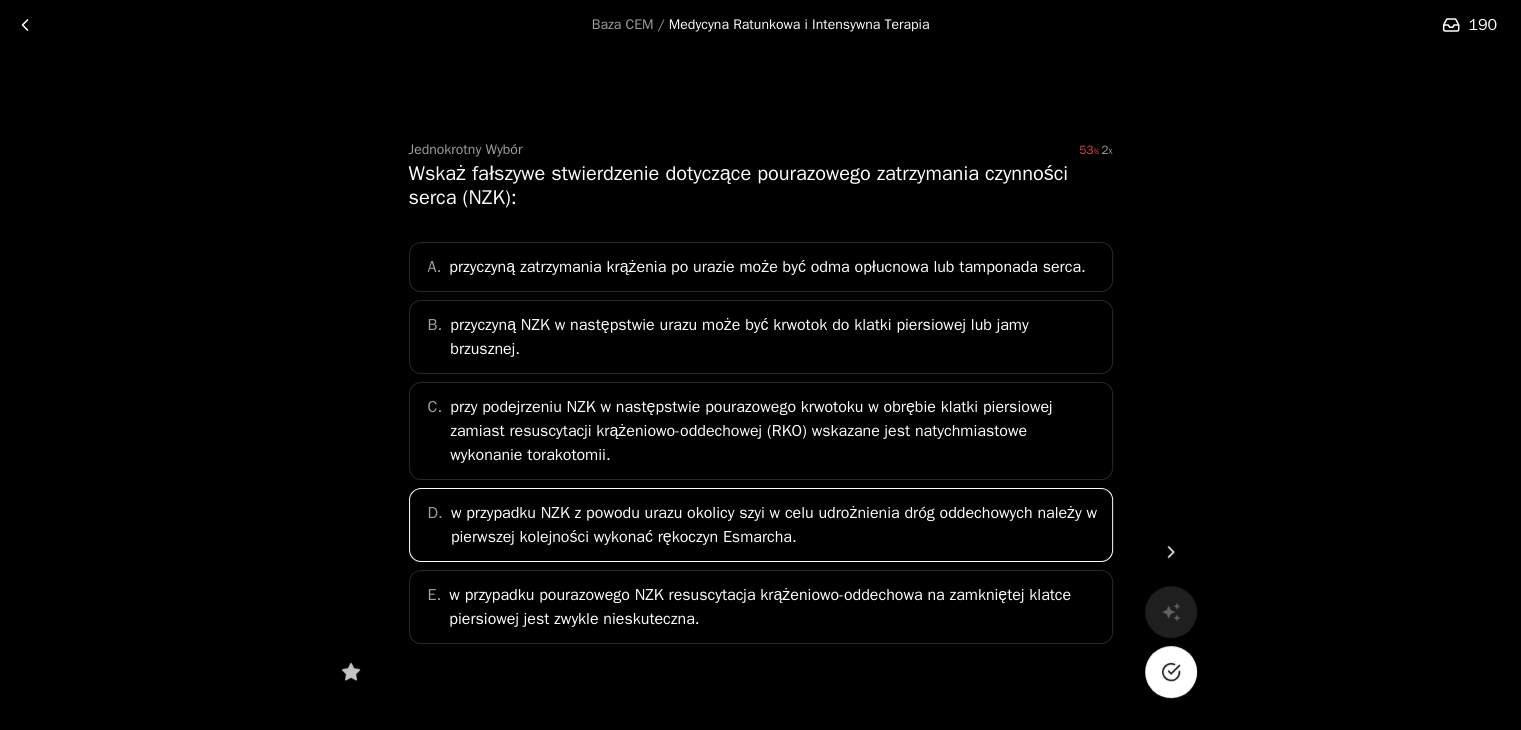 click 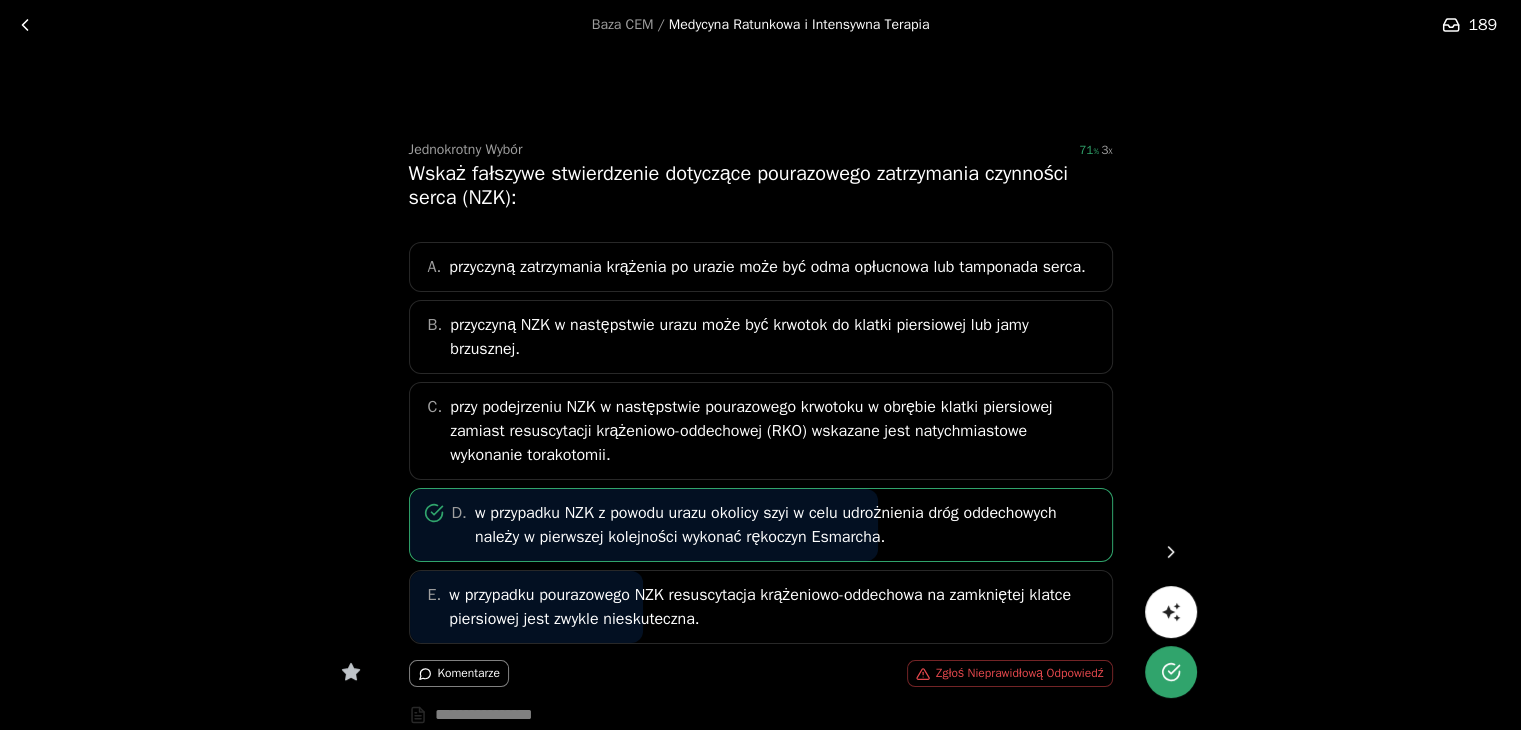 click 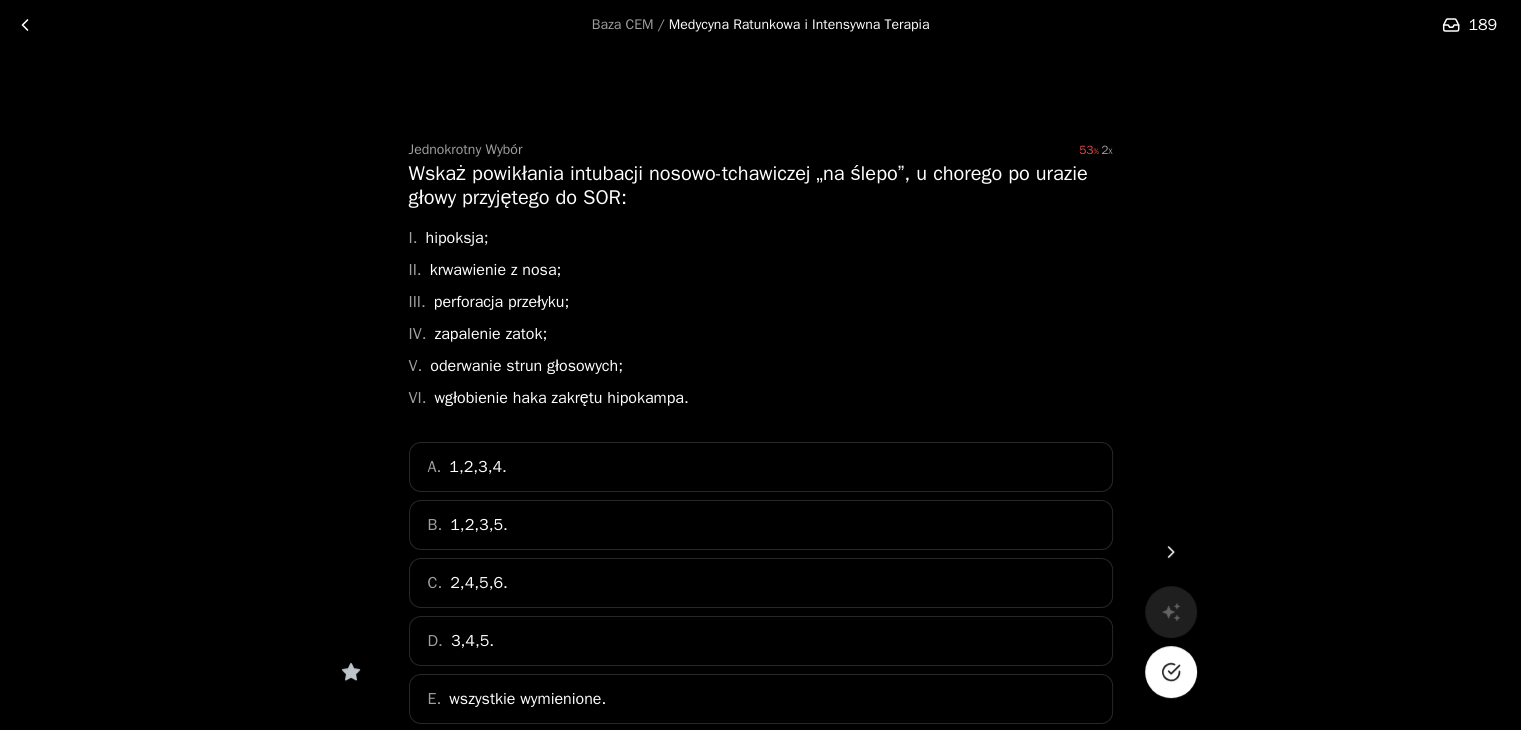 click on "E.   wszystkie wymienione." at bounding box center (761, 699) 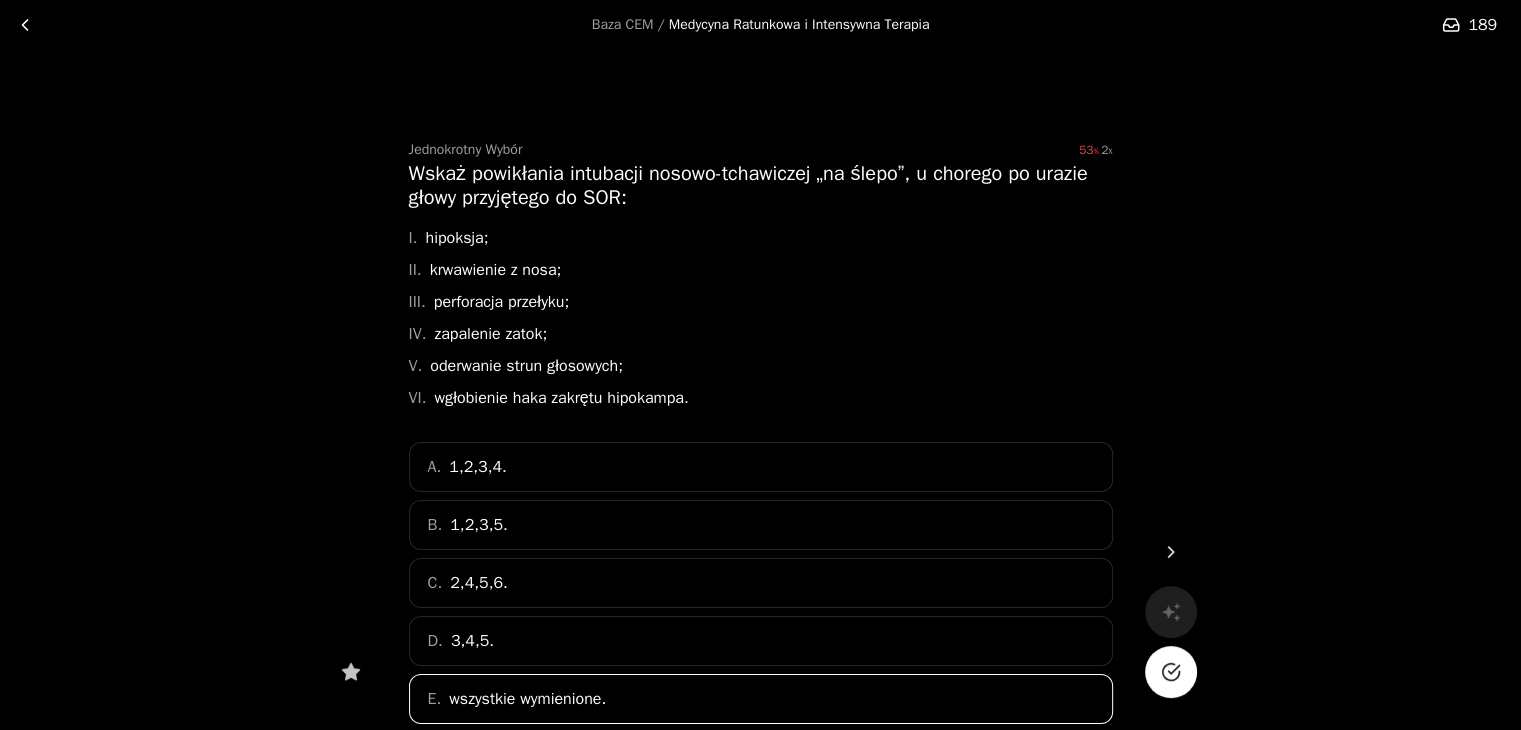 click at bounding box center (1171, 672) 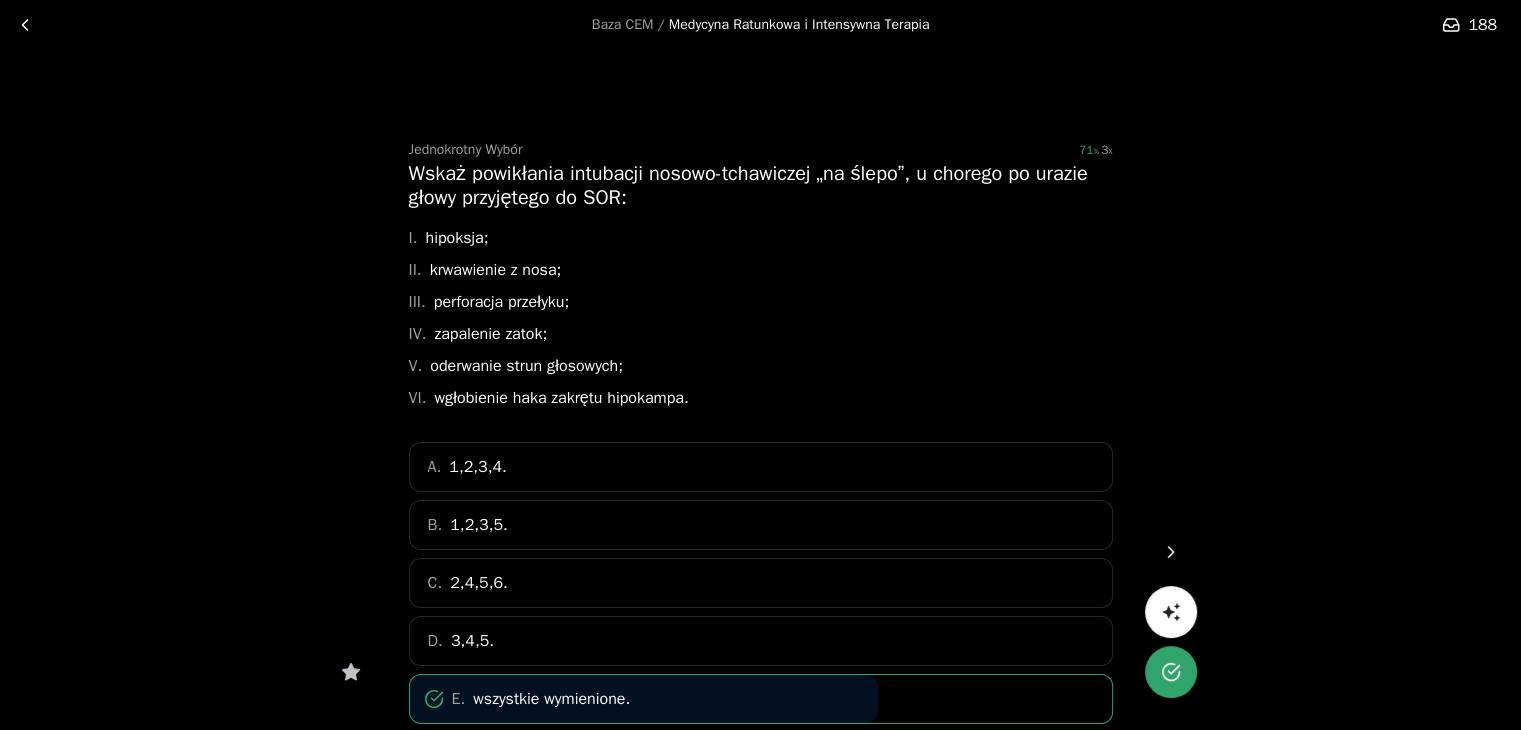 click 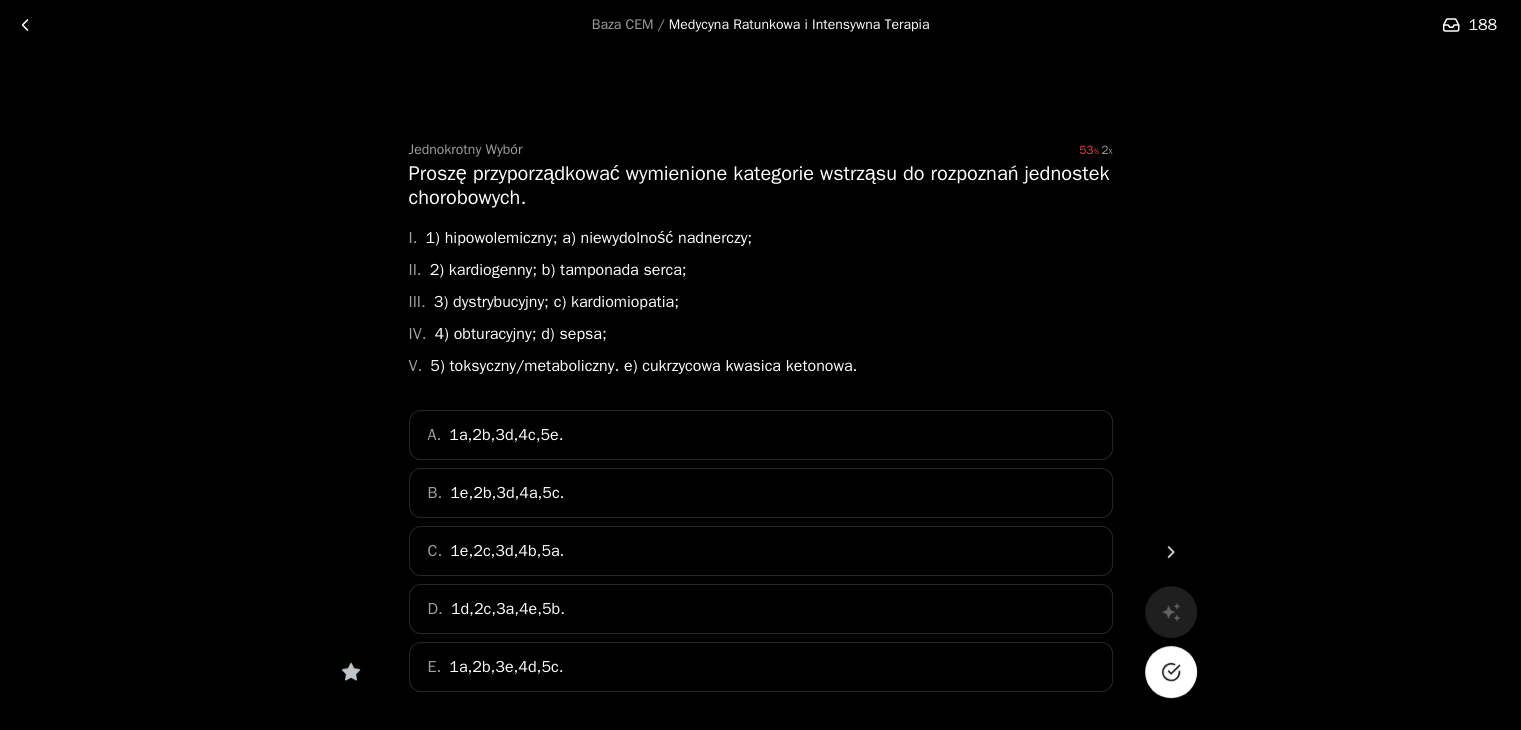 scroll, scrollTop: 87, scrollLeft: 0, axis: vertical 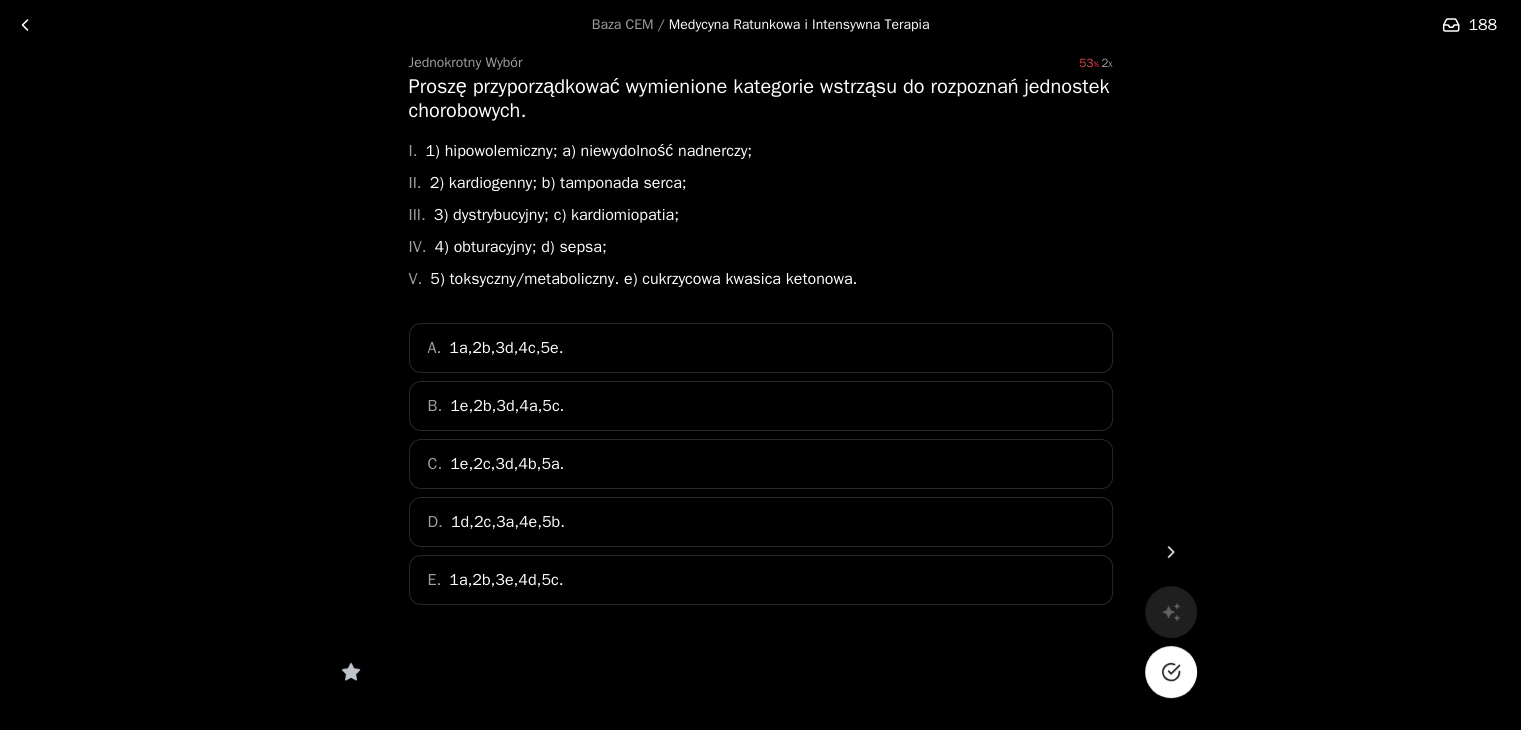 click on "1e,2c,3d,4b,5a." at bounding box center (507, 464) 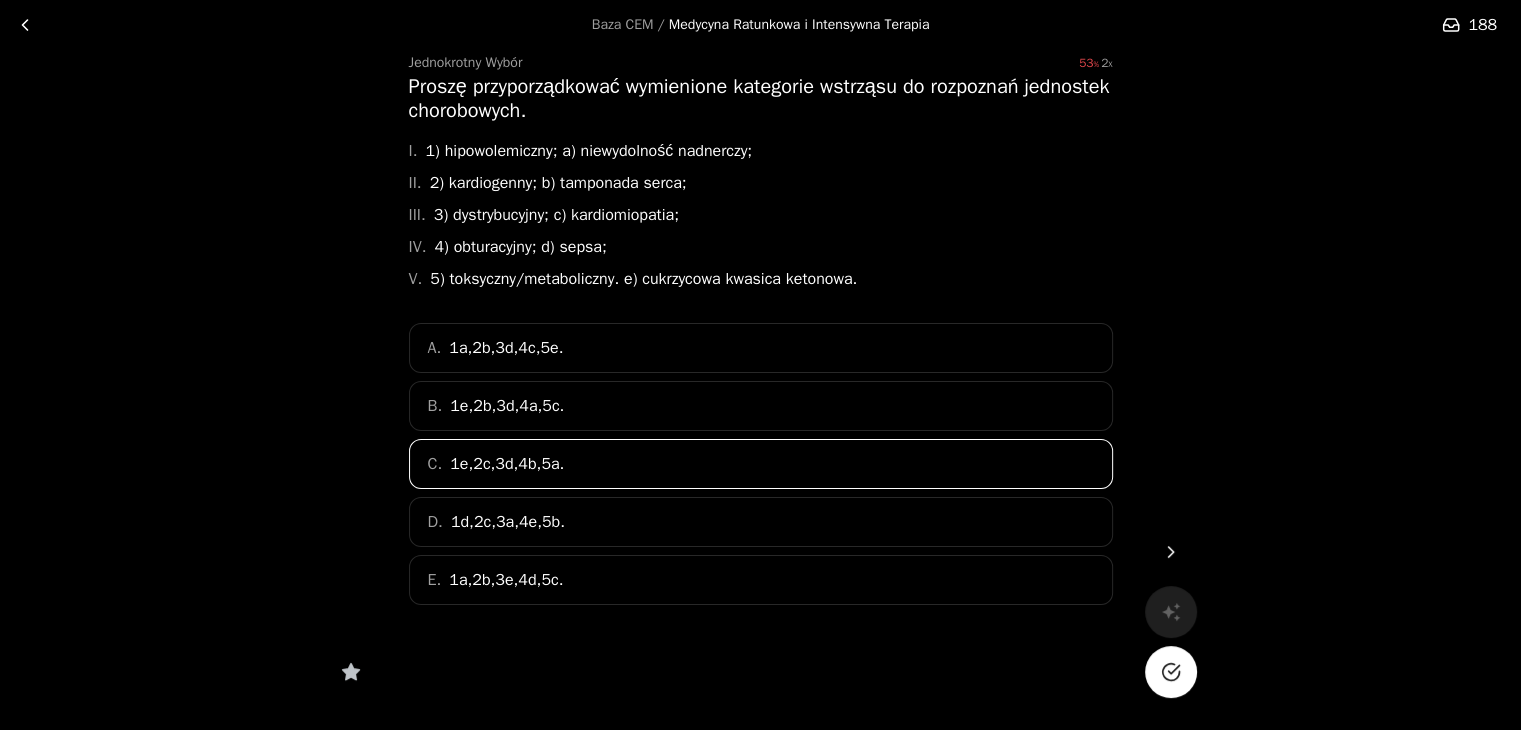 click at bounding box center [1171, 672] 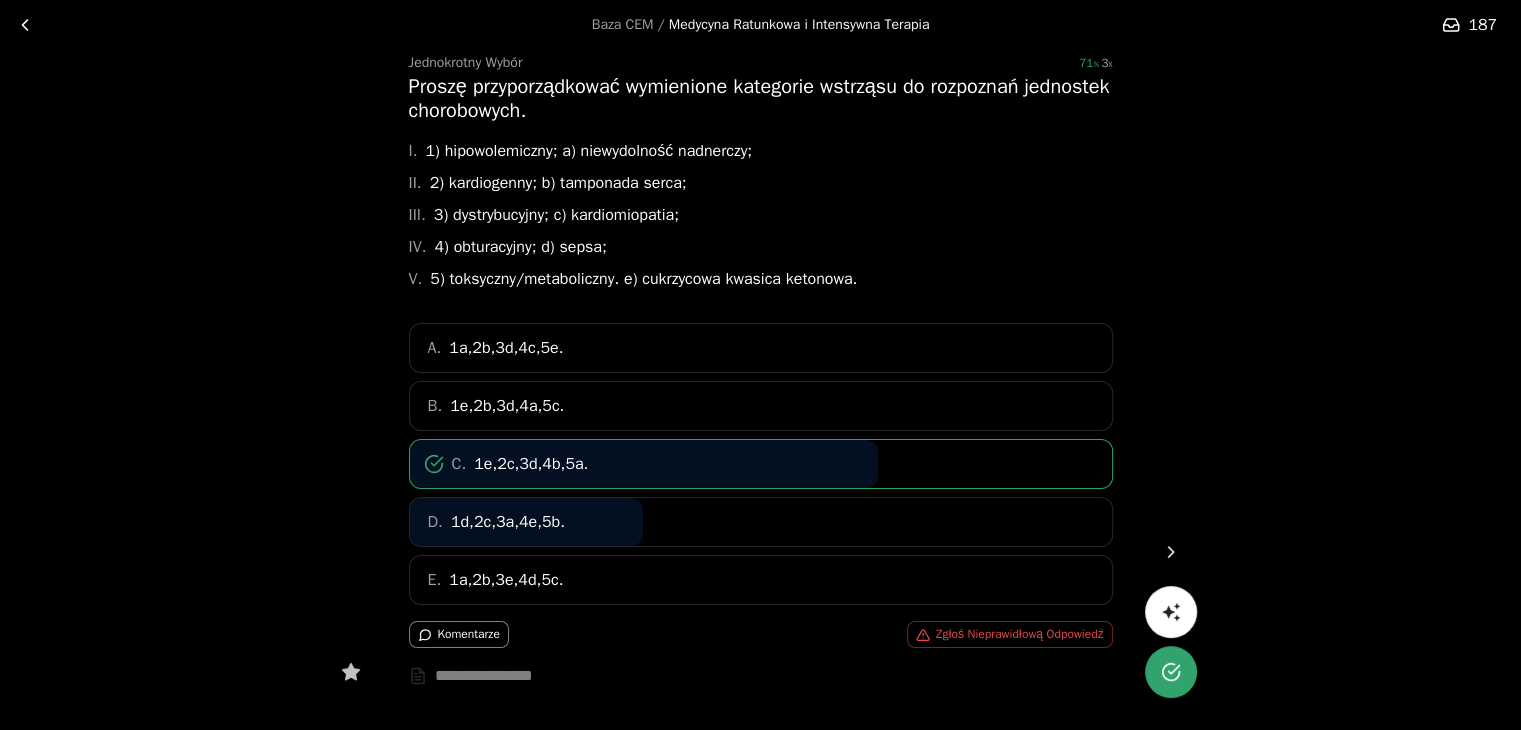 click 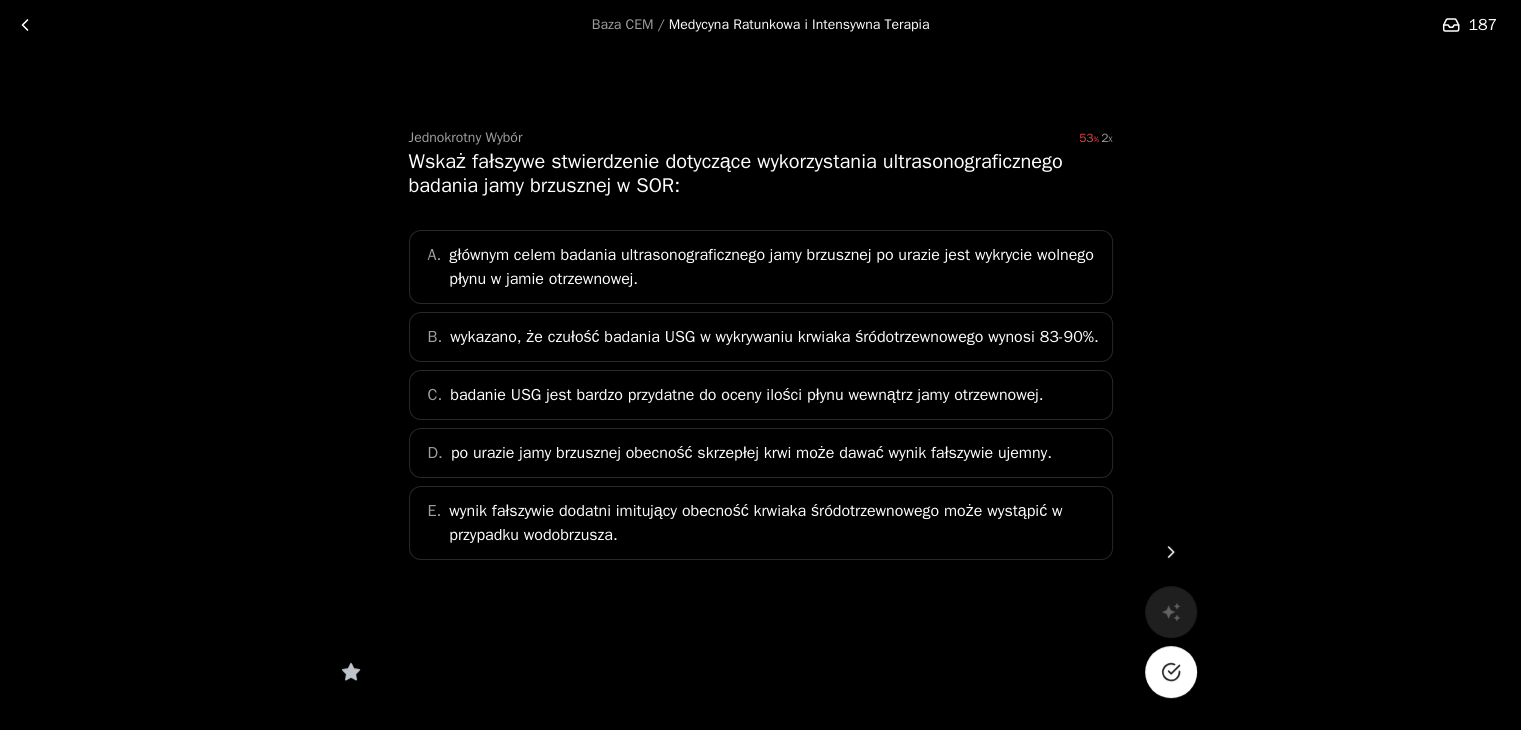 scroll, scrollTop: 34, scrollLeft: 0, axis: vertical 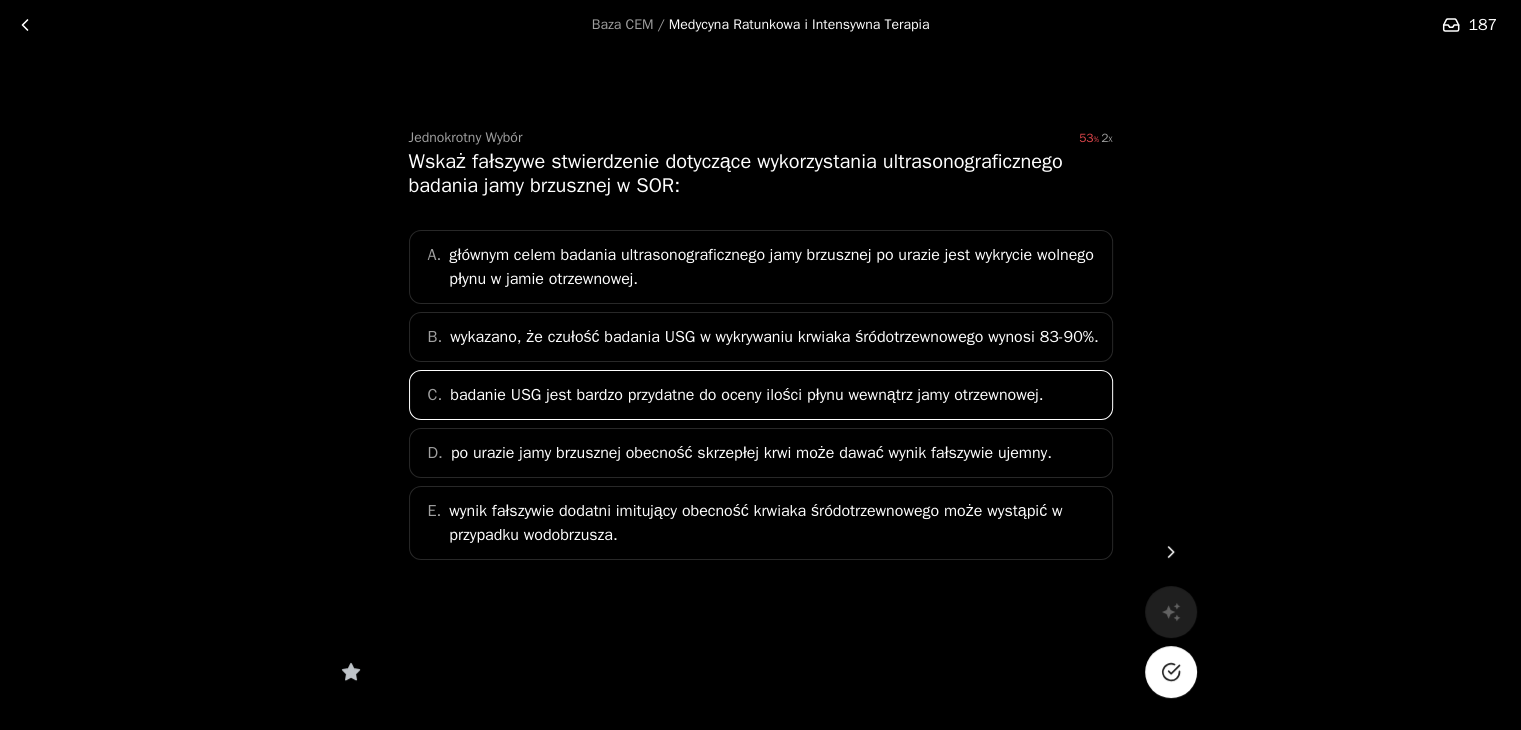 click at bounding box center (1171, 672) 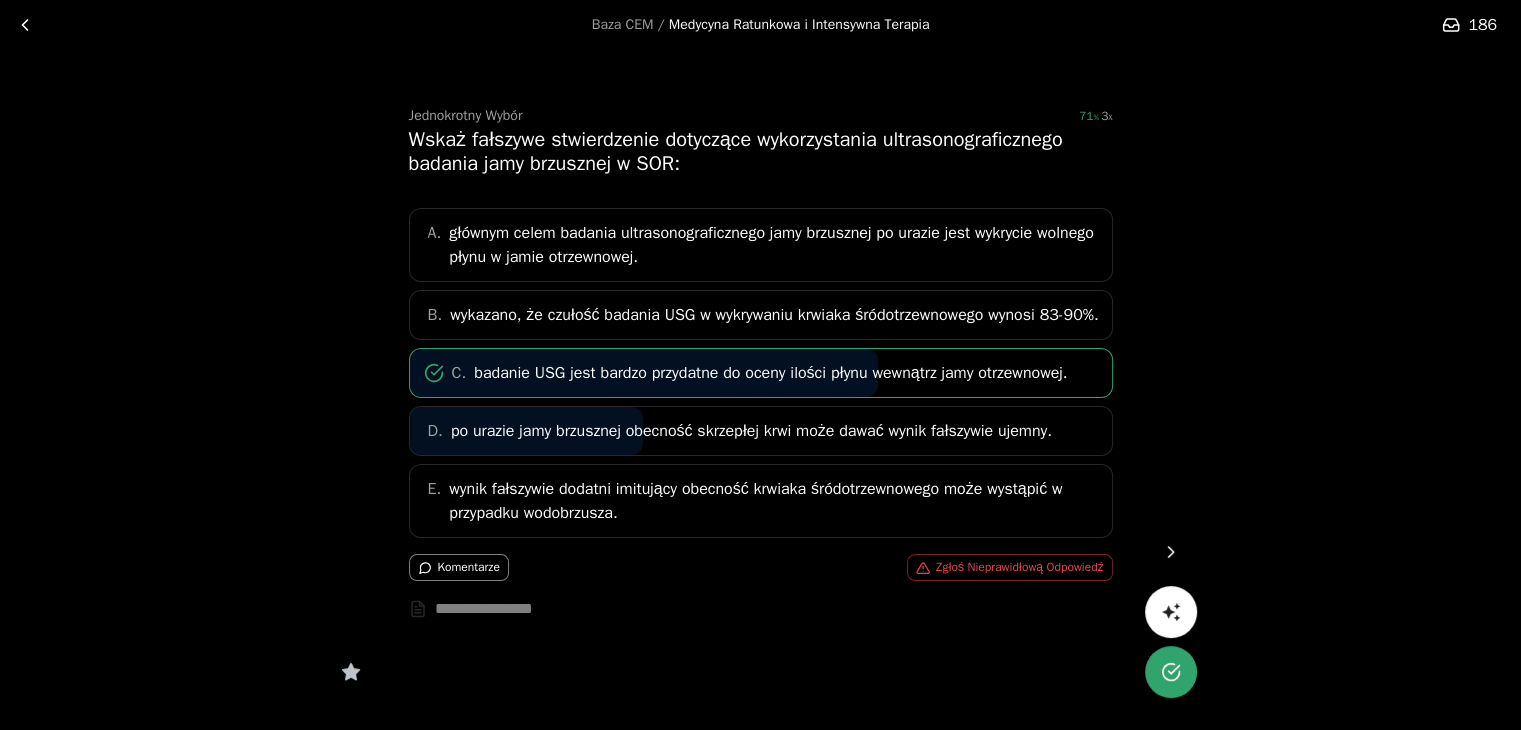 click 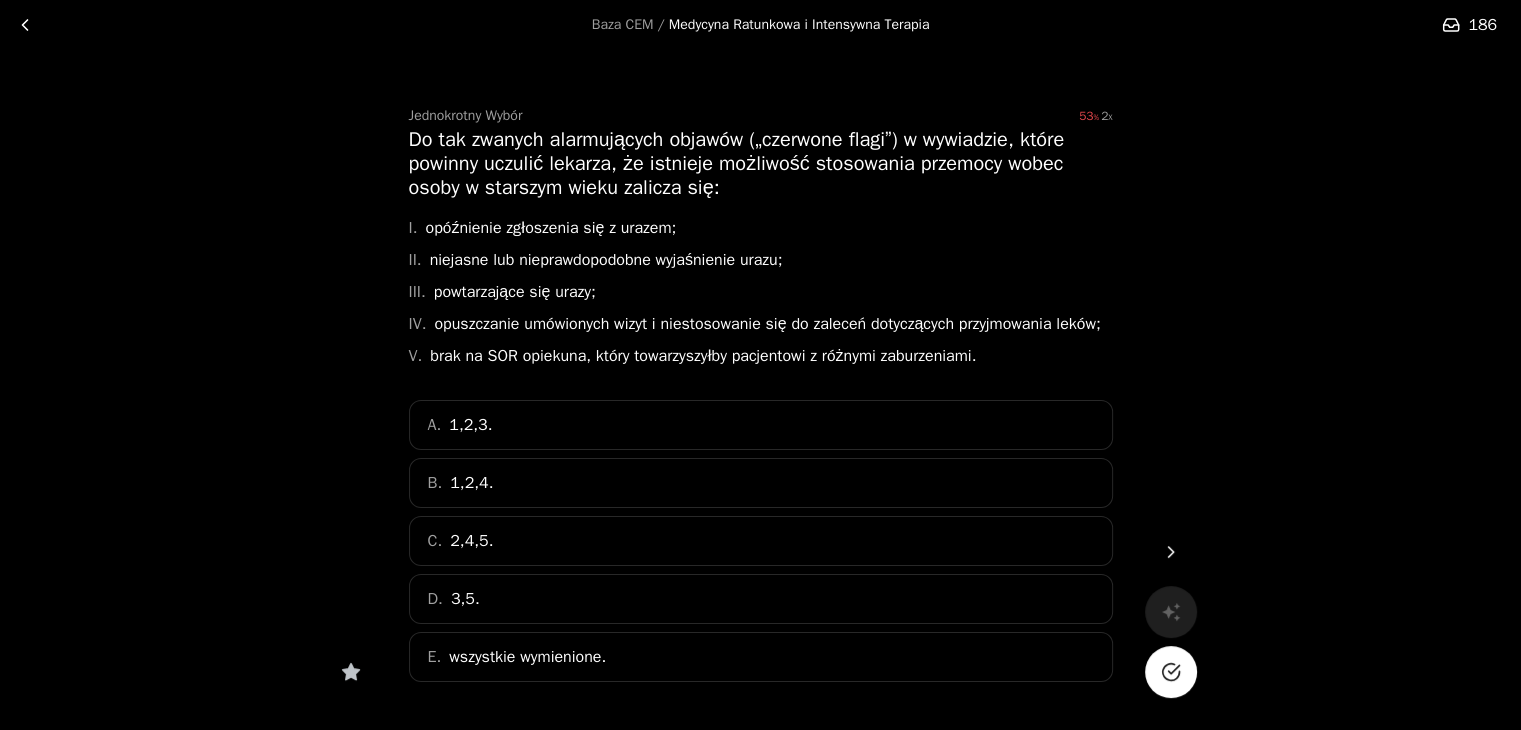 click on "E.   wszystkie wymienione." at bounding box center [761, 657] 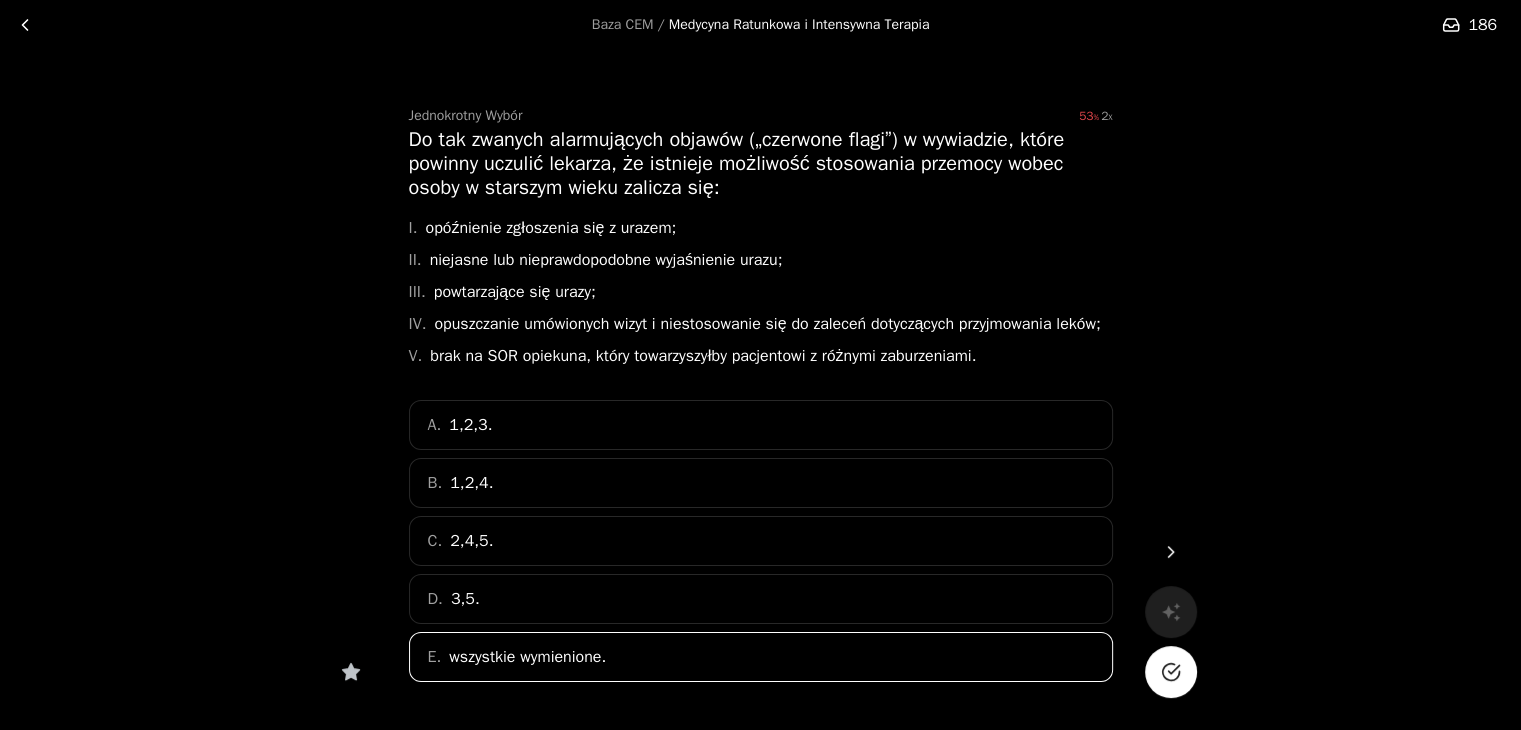 click 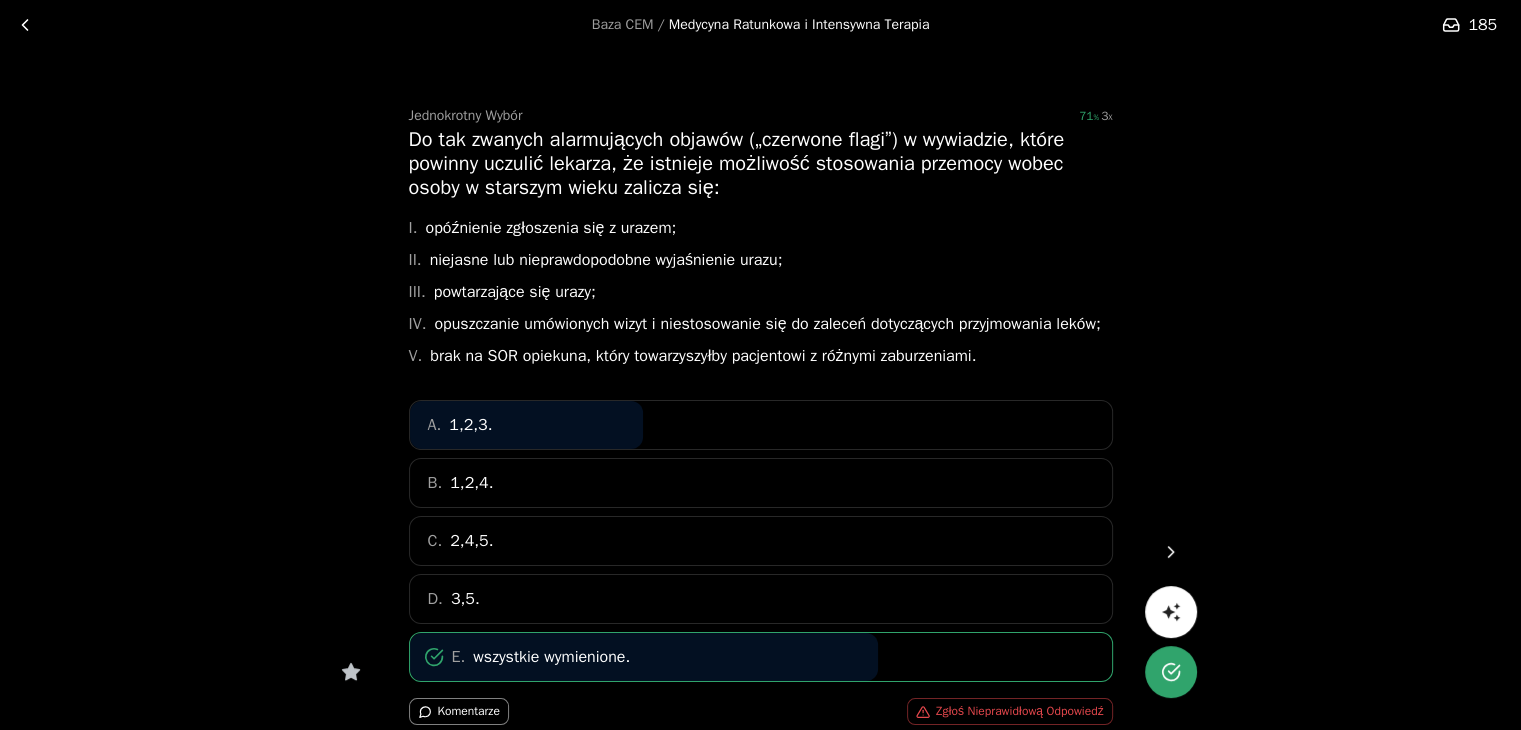 click 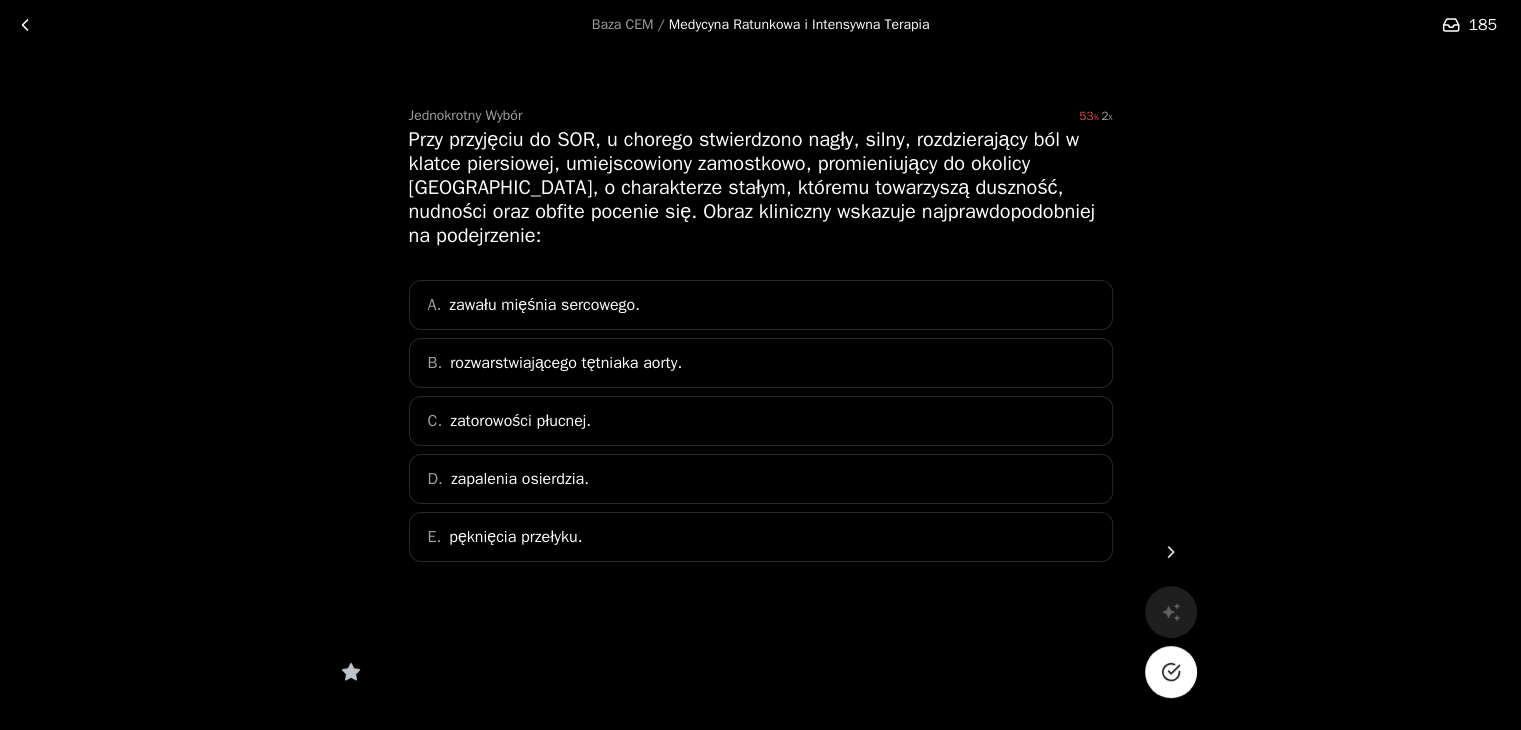 click on "rozwarstwiającego tętniaka aorty." at bounding box center [566, 363] 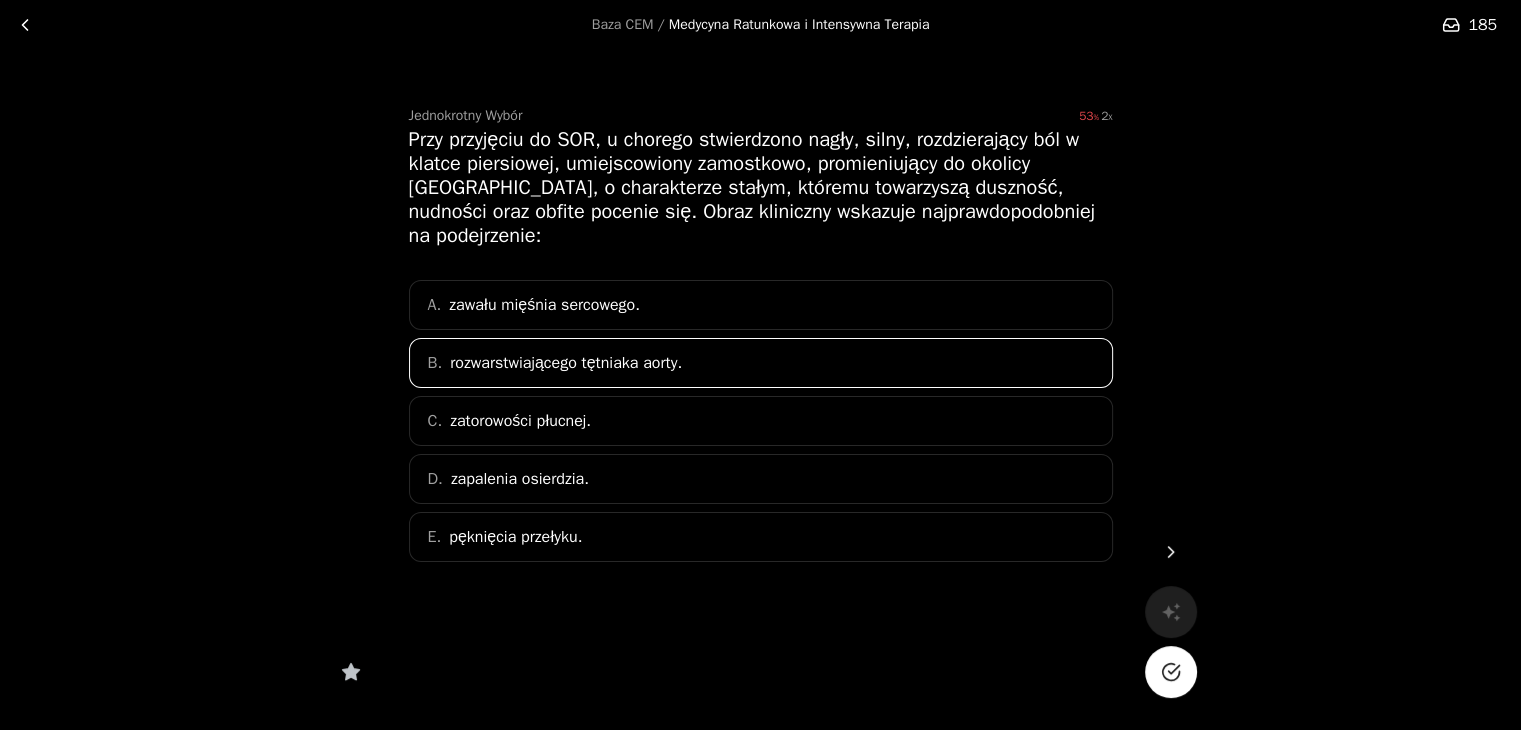 click at bounding box center [1171, 672] 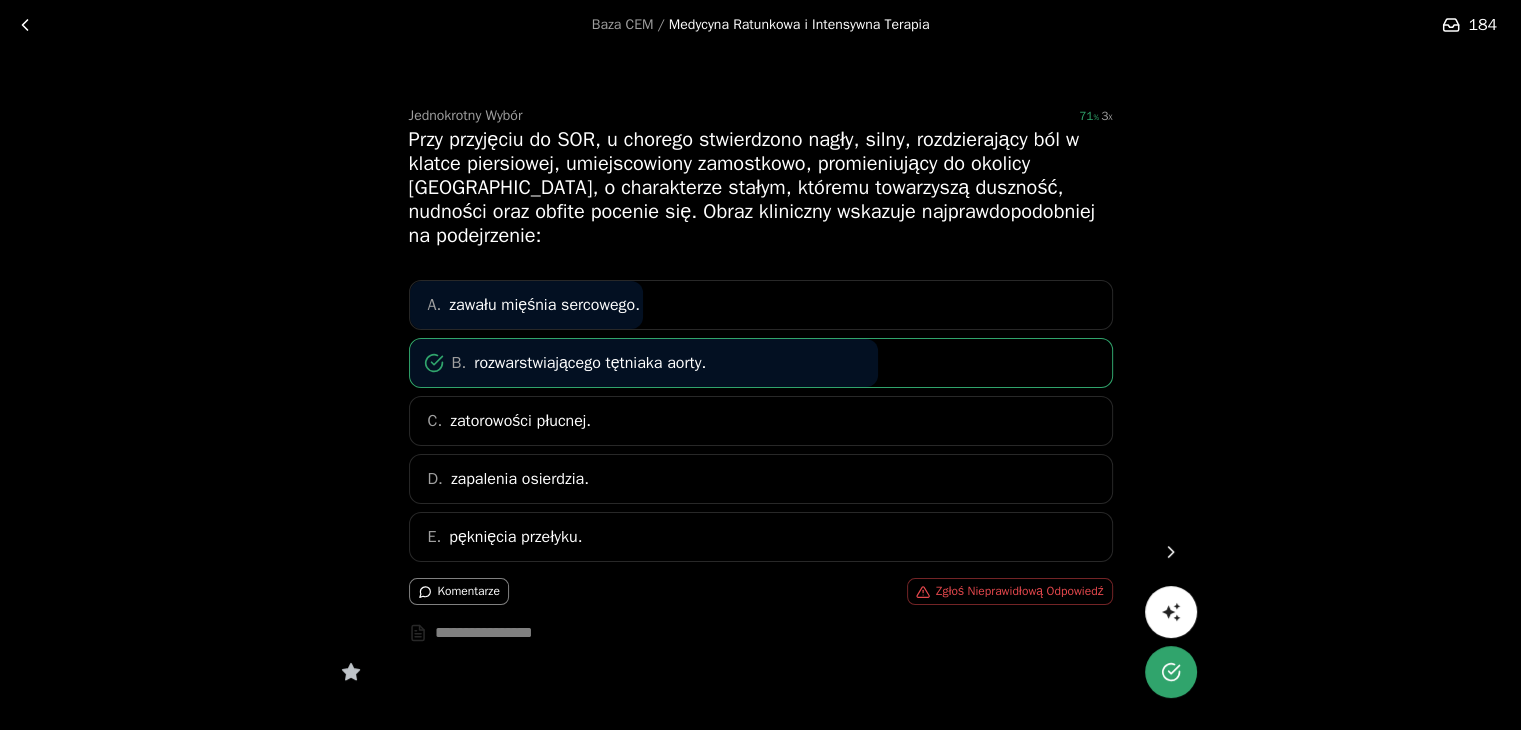 click 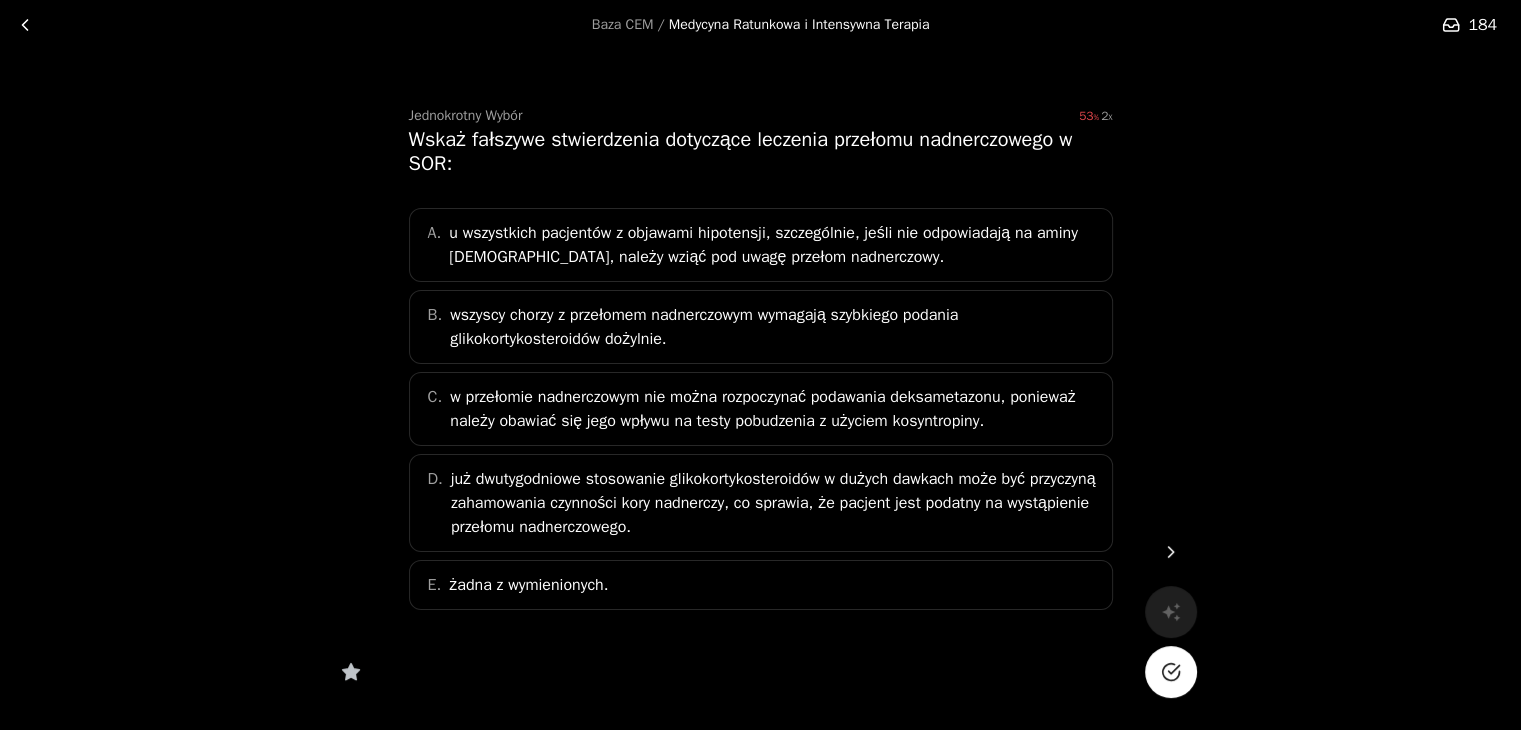click on "u wszystkich pacjentów z objawami hipotensji, szczególnie, jeśli nie odpowiadają na aminy [DEMOGRAPHIC_DATA], należy wziąć pod uwagę przełom nadnerczowy." at bounding box center (774, 245) 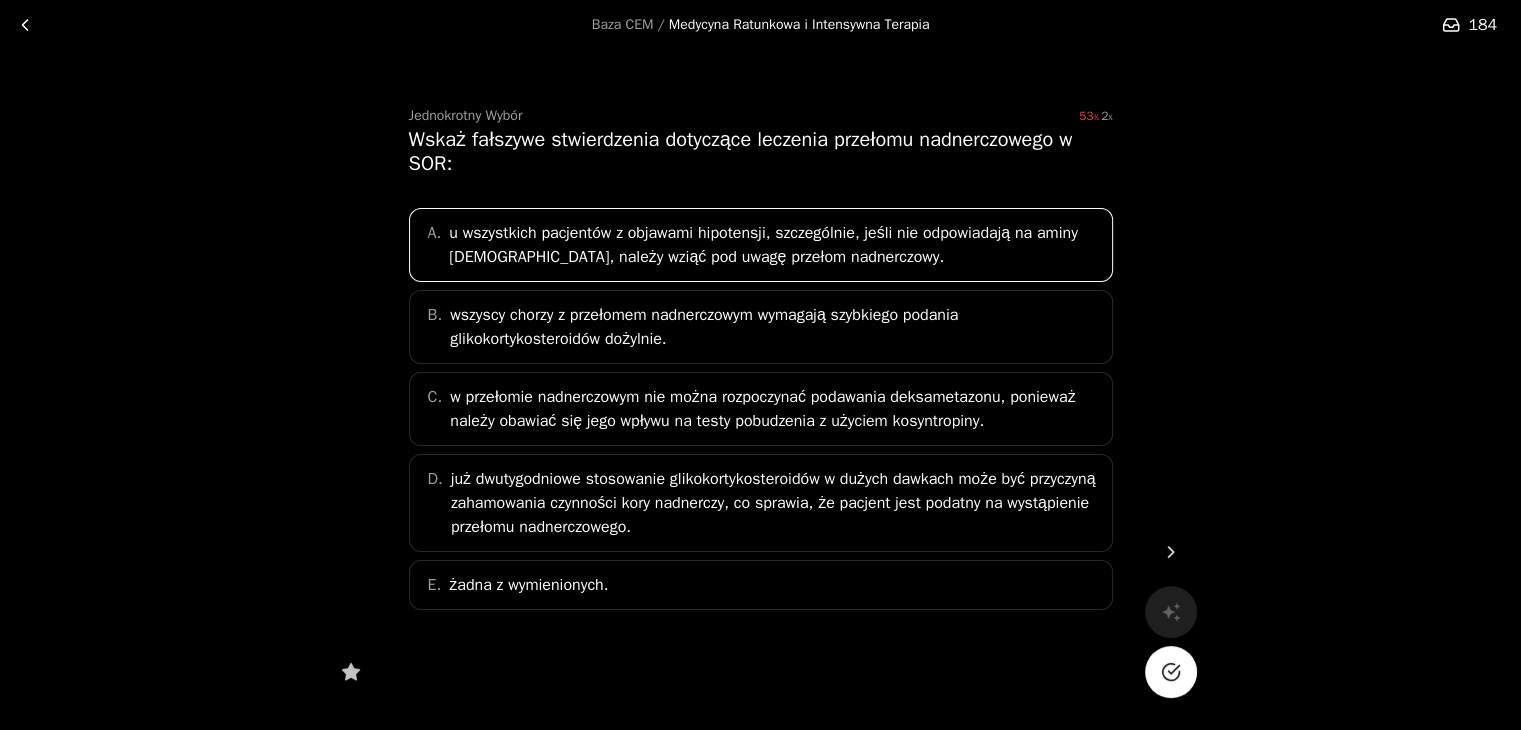 click at bounding box center (1171, 672) 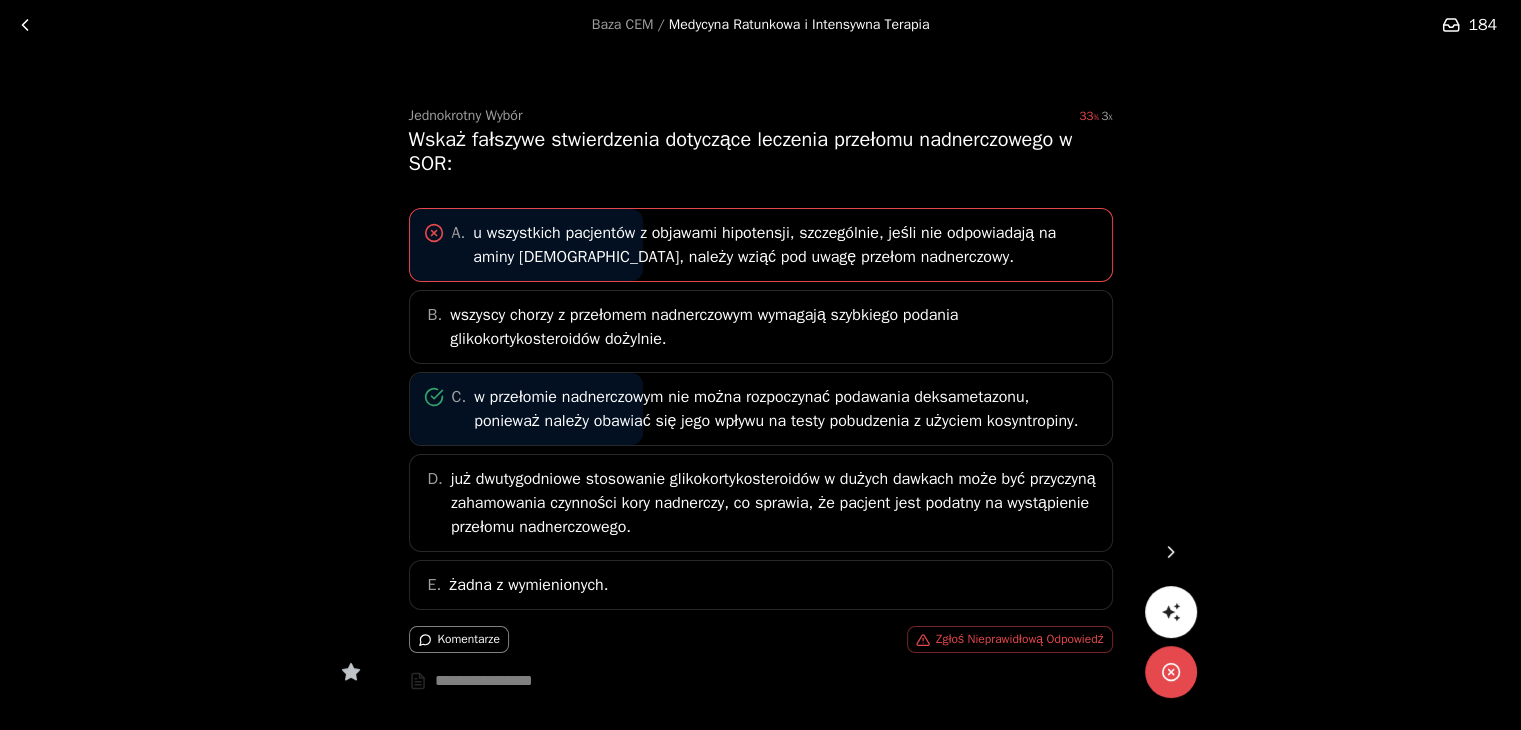 click at bounding box center [1171, 552] 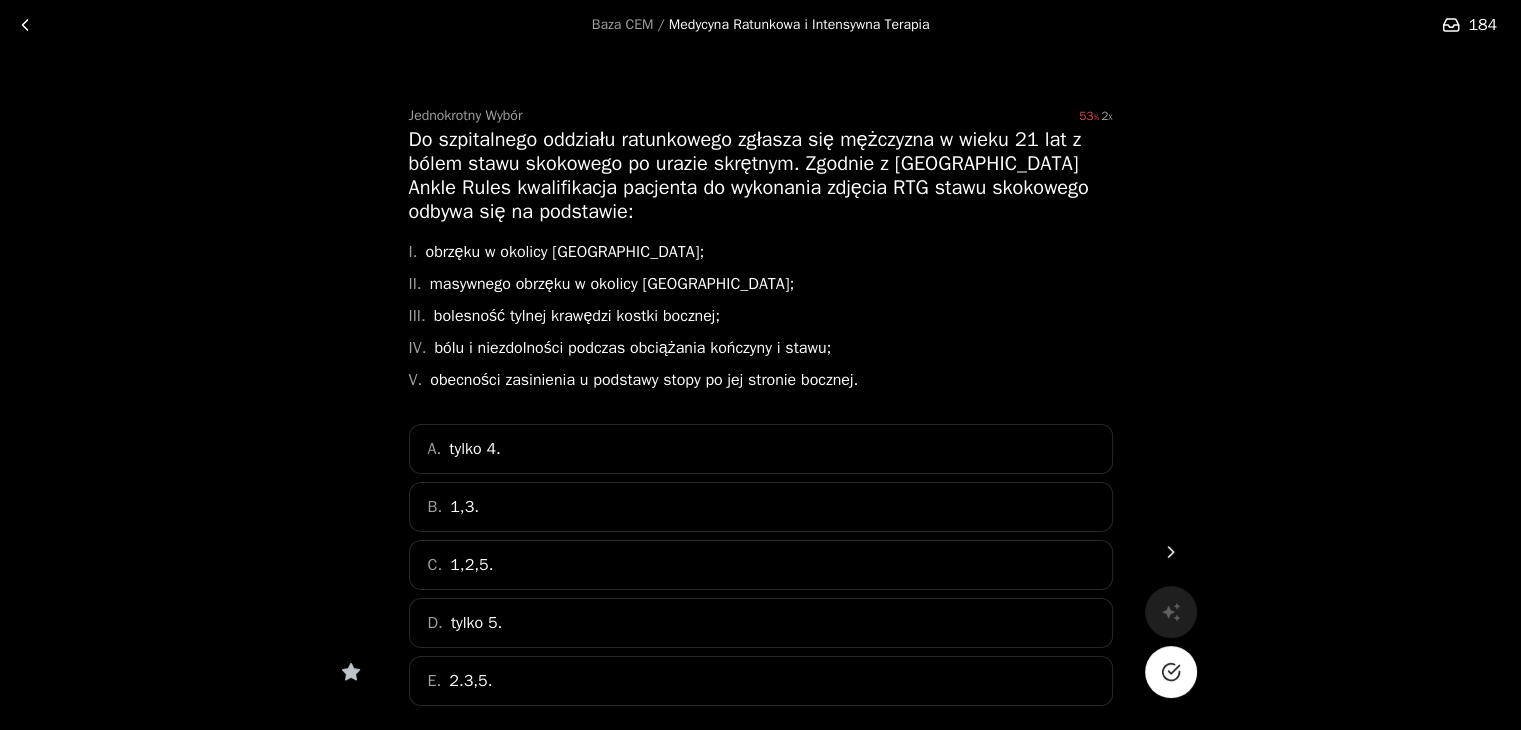 click on "A.   tylko 4." at bounding box center (761, 449) 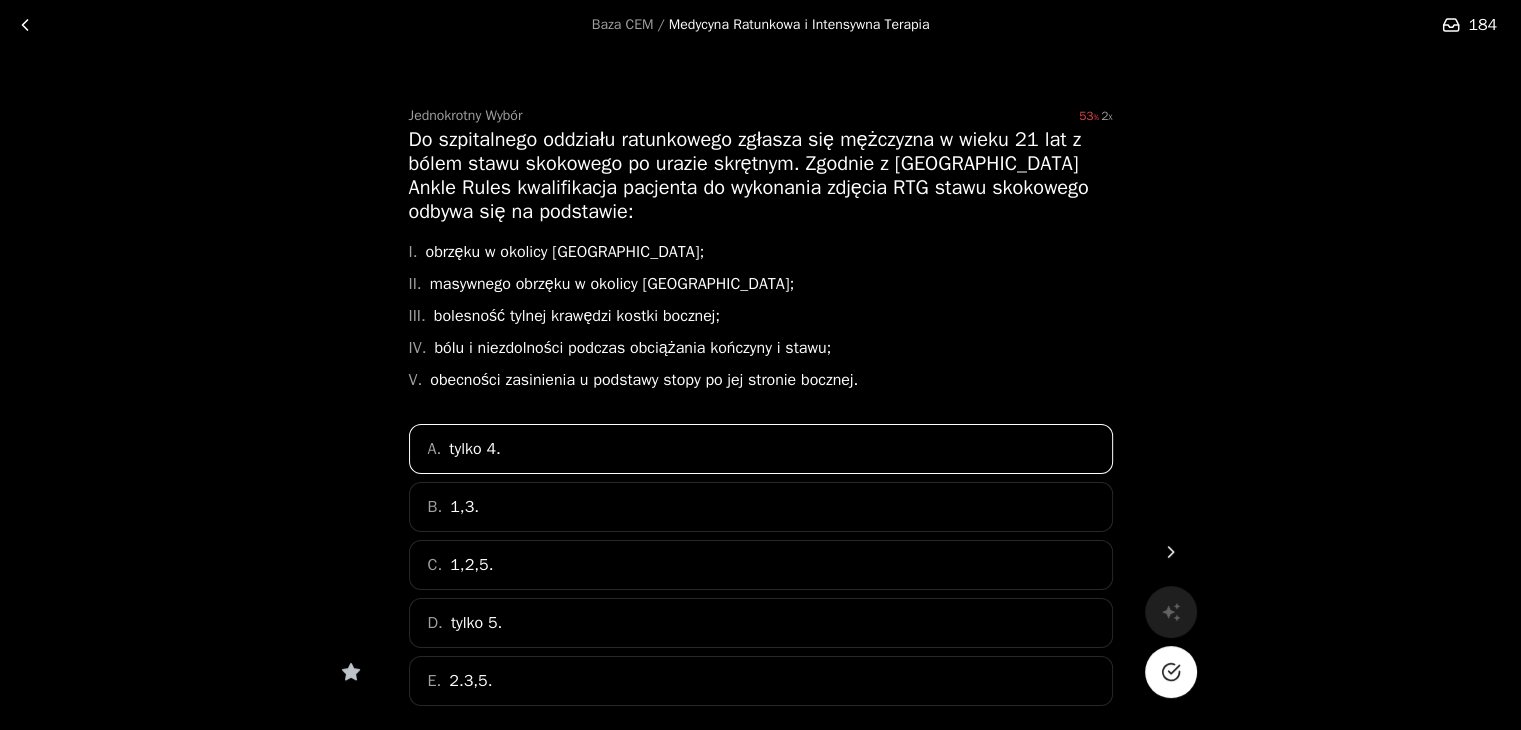 click 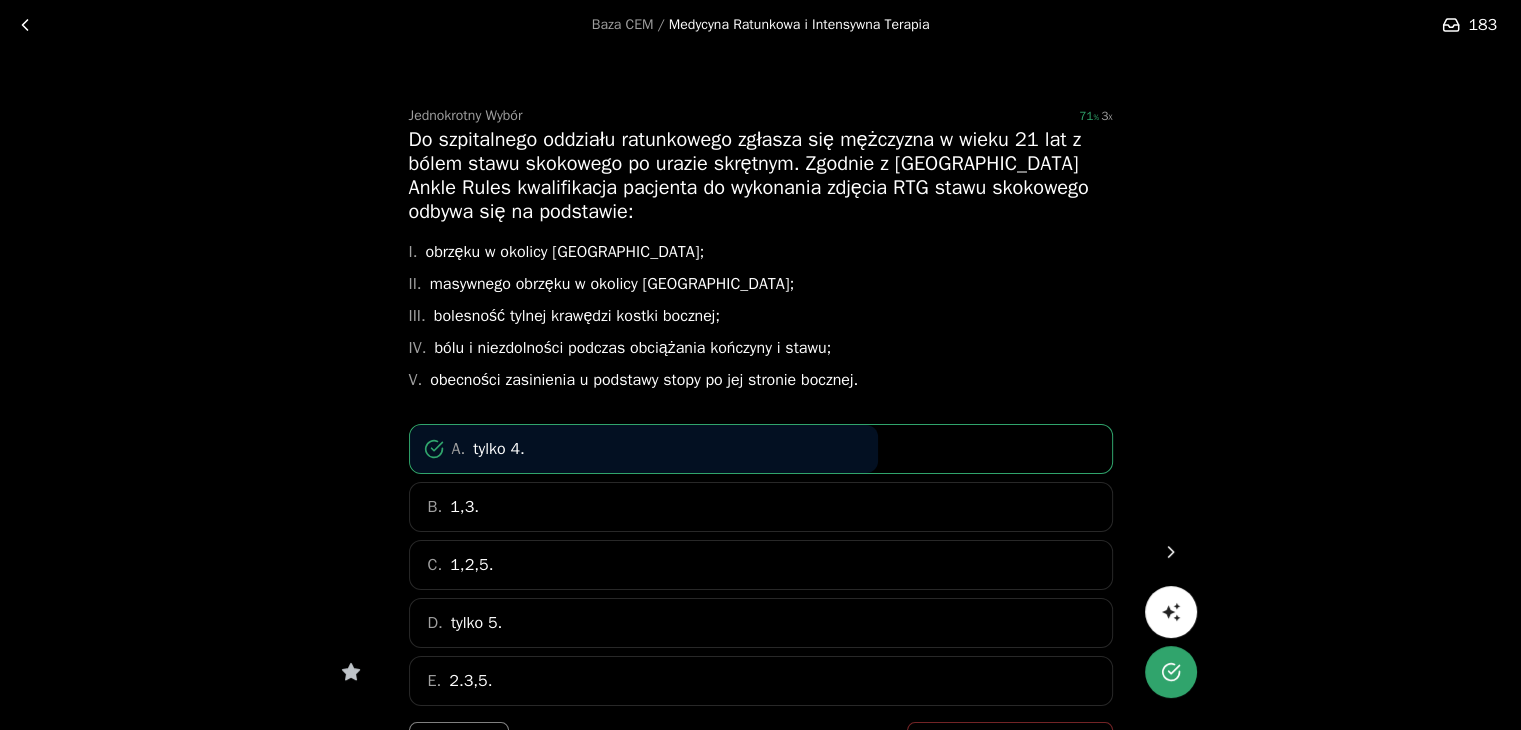 click at bounding box center (1171, 552) 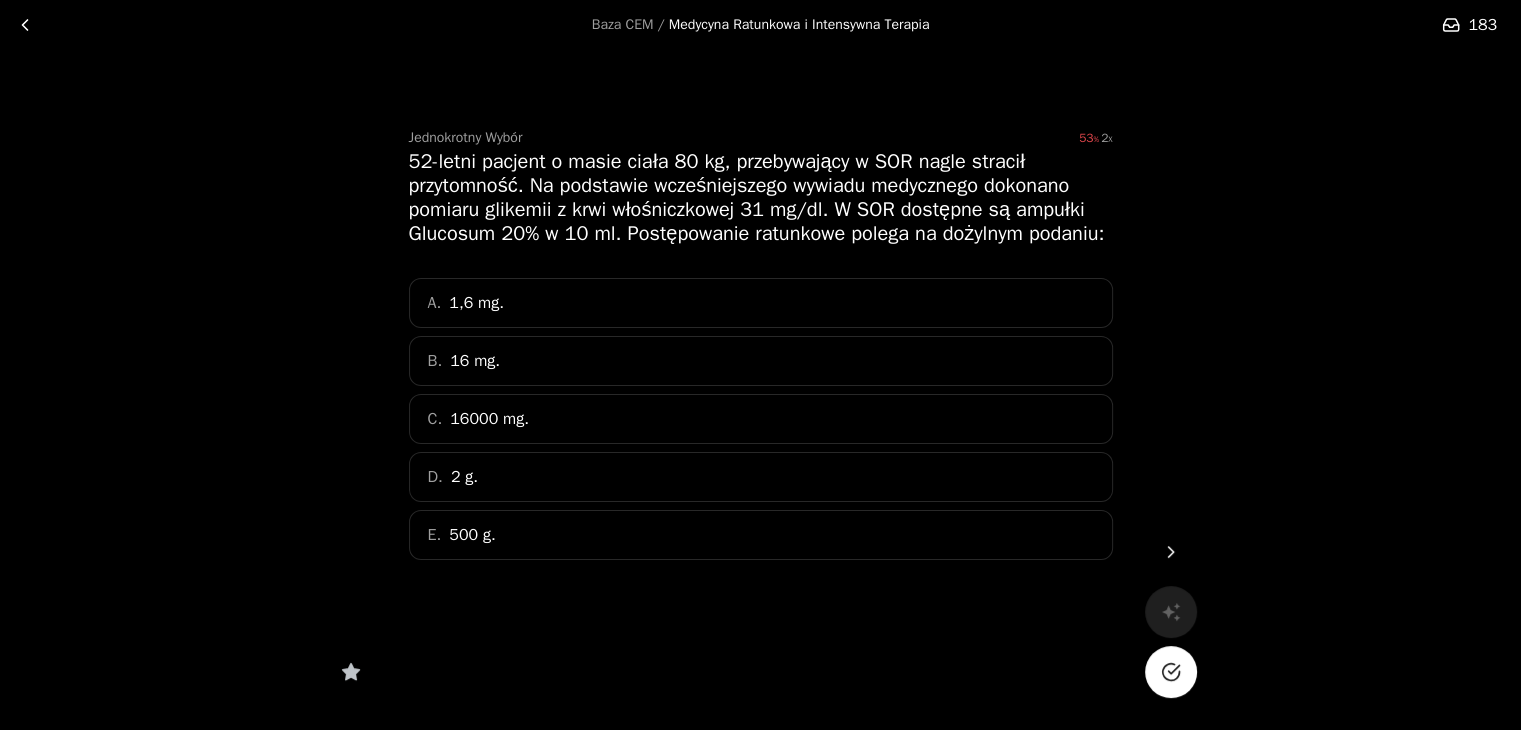 click on "C.   16000 mg." at bounding box center [761, 419] 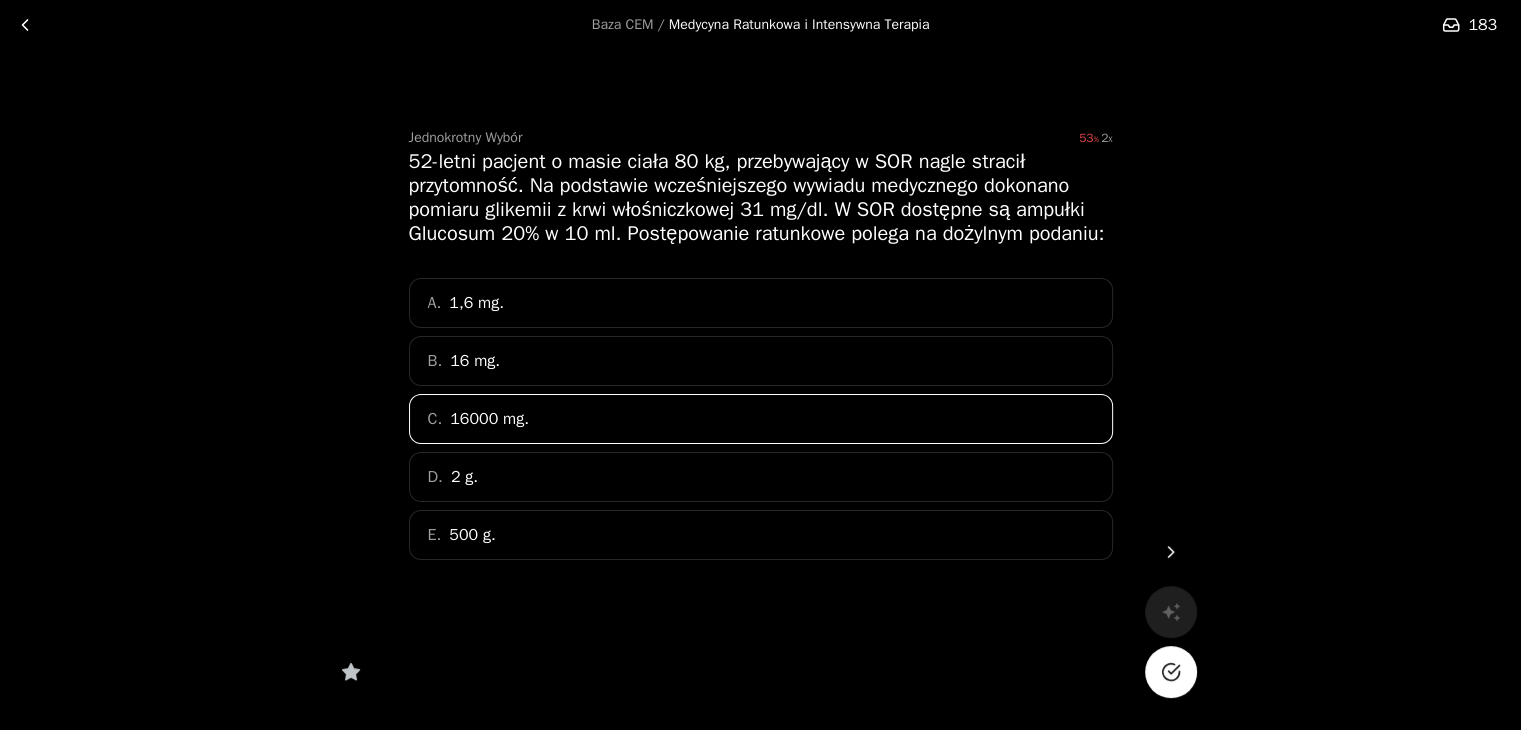 click 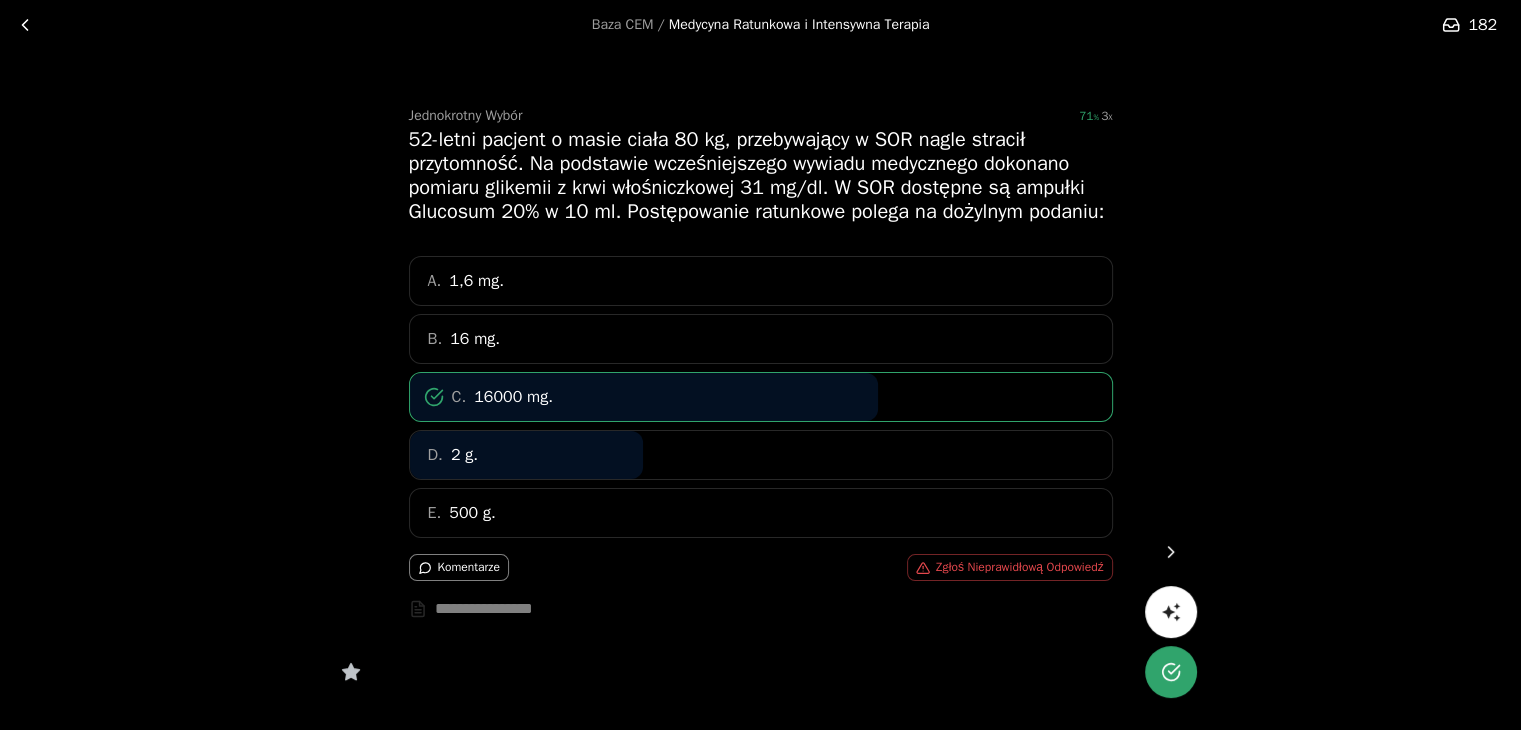 click at bounding box center (1171, 552) 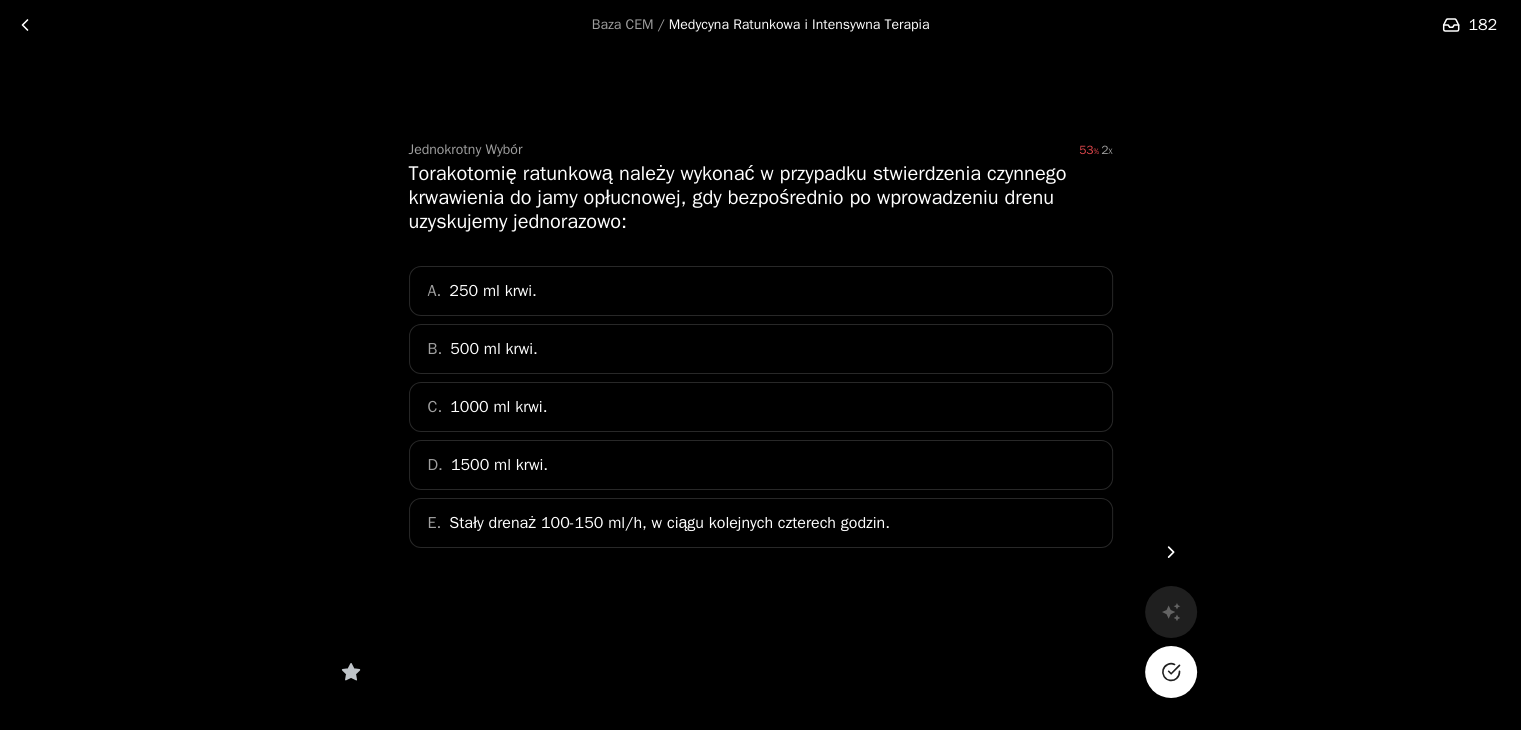 click on "D.   1500 ml krwi." at bounding box center [761, 465] 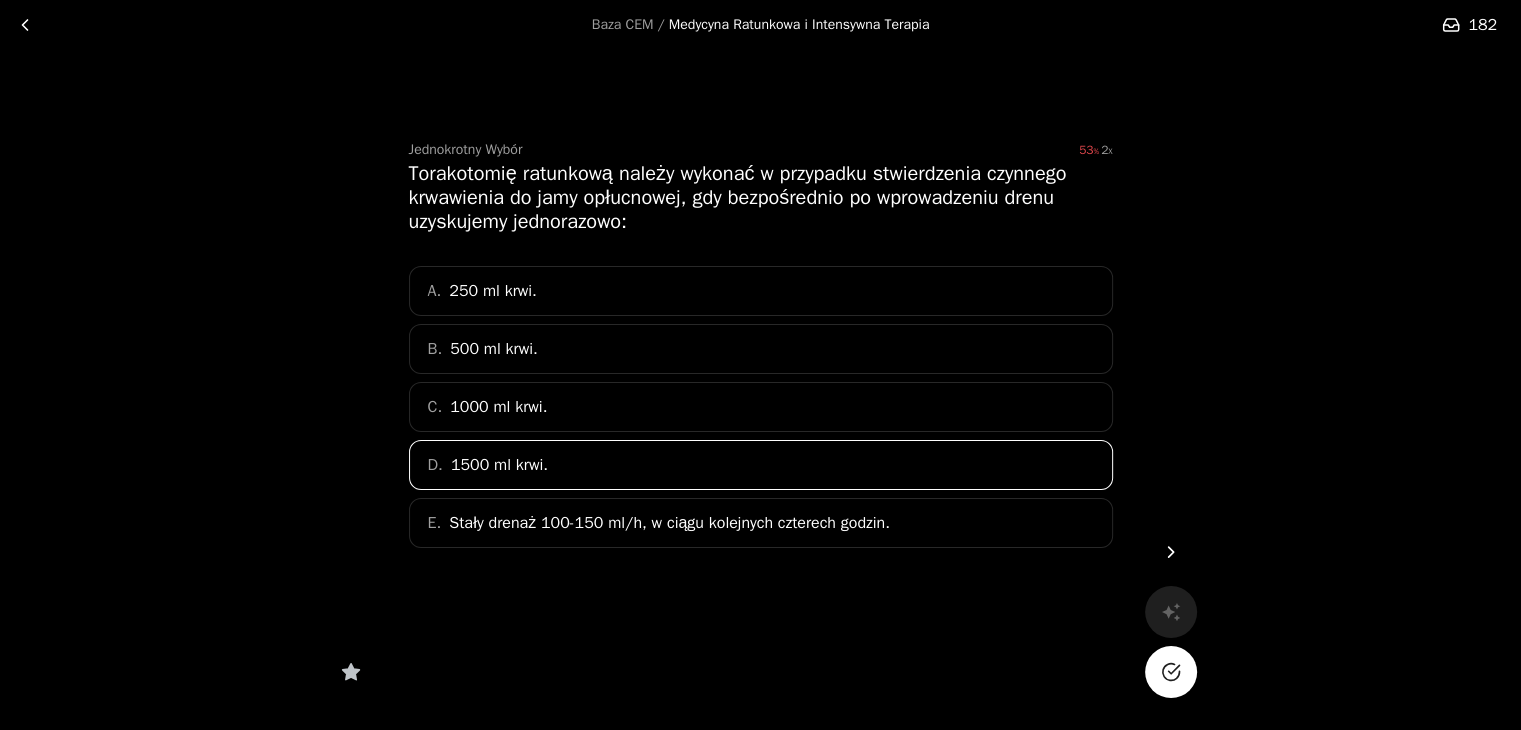 click at bounding box center [1171, 672] 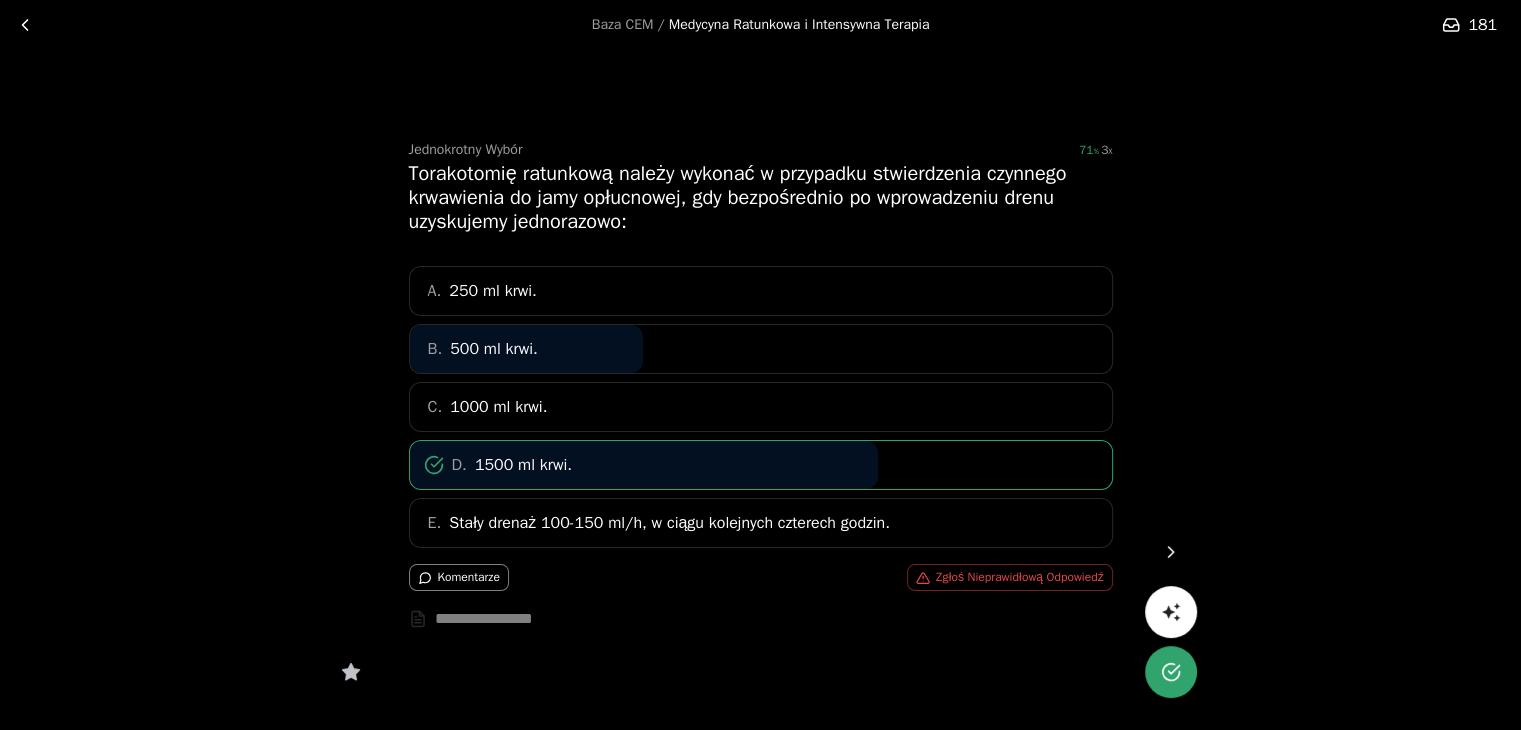 click 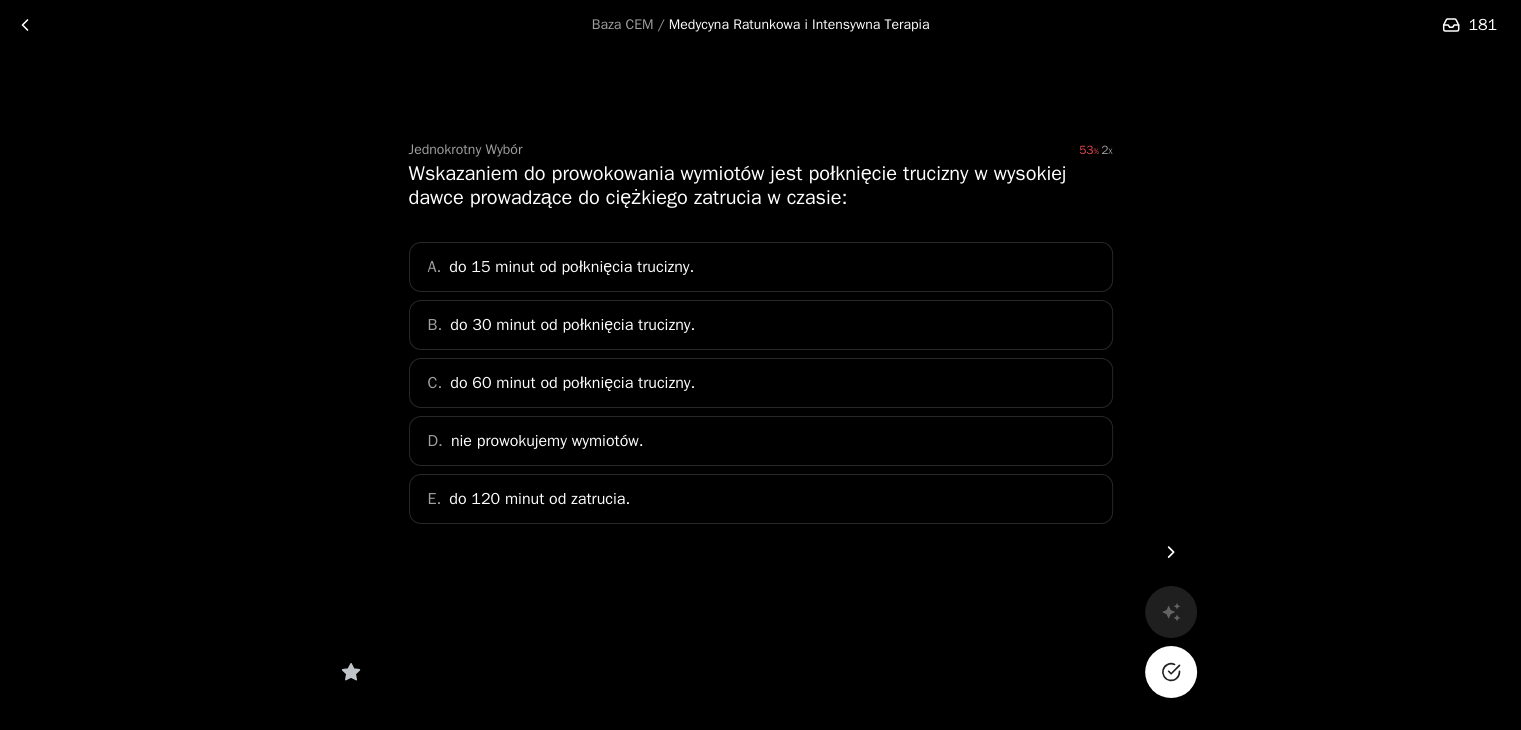 click on "C.   do 60 minut od połknięcia trucizny." at bounding box center (761, 383) 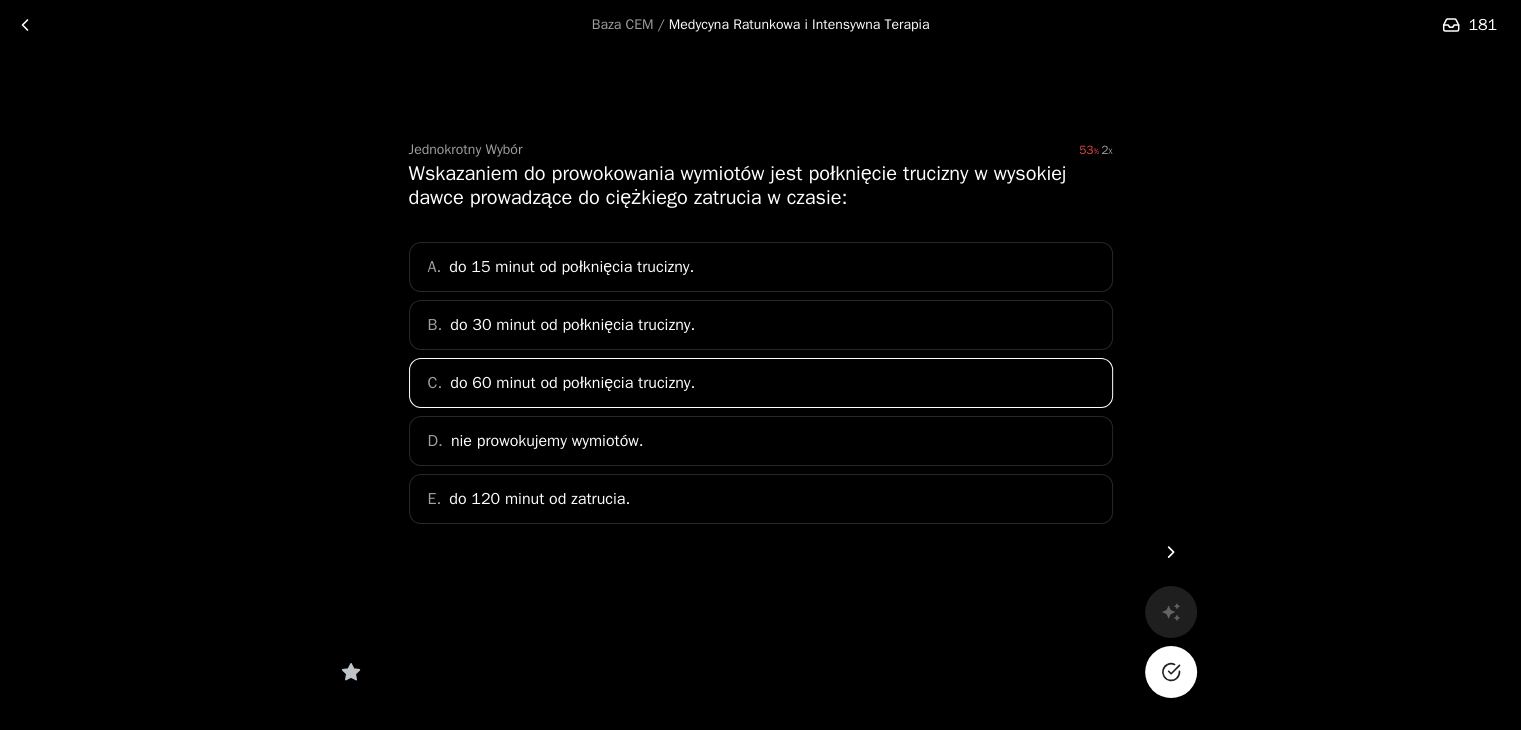 click at bounding box center [1171, 672] 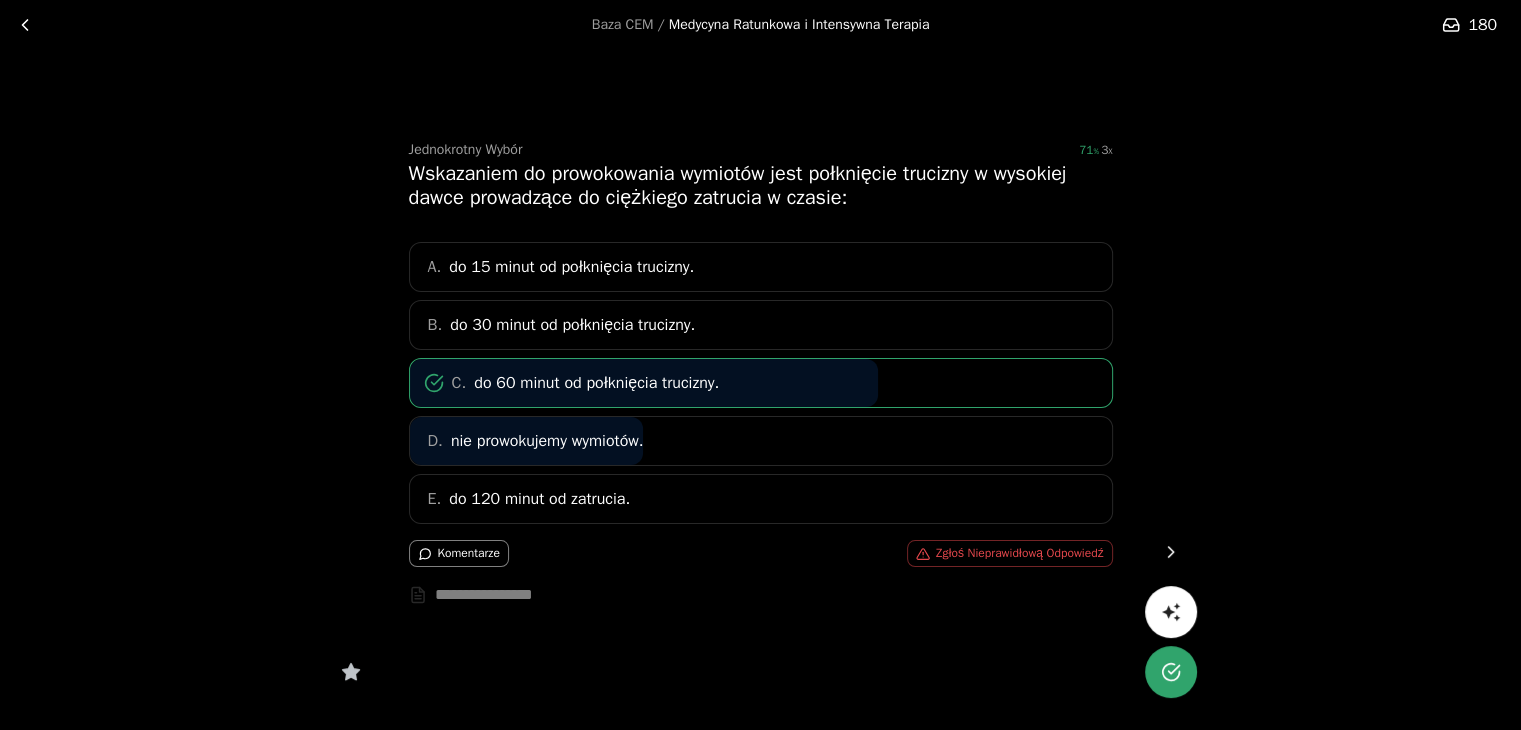 click 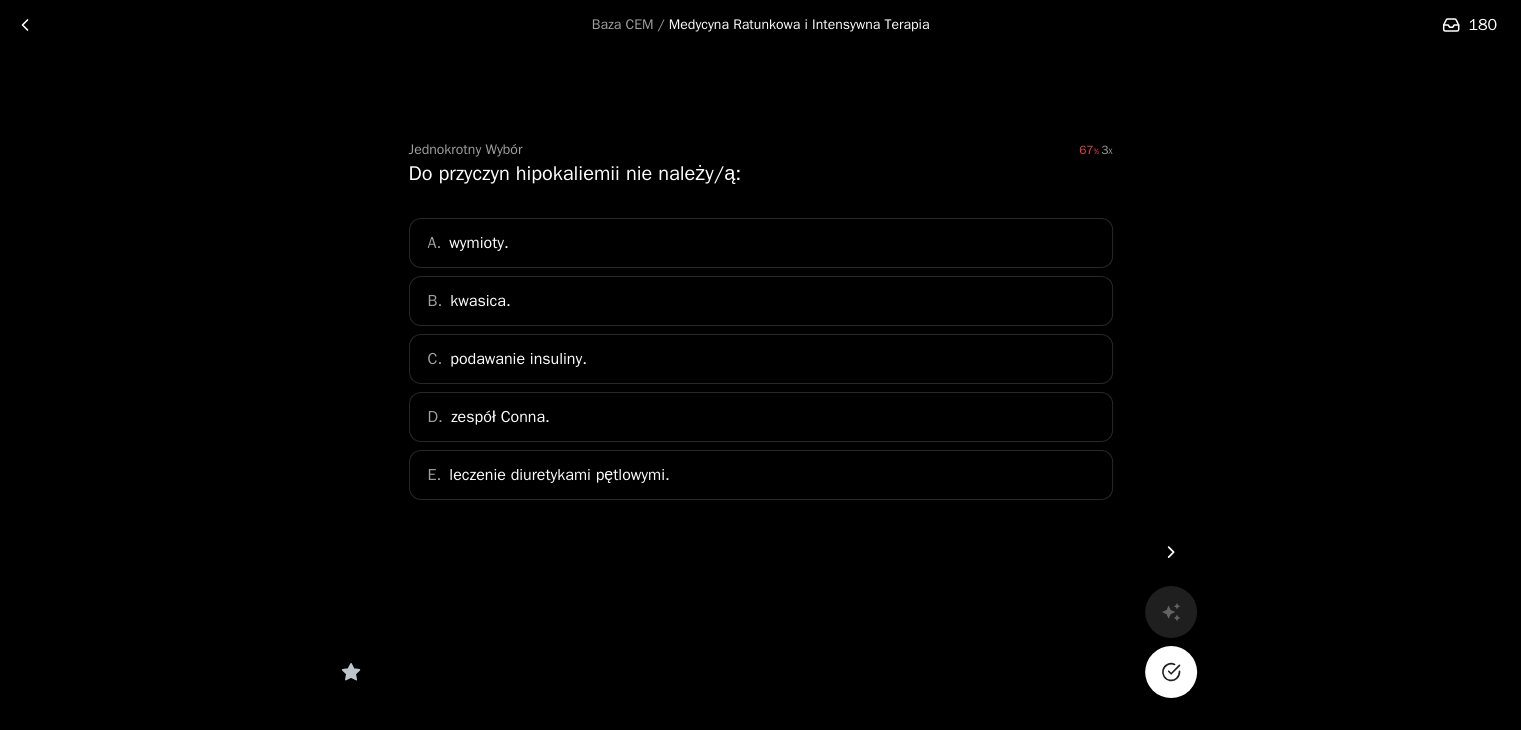 click on "E.   leczenie diuretykami pętlowymi." at bounding box center (761, 475) 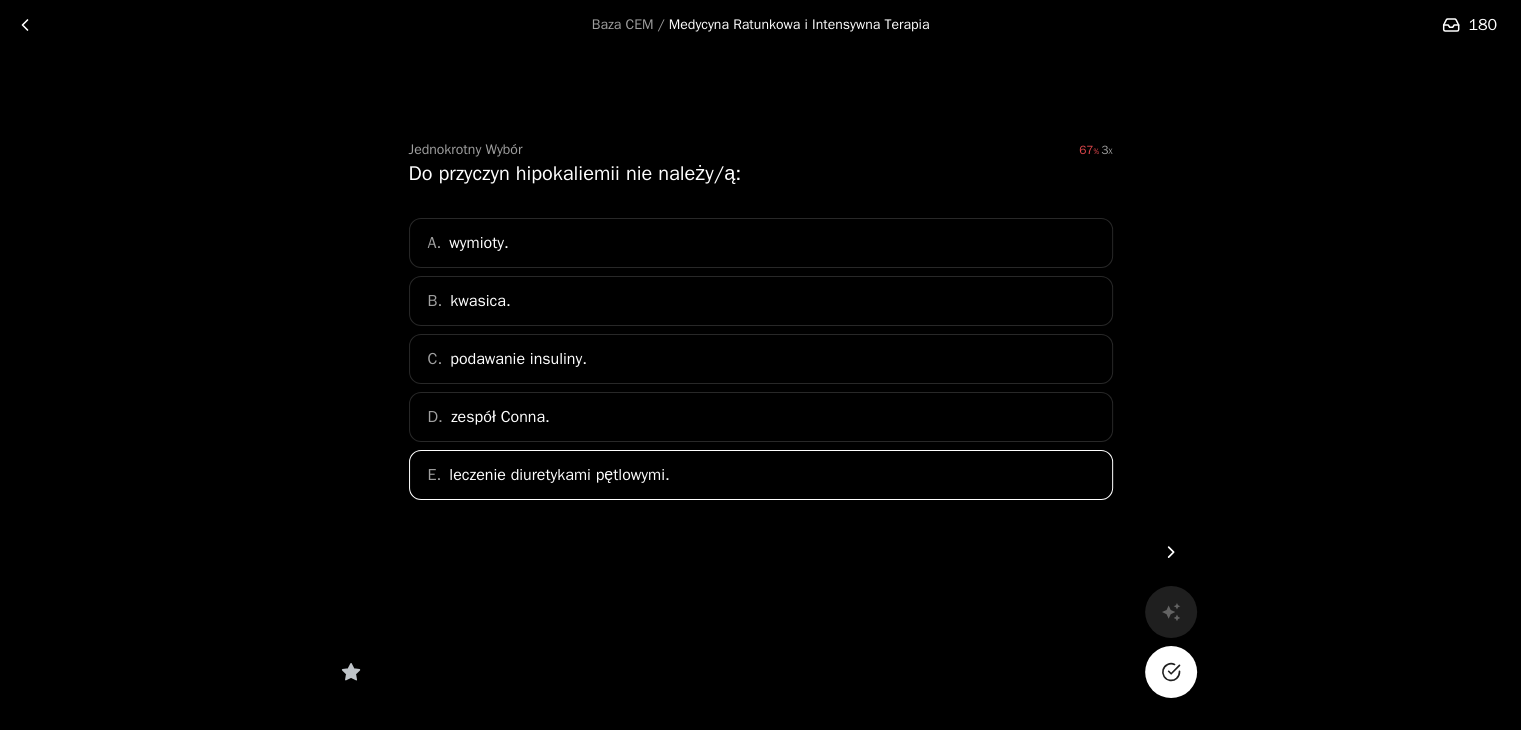 click 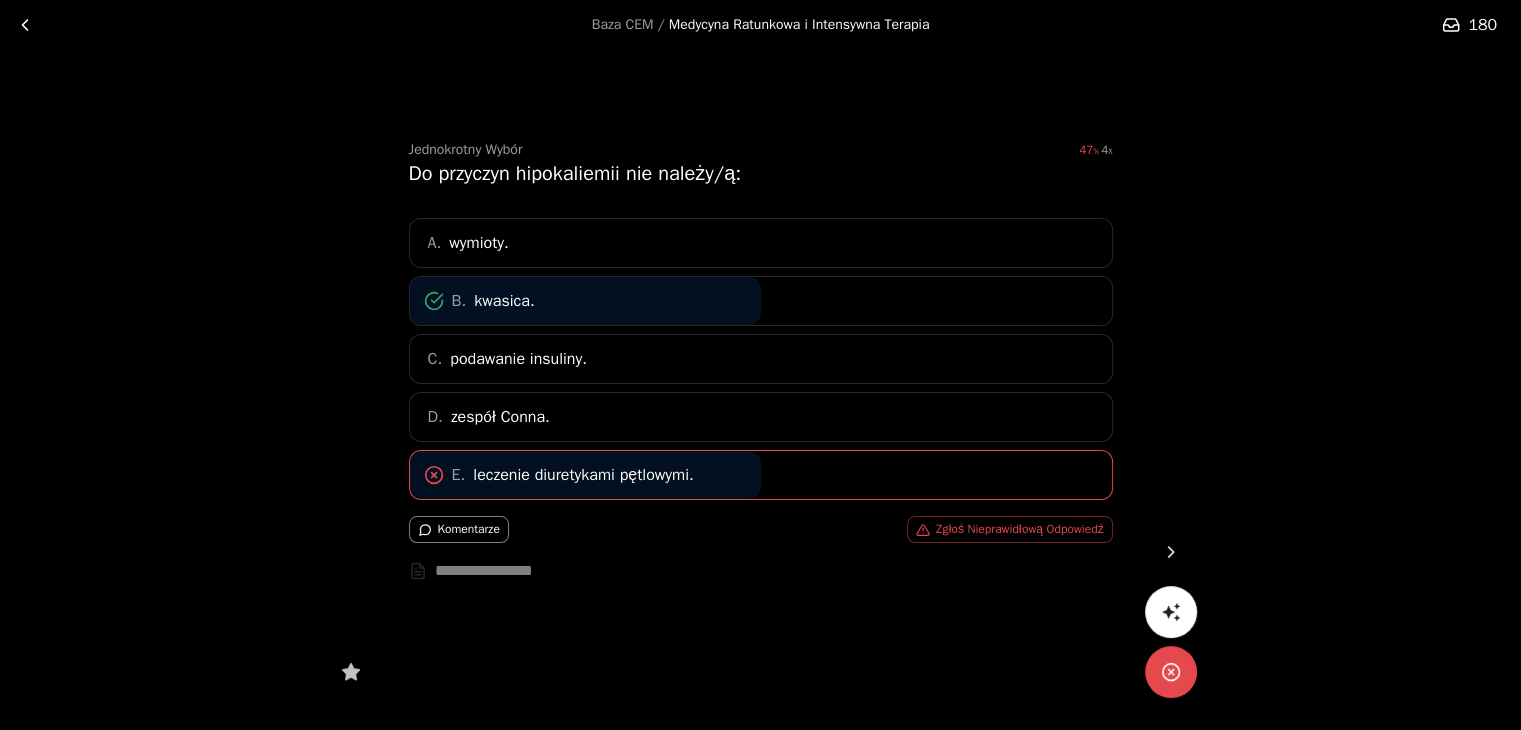 click 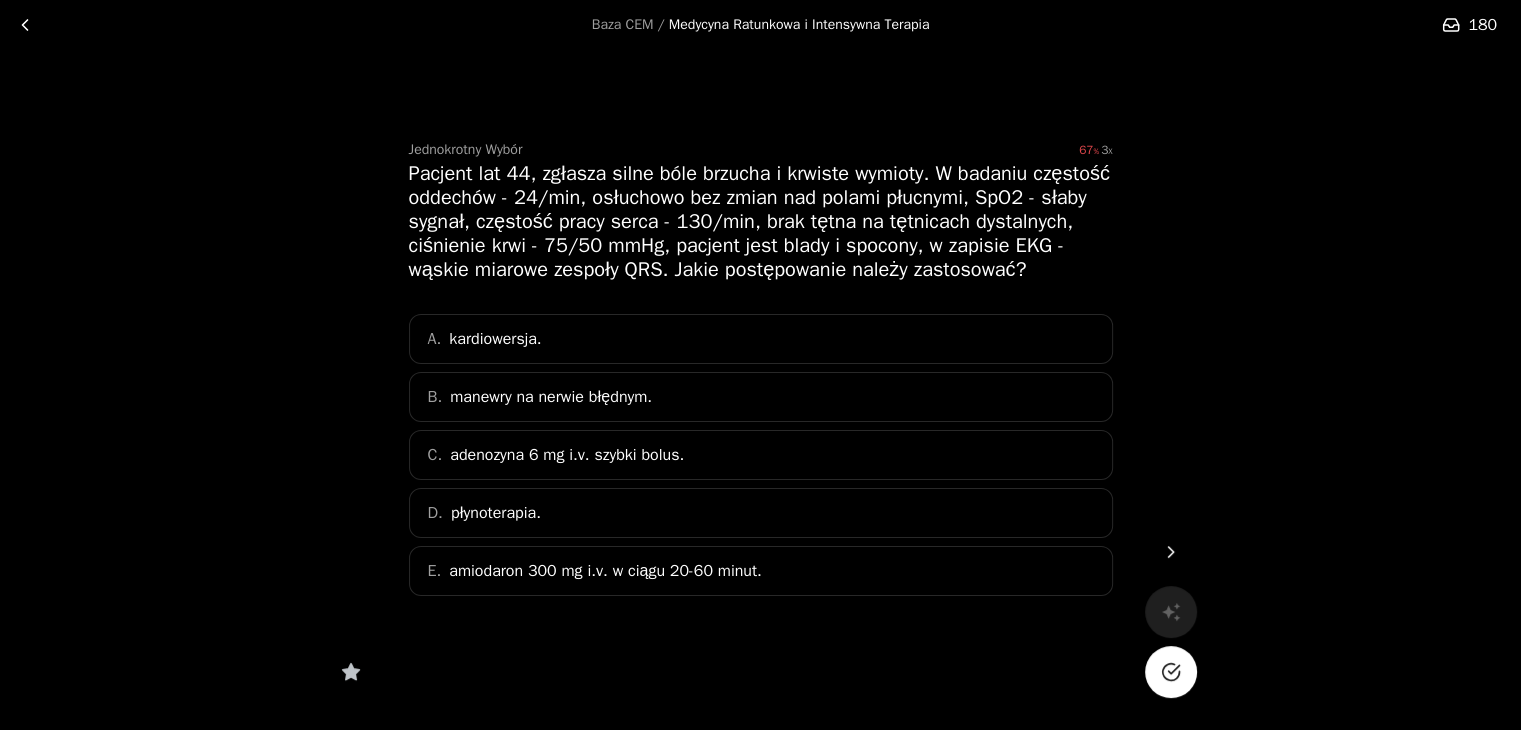 click on "D.   płynoterapia." at bounding box center [761, 513] 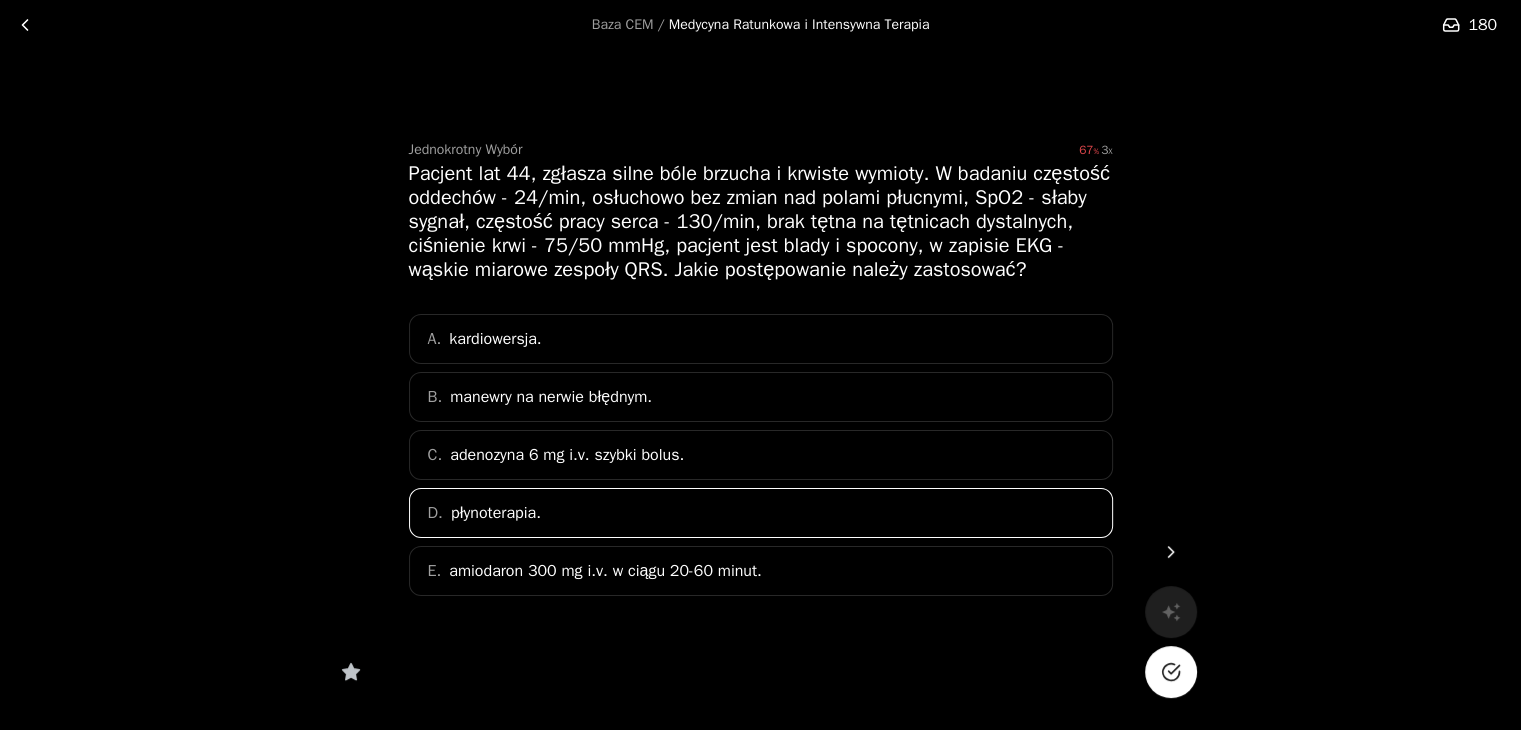 click 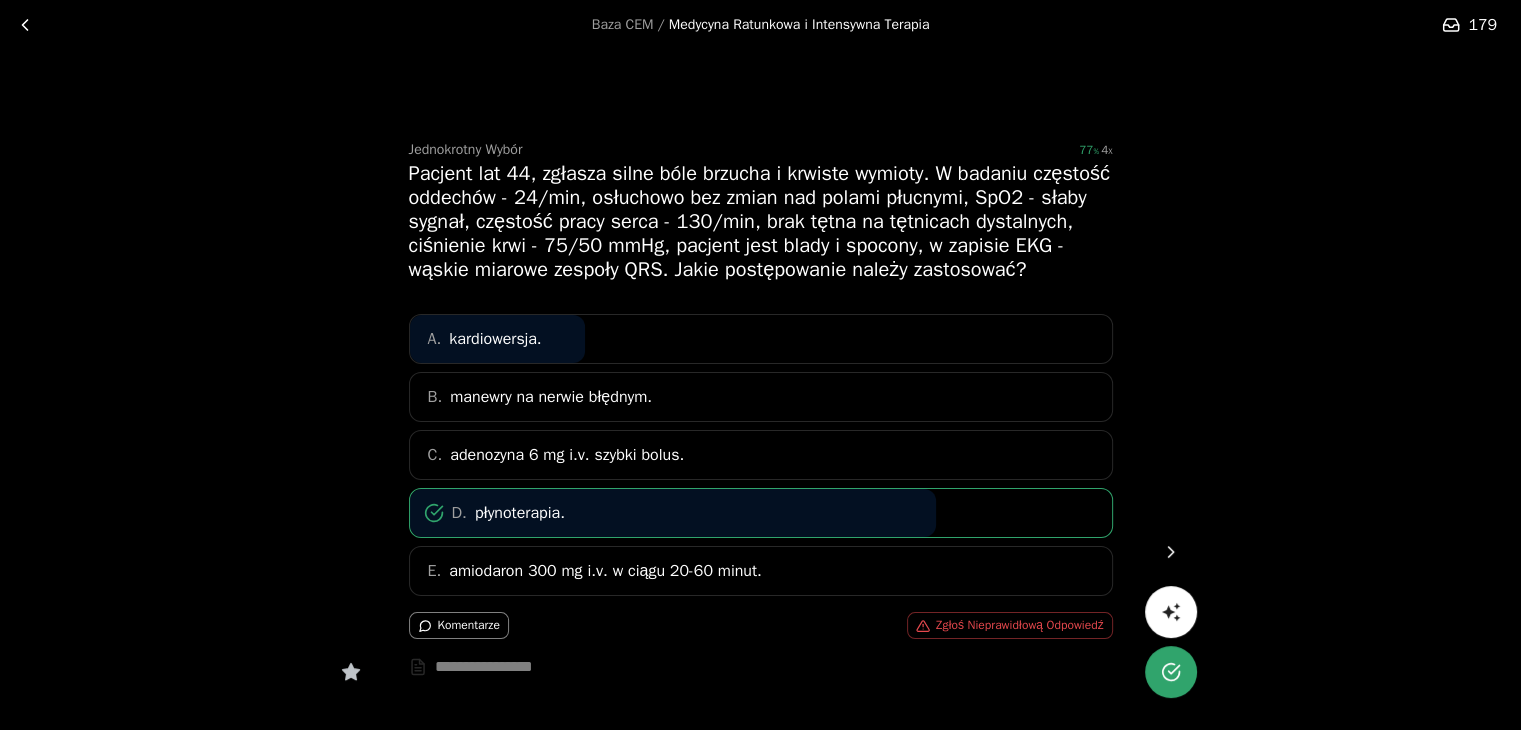 click 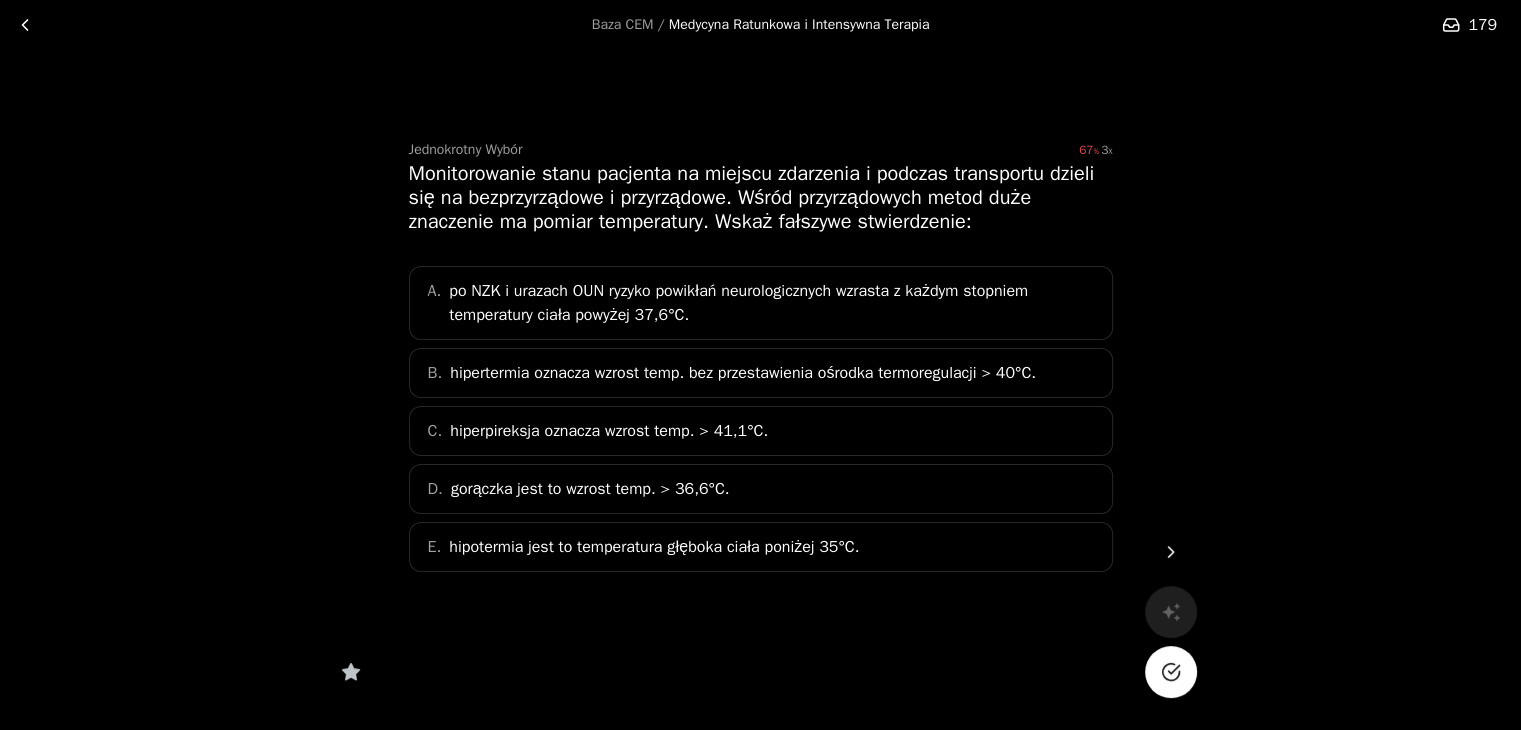 click on "gorączka jest to wzrost temp. > 36,6°C." at bounding box center [590, 489] 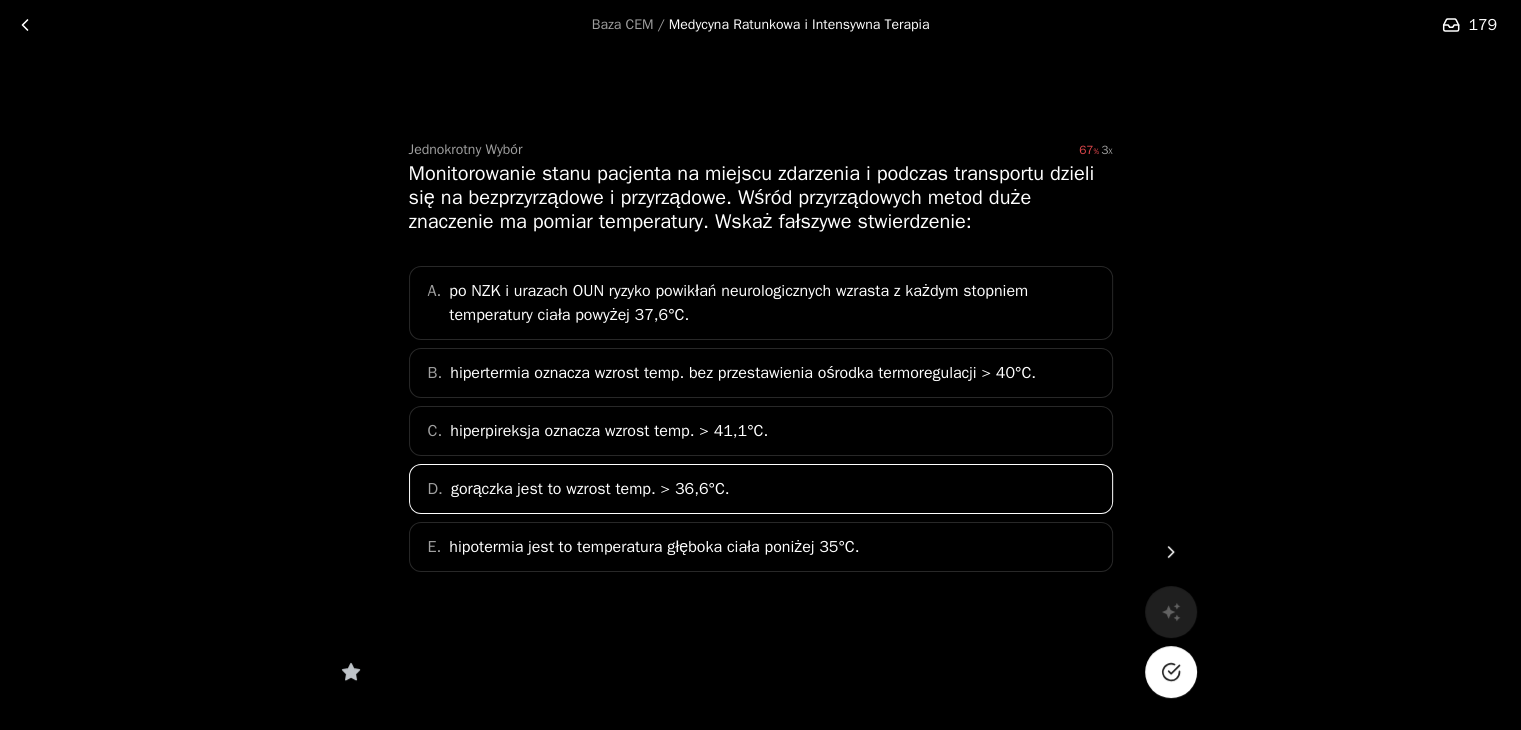 click 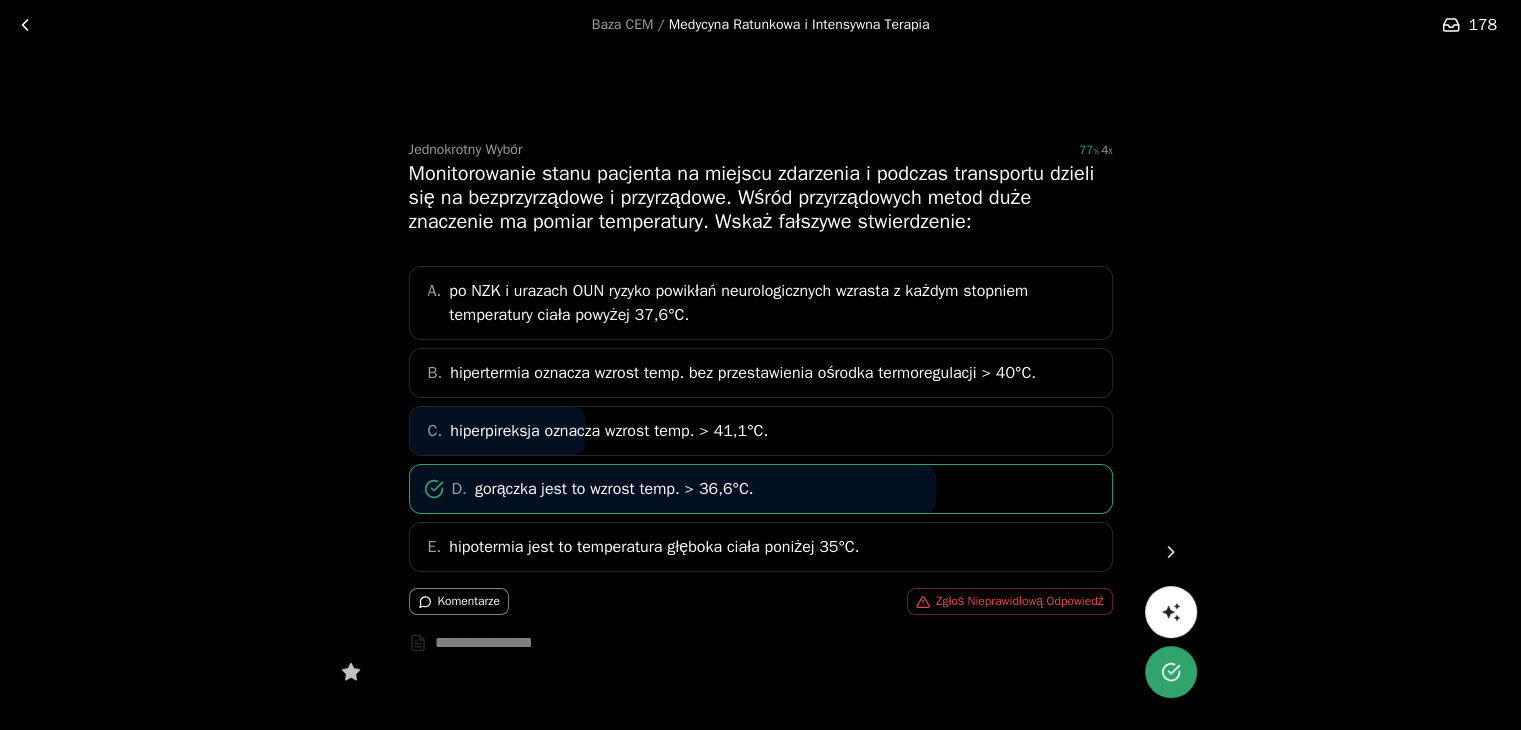 click at bounding box center [1171, 552] 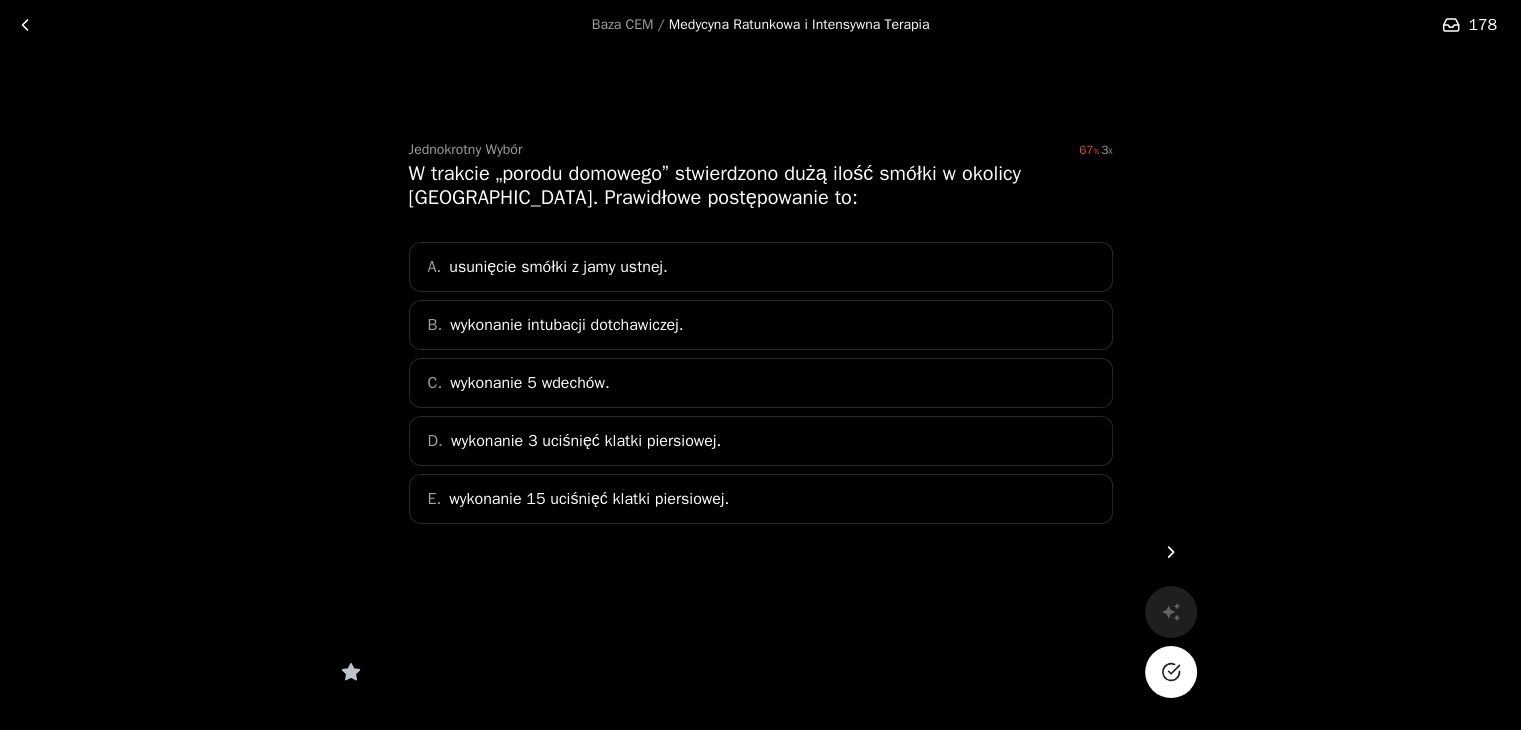 click on "A.   usunięcie smółki z jamy ustnej." at bounding box center [761, 267] 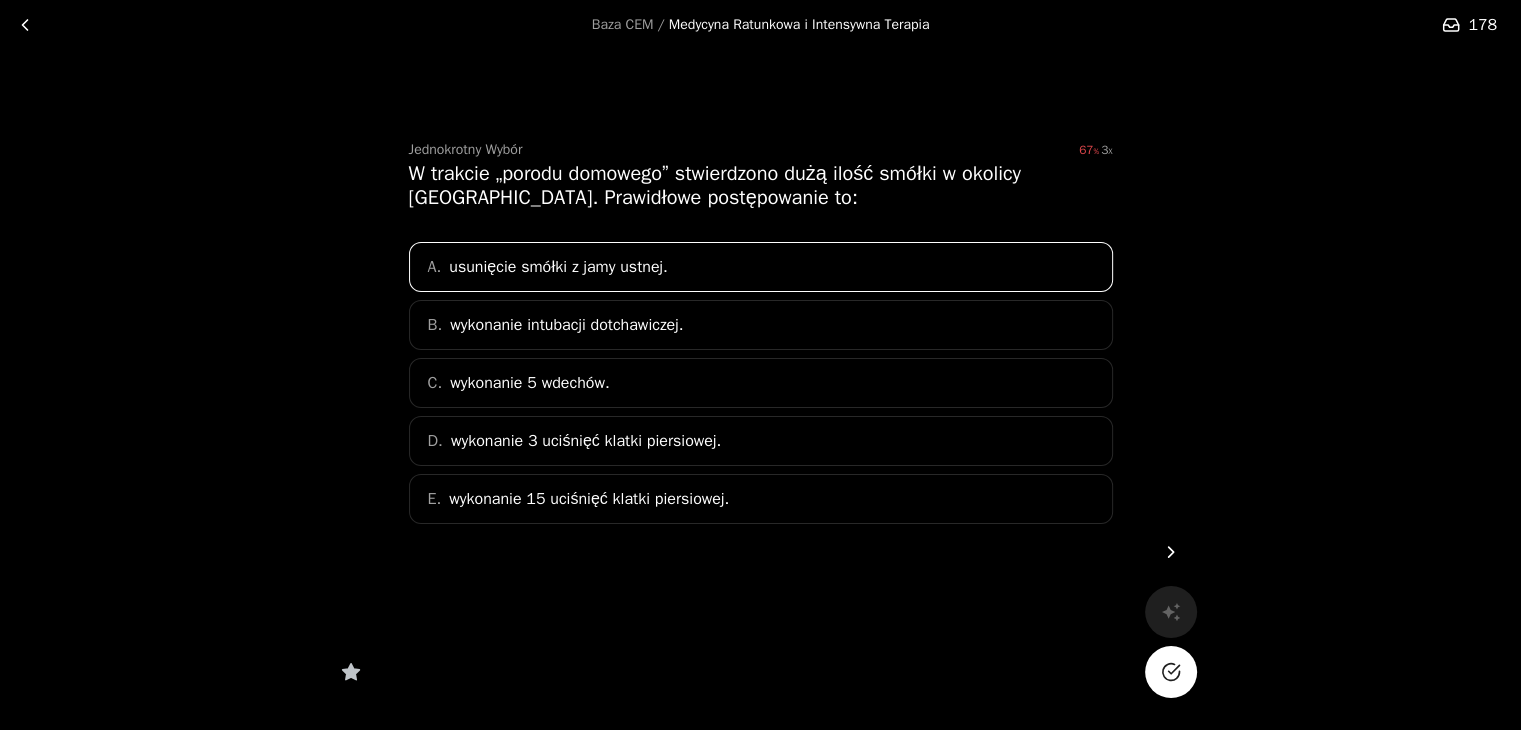click at bounding box center [1171, 672] 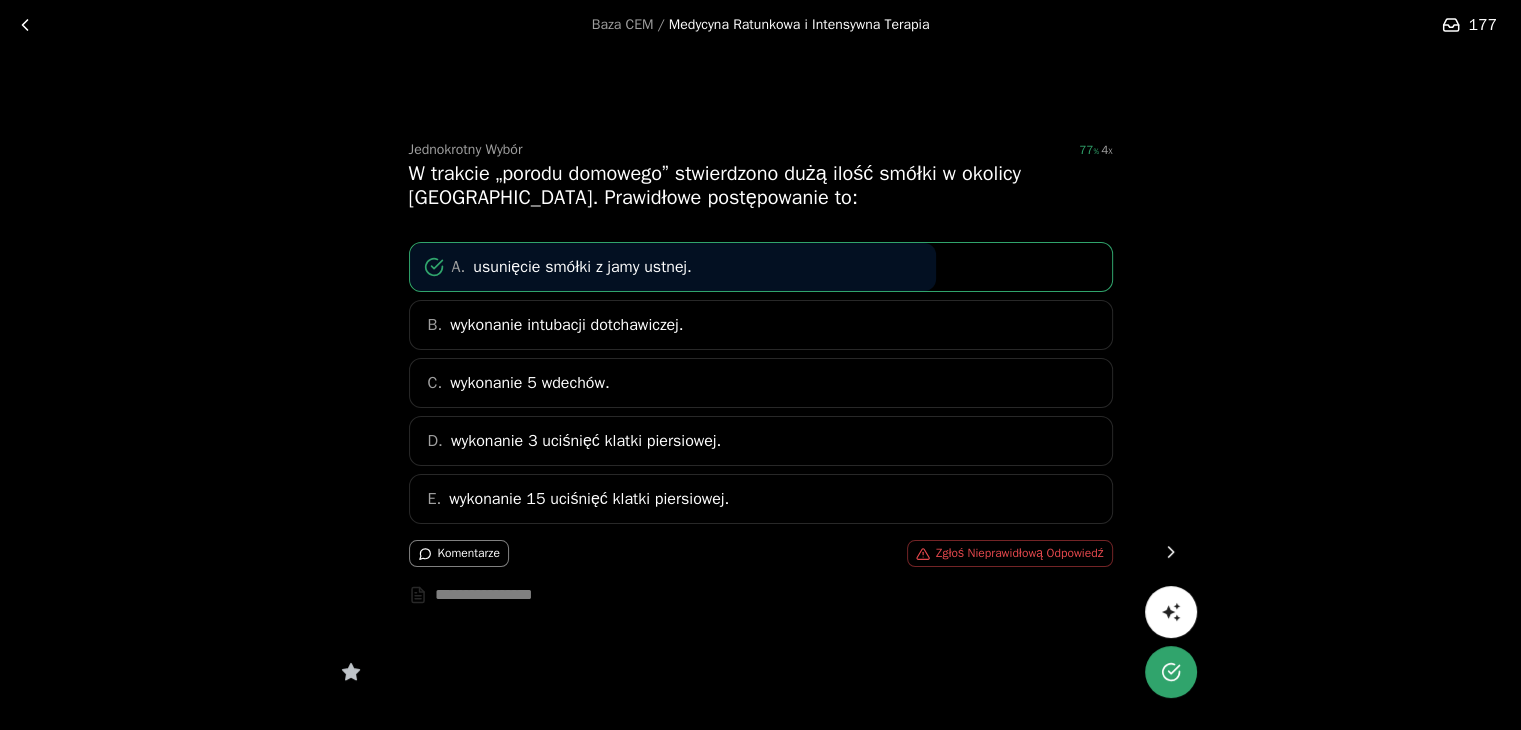 click 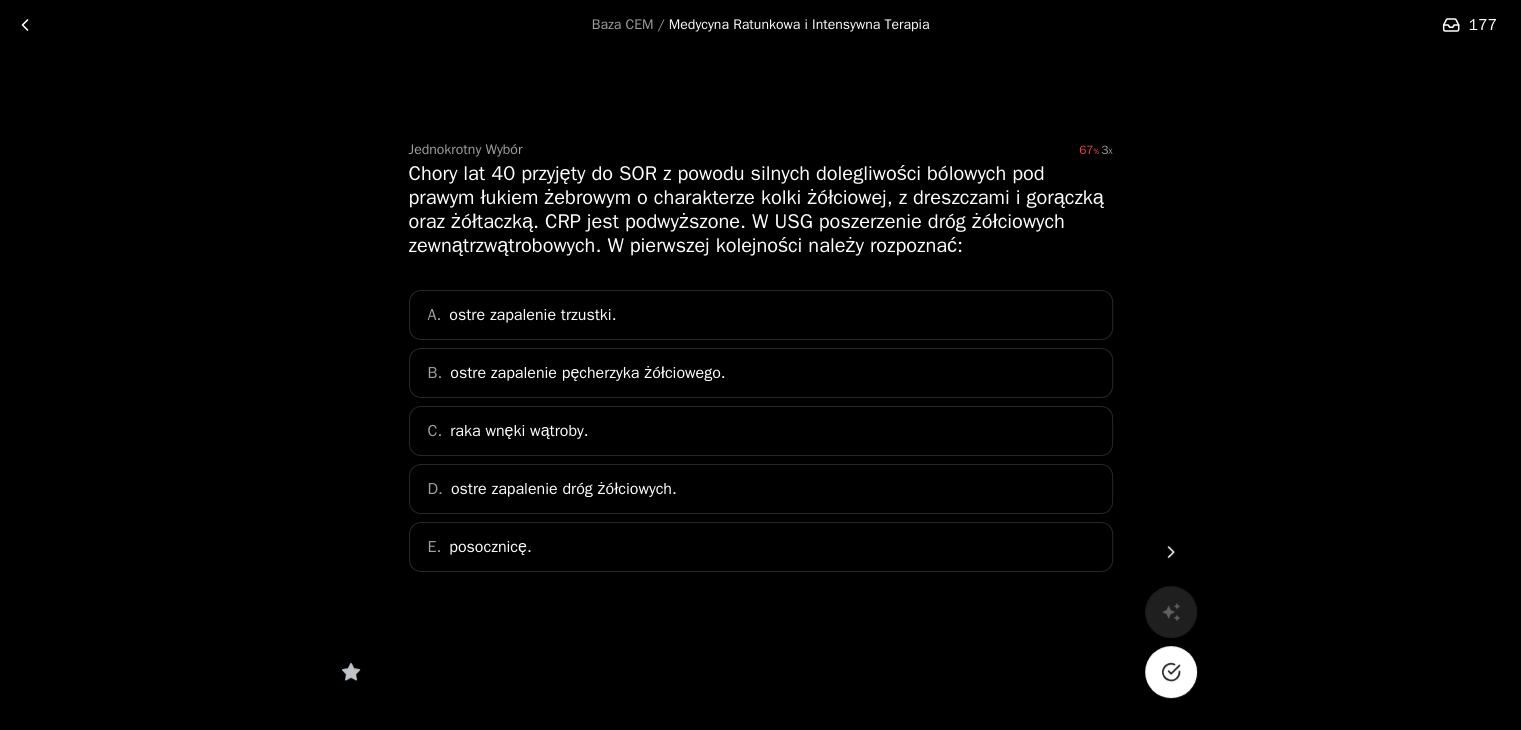 click on "D.   ostre zapalenie dróg żółciowych." at bounding box center [761, 489] 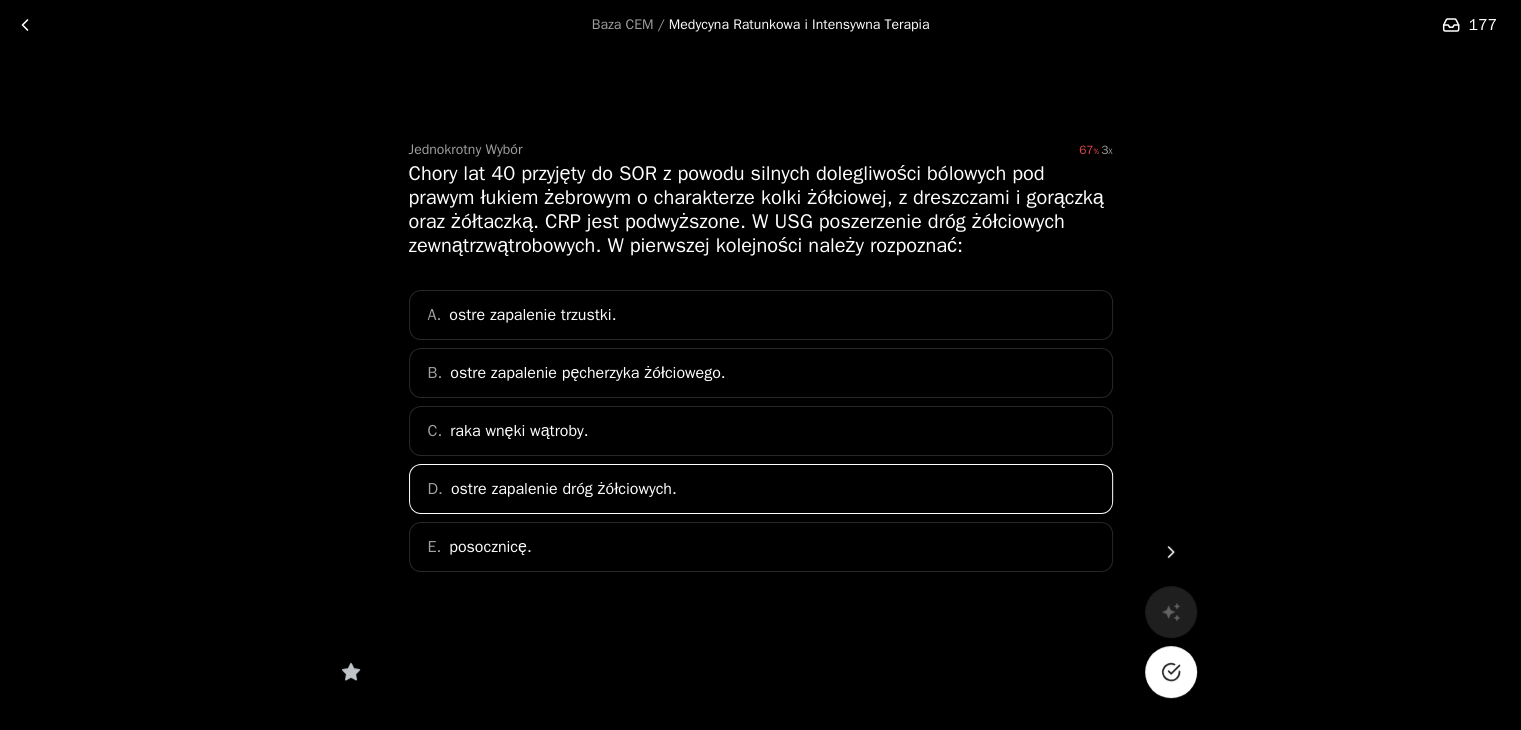 click at bounding box center (1171, 672) 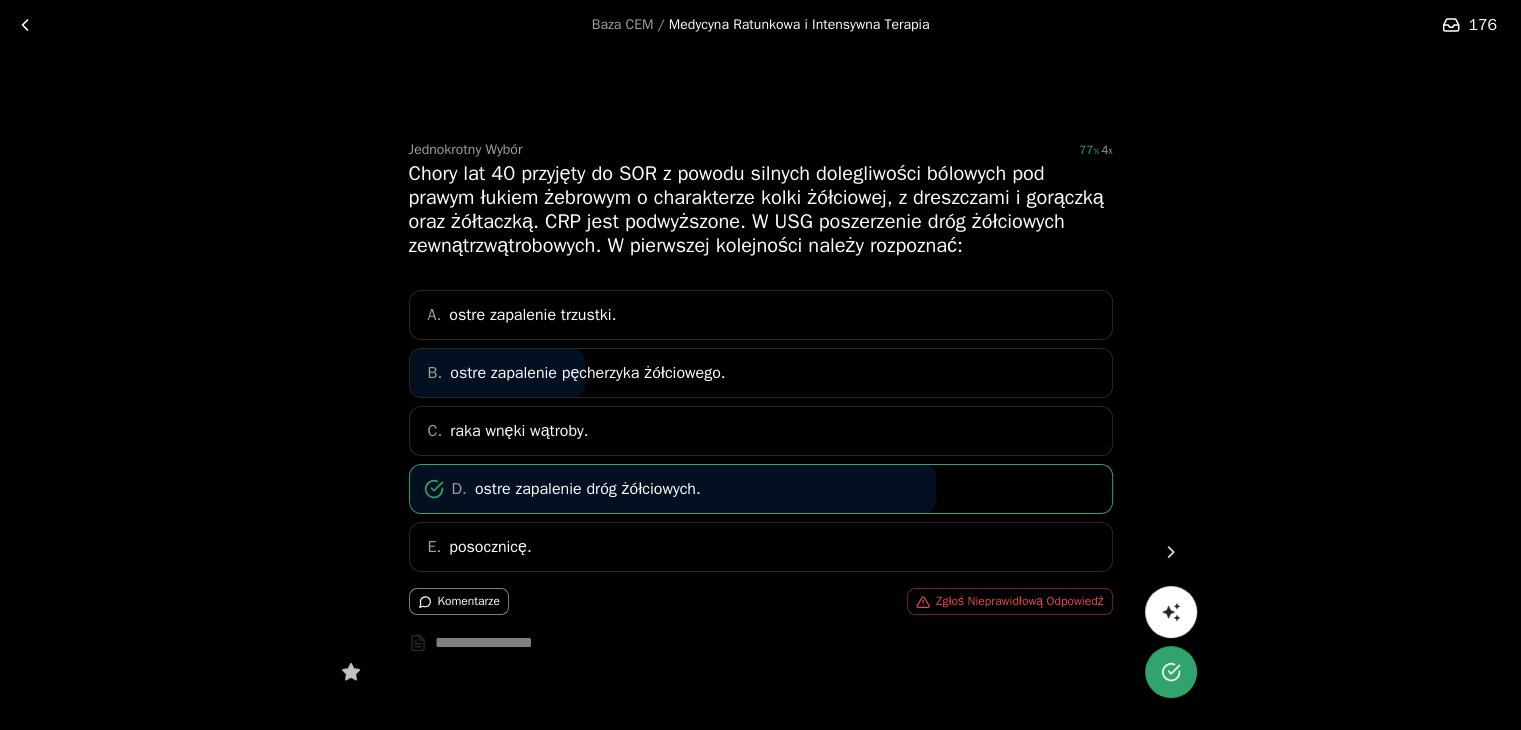 click 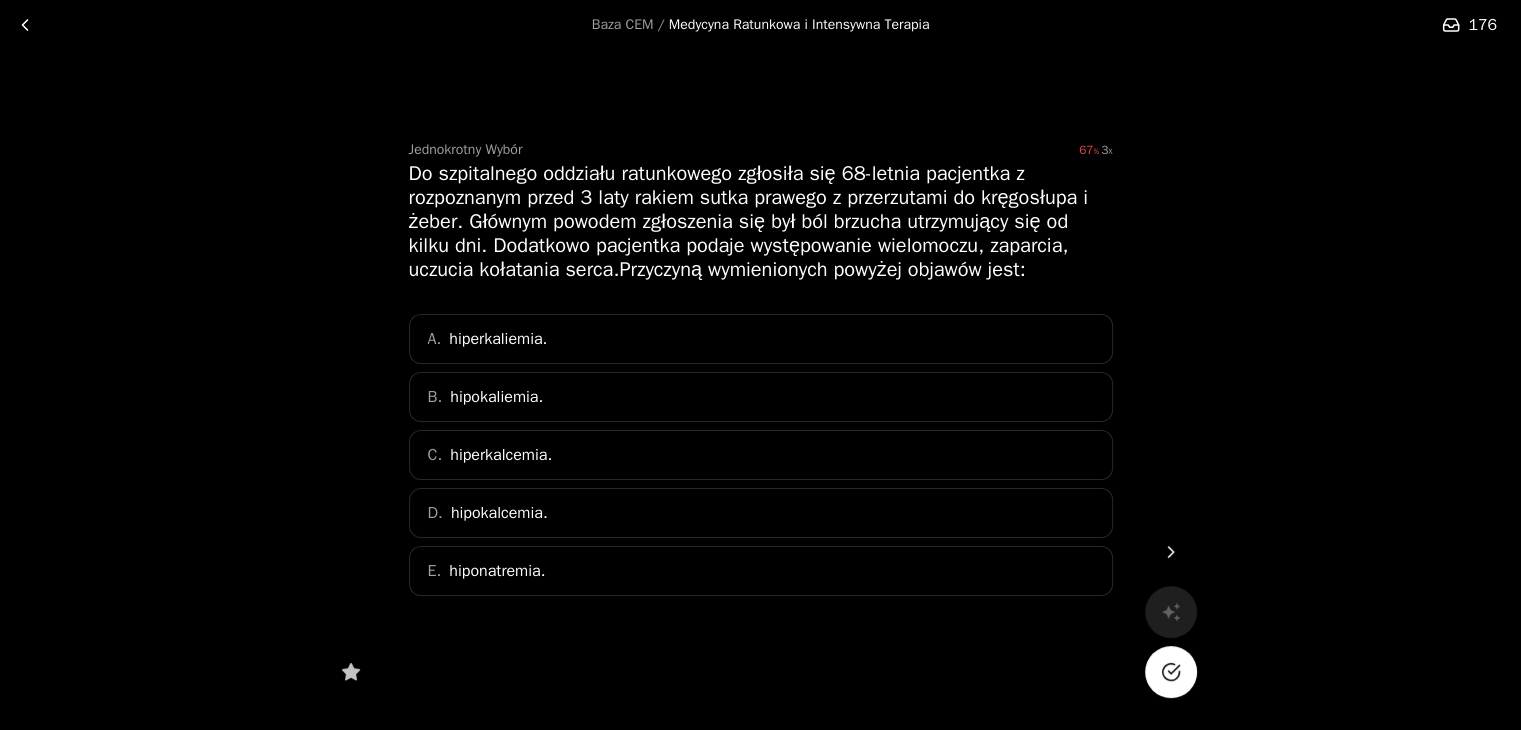 click on "C.   hiperkalcemia." at bounding box center (761, 455) 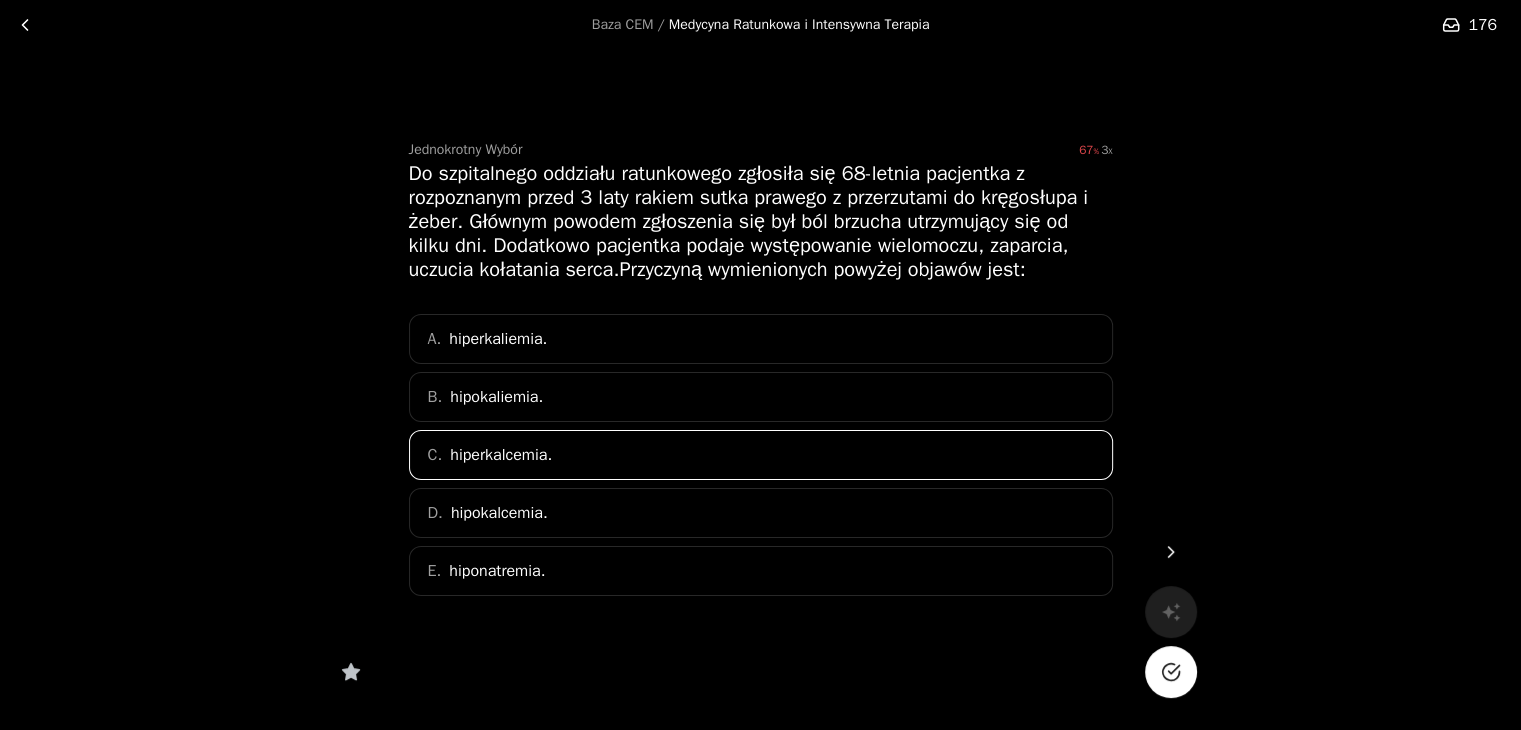 click 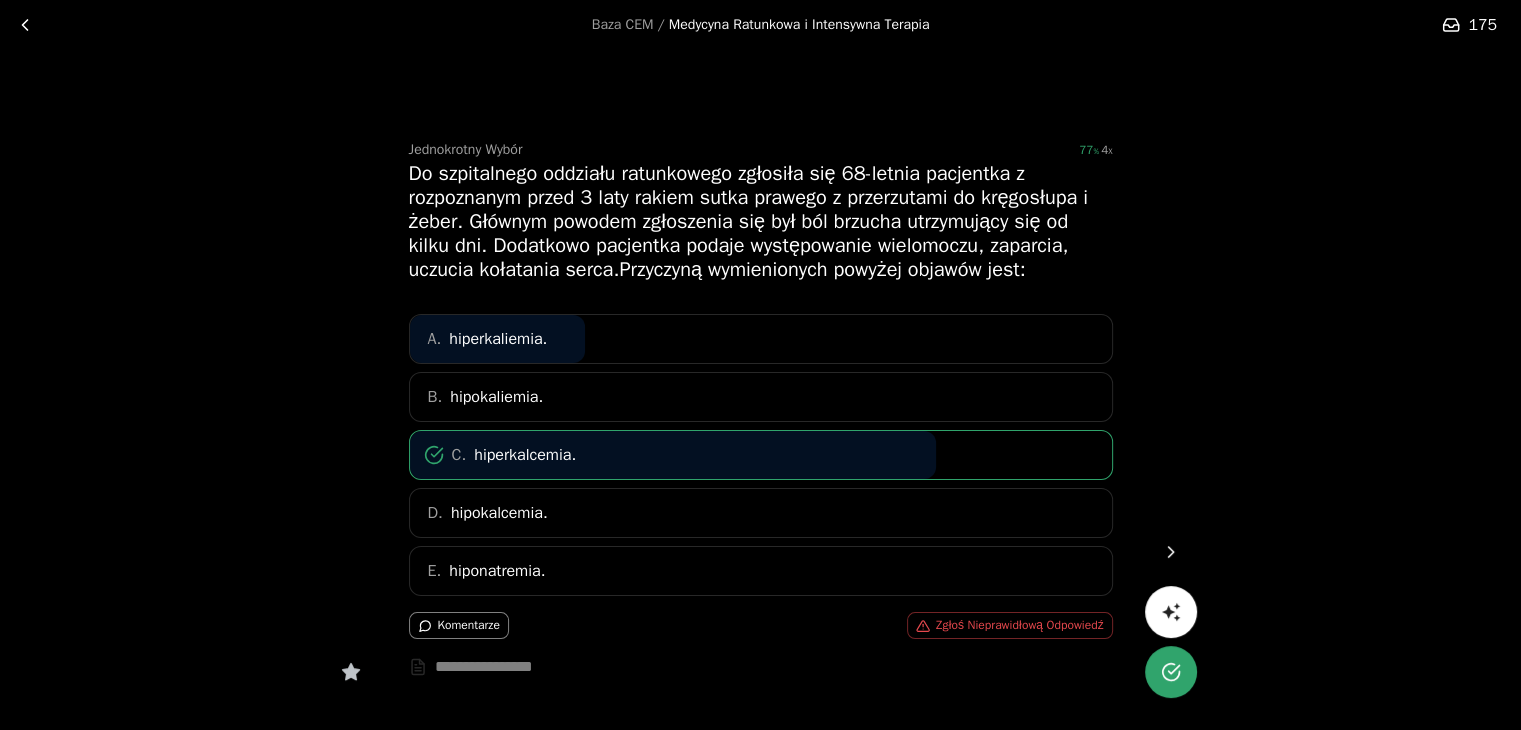 click 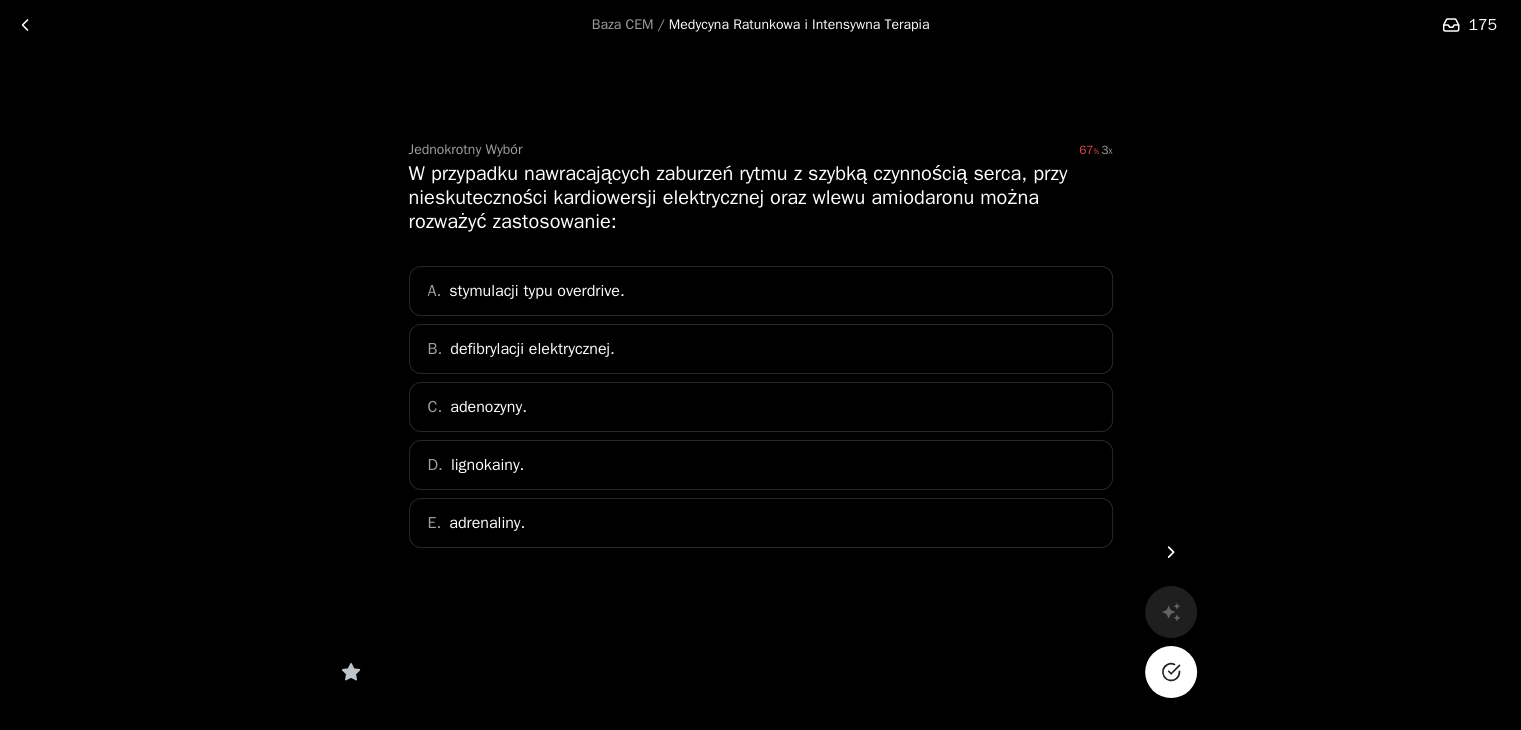 click on "D.   lignokainy." at bounding box center [761, 465] 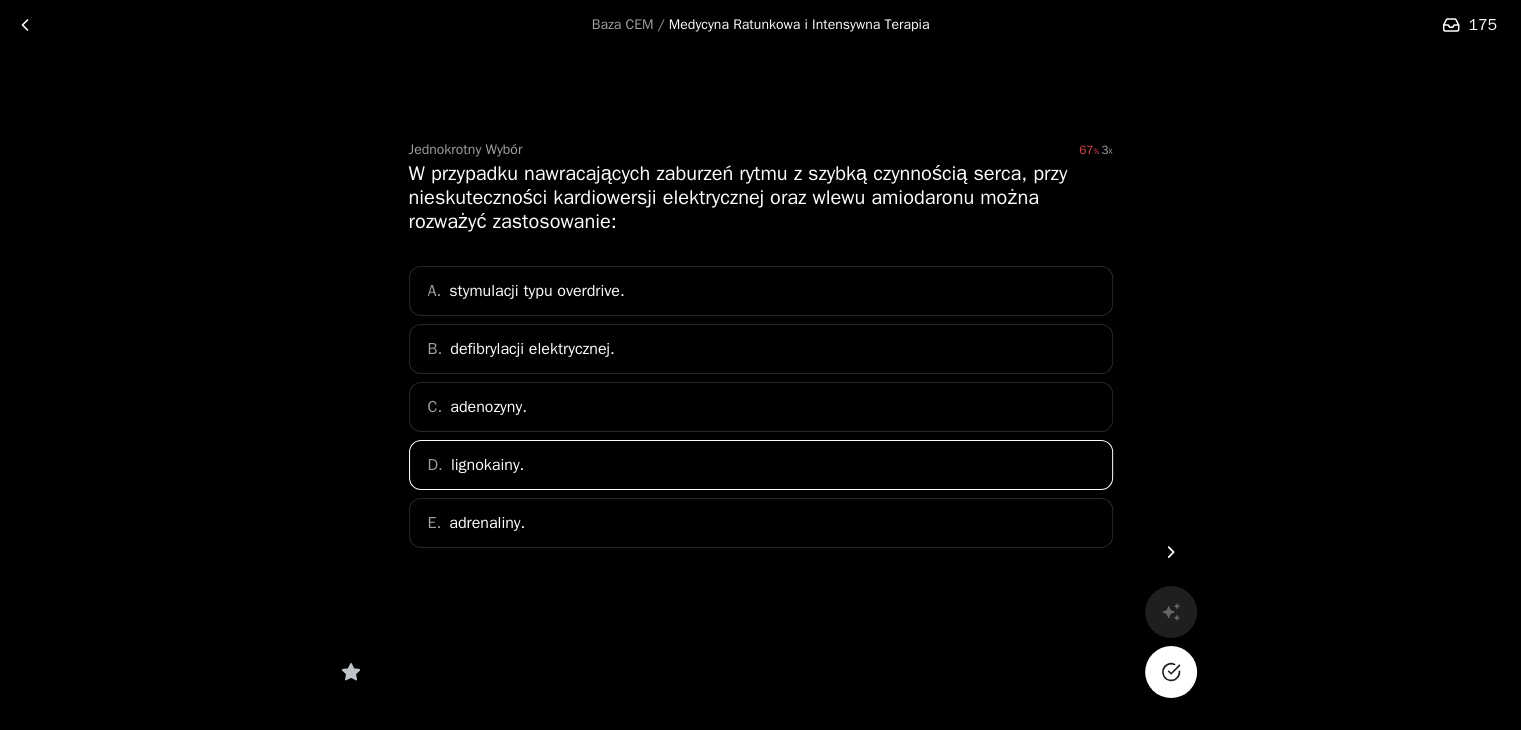 click 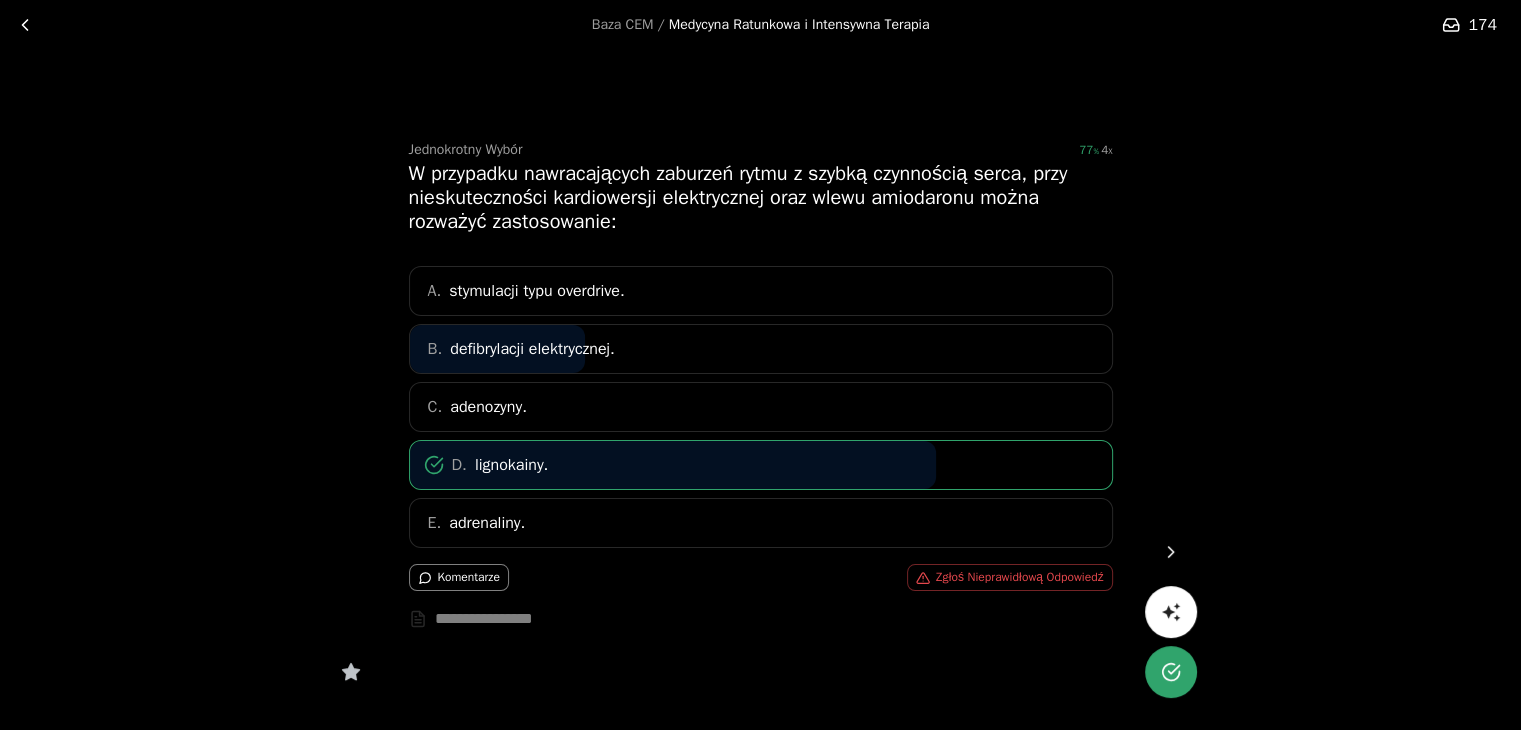 click 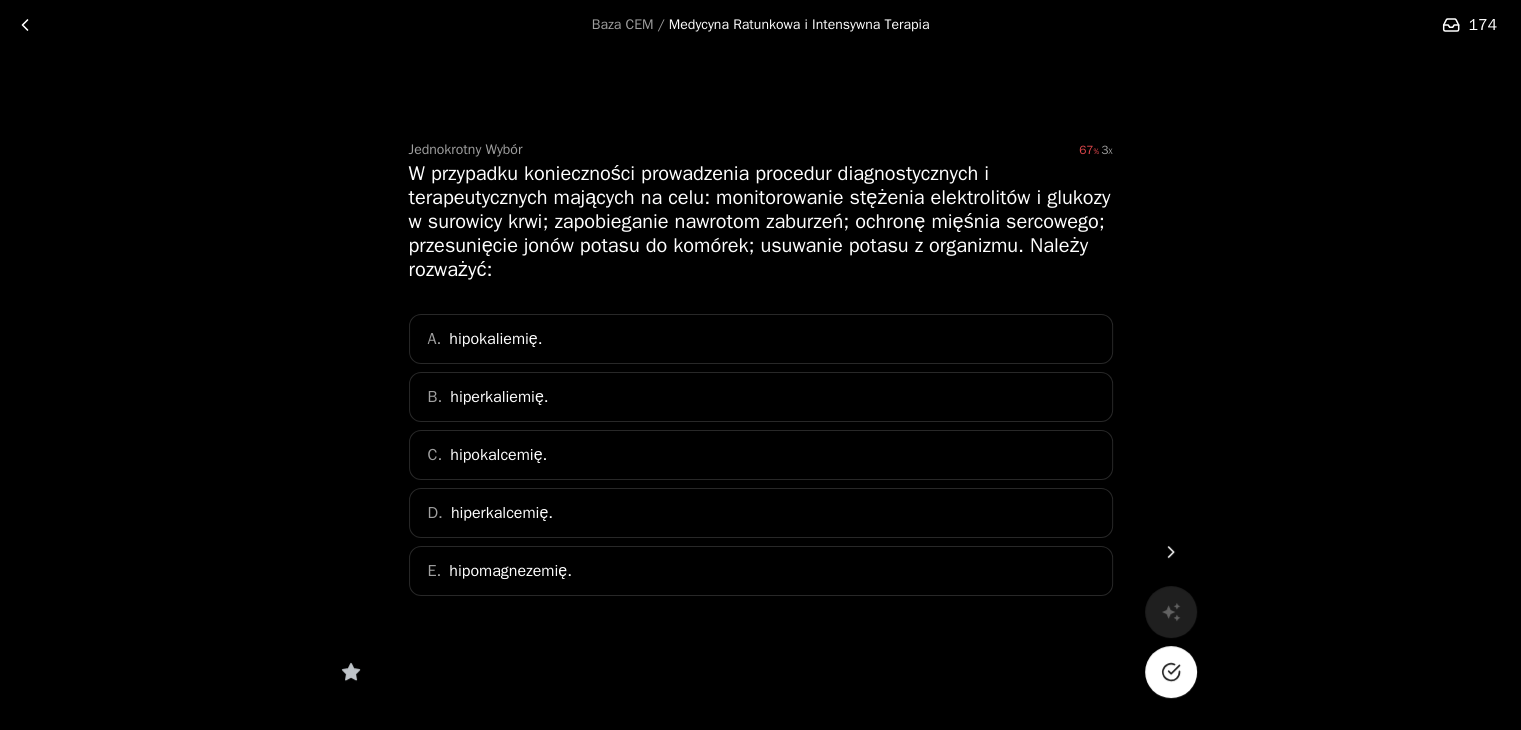 click on "B.   hiperkaliemię." at bounding box center [761, 397] 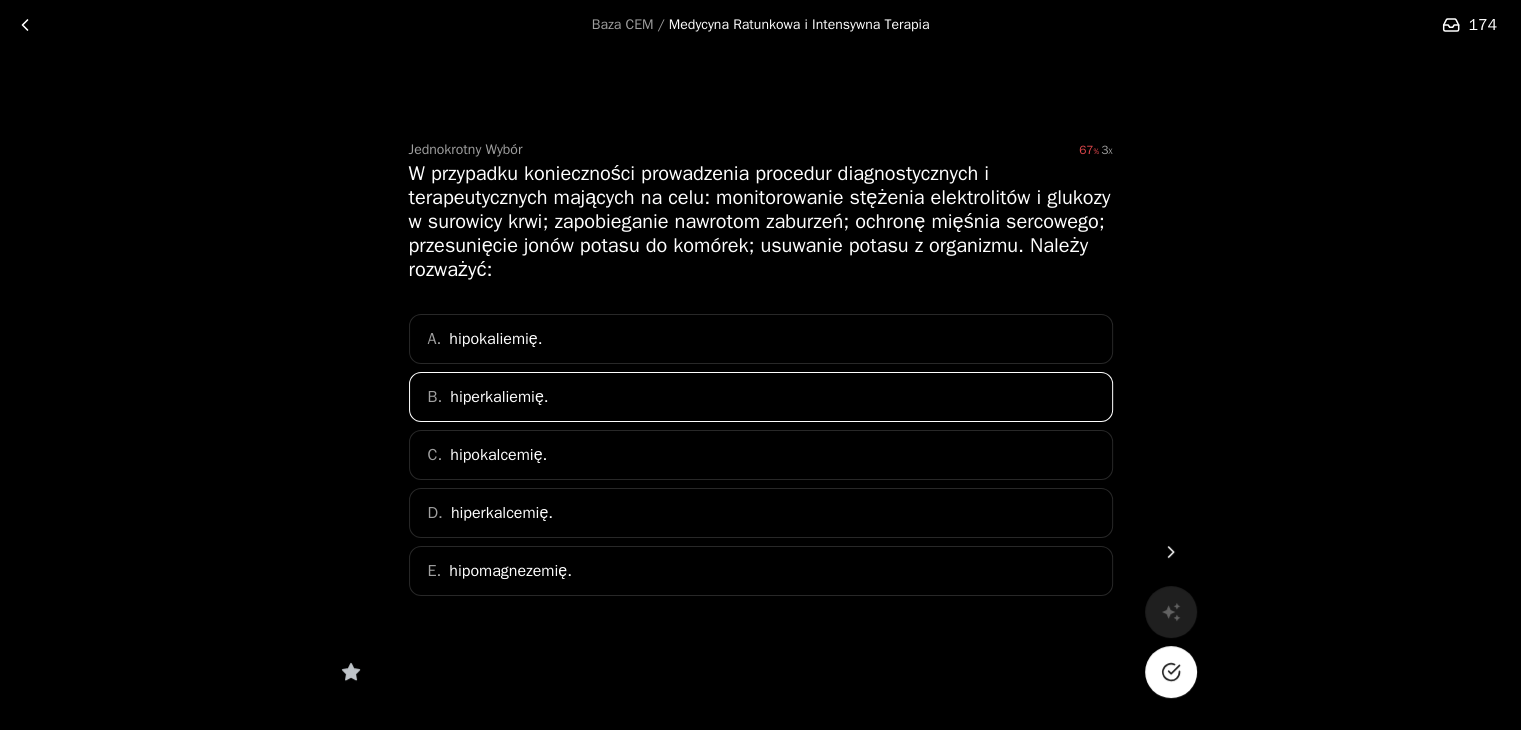 click at bounding box center [1171, 672] 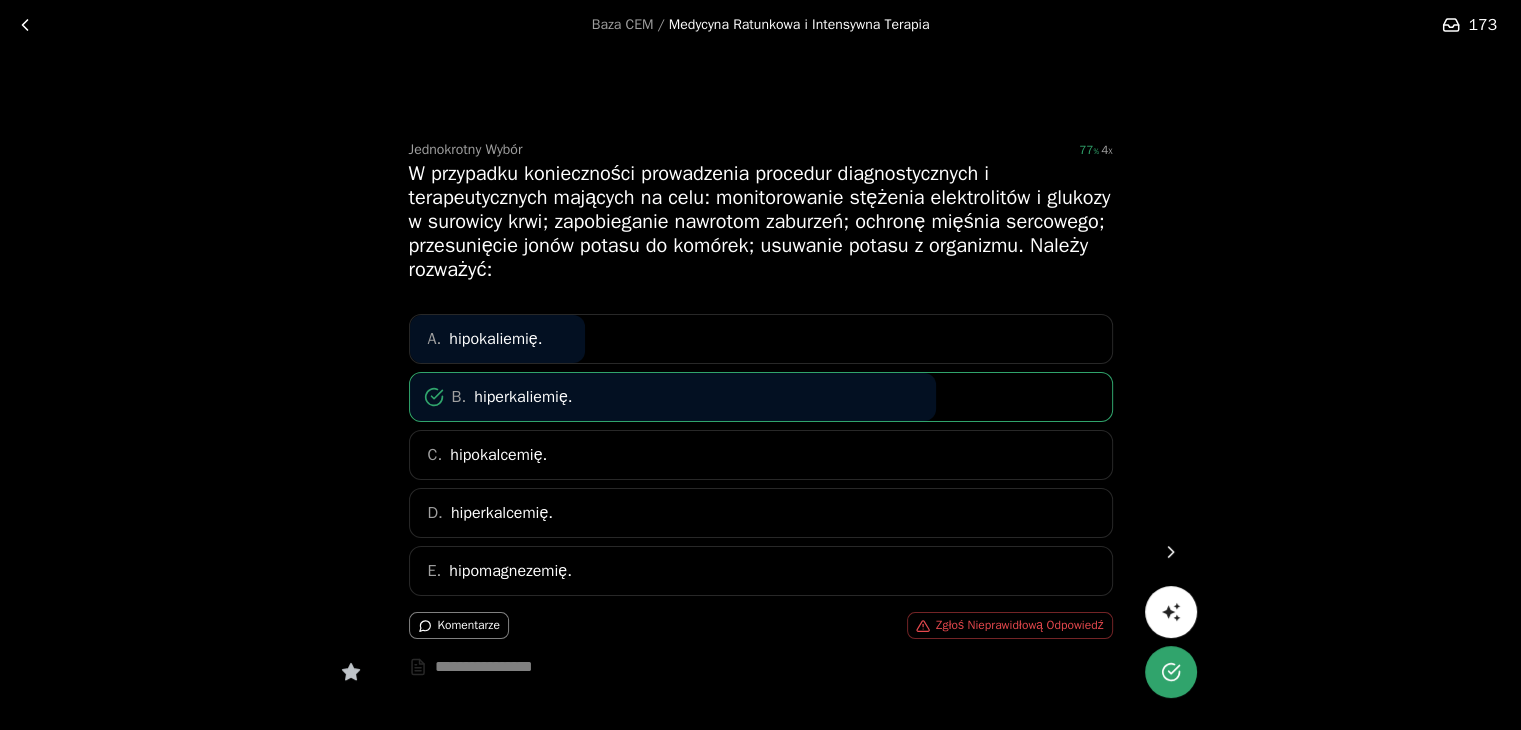 click at bounding box center (1171, 552) 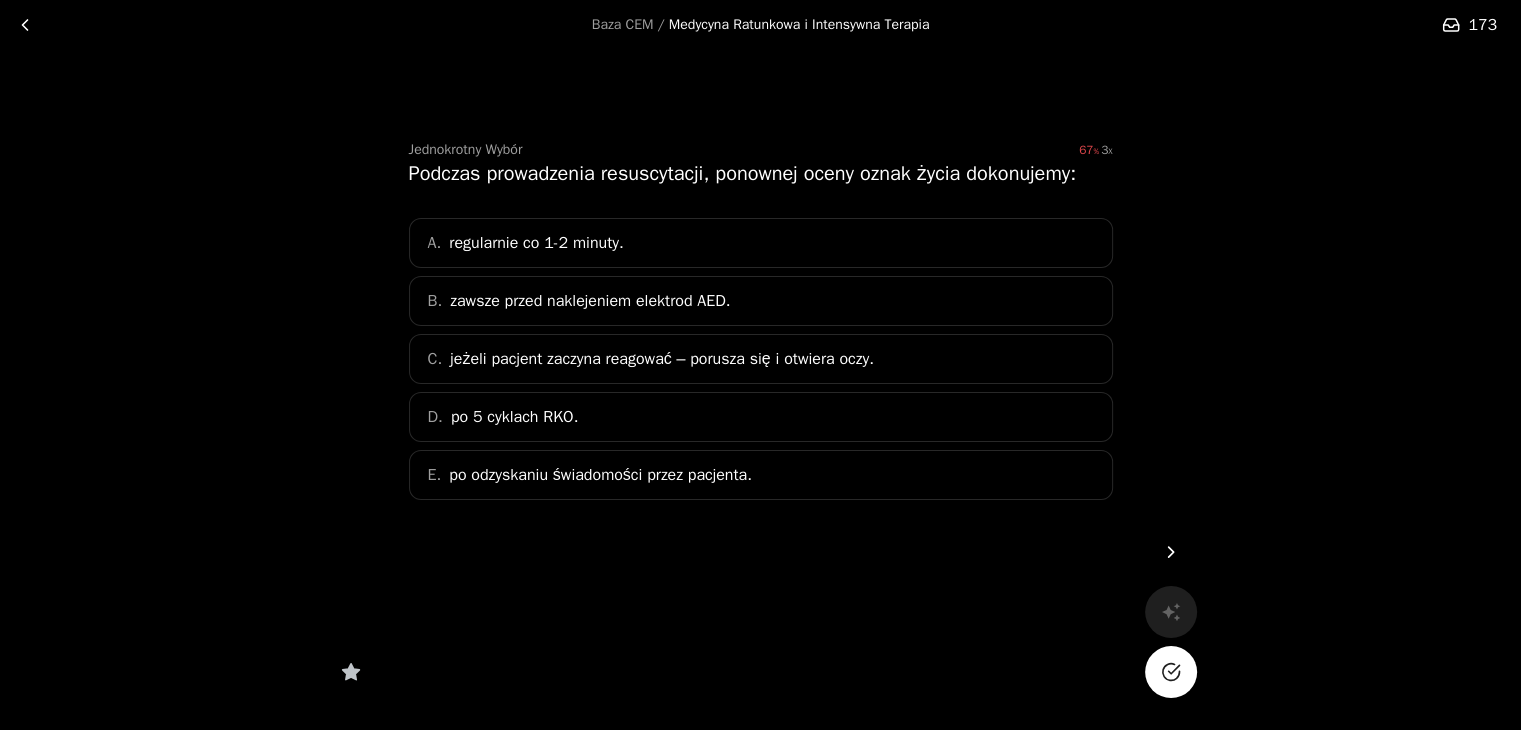 click on "C.   jeżeli pacjent zaczyna reagować – porusza się i otwiera oczy." at bounding box center (761, 359) 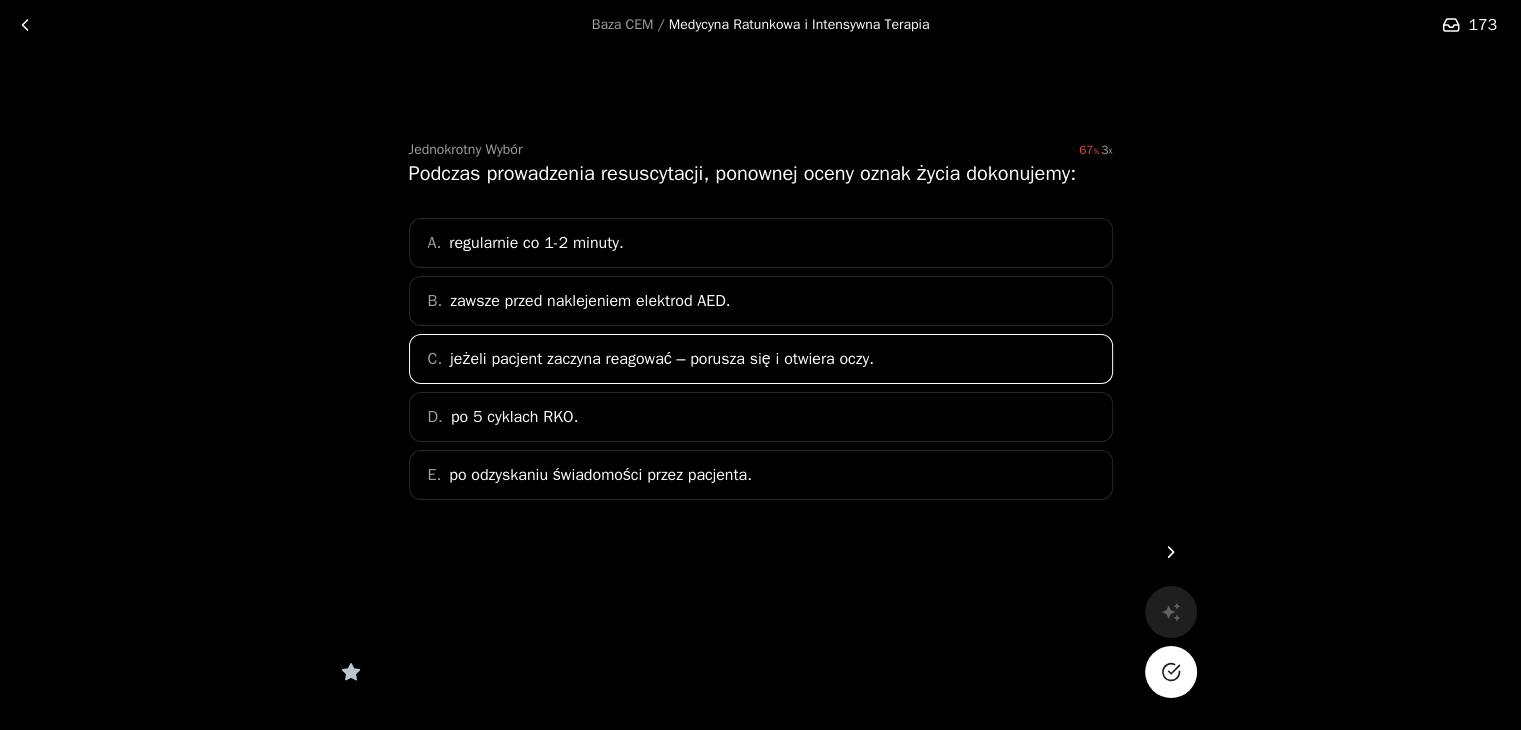 click 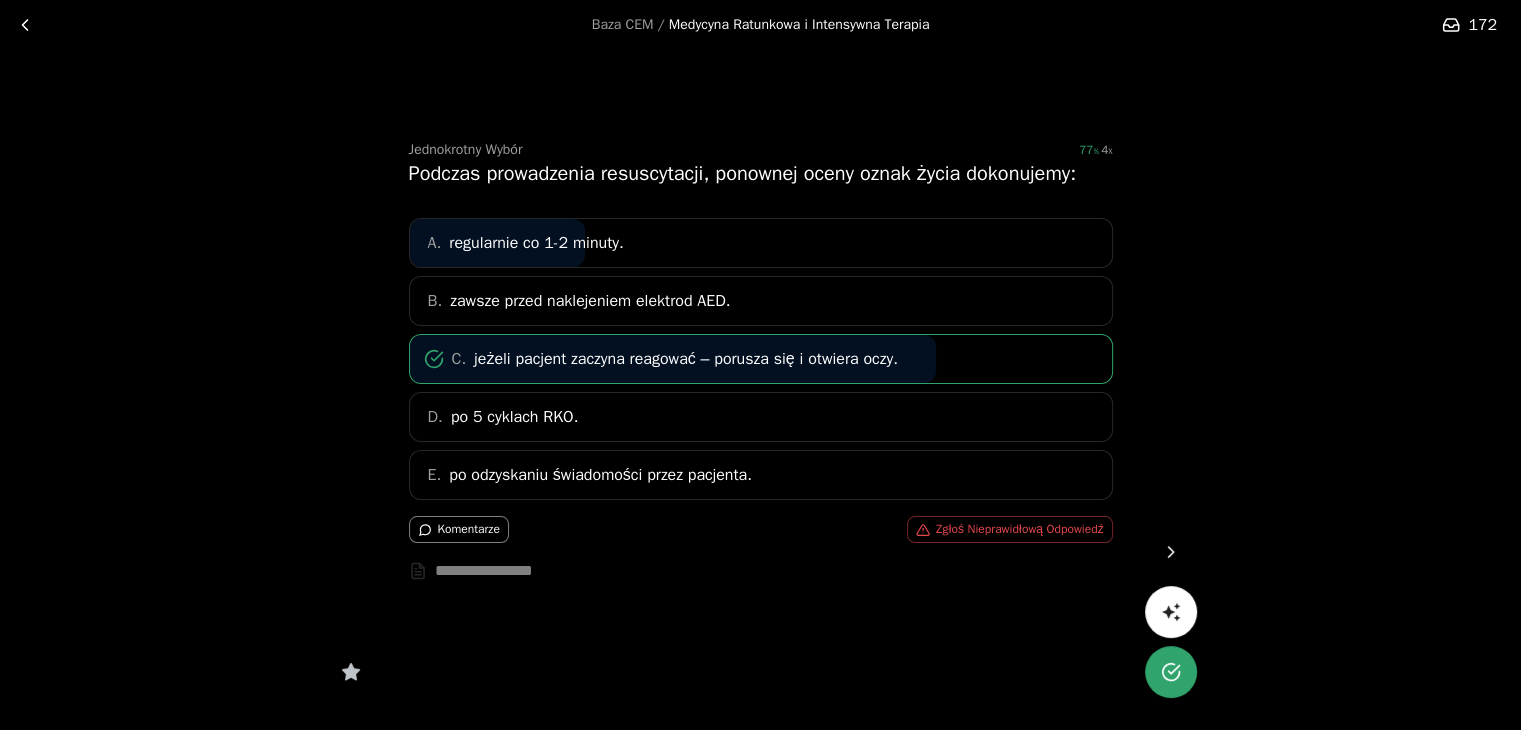 click at bounding box center (1171, 552) 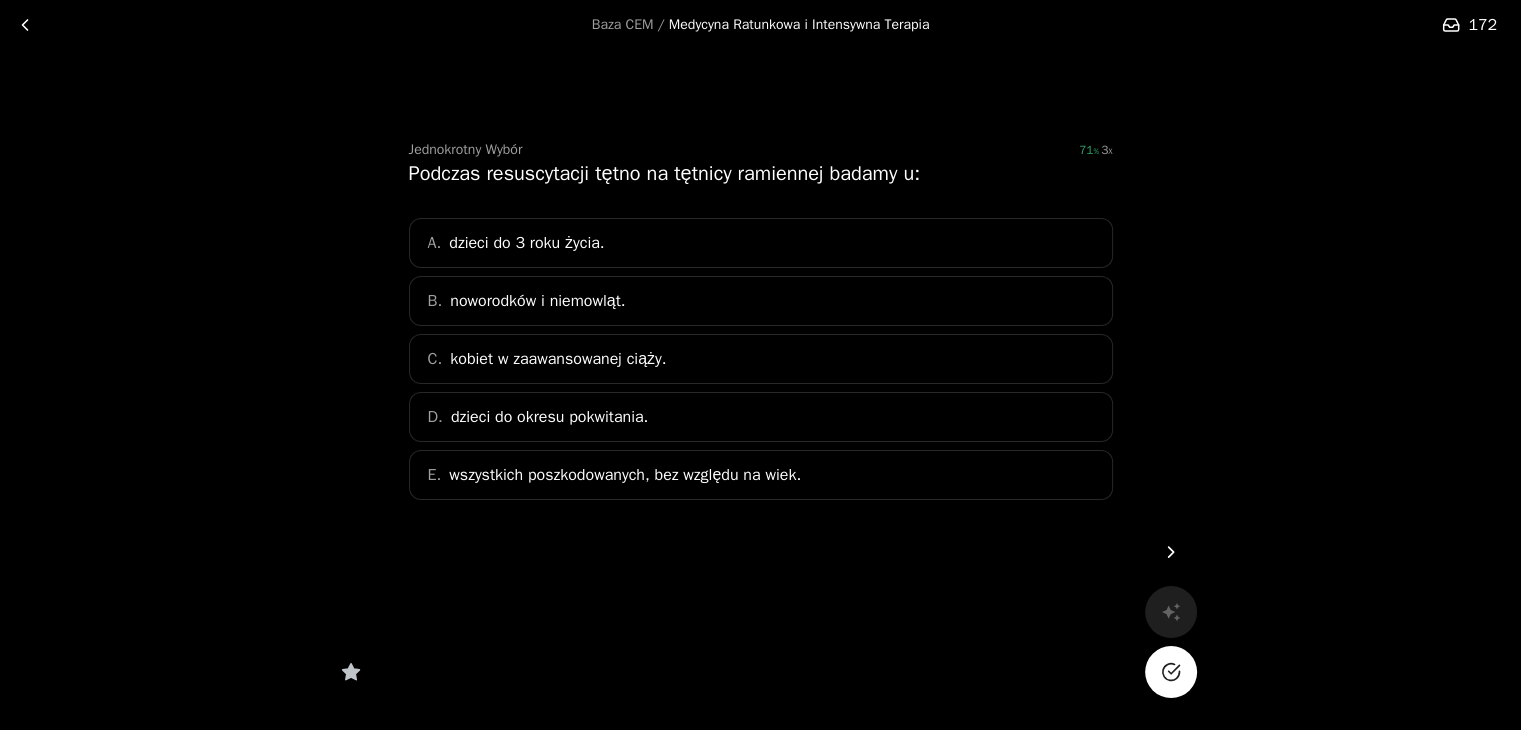 click on "B.   noworodków i niemowląt." at bounding box center [761, 301] 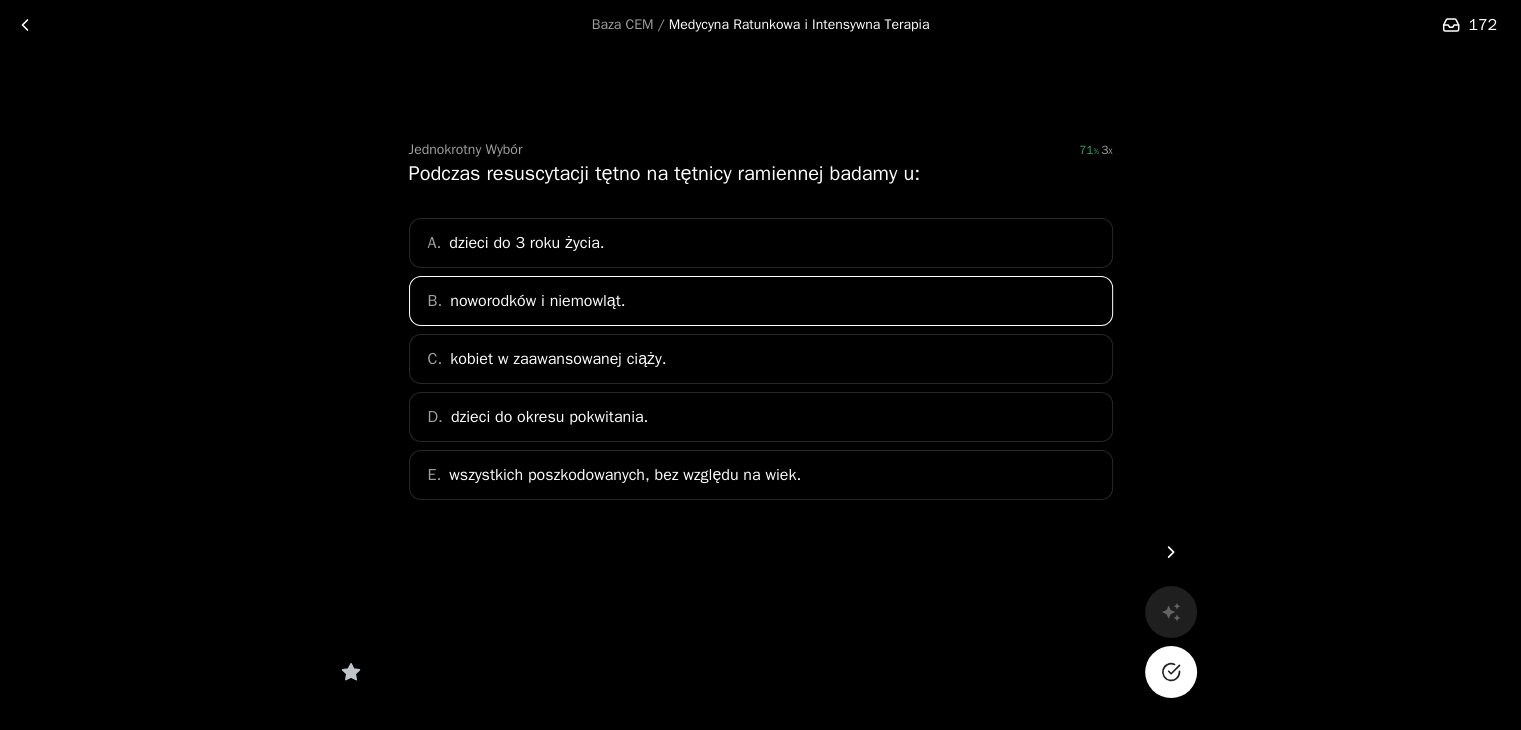 click 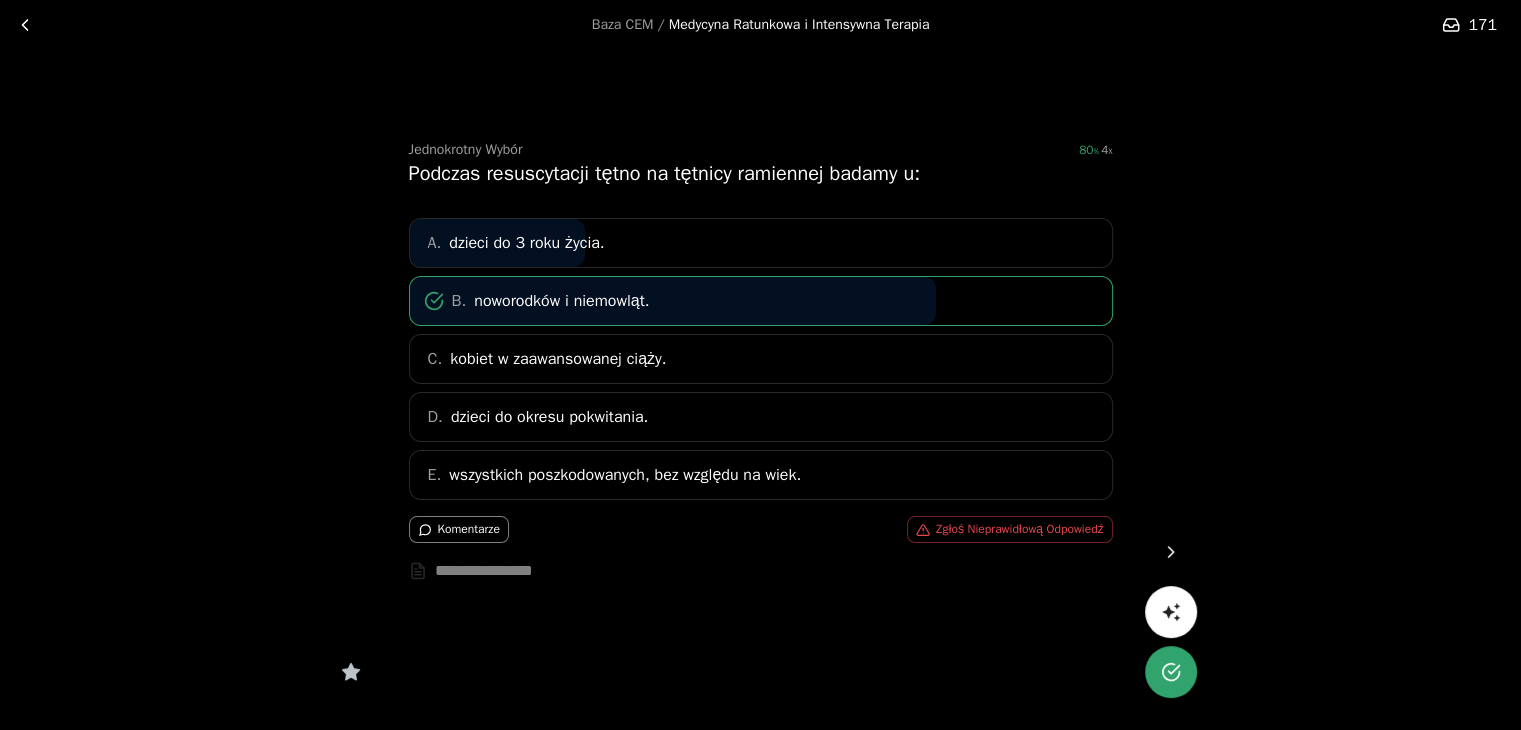 click 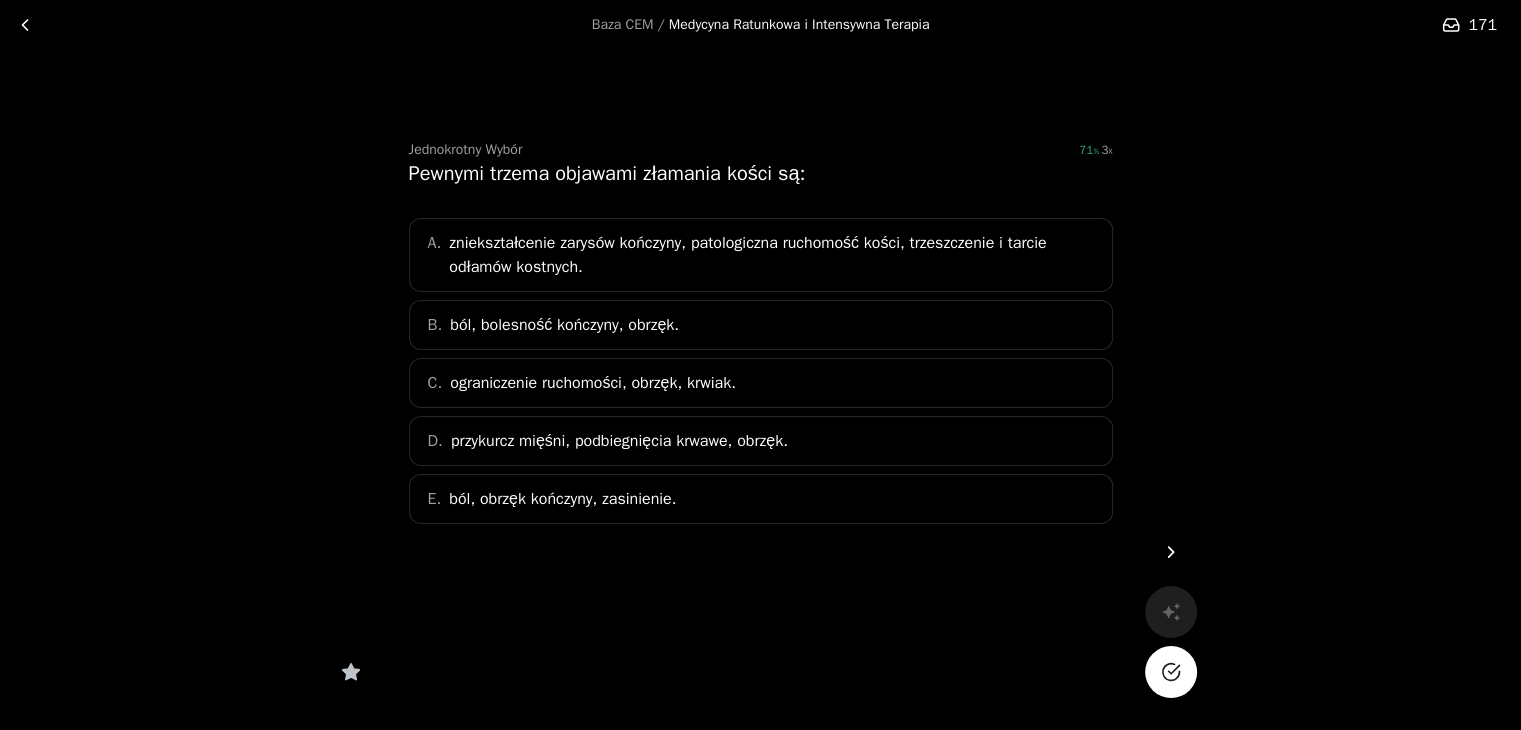 click on "zniekształcenie zarysów kończyny, patologiczna ruchomość kości, trzeszczenie i tarcie odłamów kostnych." at bounding box center [774, 255] 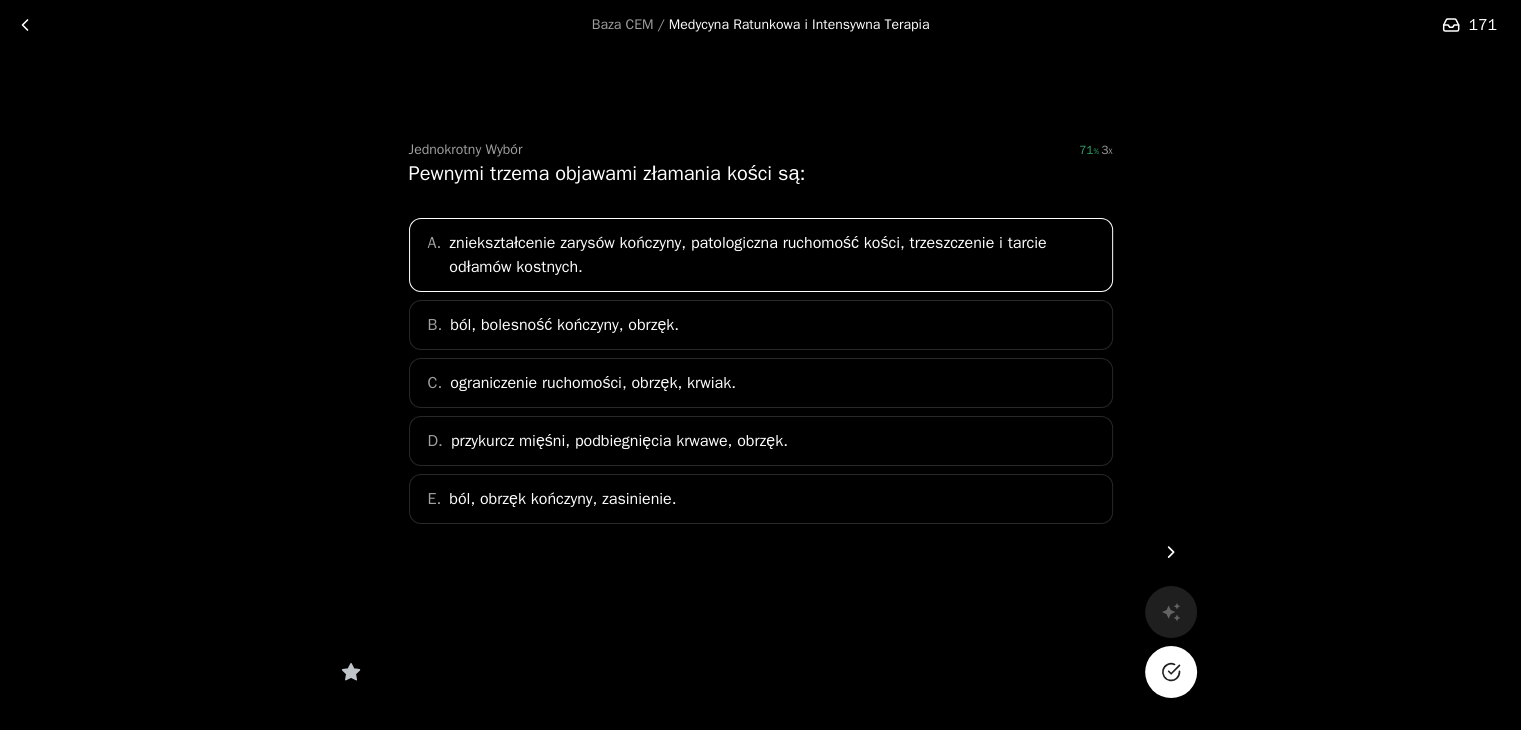 click at bounding box center [1171, 672] 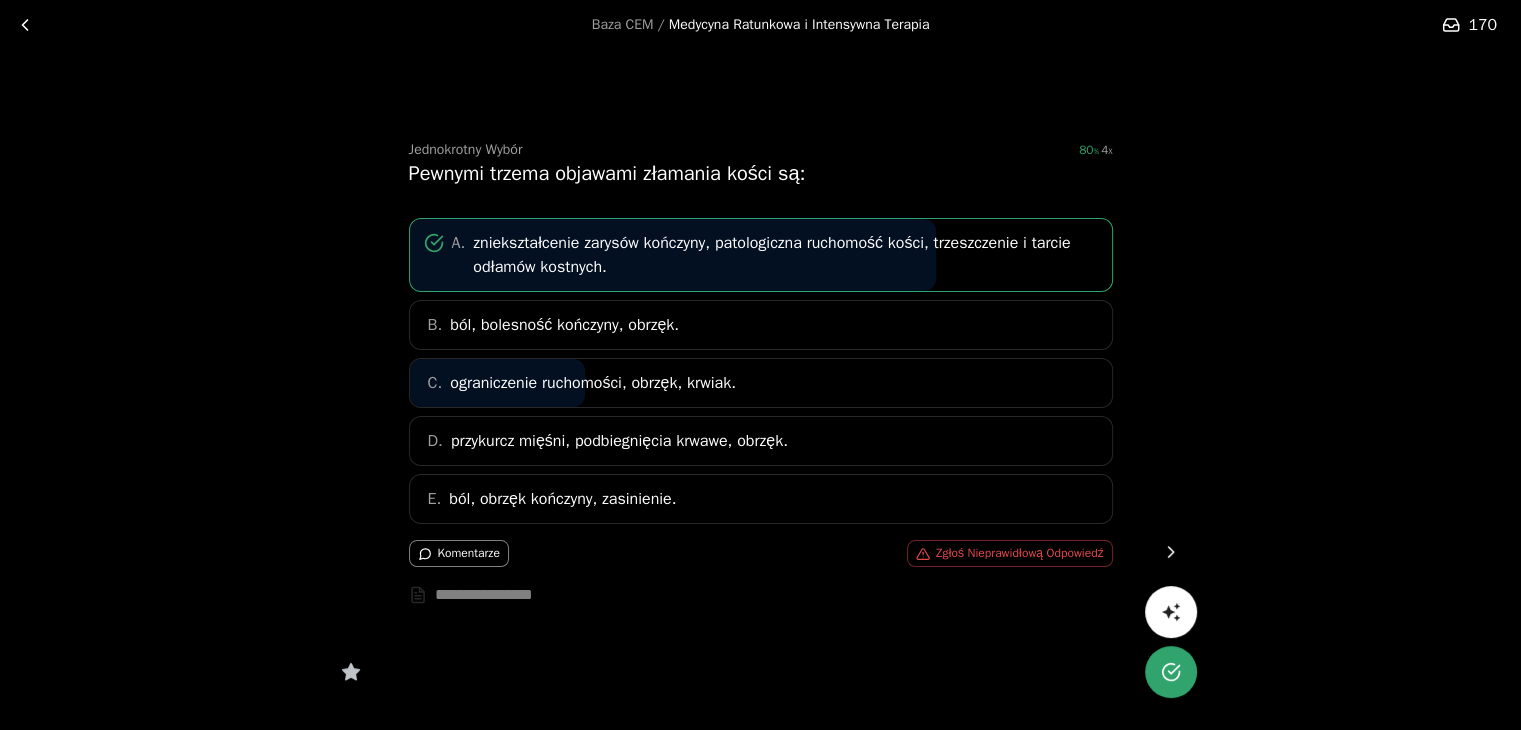 click 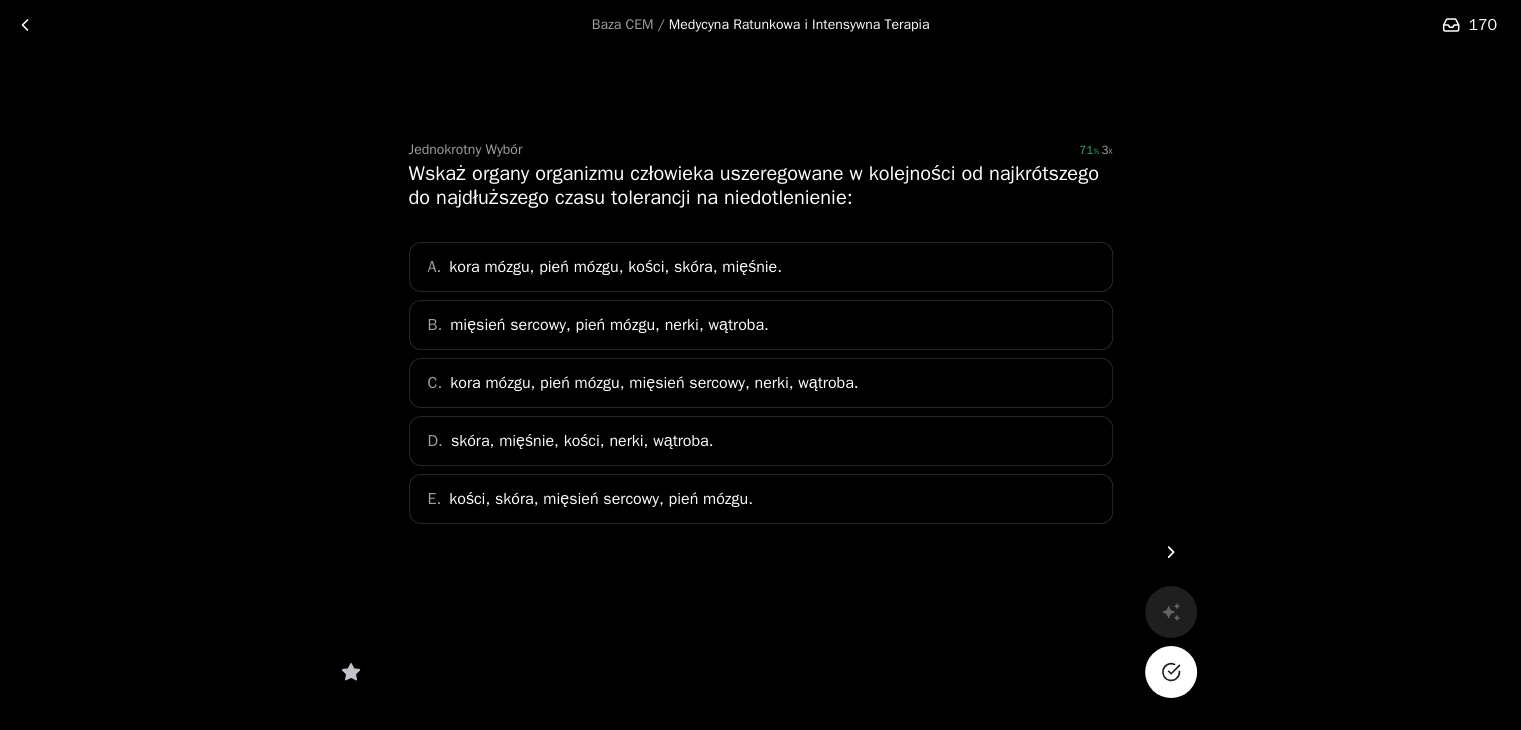 click on "kora mózgu, pień mózgu, mięsień sercowy, nerki, wątroba." at bounding box center [654, 383] 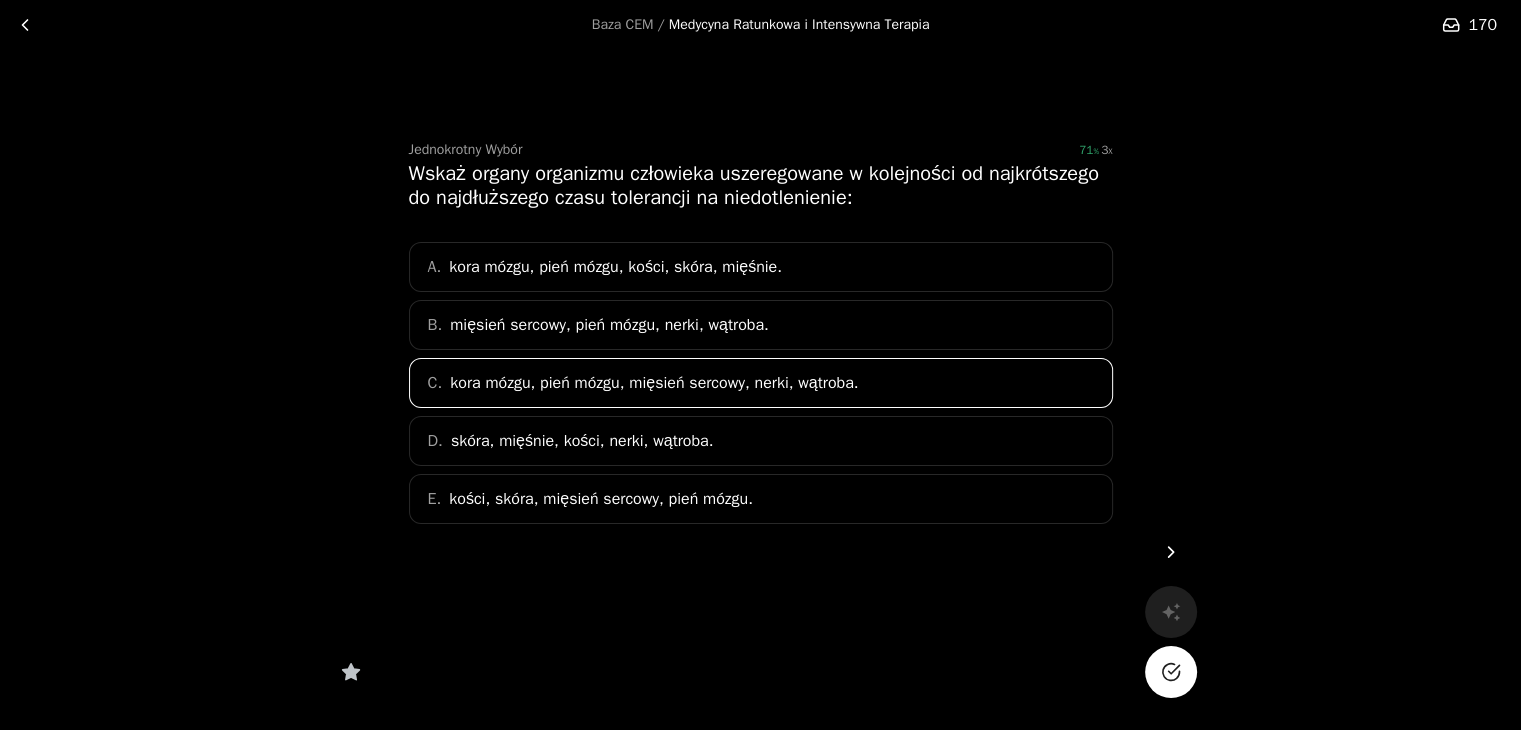 click 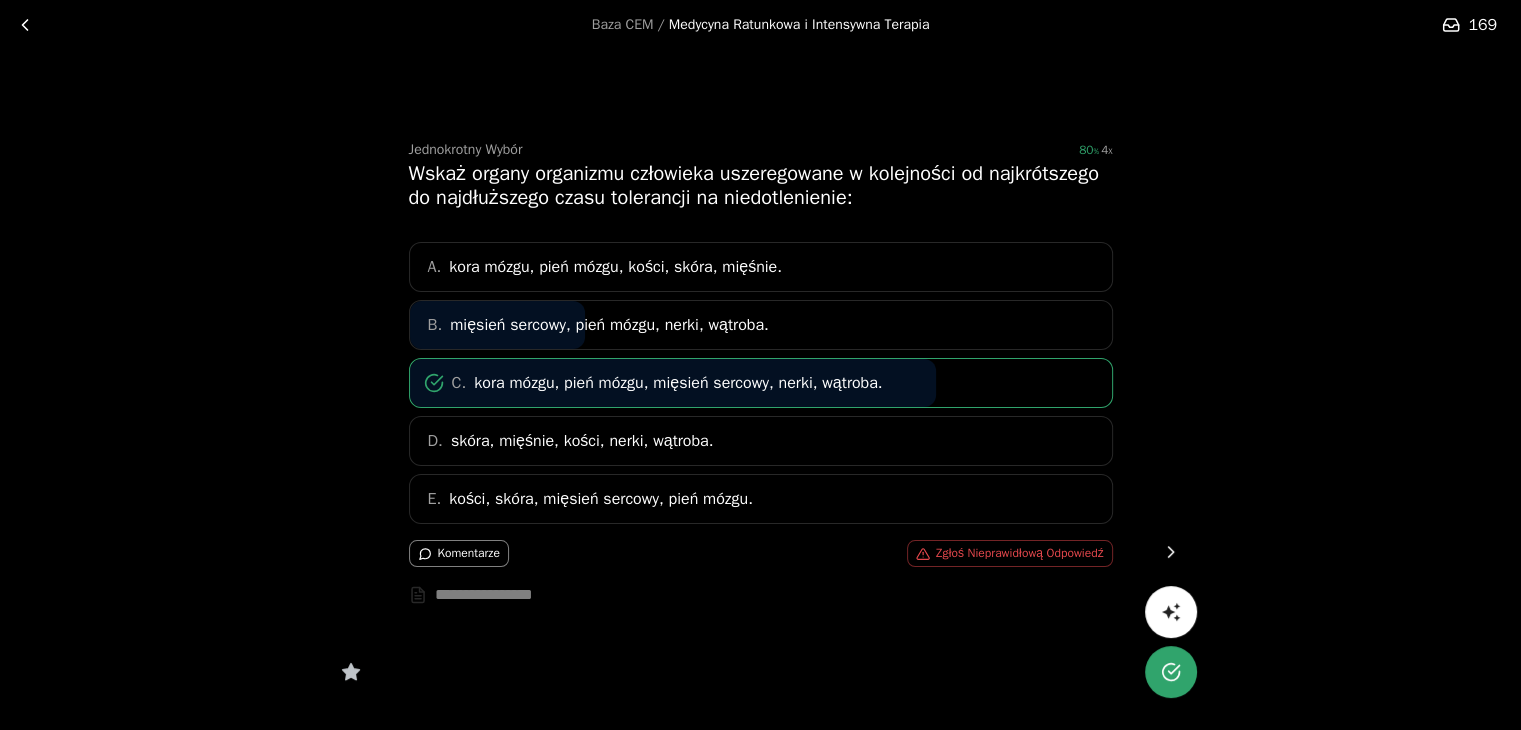 click 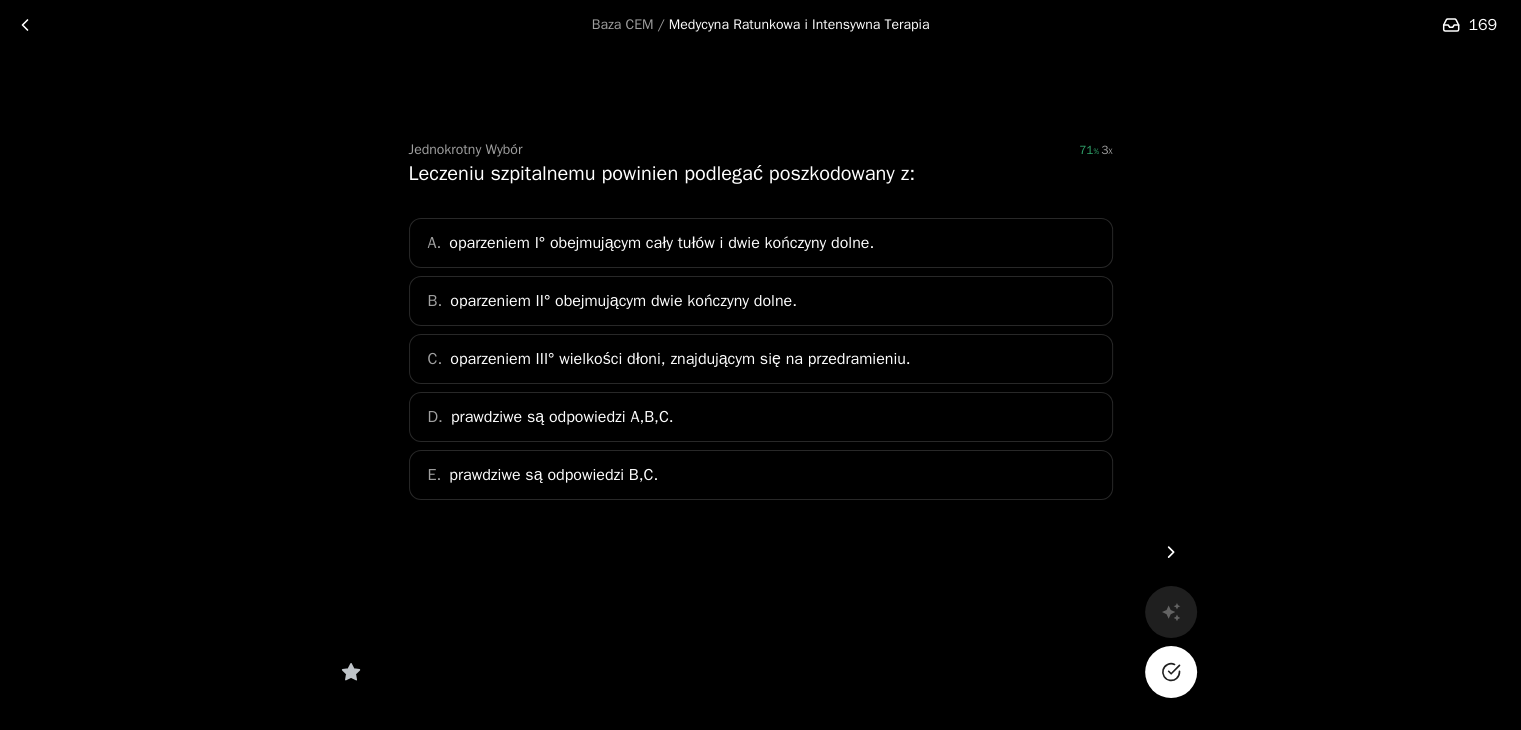 click on "E.   prawdziwe są odpowiedzi B,C." at bounding box center (761, 475) 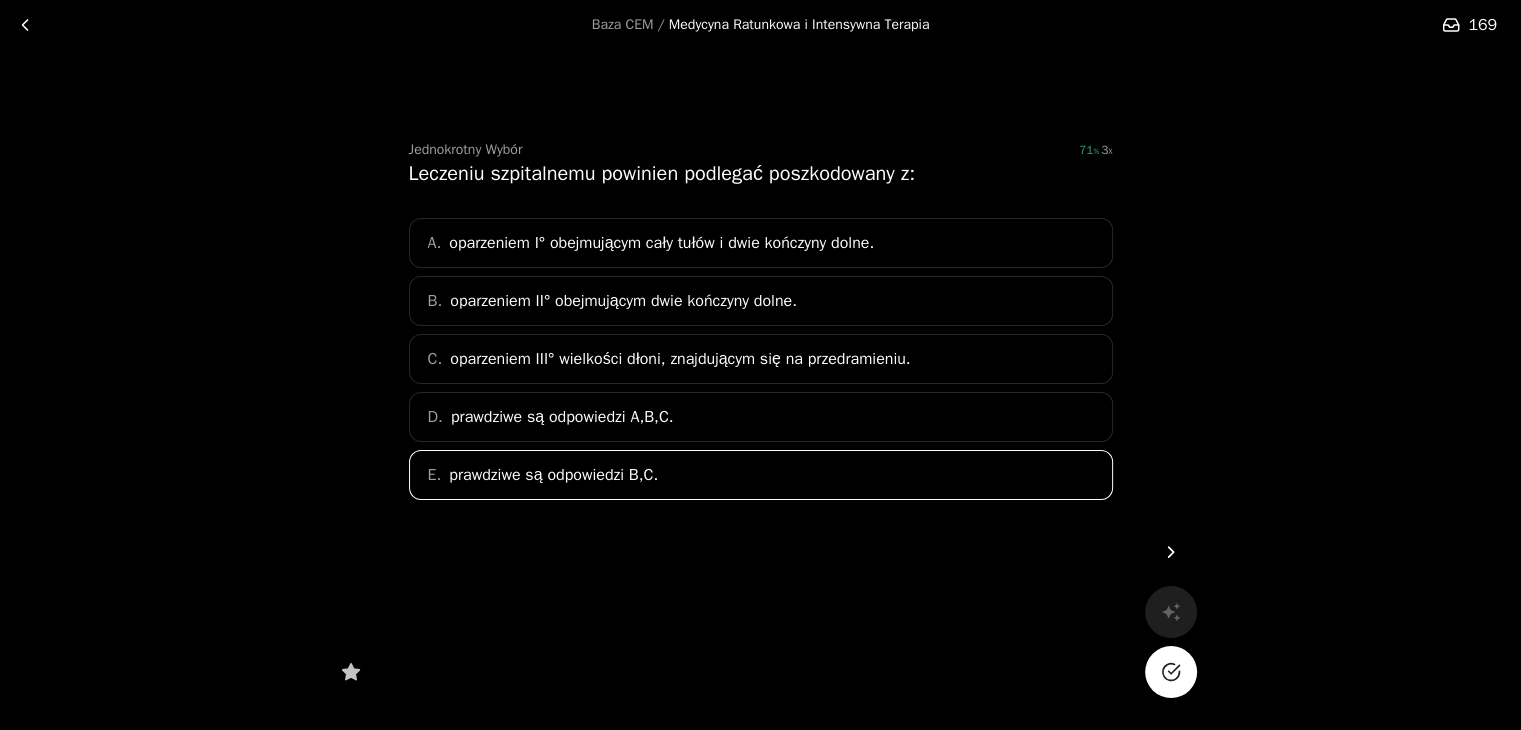 click at bounding box center [1171, 672] 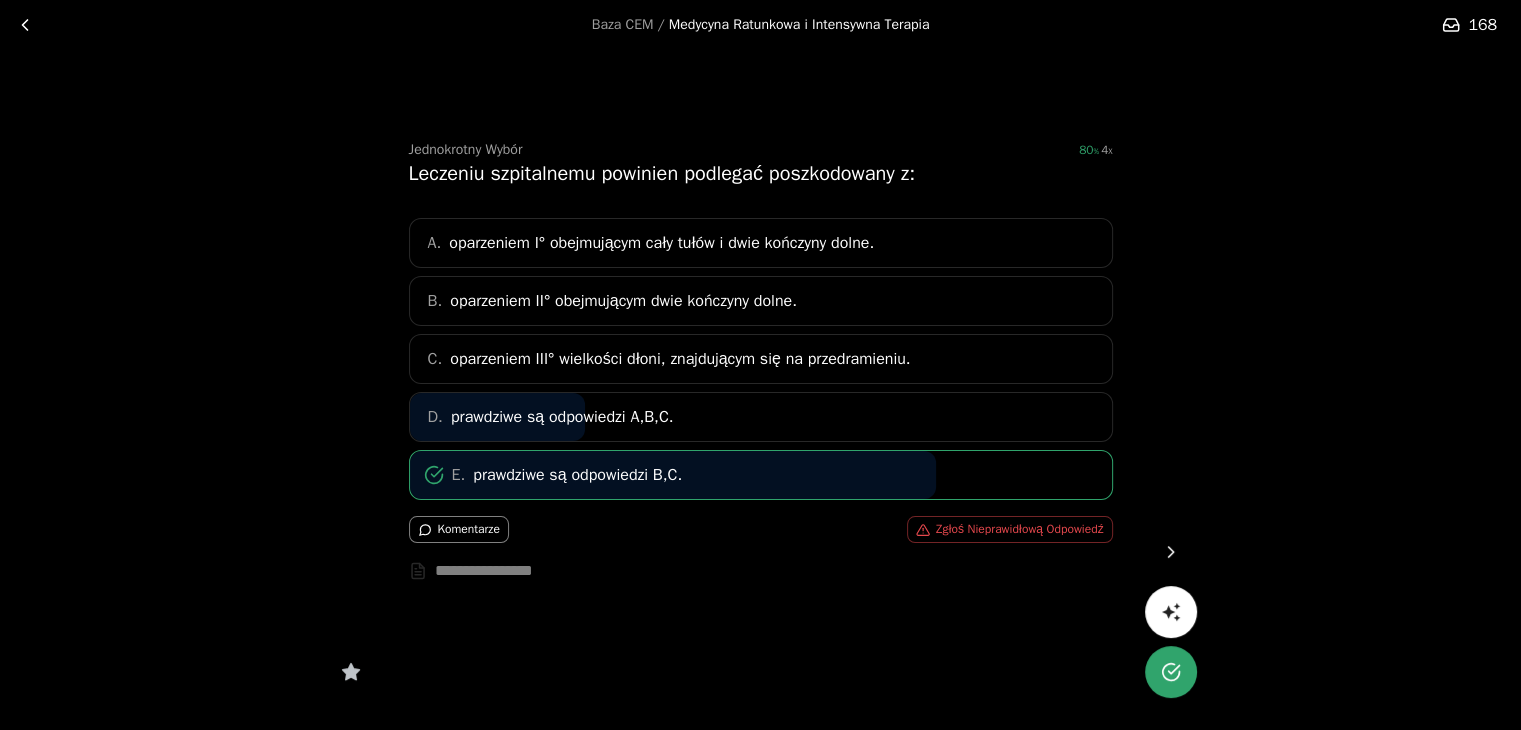 click at bounding box center [1171, 552] 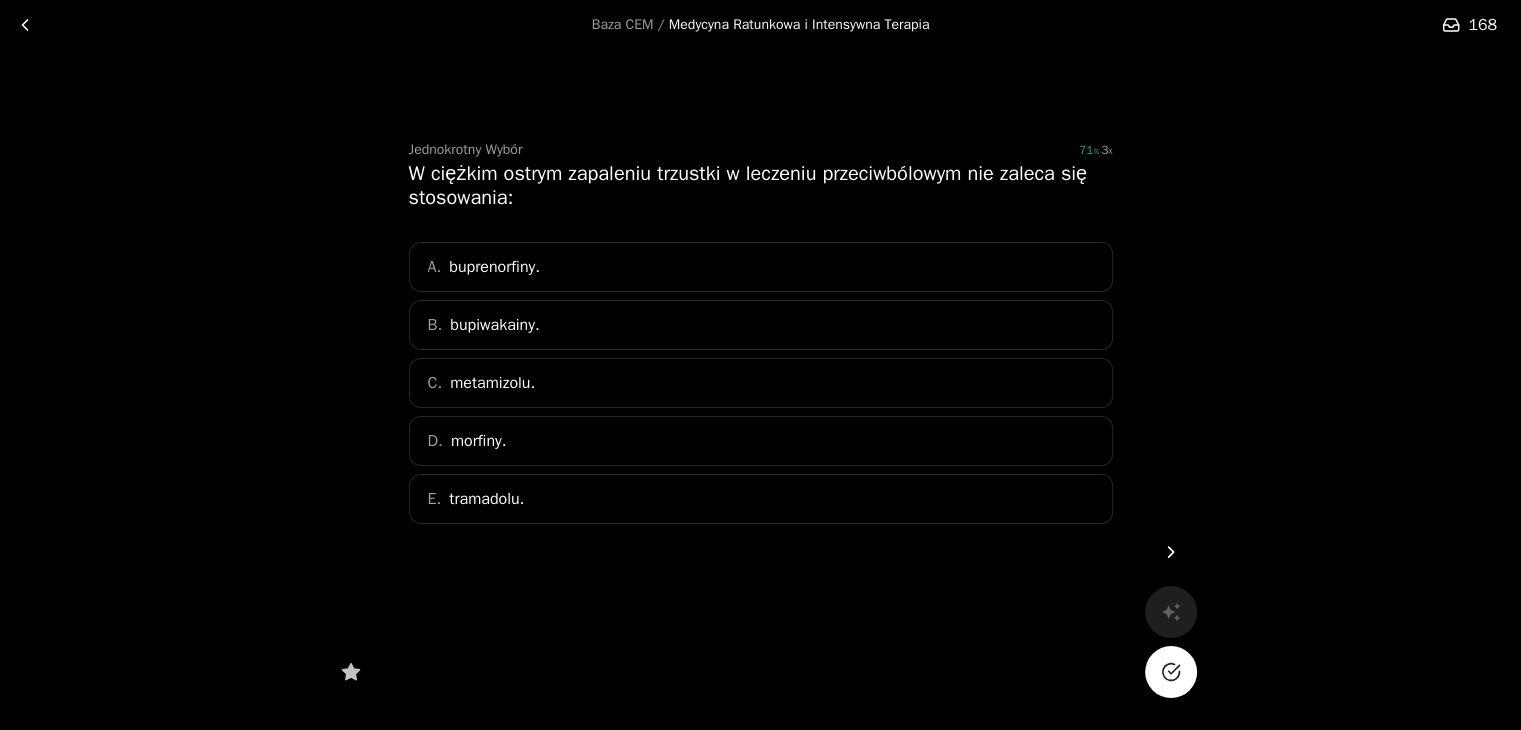 click on "D.   morfiny." at bounding box center (761, 441) 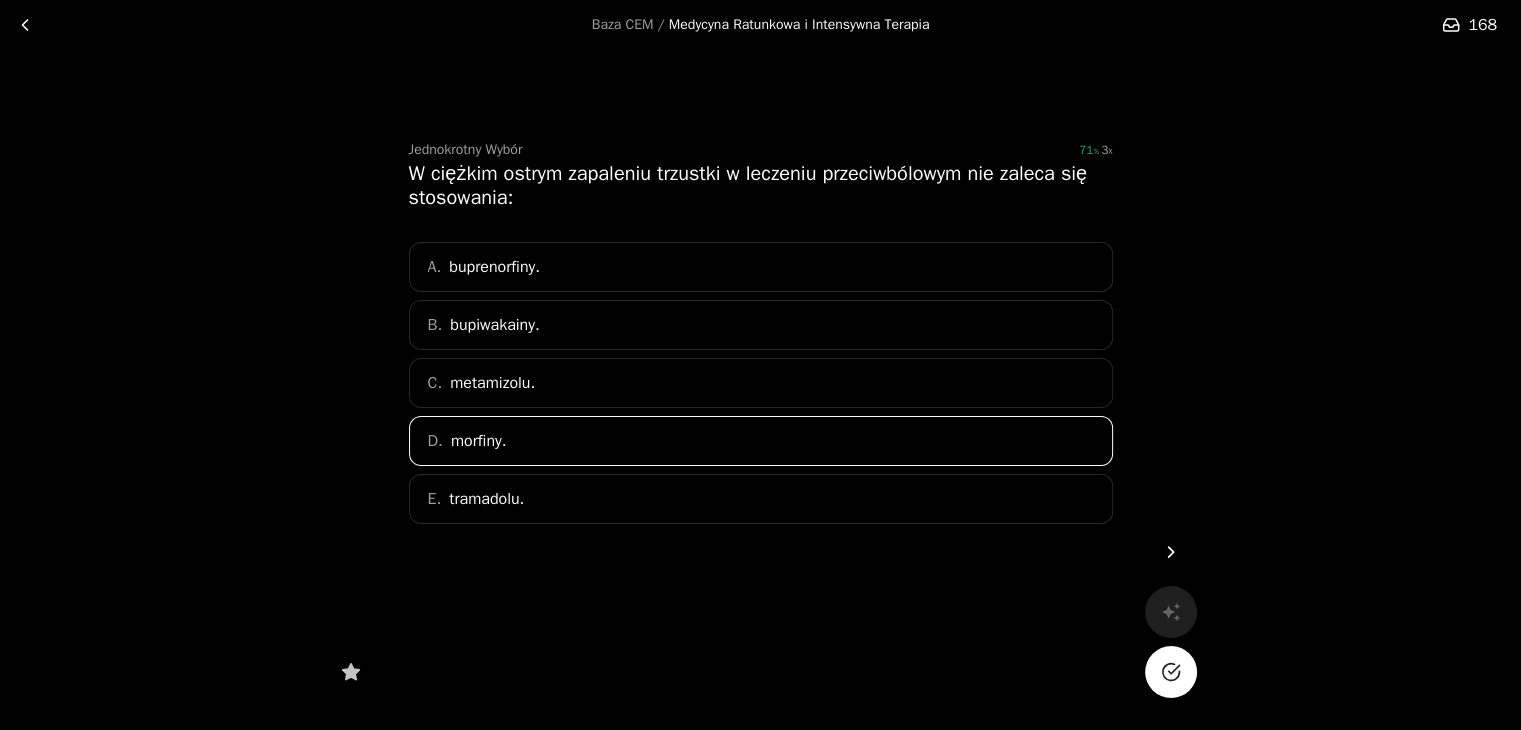 click 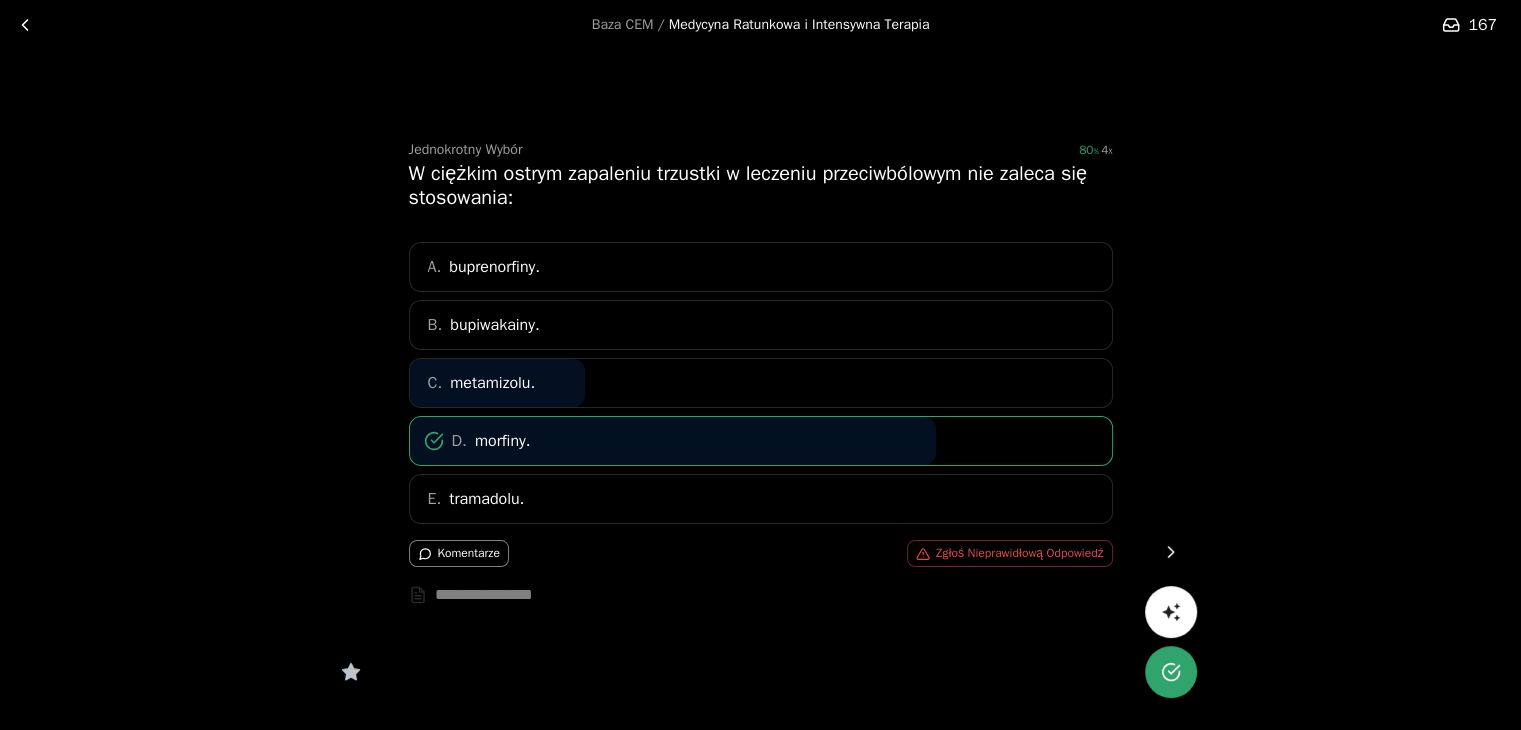 click 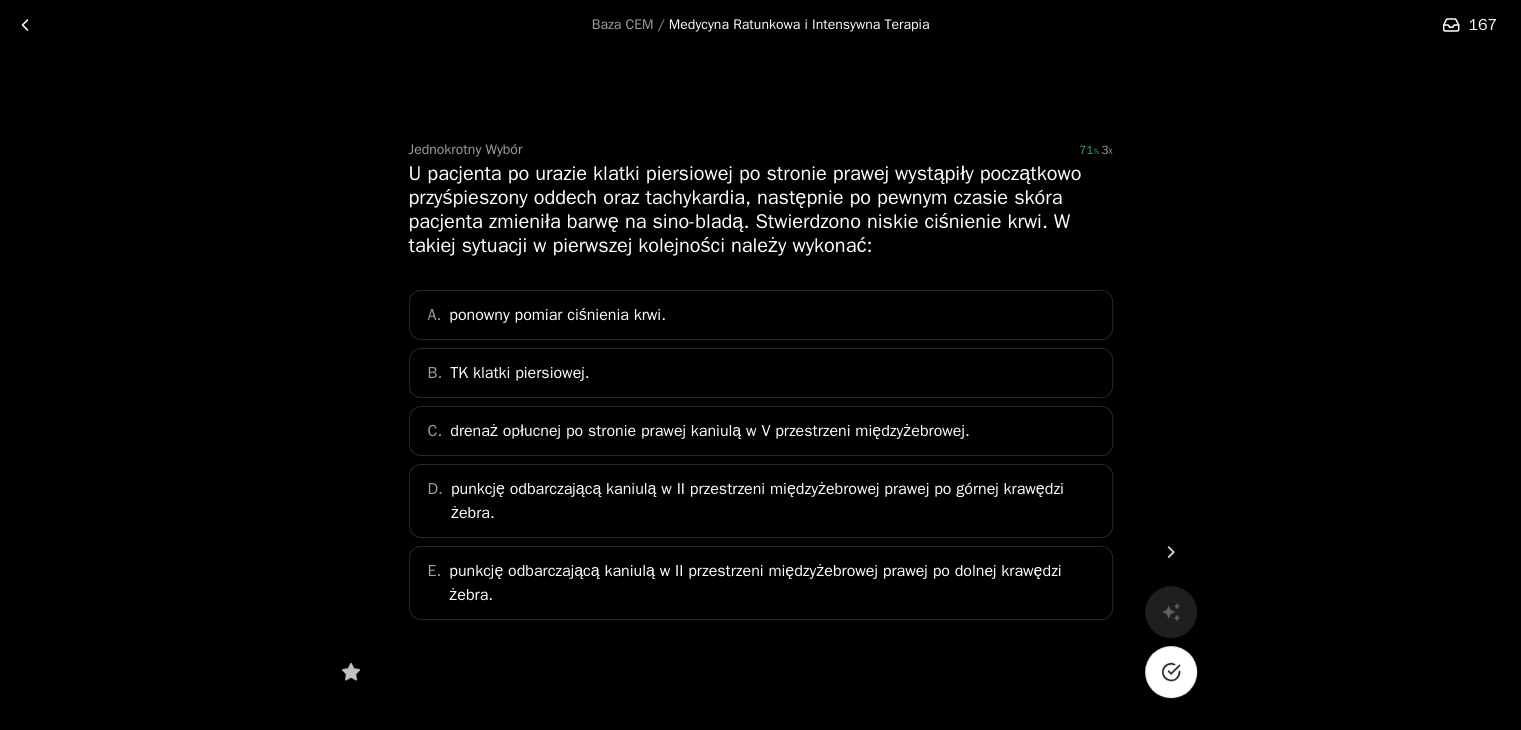 click on "punkcję odbarczającą kaniulą w II przestrzeni międzyżebrowej prawej po dolnej krawędzi żebra." at bounding box center [774, 583] 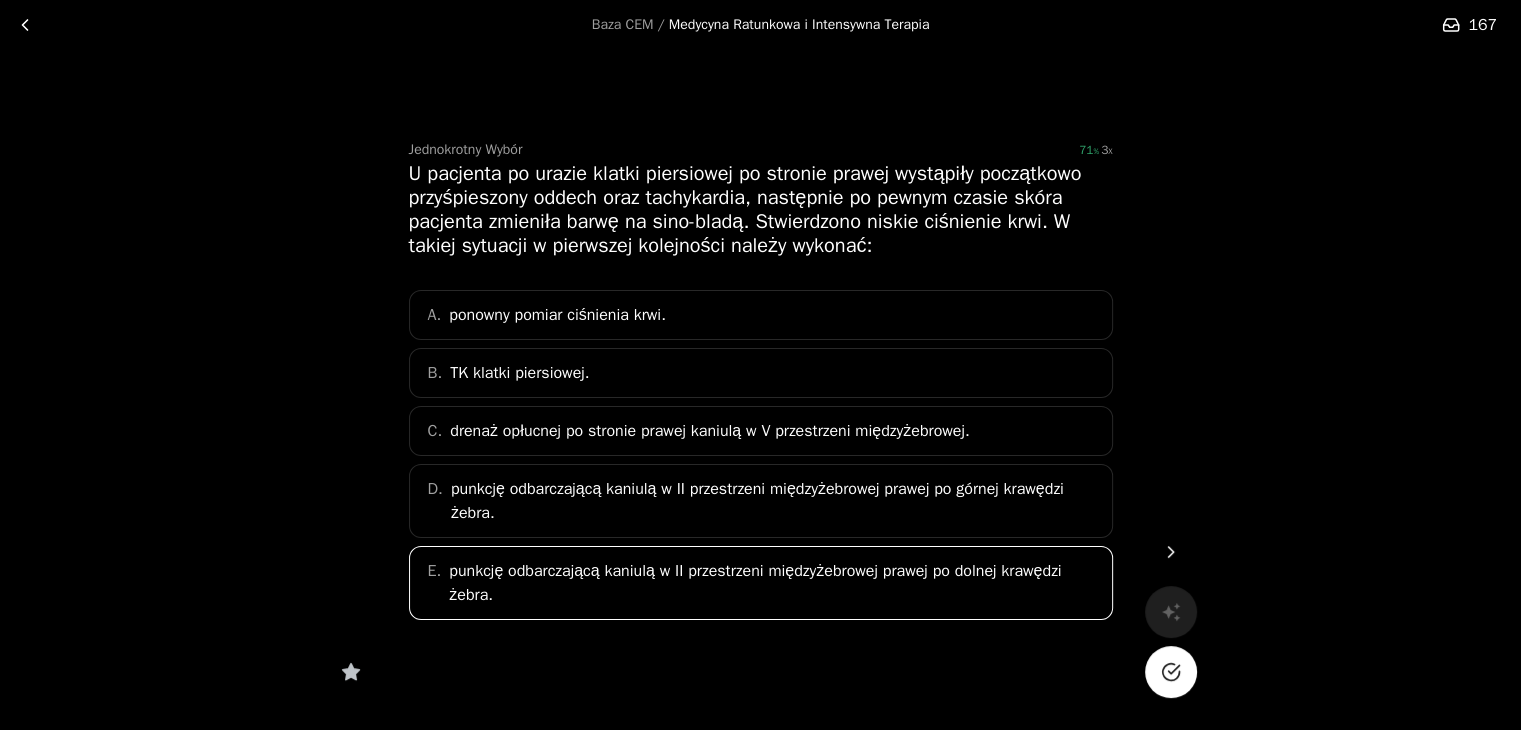 click at bounding box center (1171, 672) 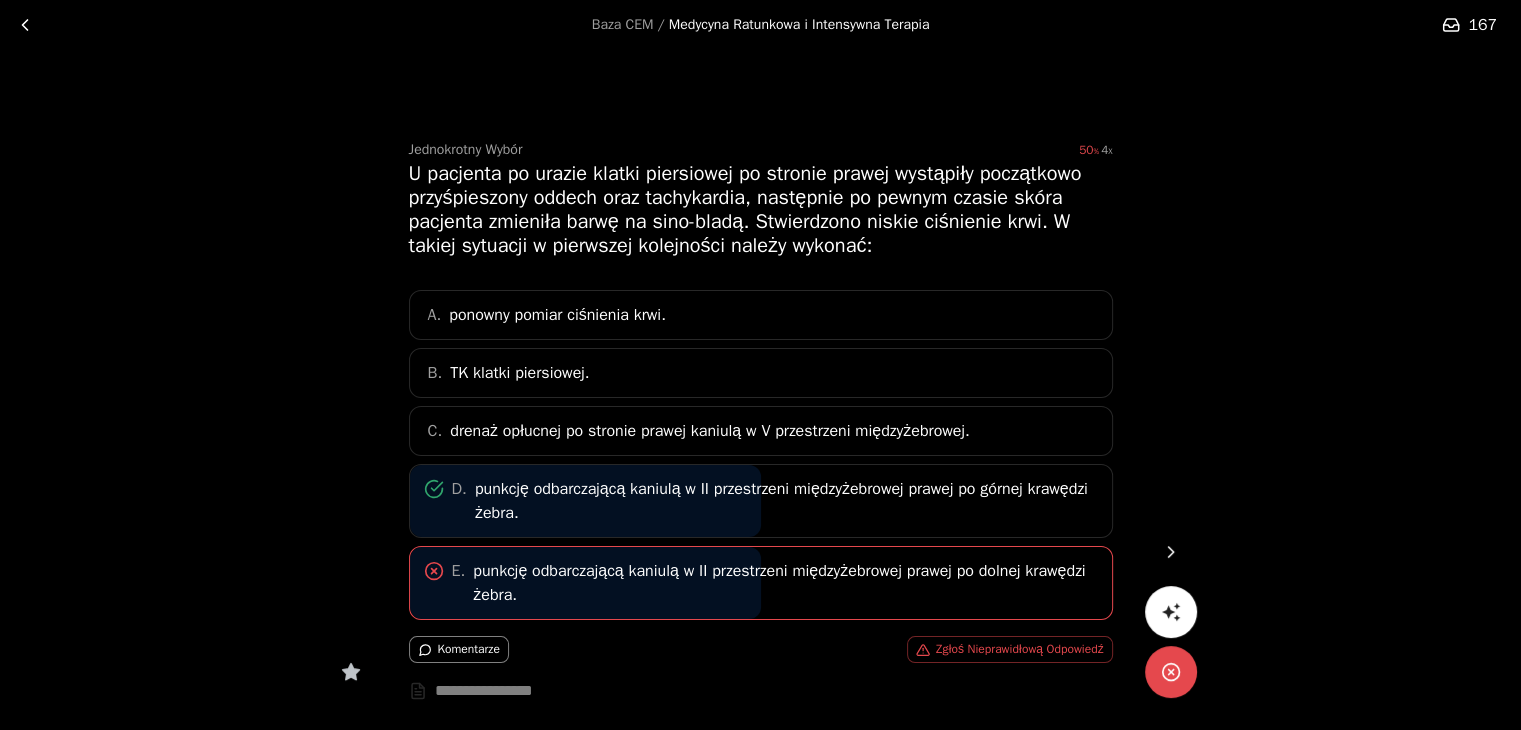 click at bounding box center [1171, 552] 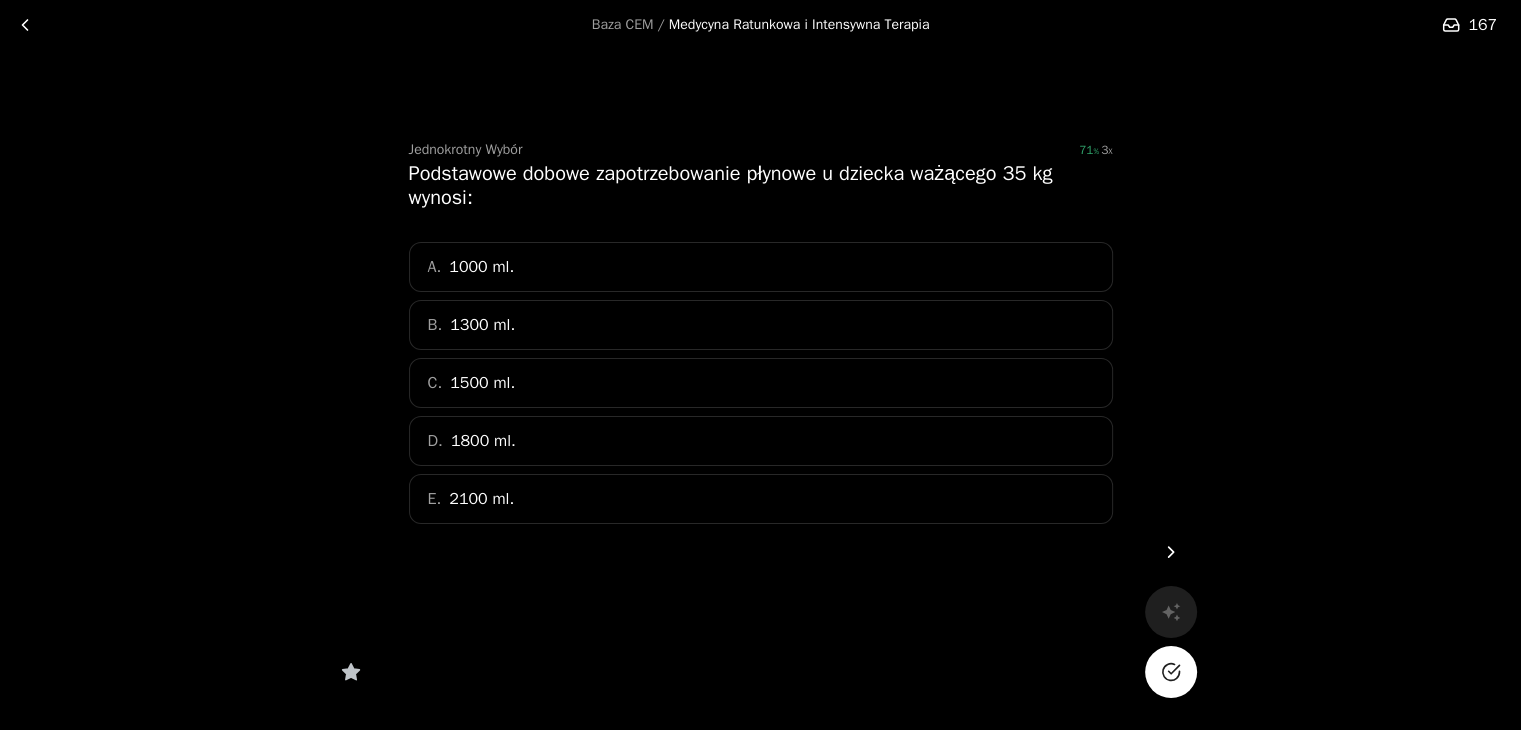 click on "D.   1800 ml." at bounding box center (761, 441) 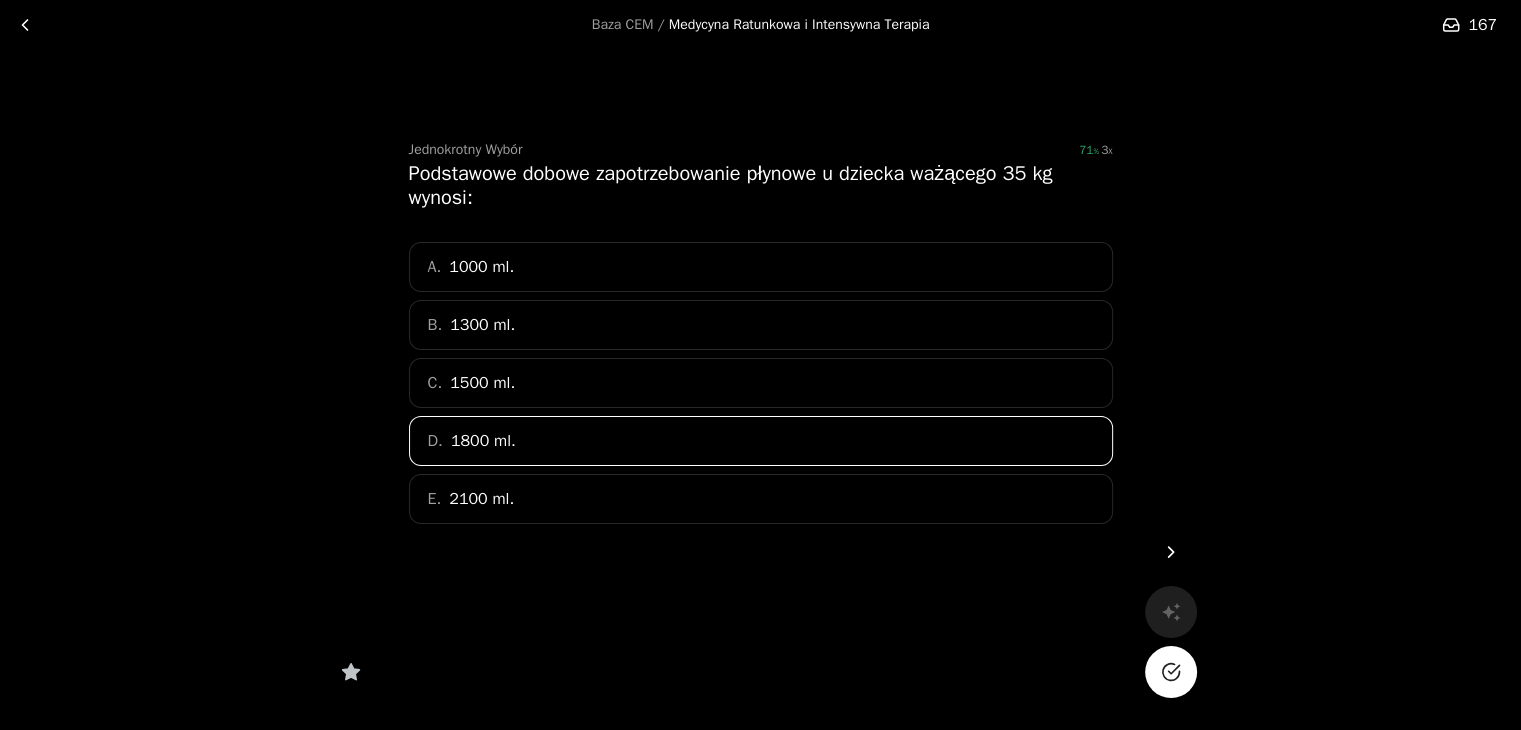 click at bounding box center (1171, 672) 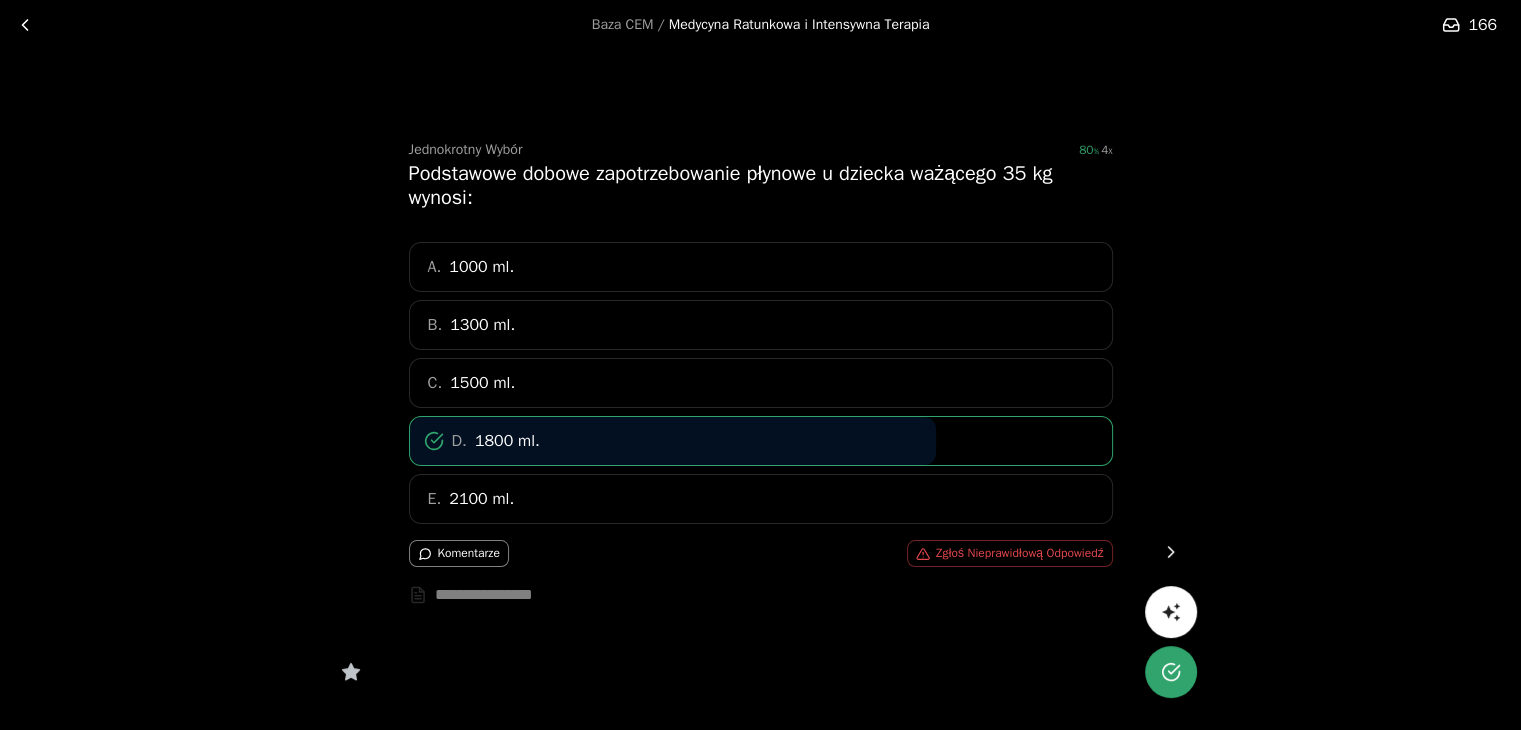 click 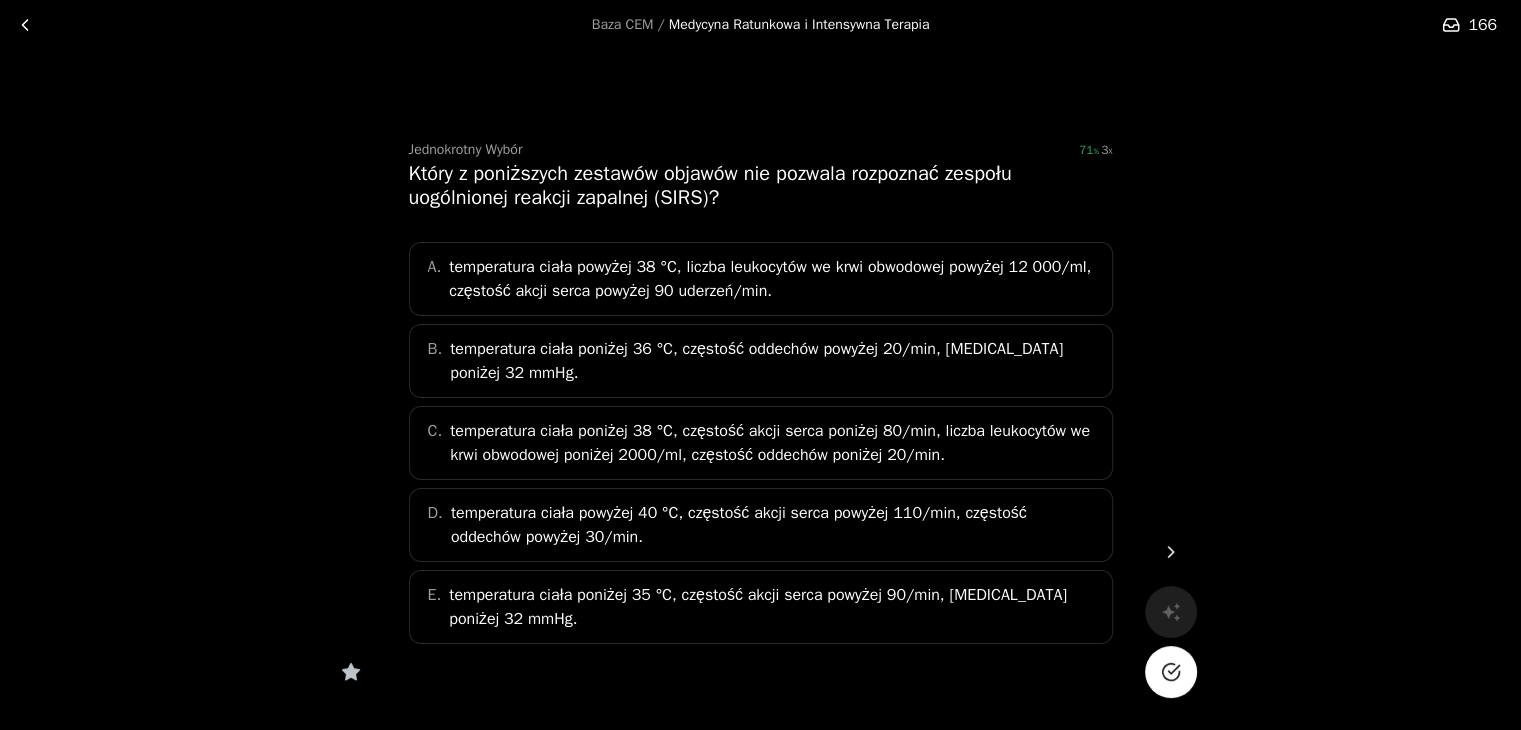 click on "temperatura ciała poniżej 38 °C, częstość akcji serca poniżej 80/min, liczba leukocytów we krwi obwodowej poniżej 2000/ml, częstość oddechów poniżej 20/min." at bounding box center [774, 443] 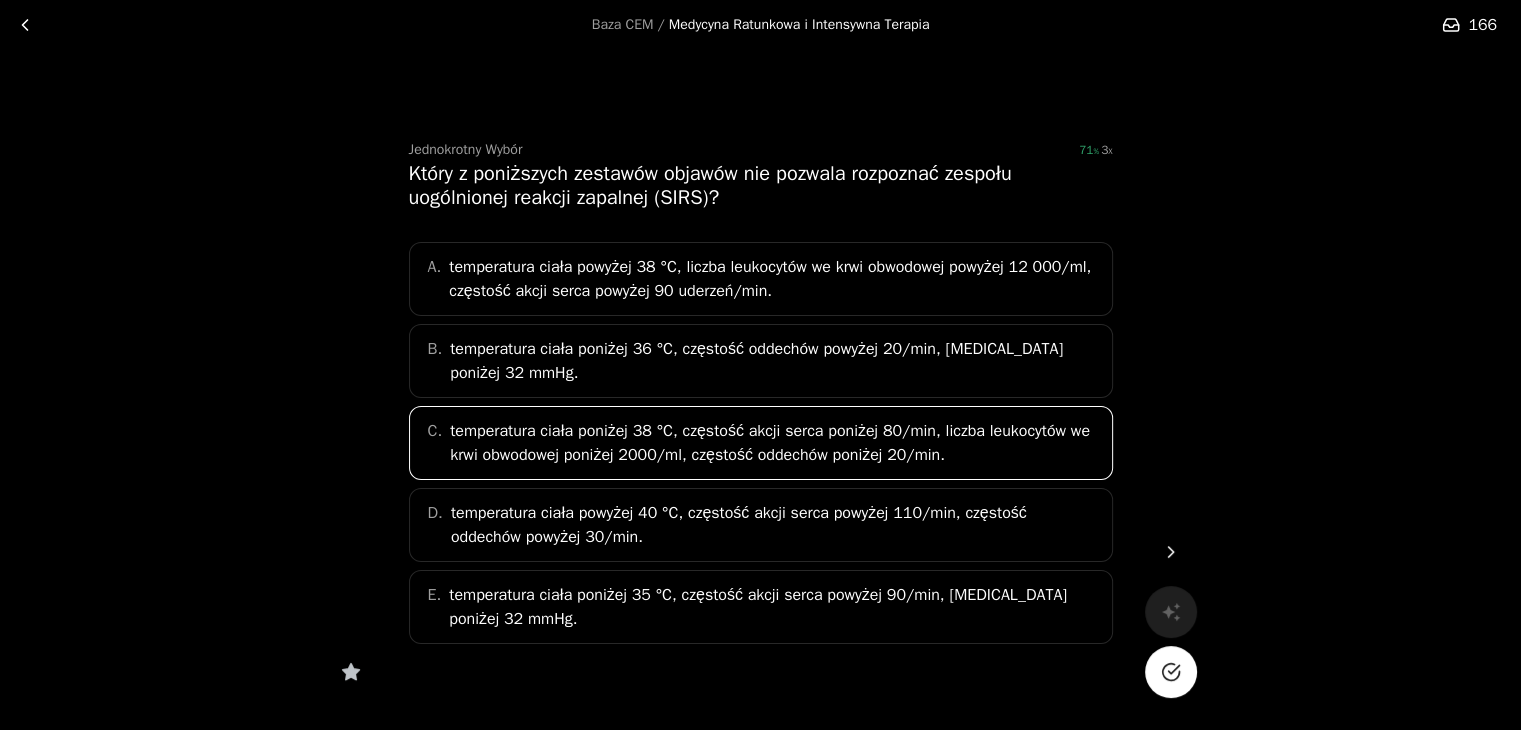 click at bounding box center [1171, 672] 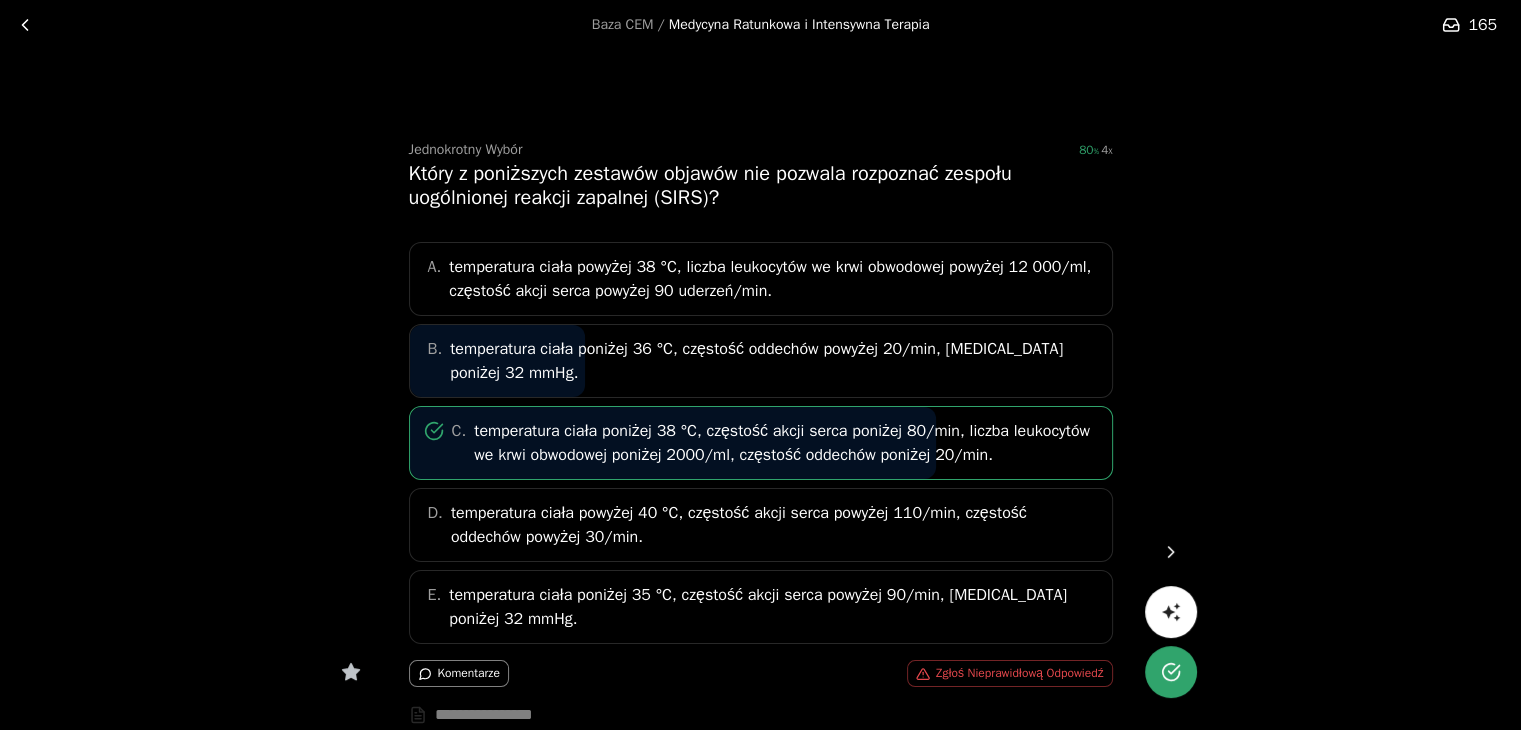 click 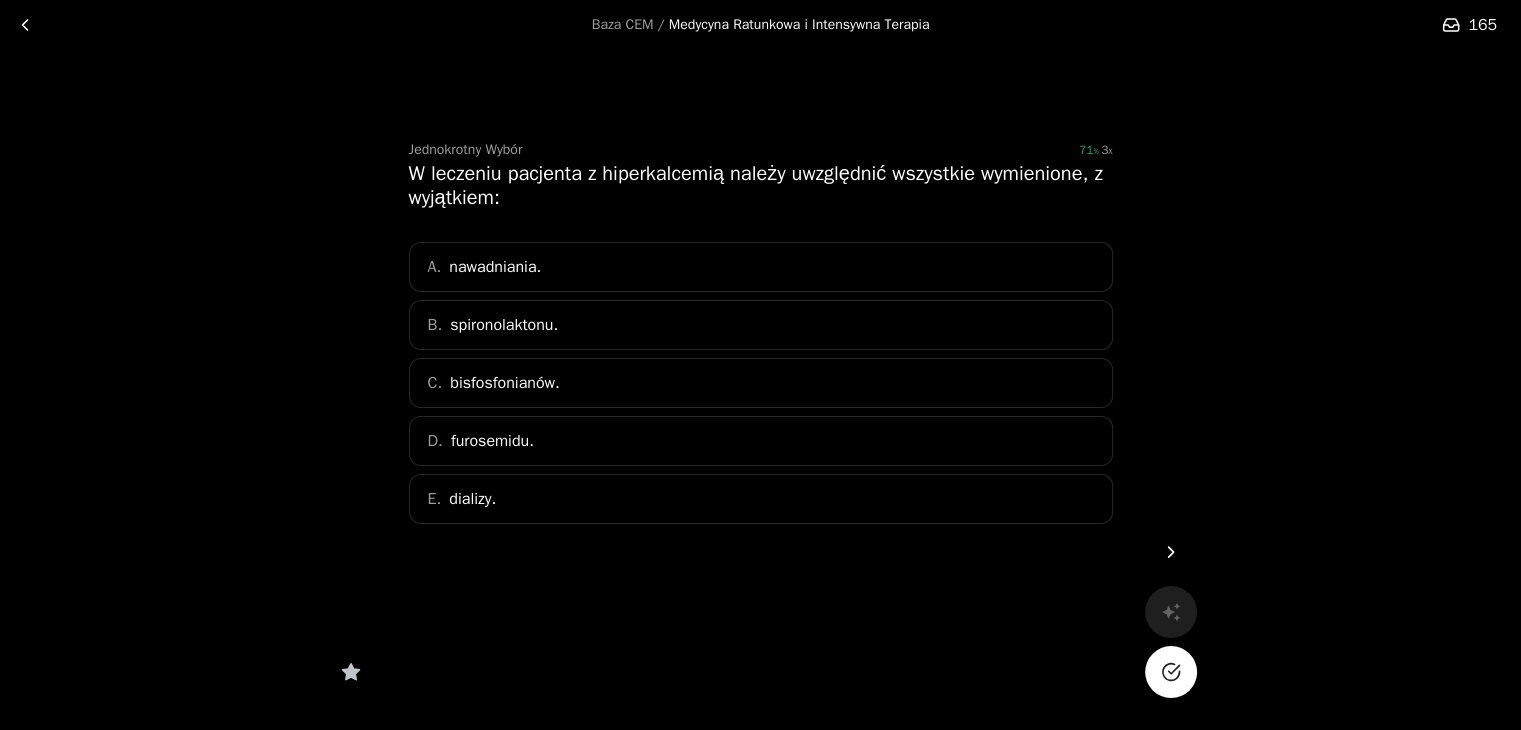 click on "B.   spironolaktonu." at bounding box center [761, 325] 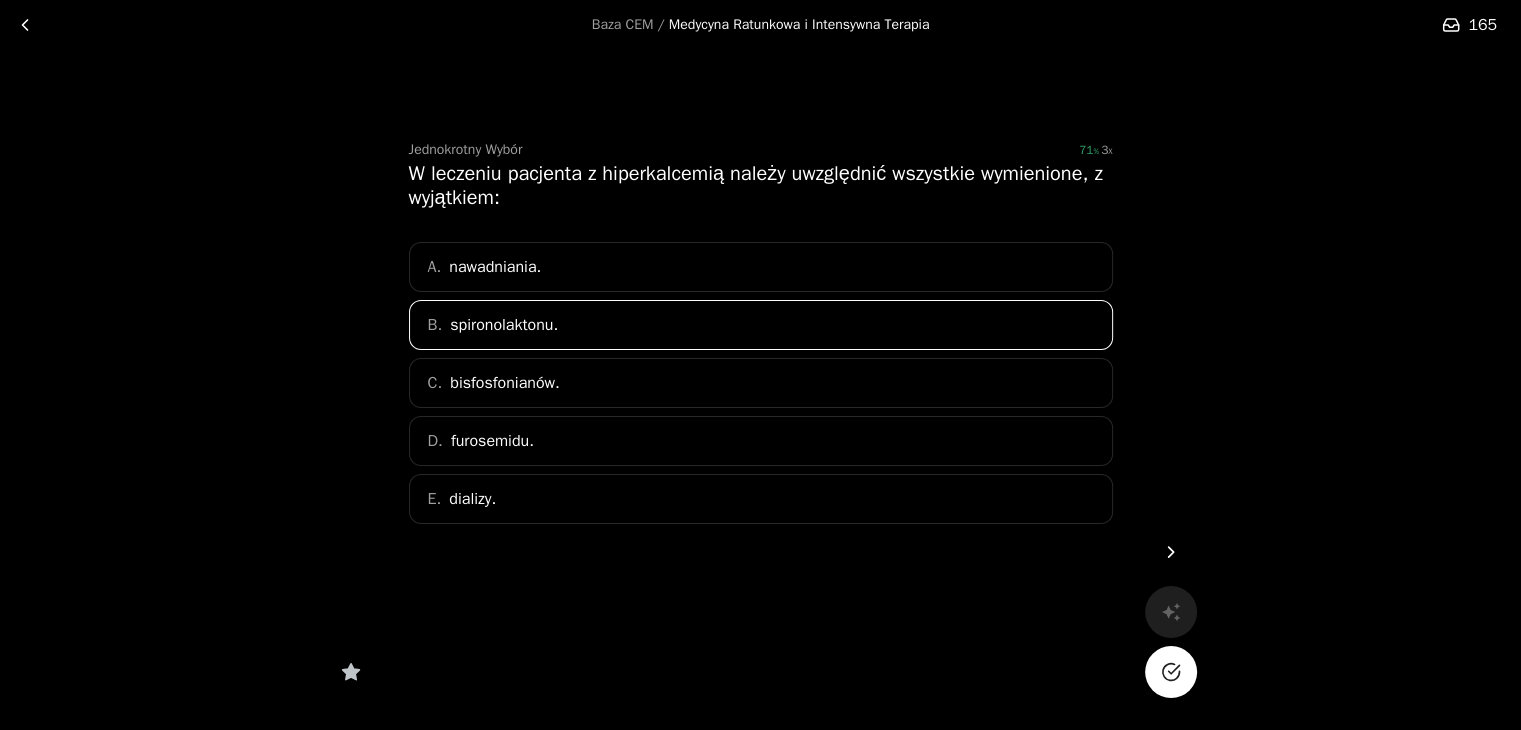 click at bounding box center [1171, 672] 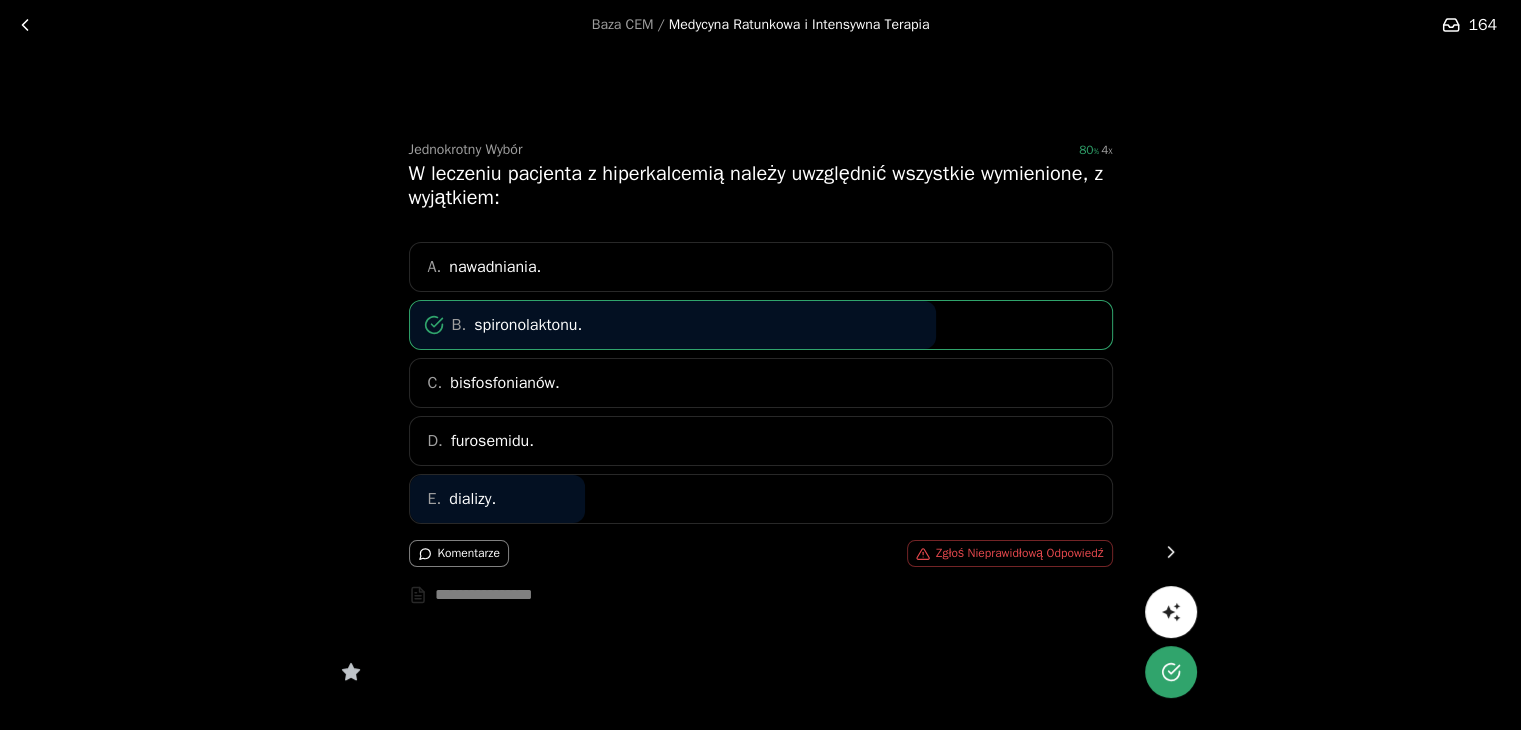 click 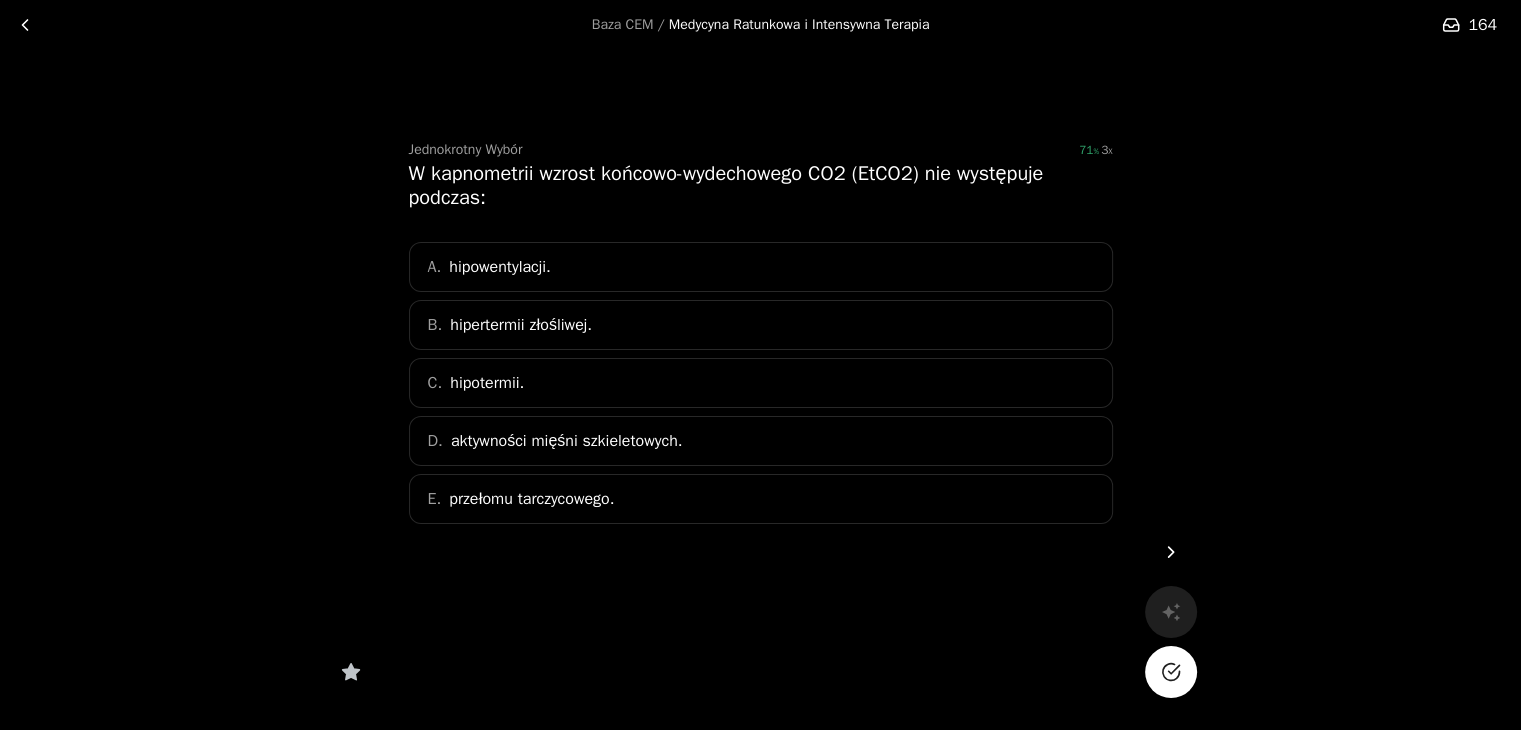 click on "C.   hipotermii." at bounding box center (761, 383) 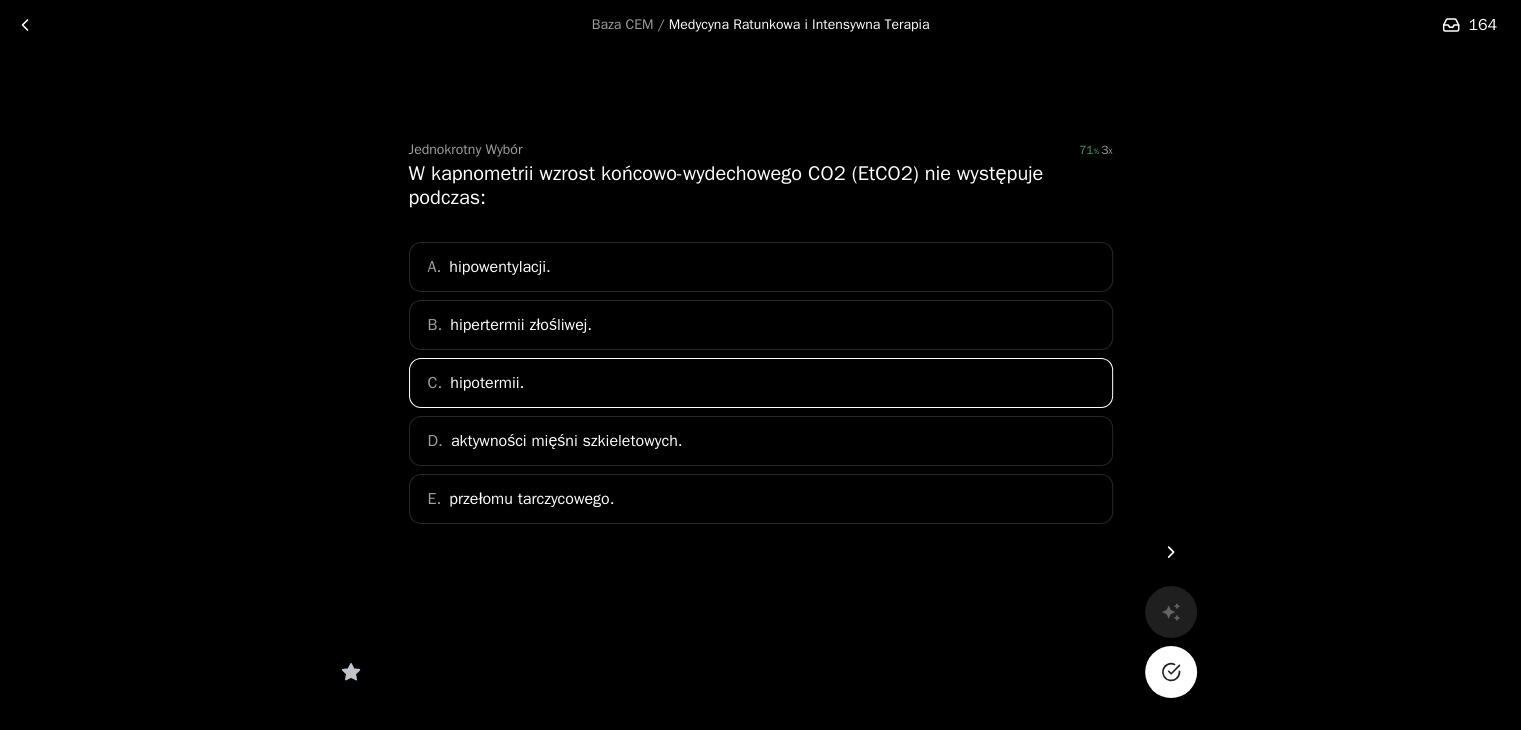 click 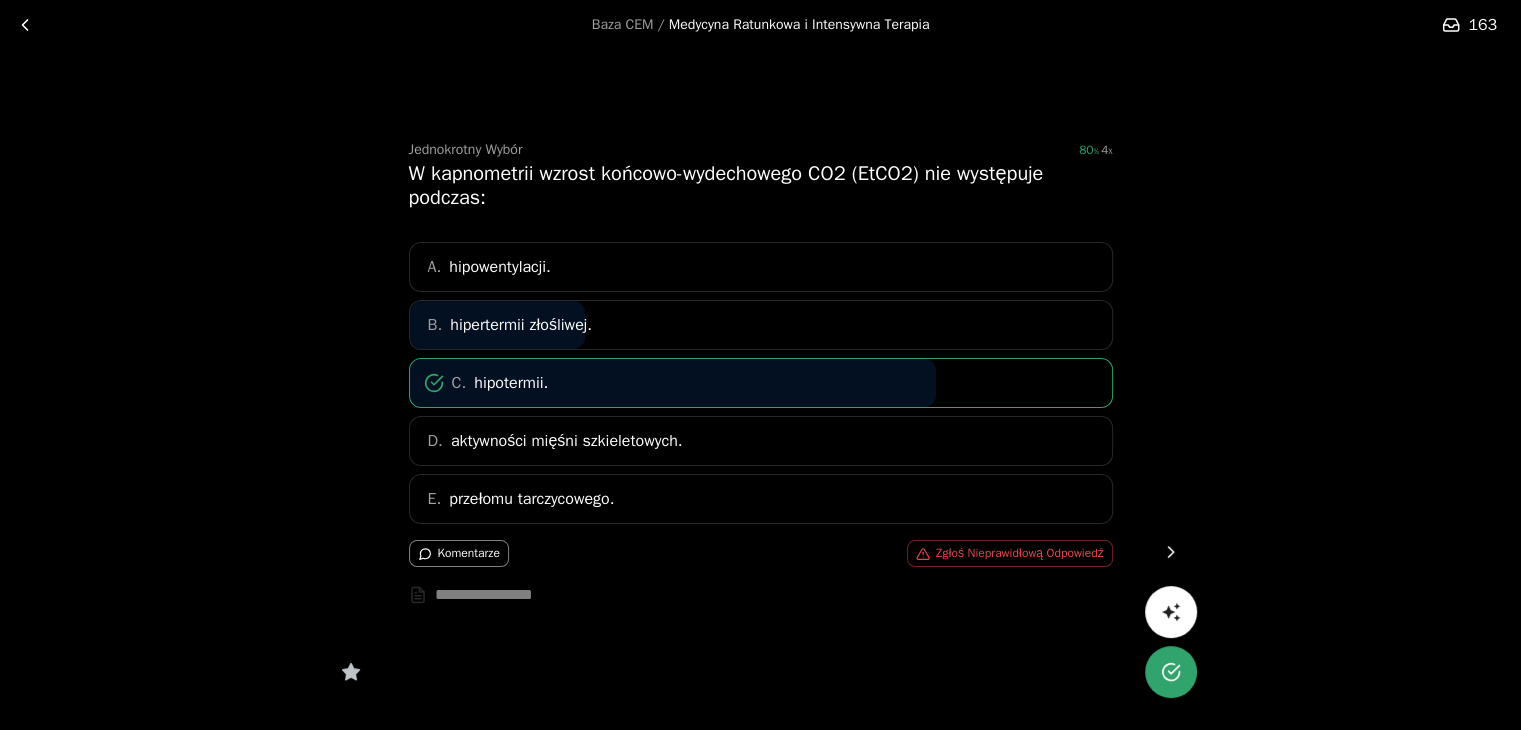 click 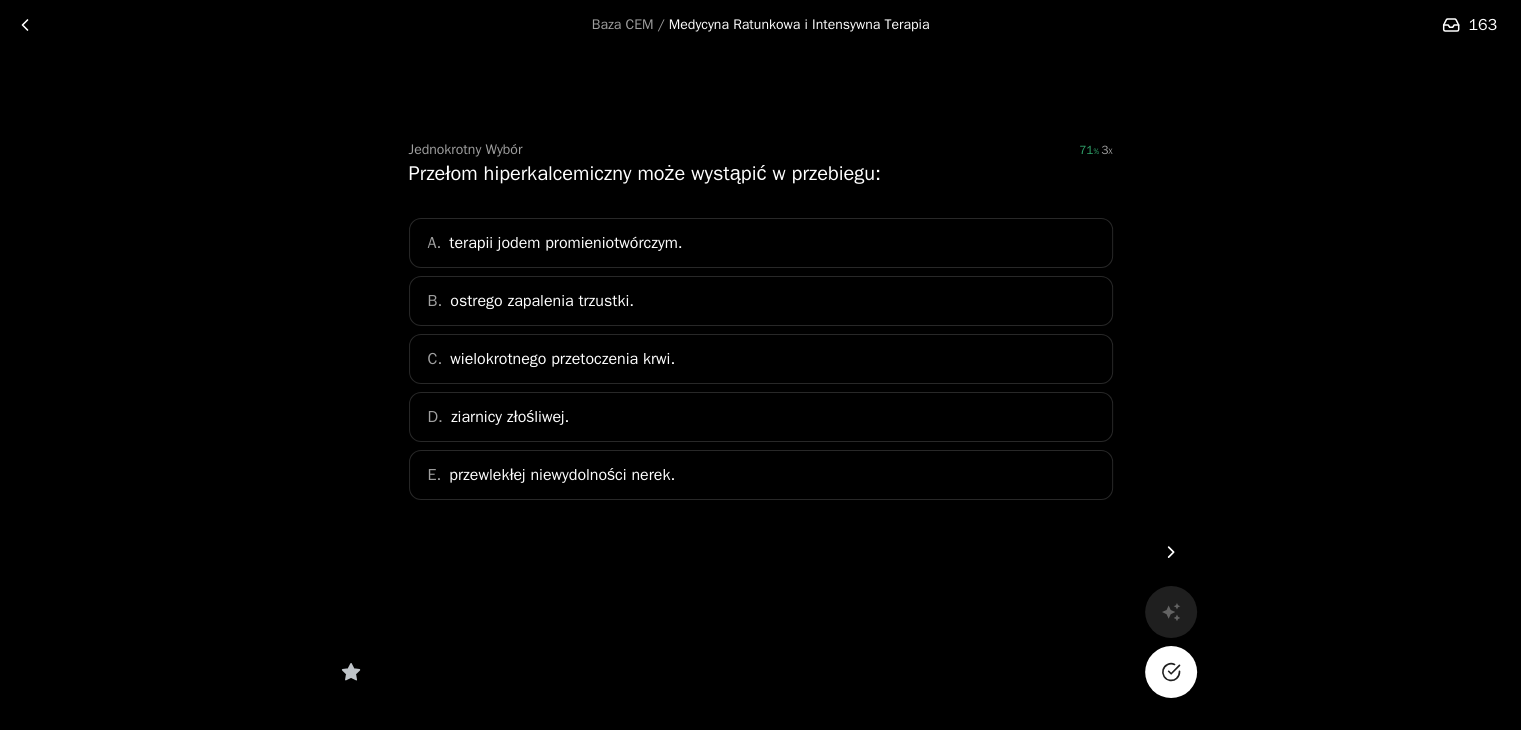click on "D.   ziarnicy złośliwej." at bounding box center [761, 417] 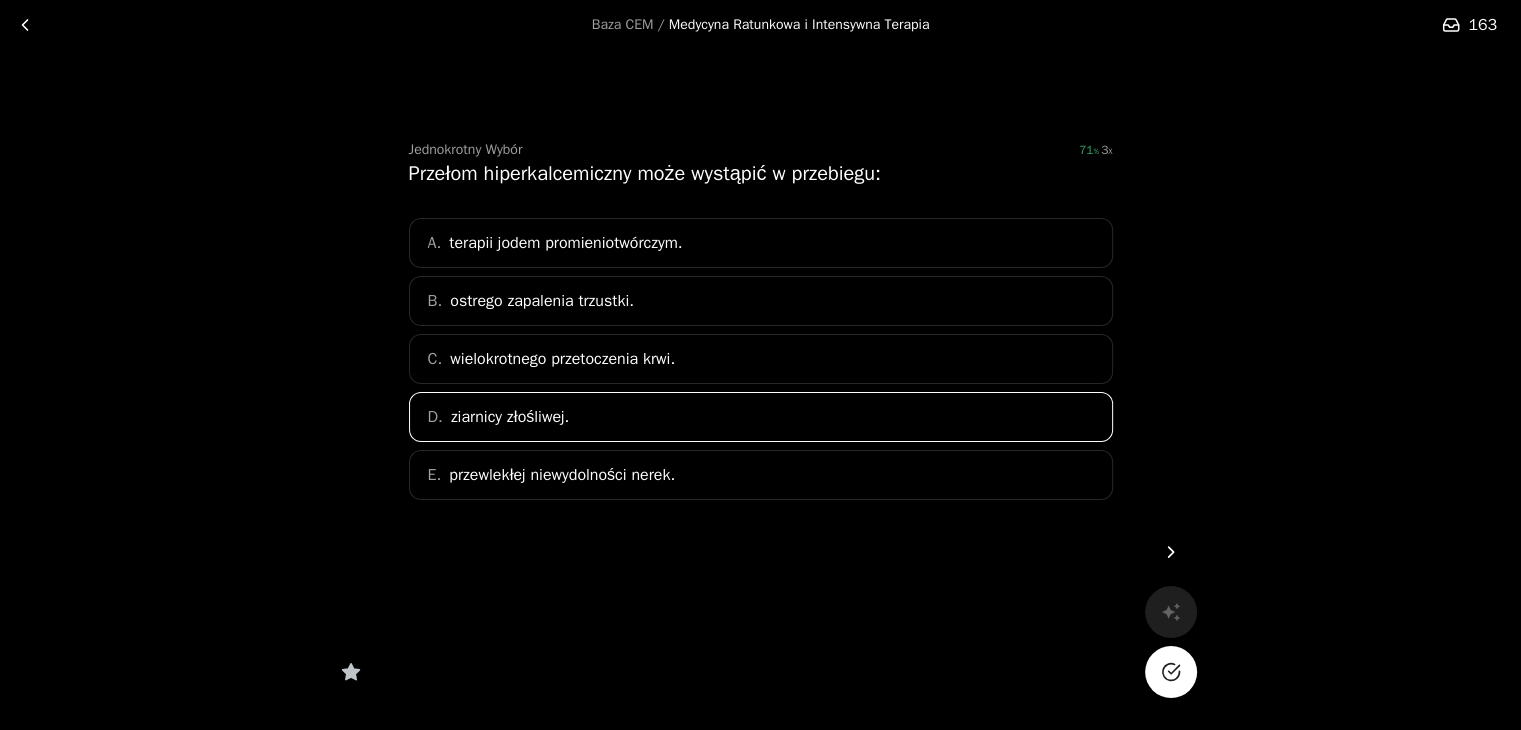 click 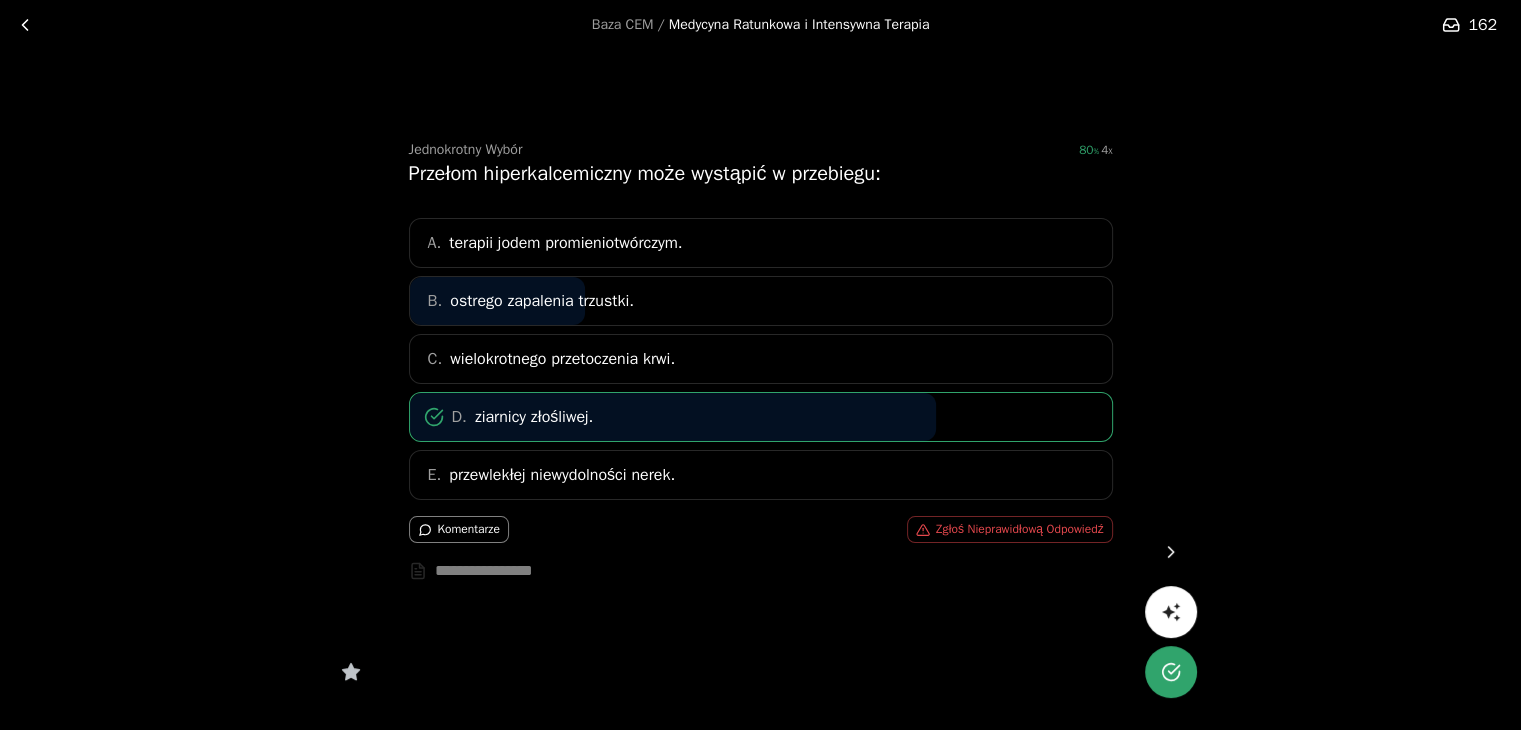 click at bounding box center [1171, 552] 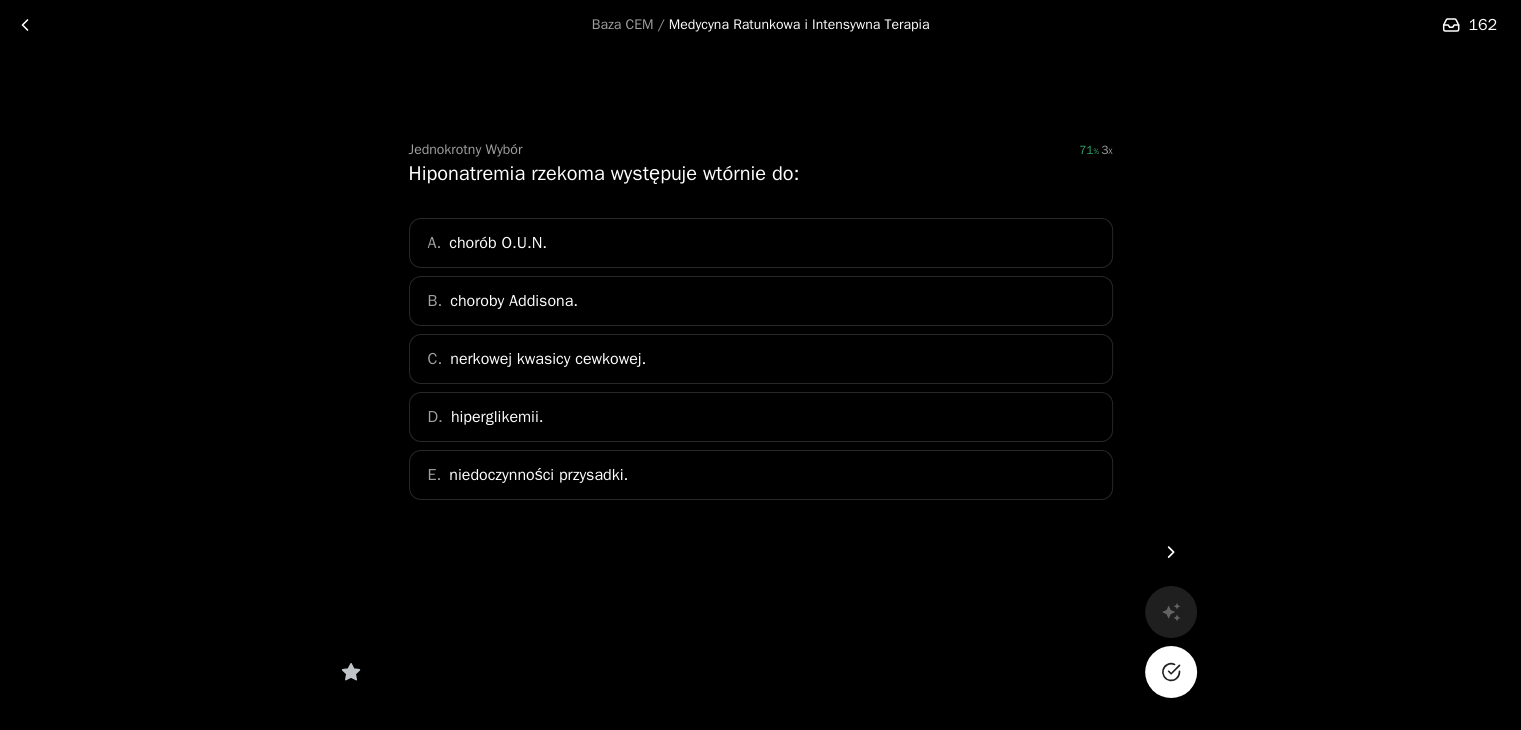 click on "D.   hiperglikemii." at bounding box center (761, 417) 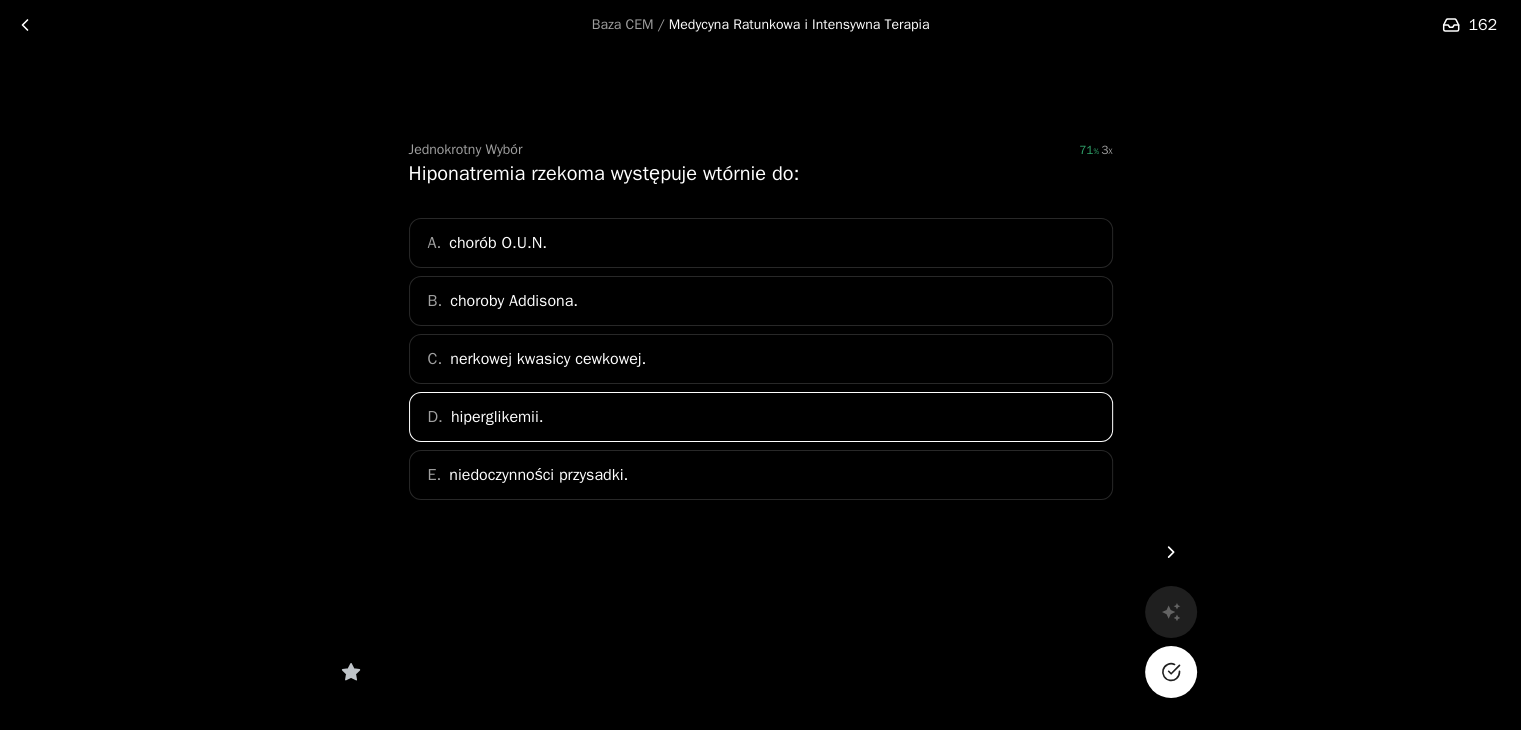 click 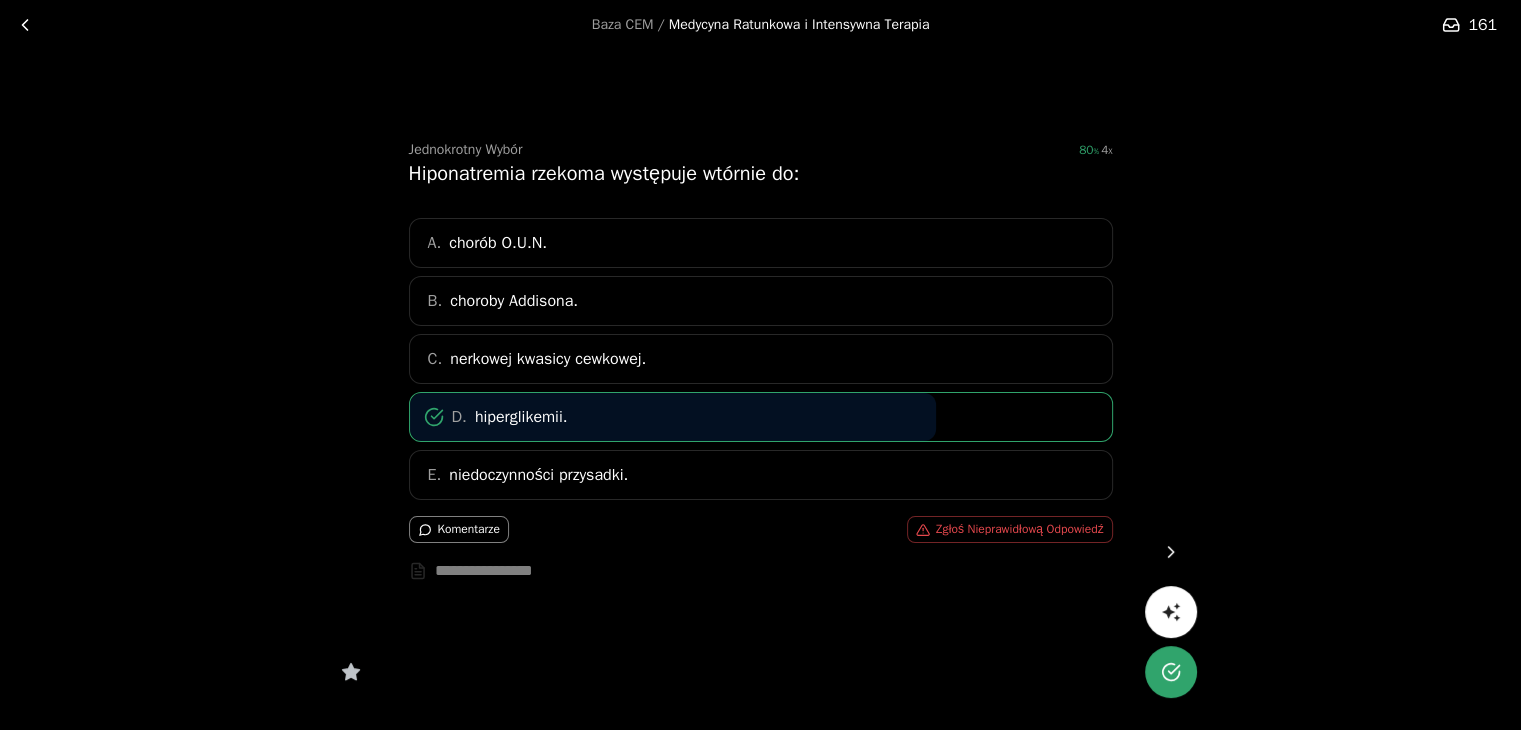 click 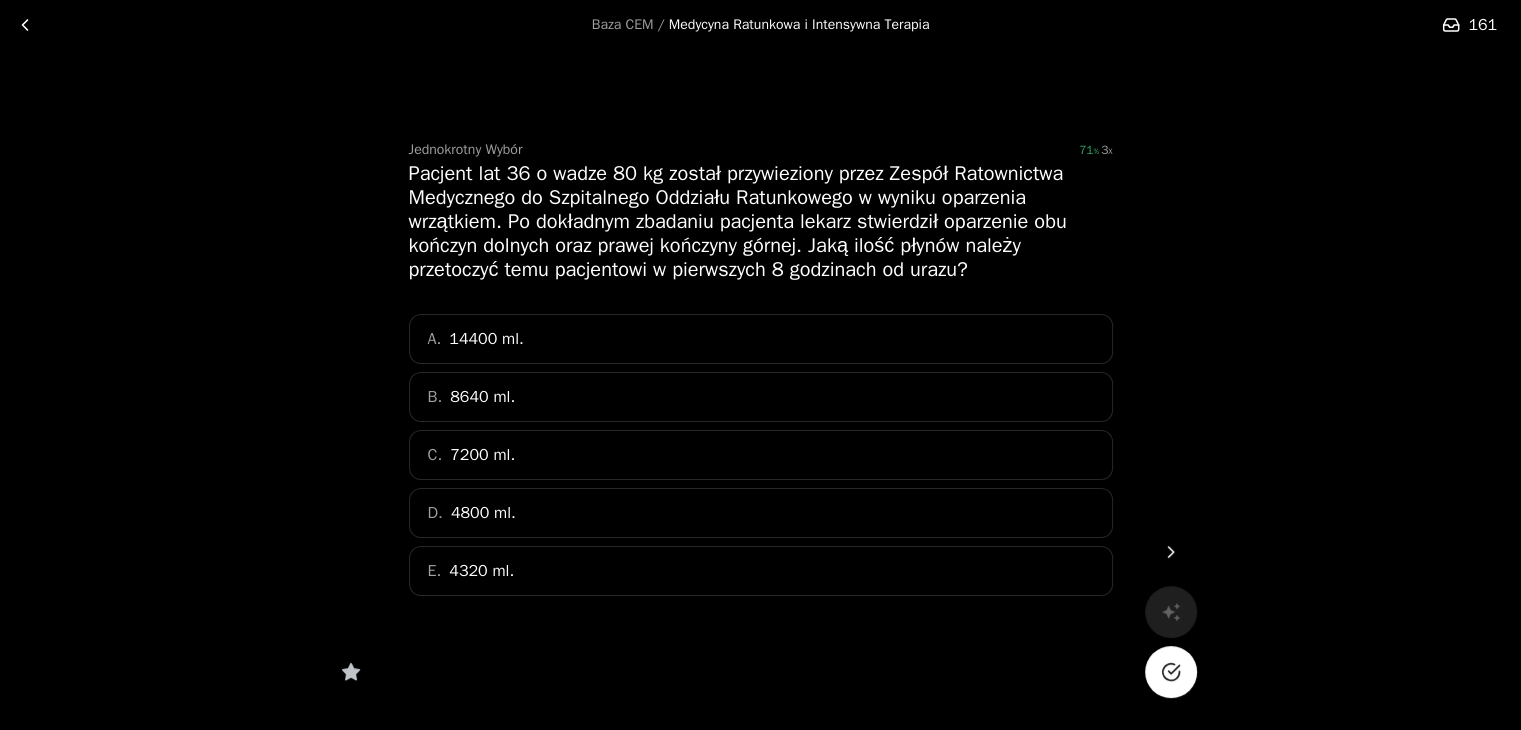 click on "A.   14400 ml. B.   8640 ml. C.   7200 ml. D.   4800 ml. E.   4320 ml." at bounding box center [761, 455] 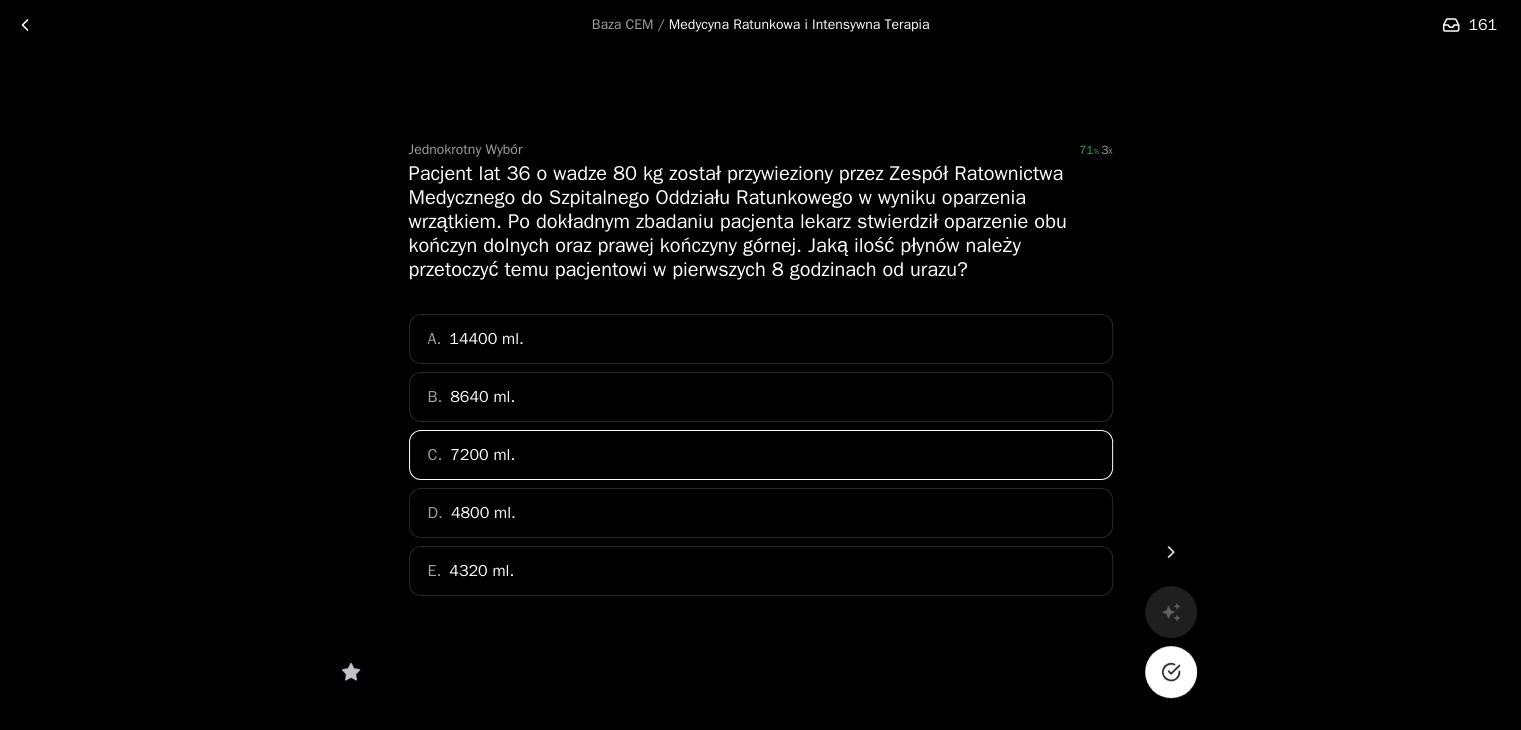 click 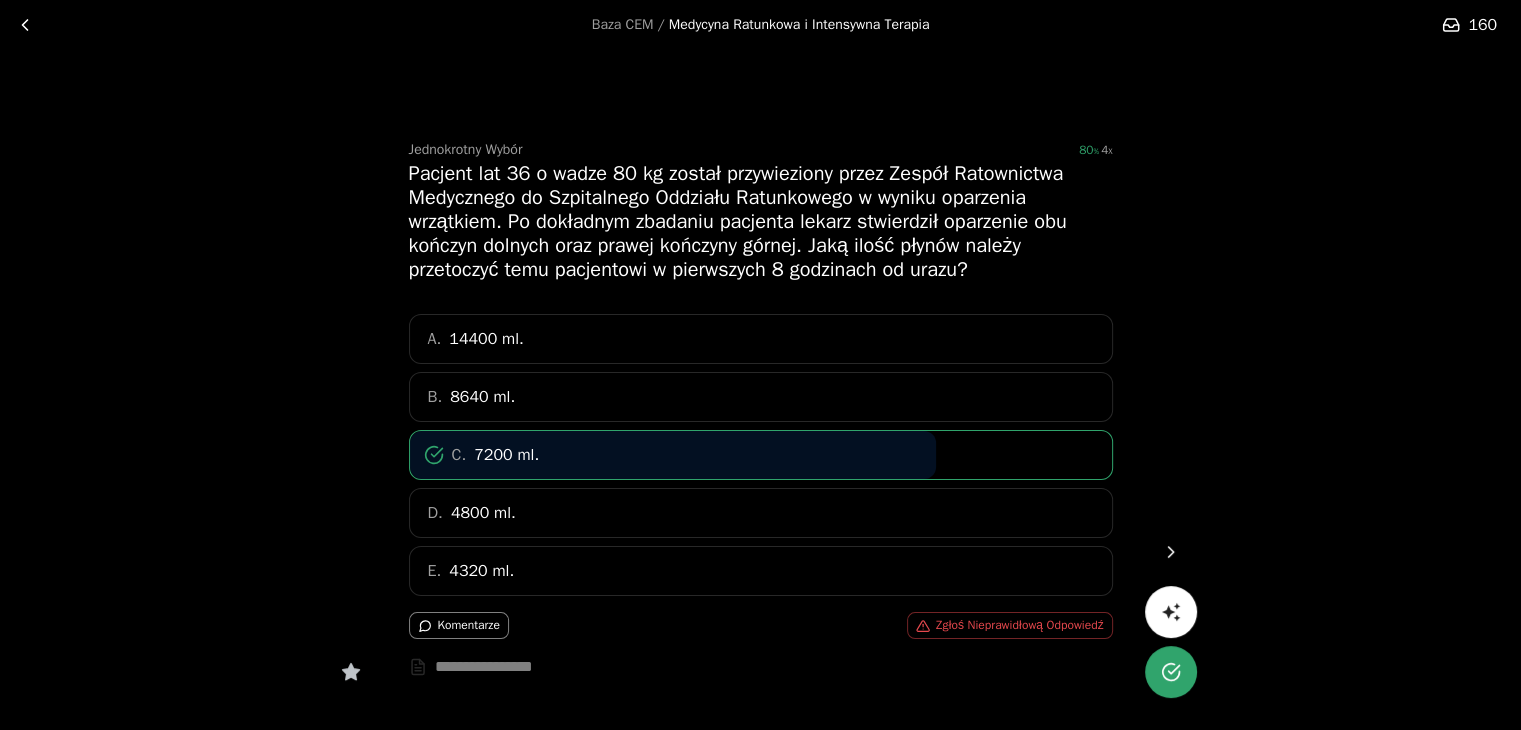 click 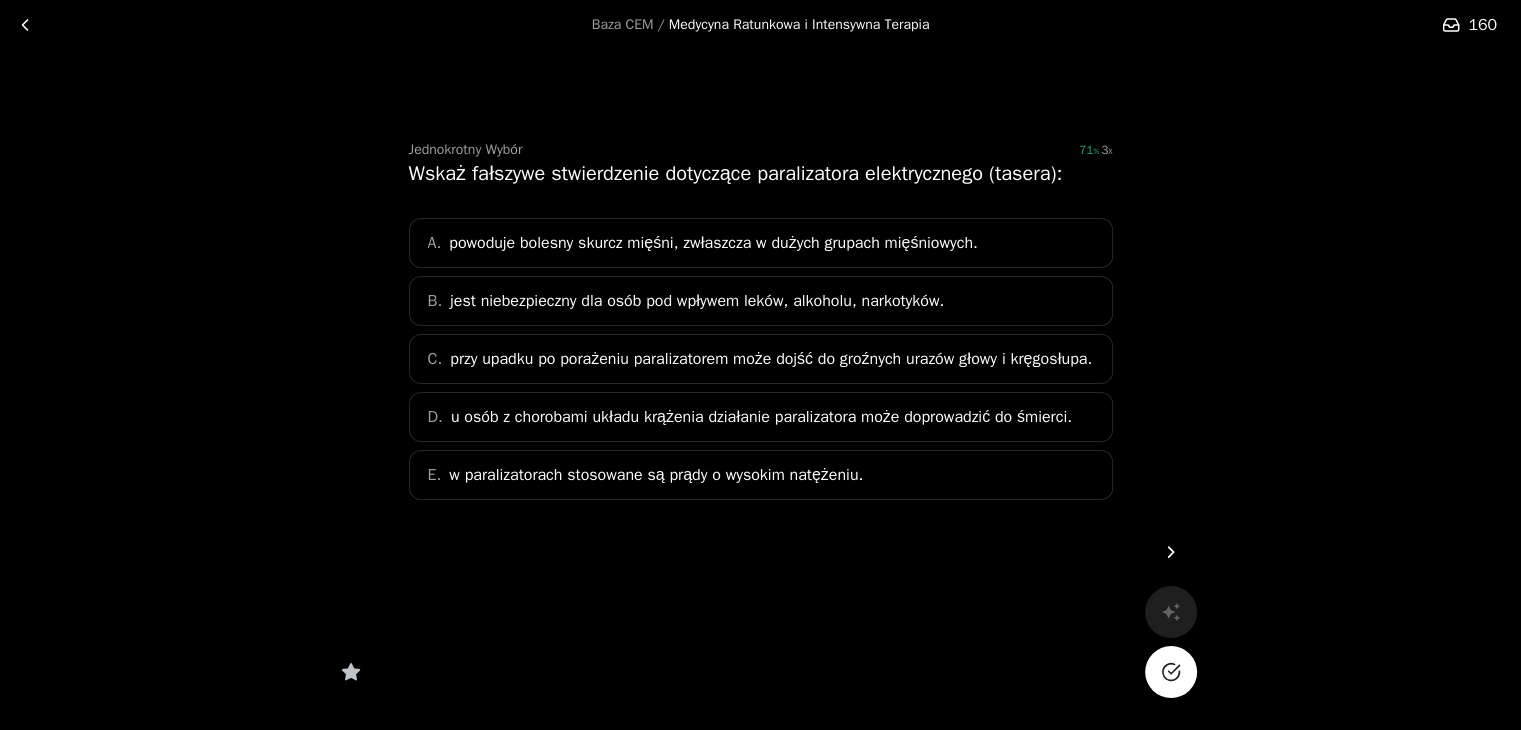 click on "w paralizatorach stosowane są prądy o wysokim natężeniu." at bounding box center [656, 475] 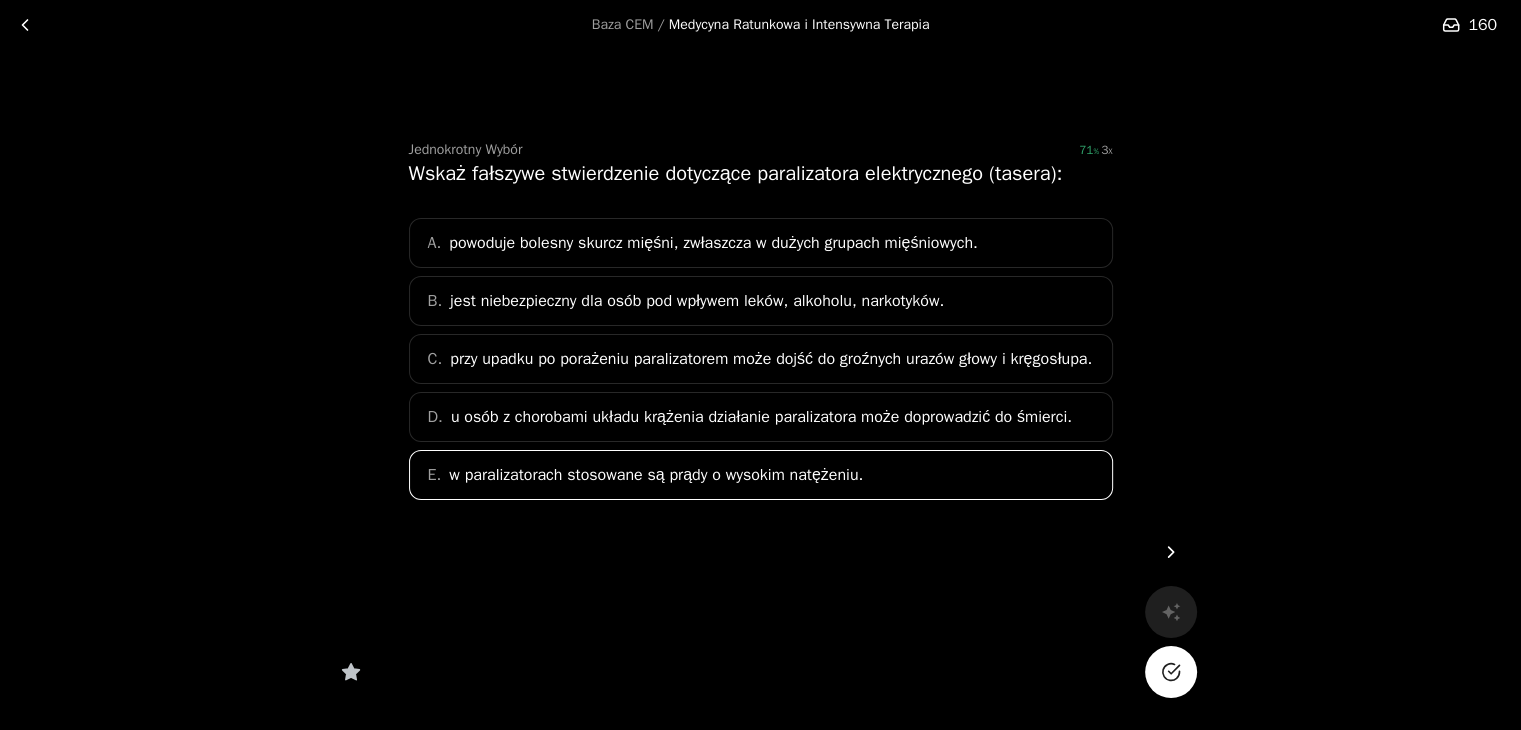 click at bounding box center (1171, 552) 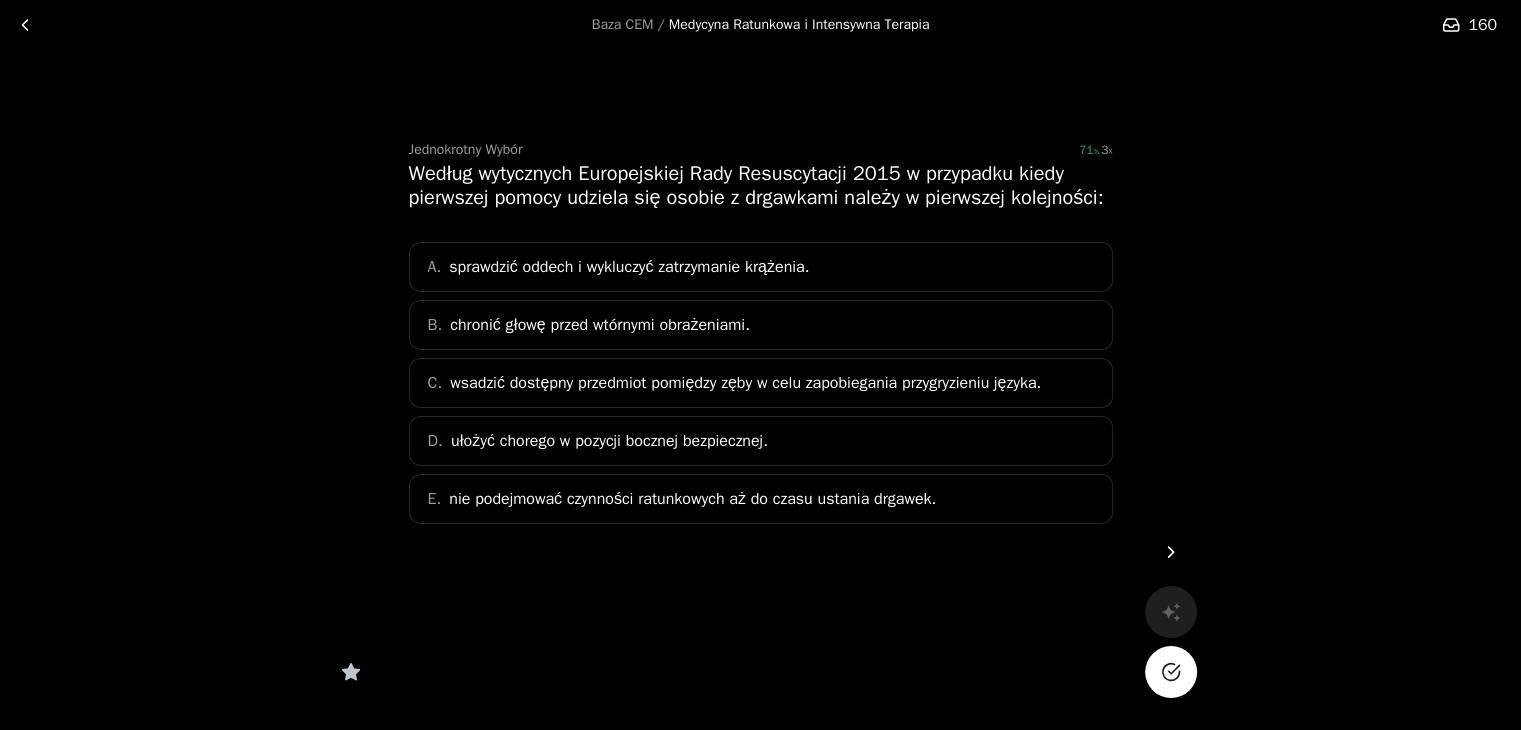 click at bounding box center [1171, 552] 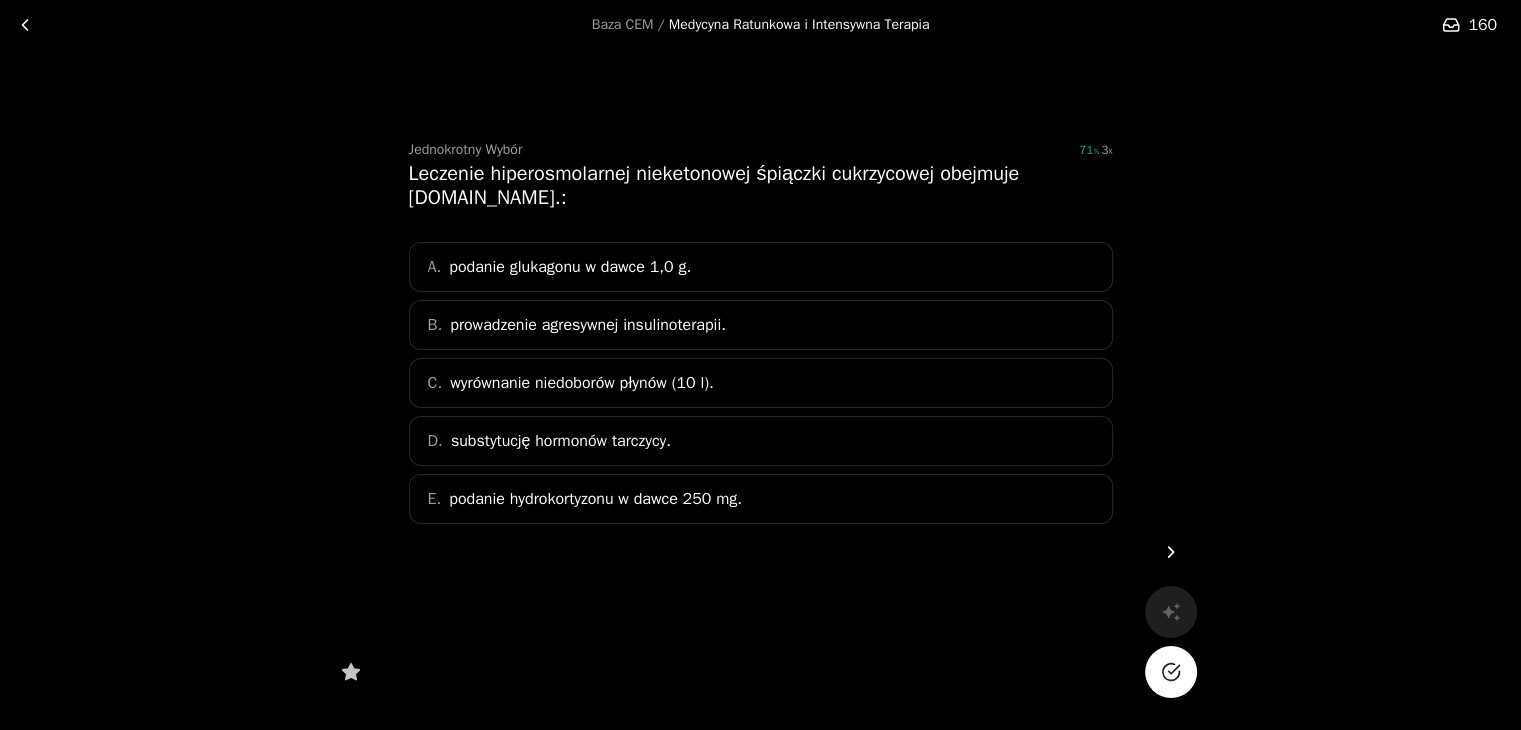 click on "C.   wyrównanie niedoborów płynów (10 l)." at bounding box center (761, 383) 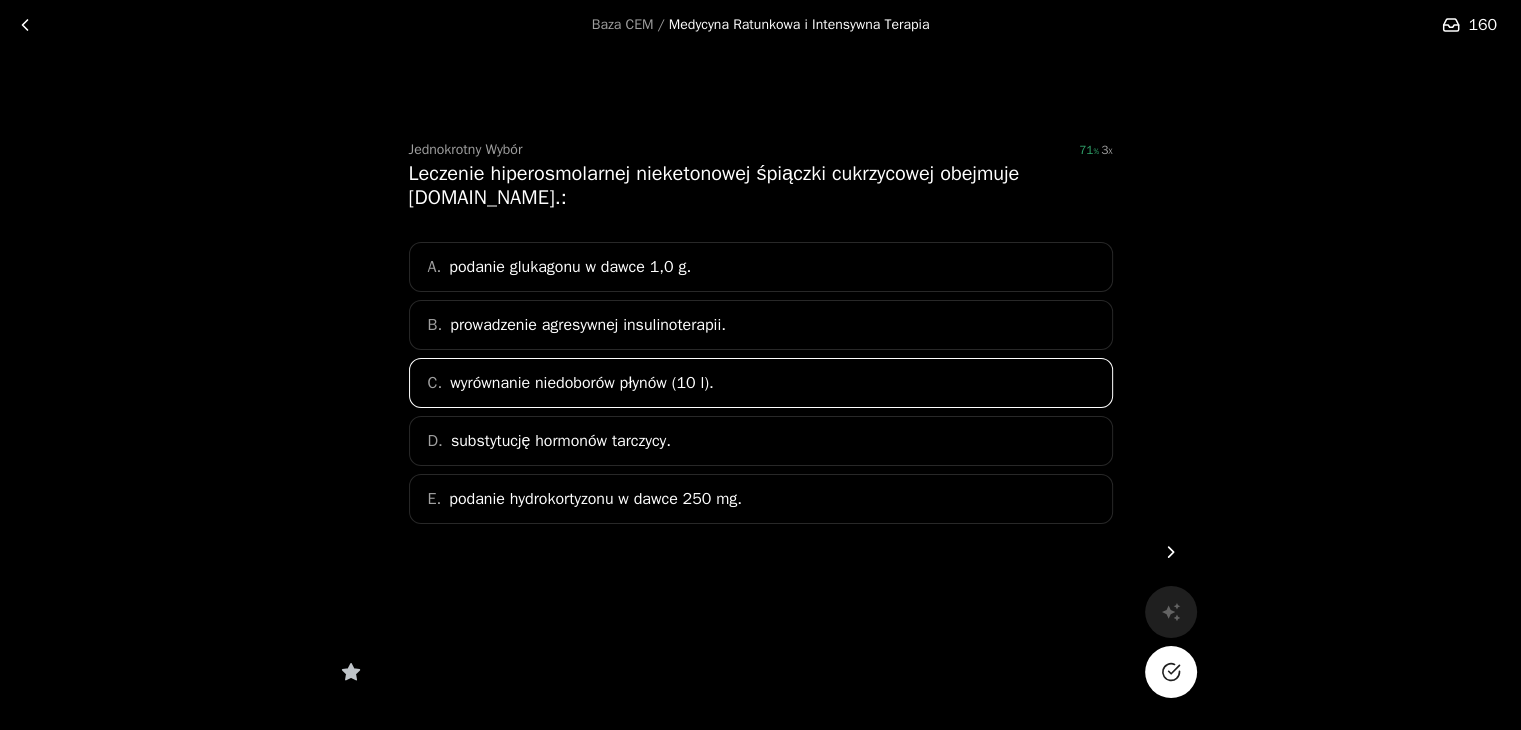 click 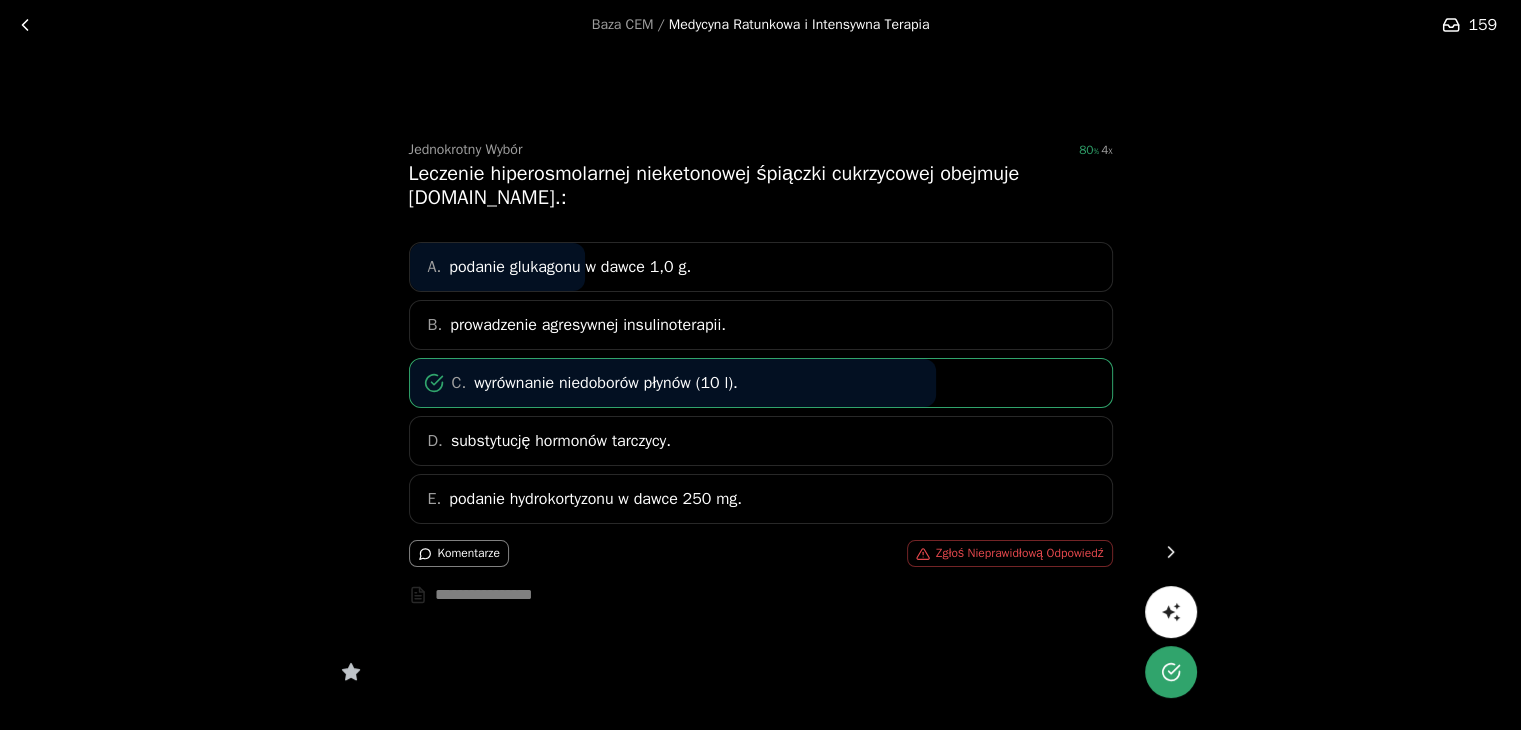 click 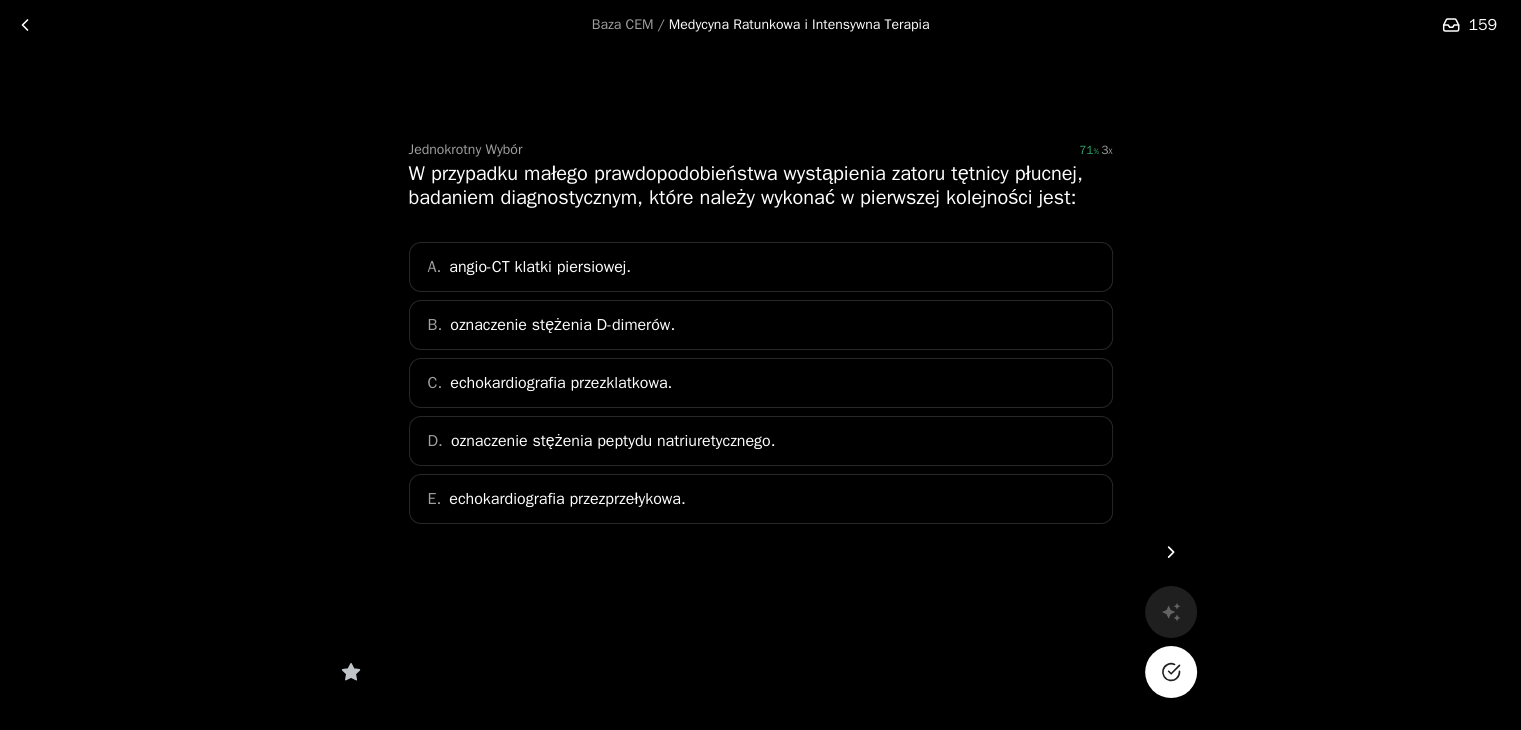 click on "B.   oznaczenie stężenia D-dimerów." at bounding box center (761, 325) 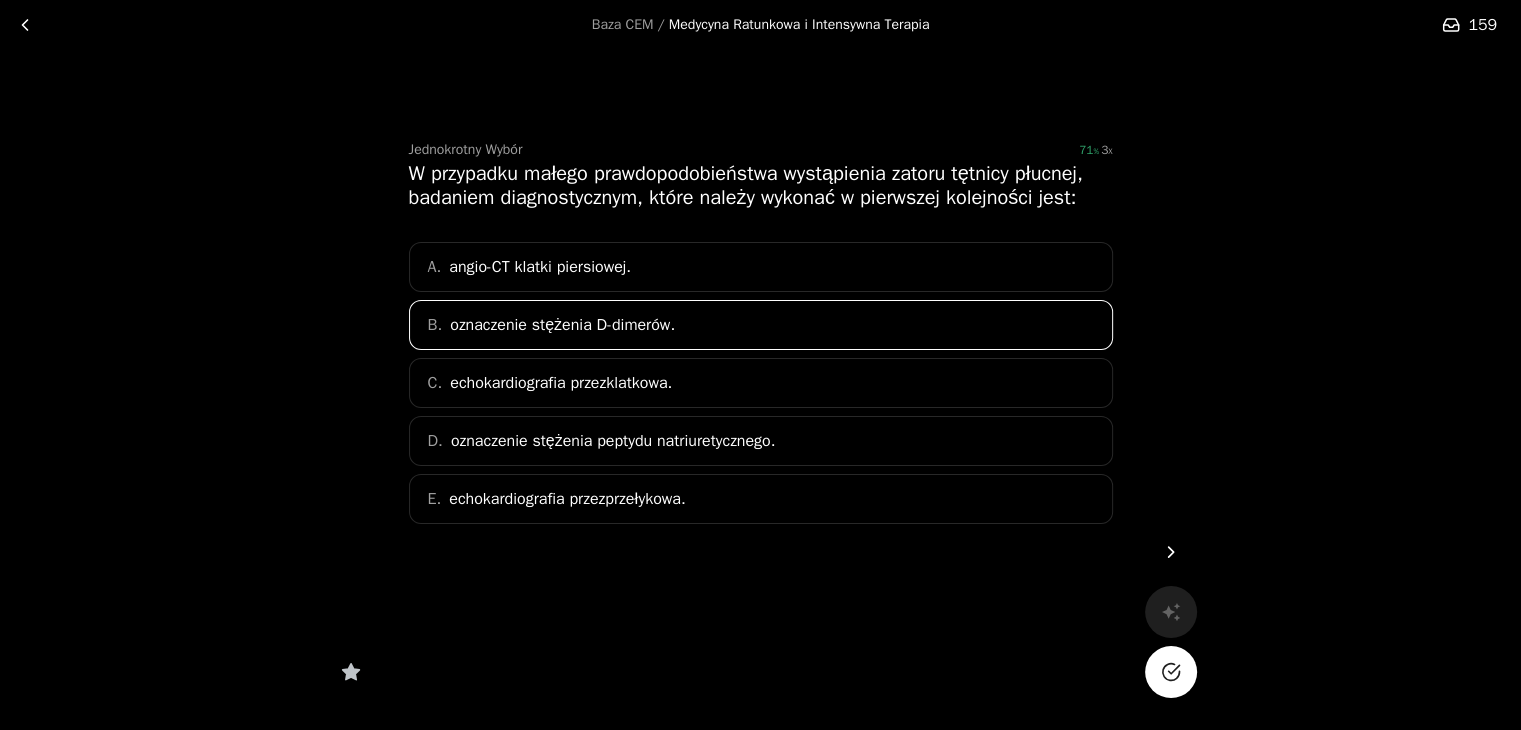 click at bounding box center [1171, 672] 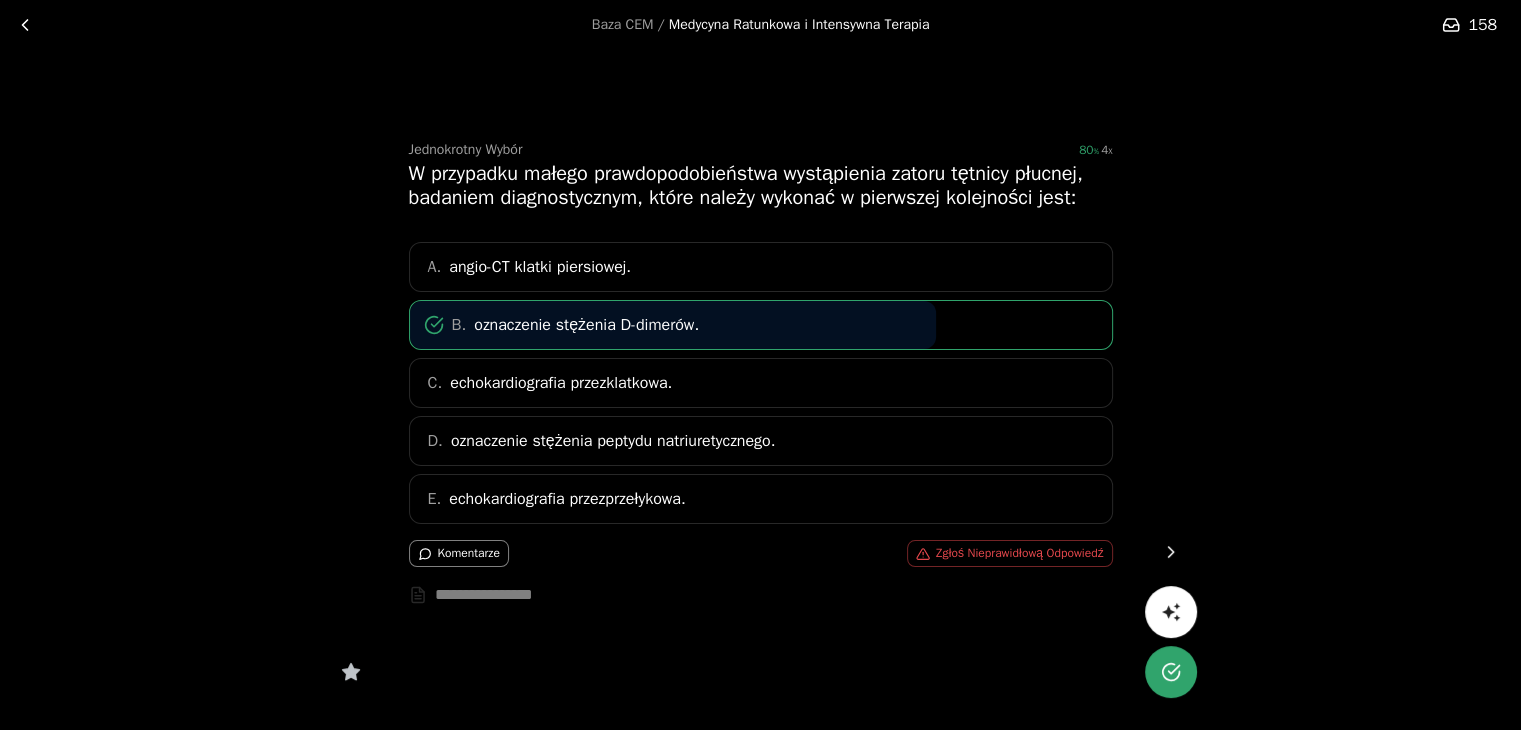 click 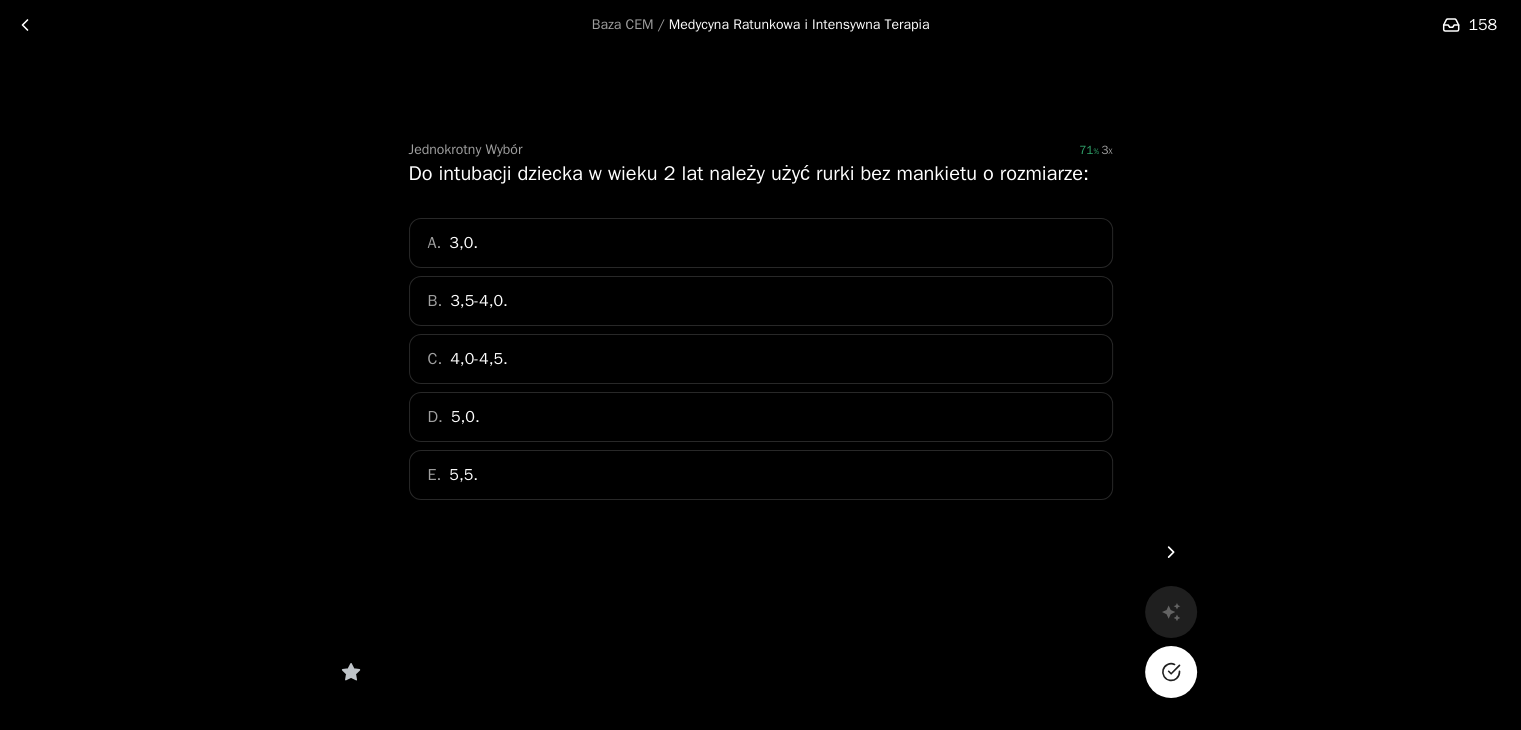 click on "C.   4,0-4,5." at bounding box center [761, 359] 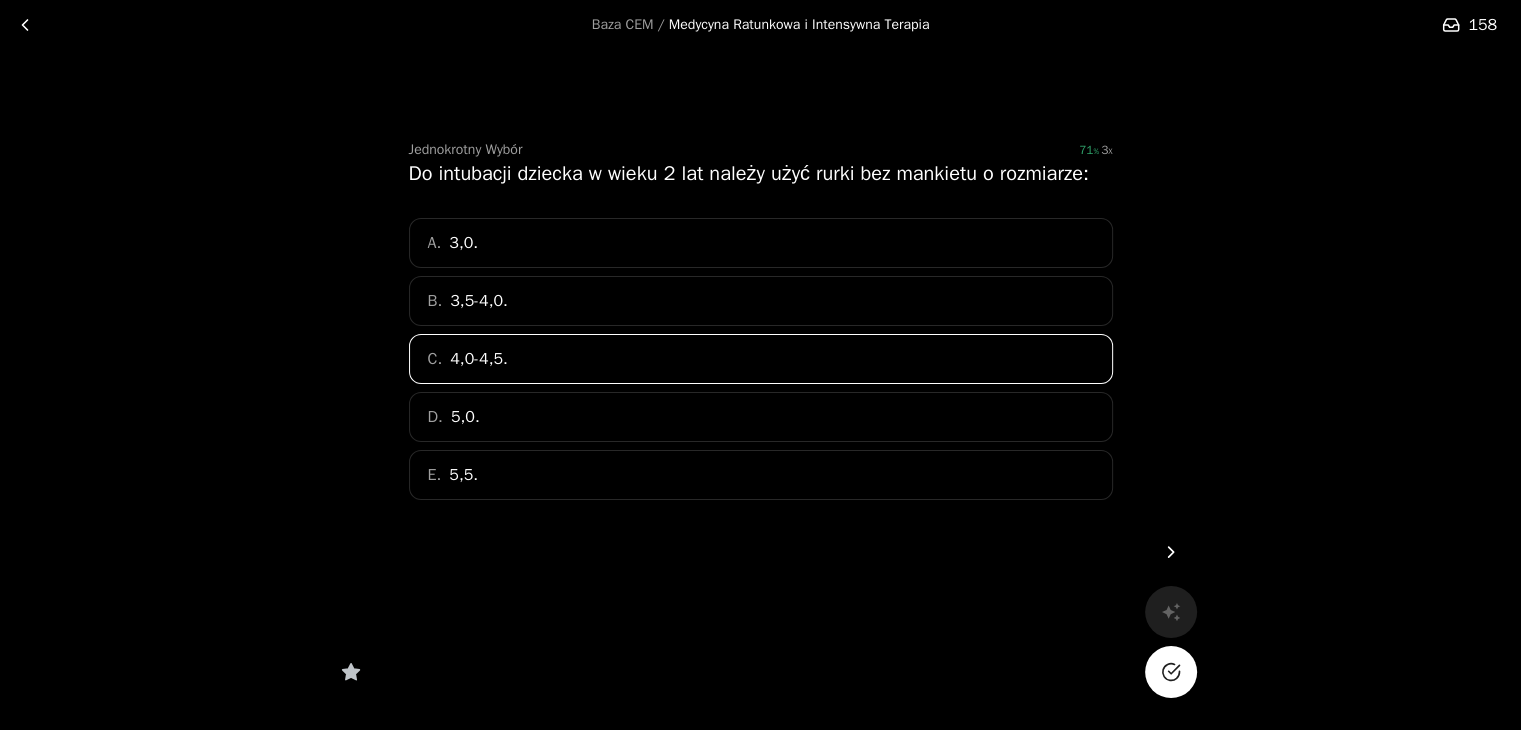 click at bounding box center (1171, 672) 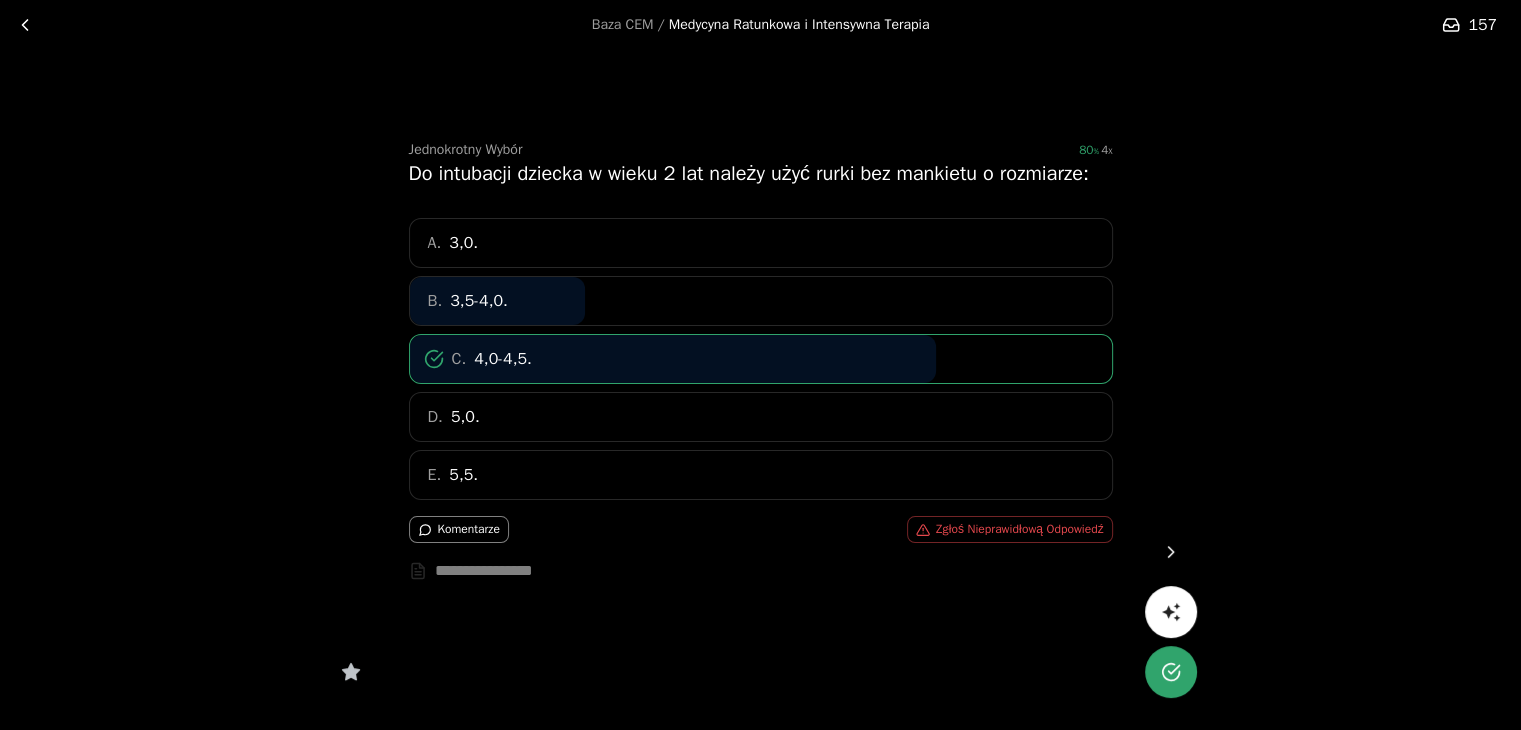 click at bounding box center (1171, 552) 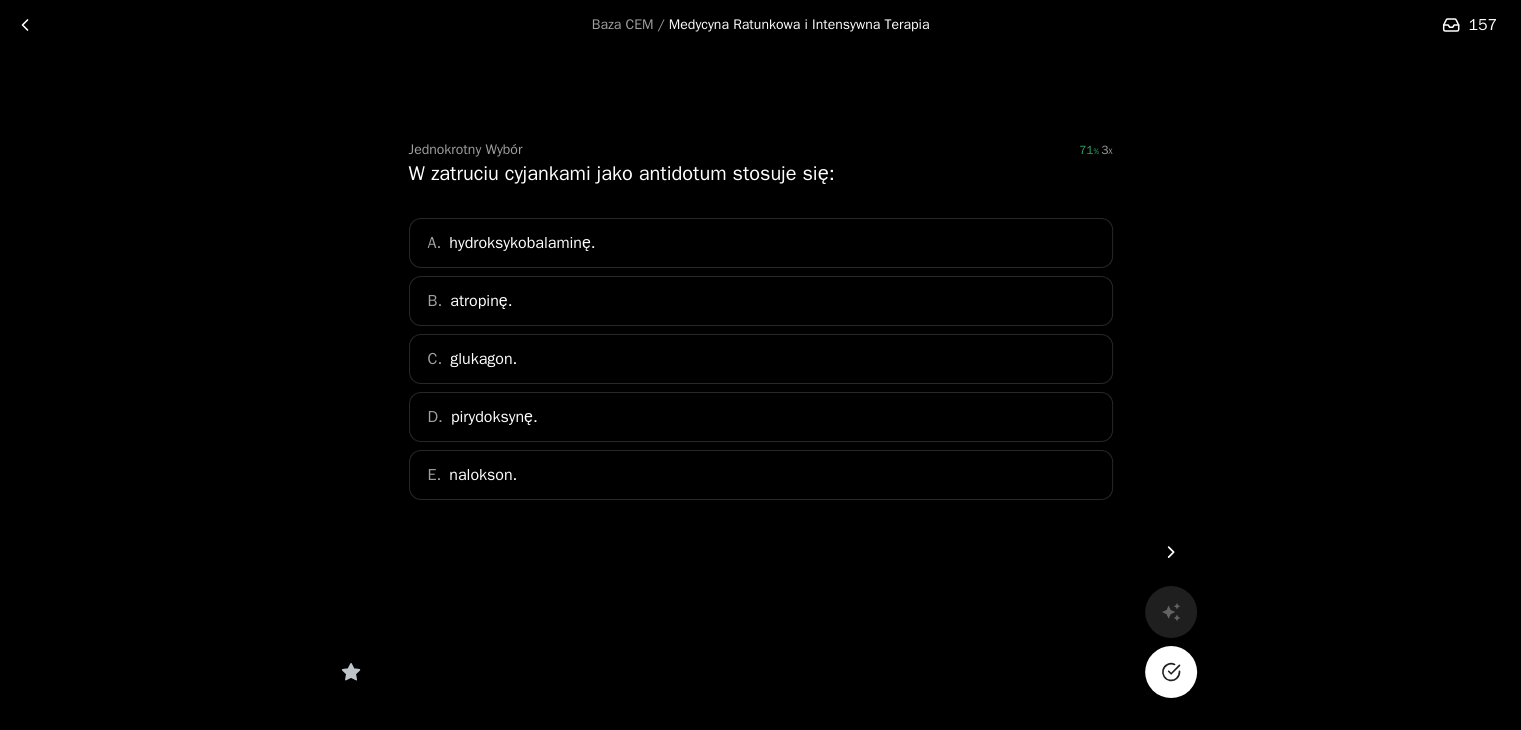 click on "A.   hydroksykobalaminę." at bounding box center (761, 243) 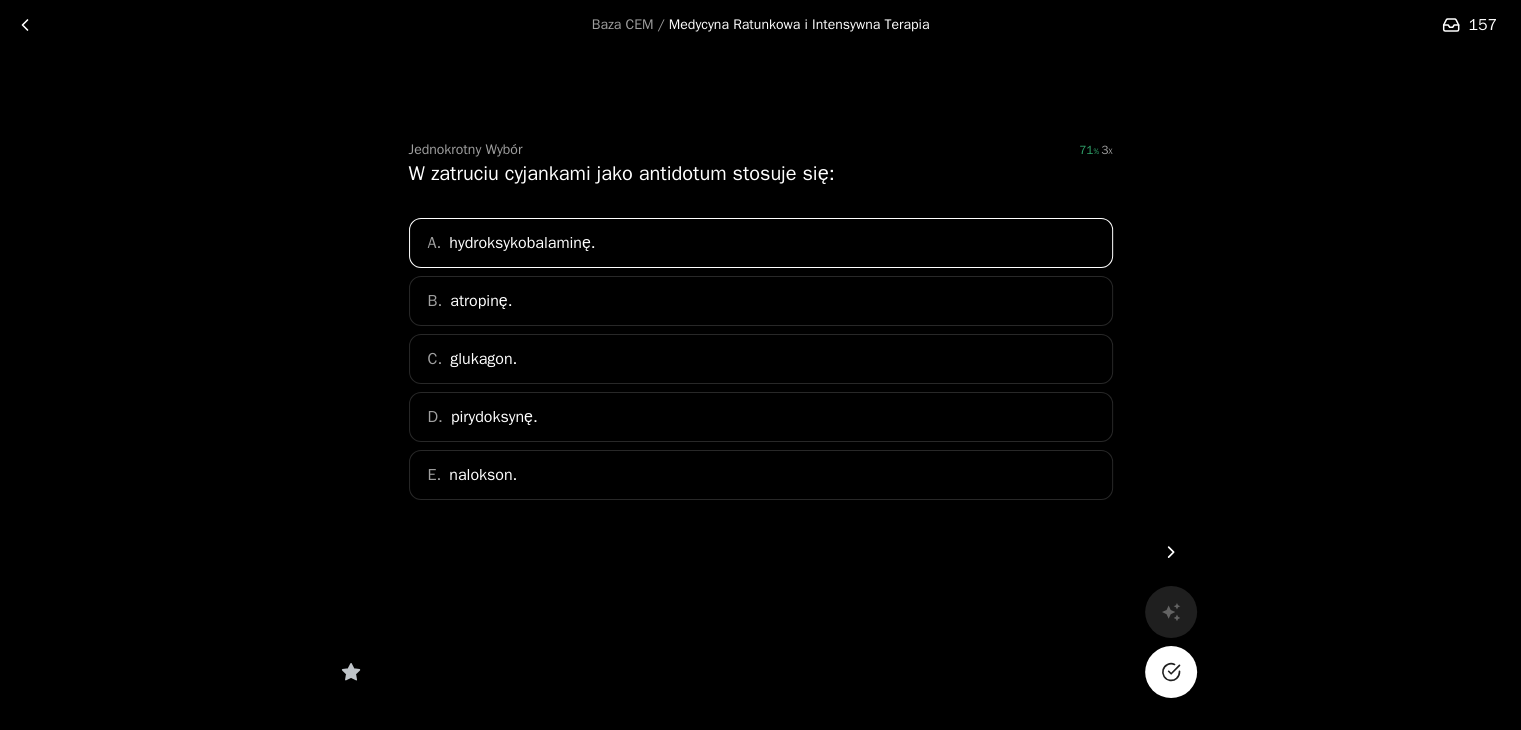click 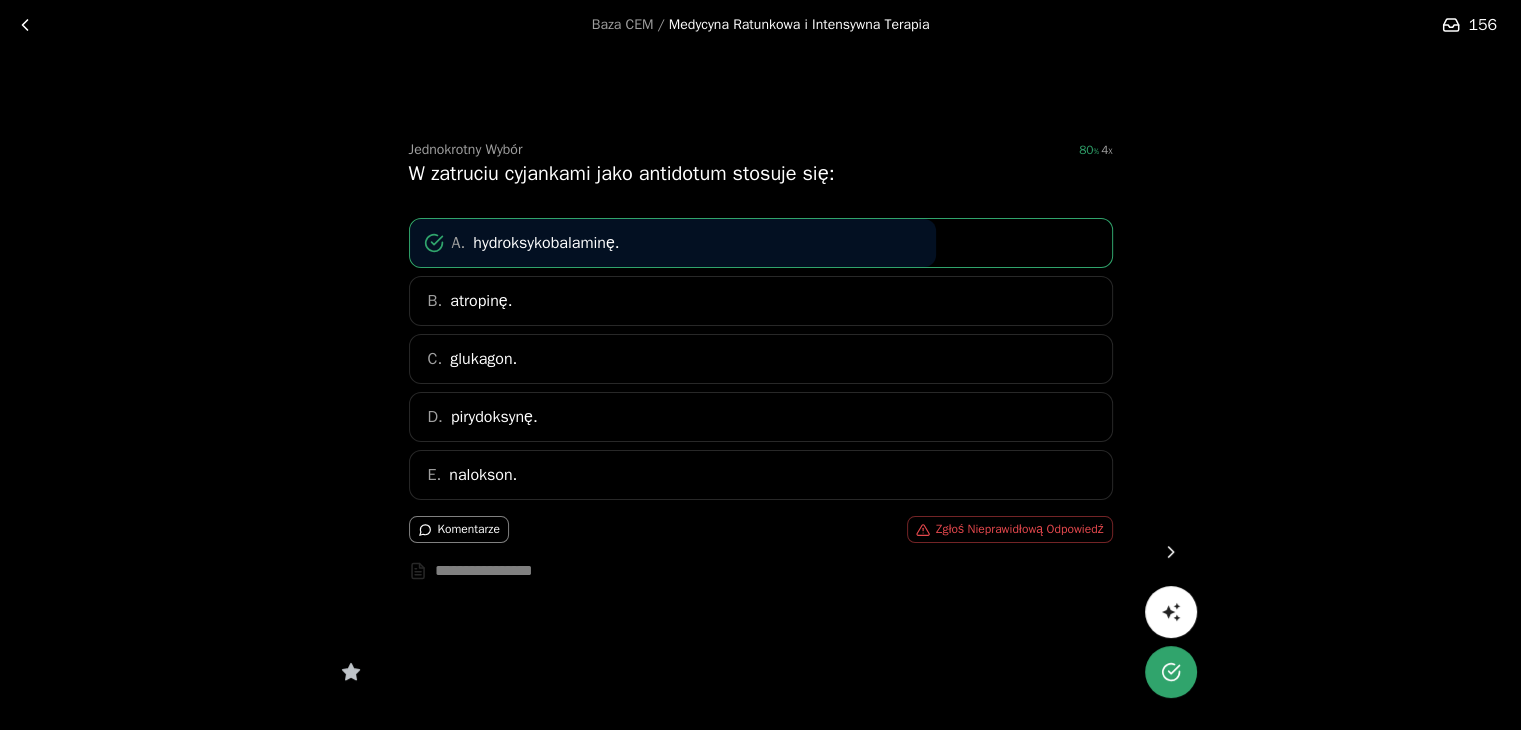 click 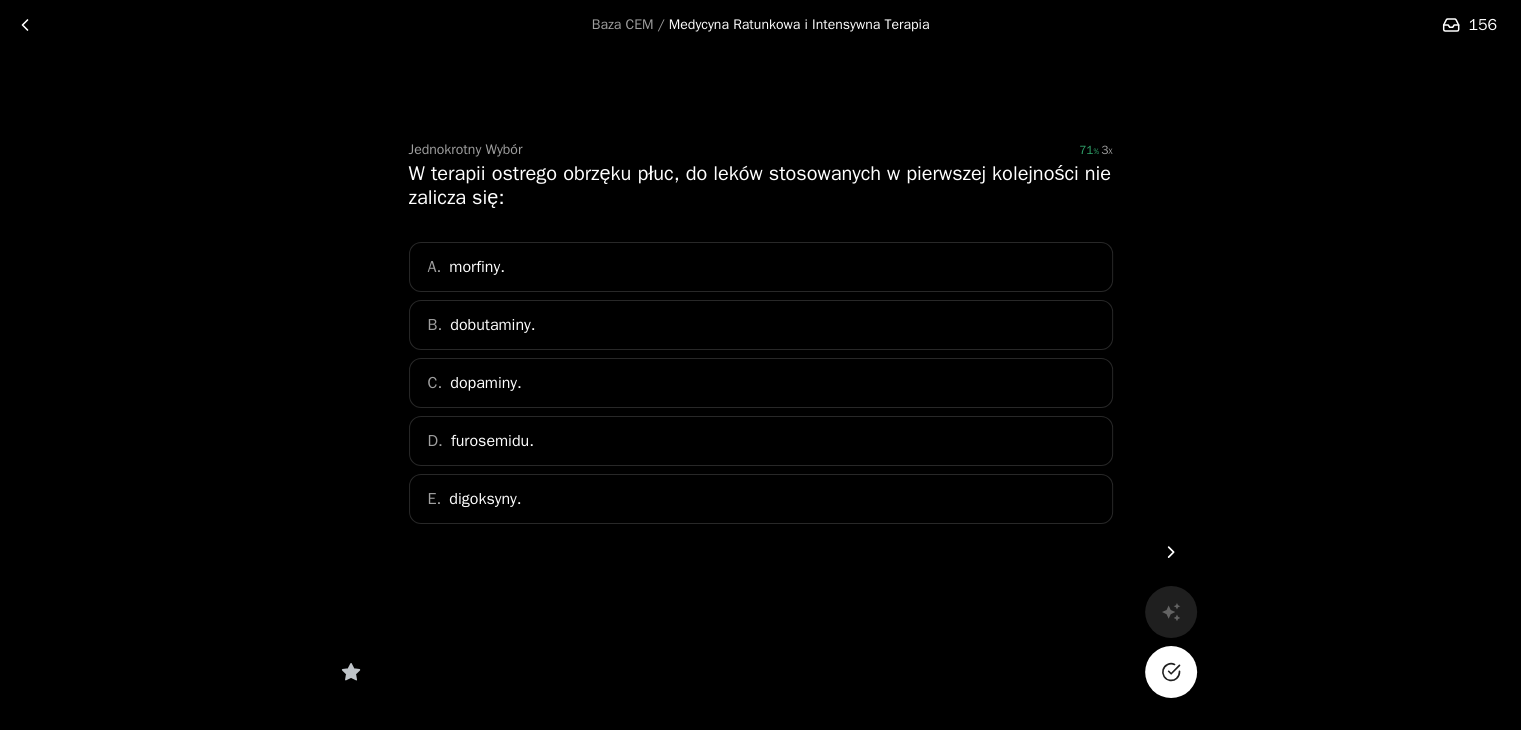 click on "E.   digoksyny." at bounding box center [761, 499] 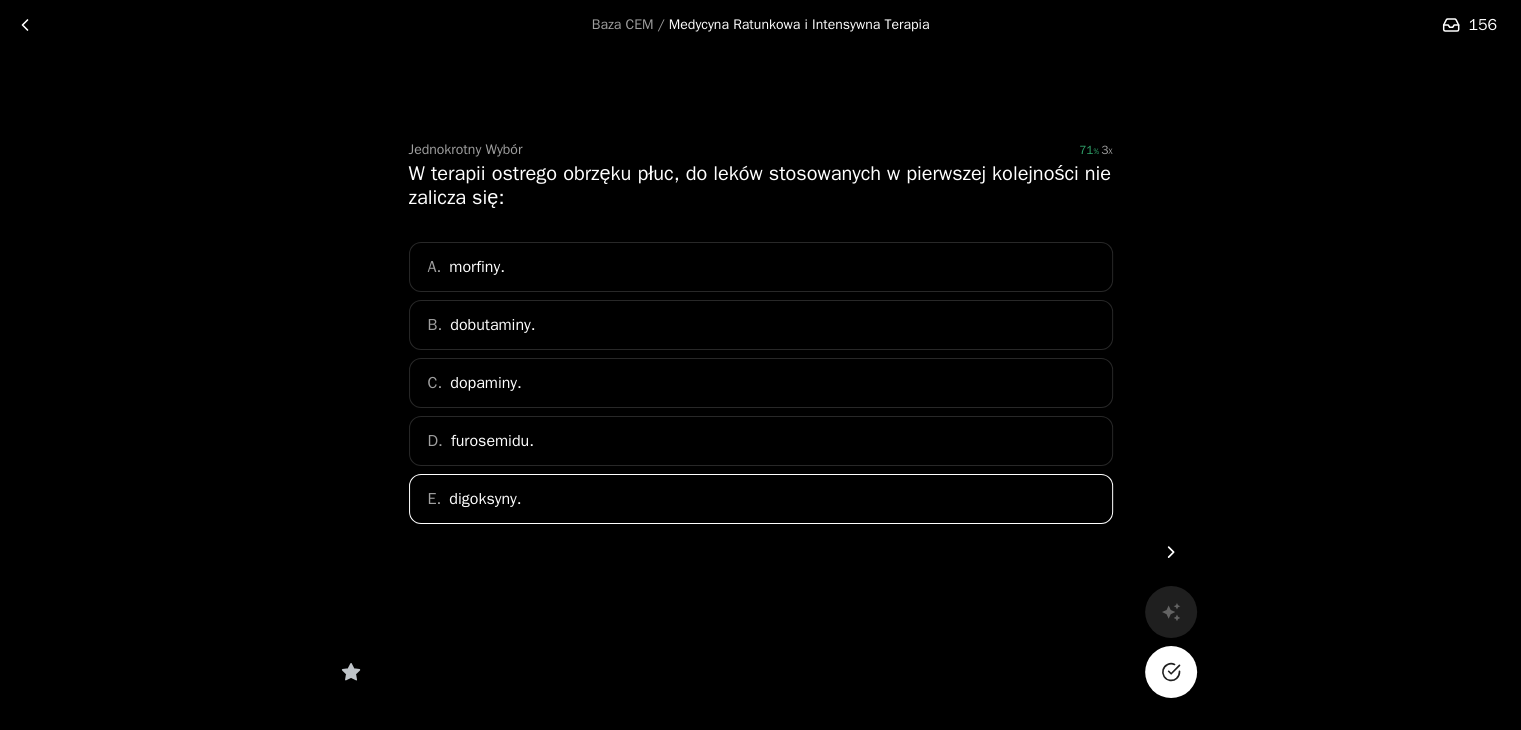click 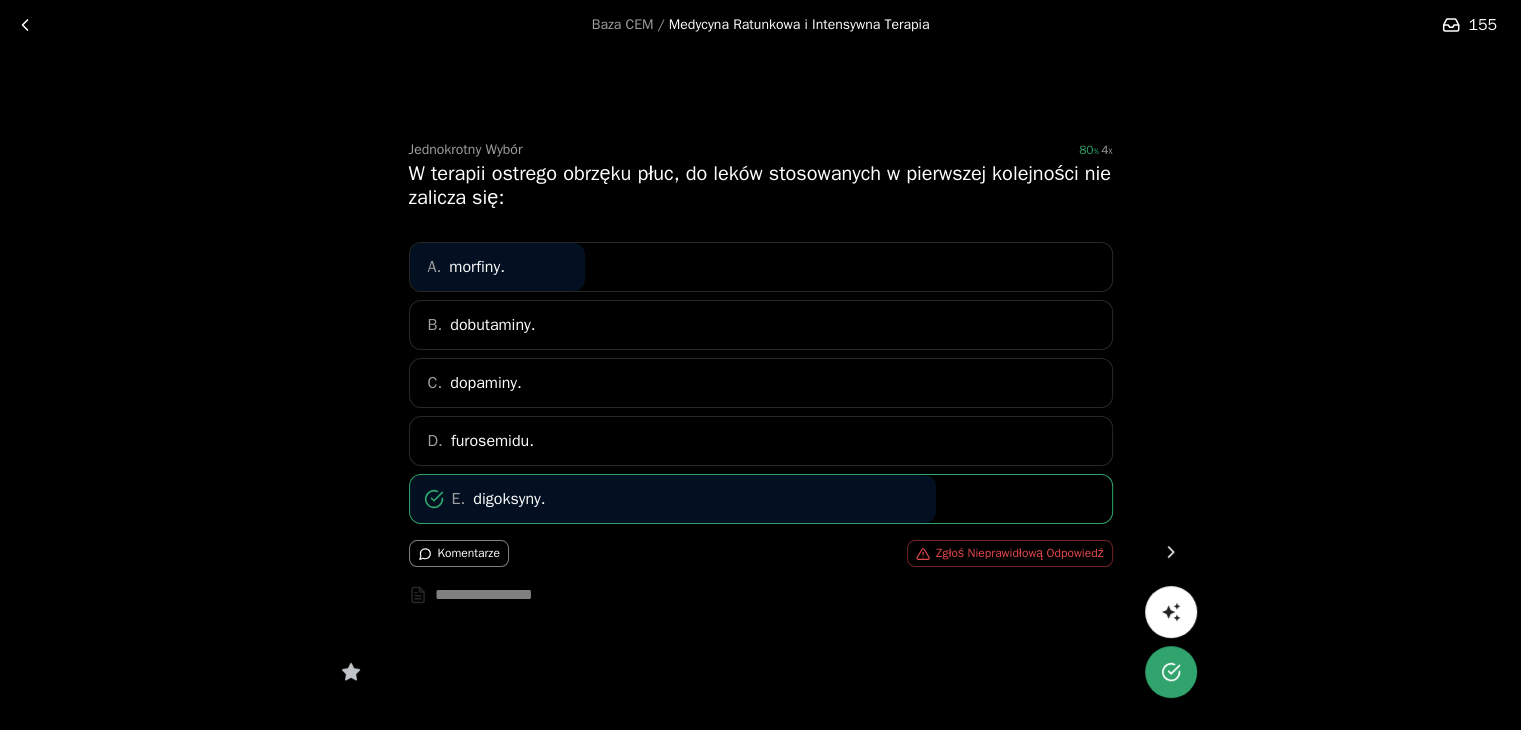 click at bounding box center [1171, 552] 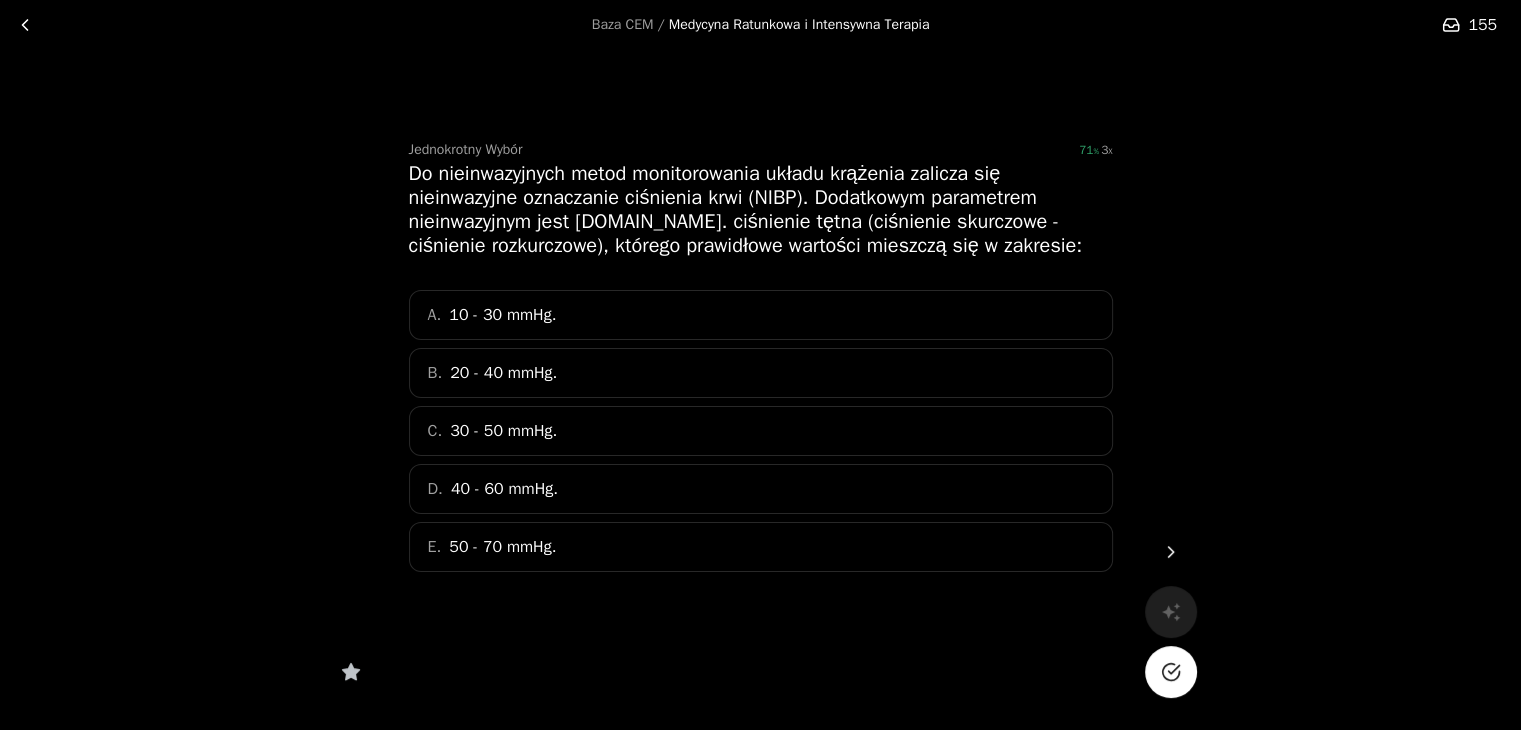 click on "A.   10 - 30 mmHg. B.   20 - 40 mmHg. C.   30 - 50 mmHg. D.   40 - 60 mmHg. E.   50 - 70 mmHg." at bounding box center [761, 431] 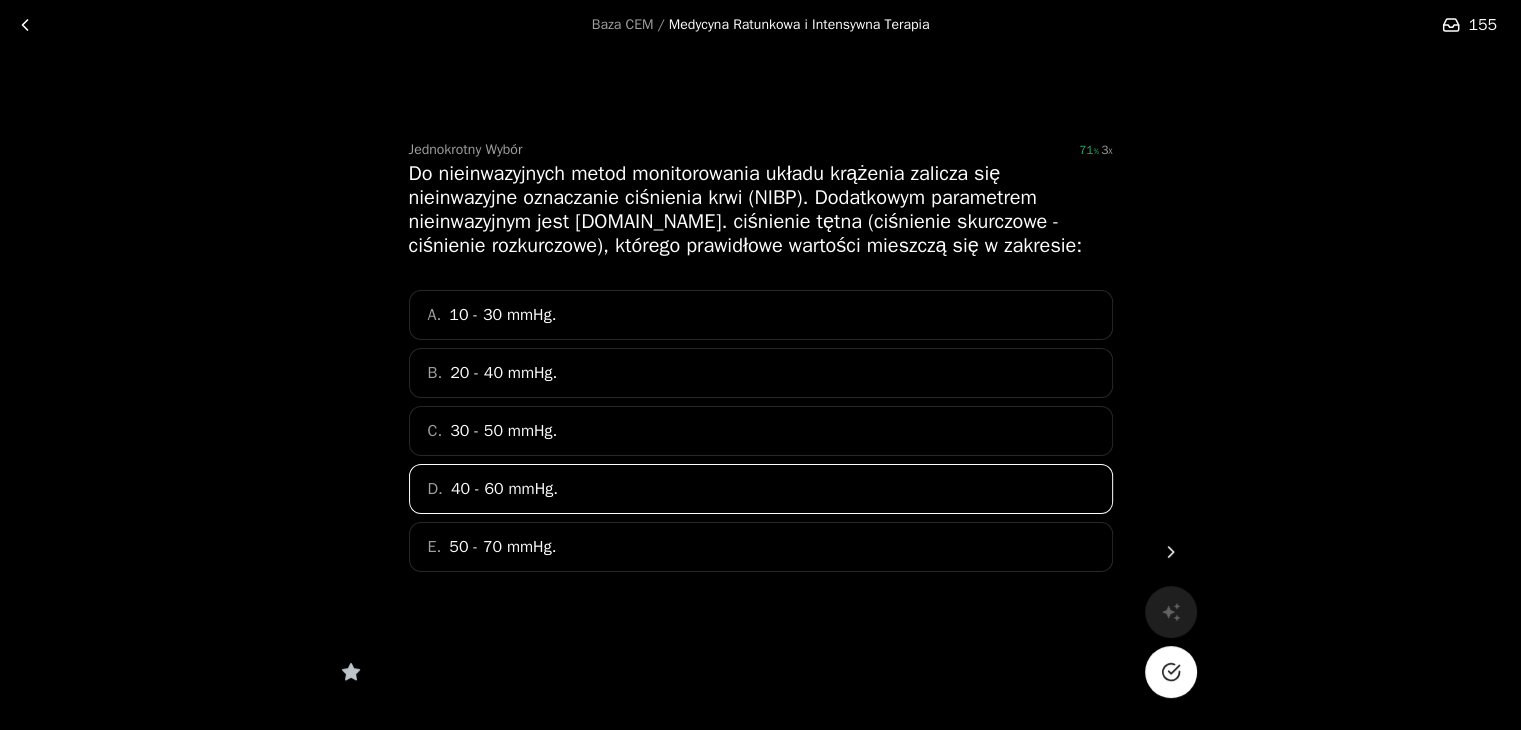 click 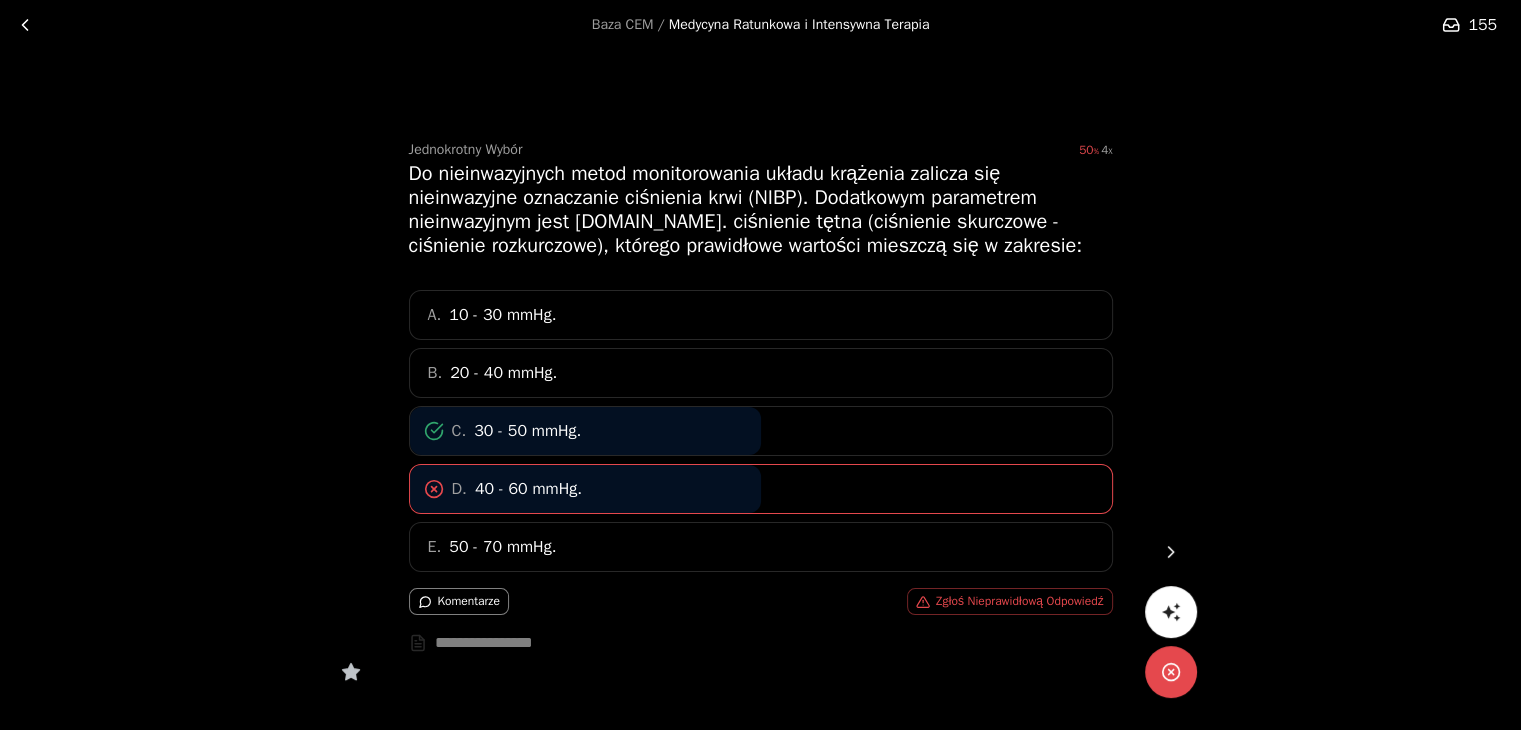 click 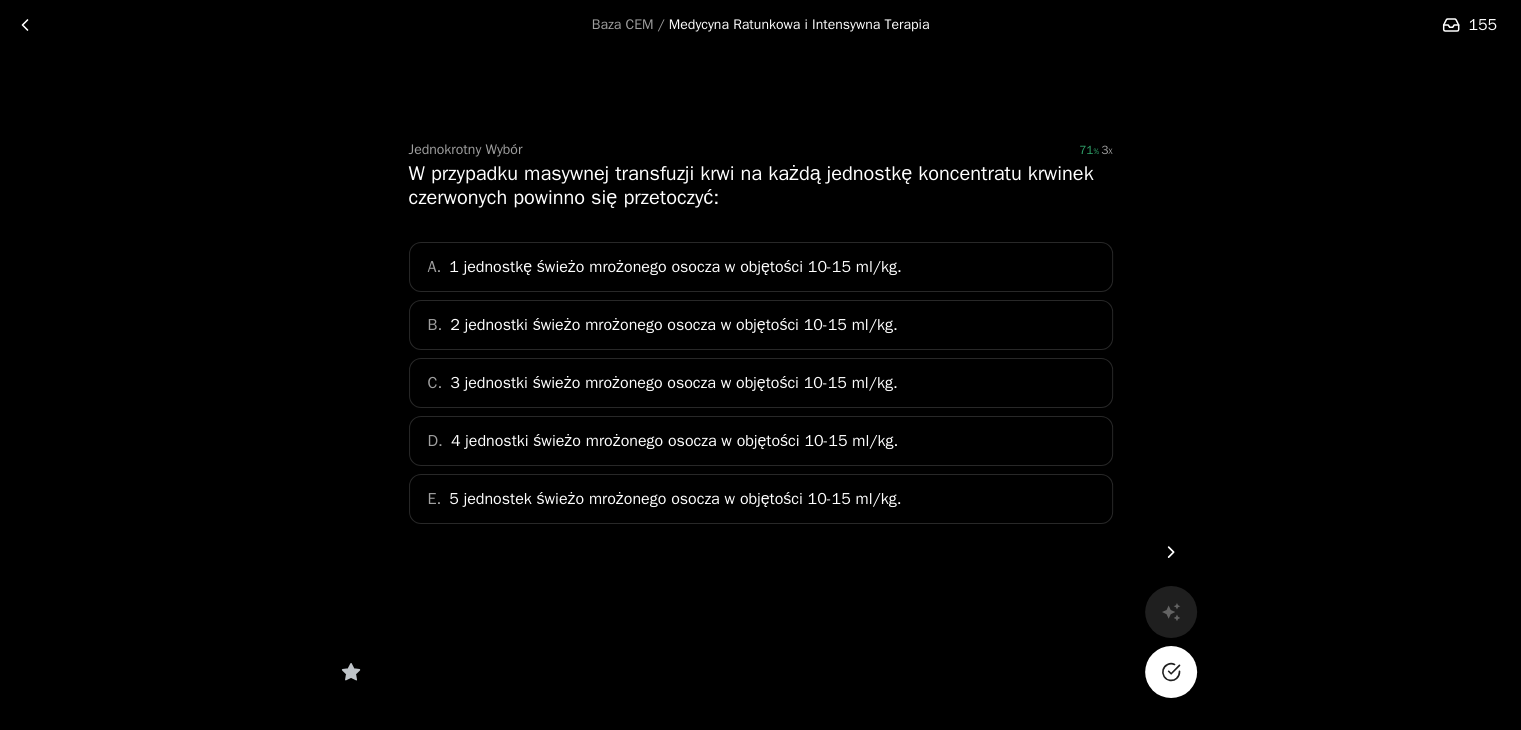 click on "A.   1 jednostkę świeżo mrożonego osocza w objętości 10-15 ml/kg." at bounding box center (761, 267) 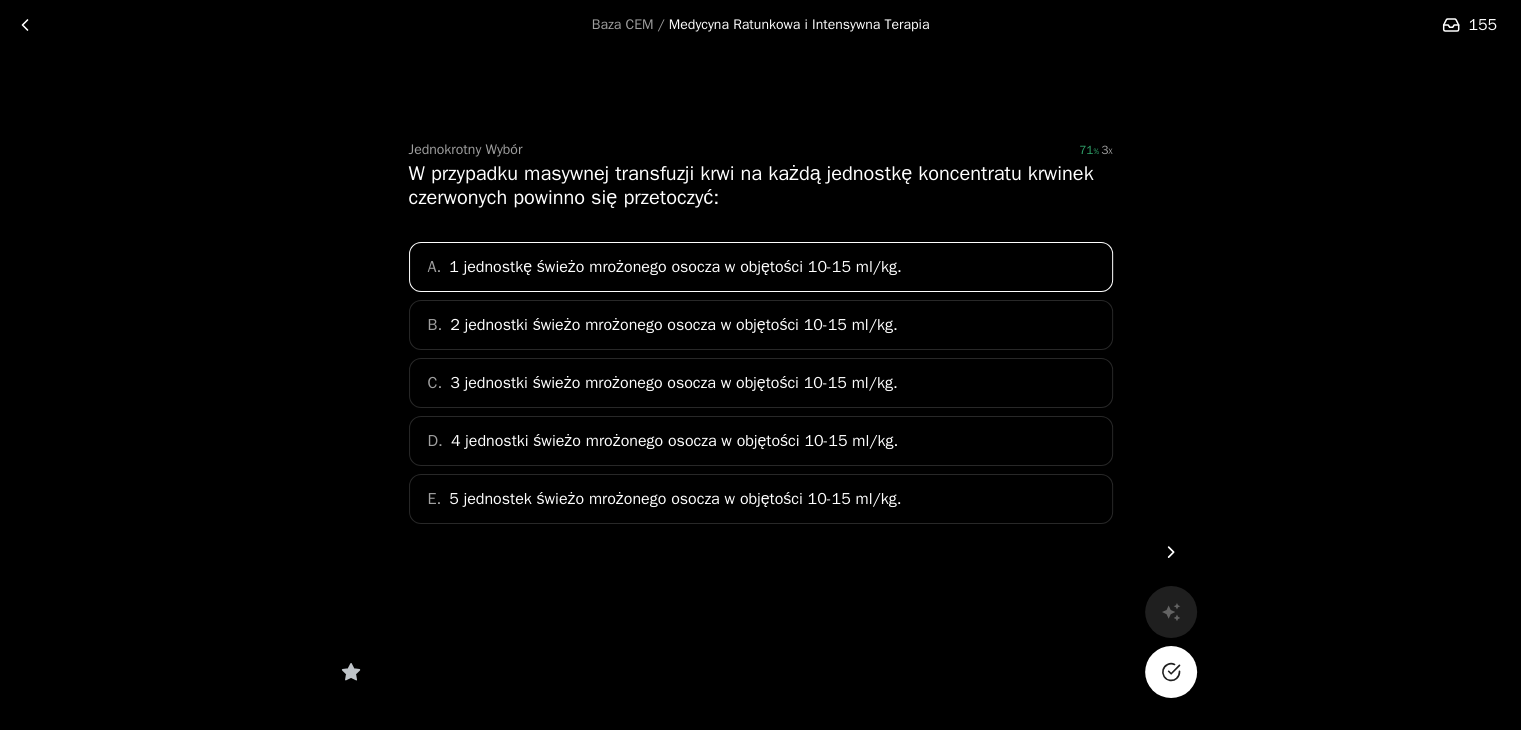 click at bounding box center [1171, 672] 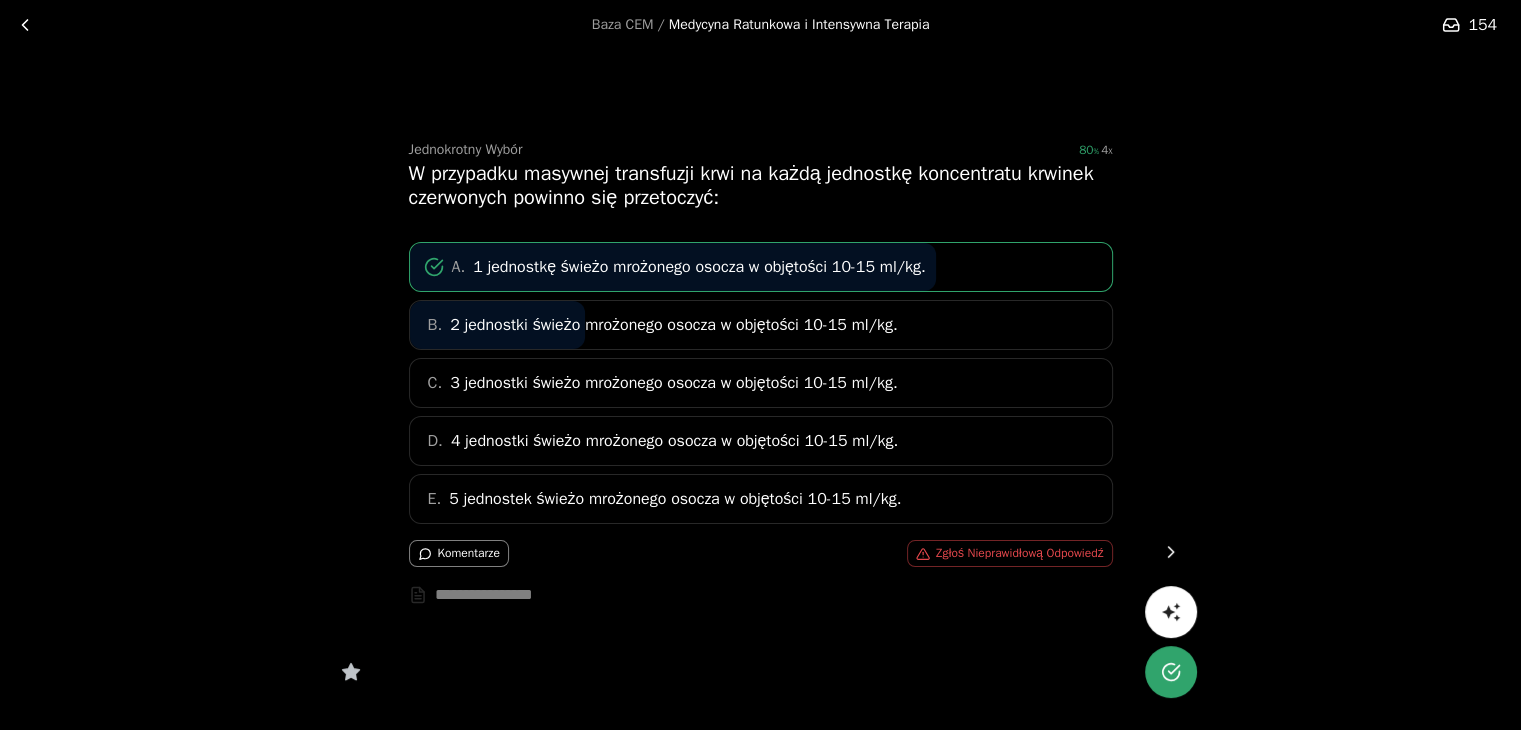 click 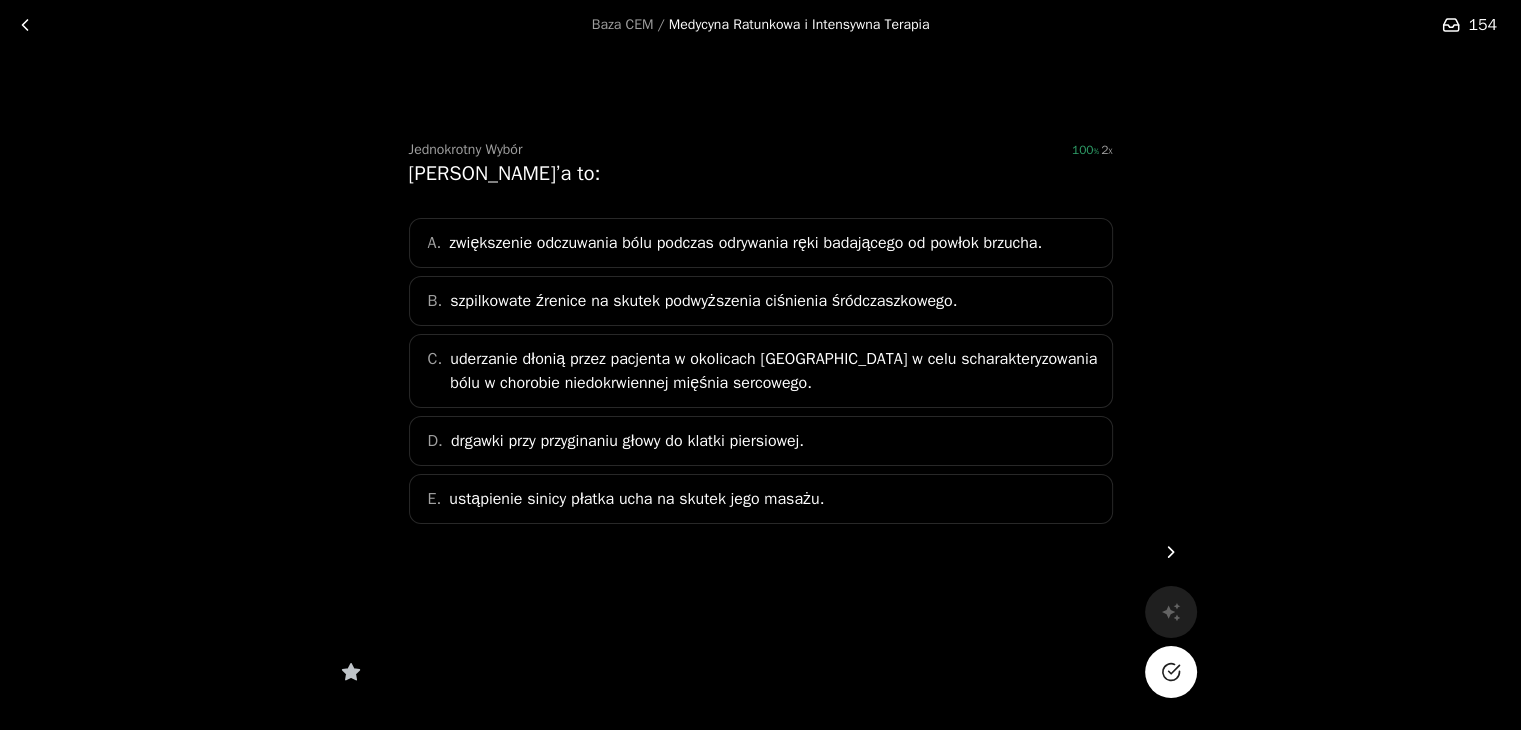 click on "uderzanie dłonią przez pacjenta w okolicach [GEOGRAPHIC_DATA] w celu scharakteryzowania bólu w chorobie niedokrwiennej mięśnia sercowego." at bounding box center [774, 371] 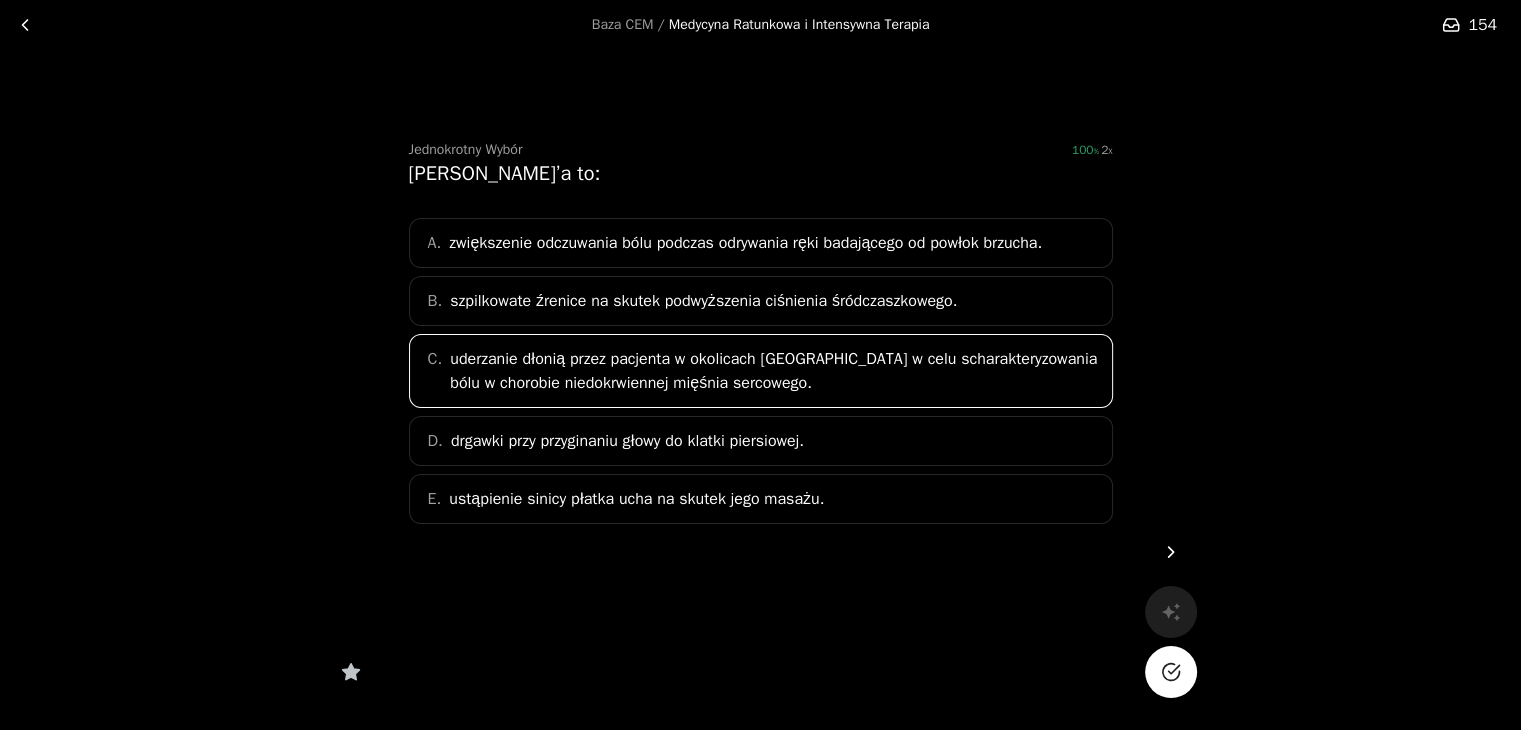 click 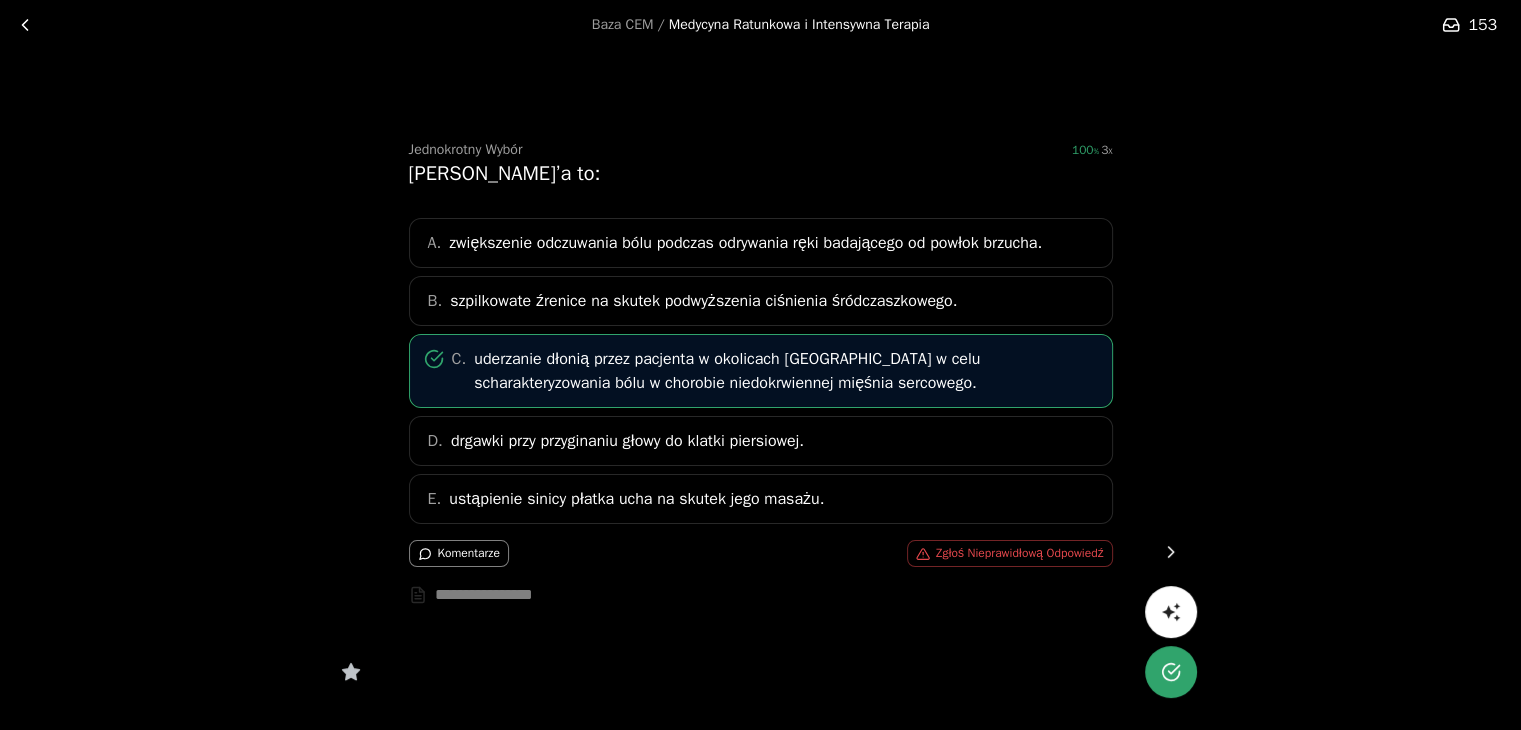 click 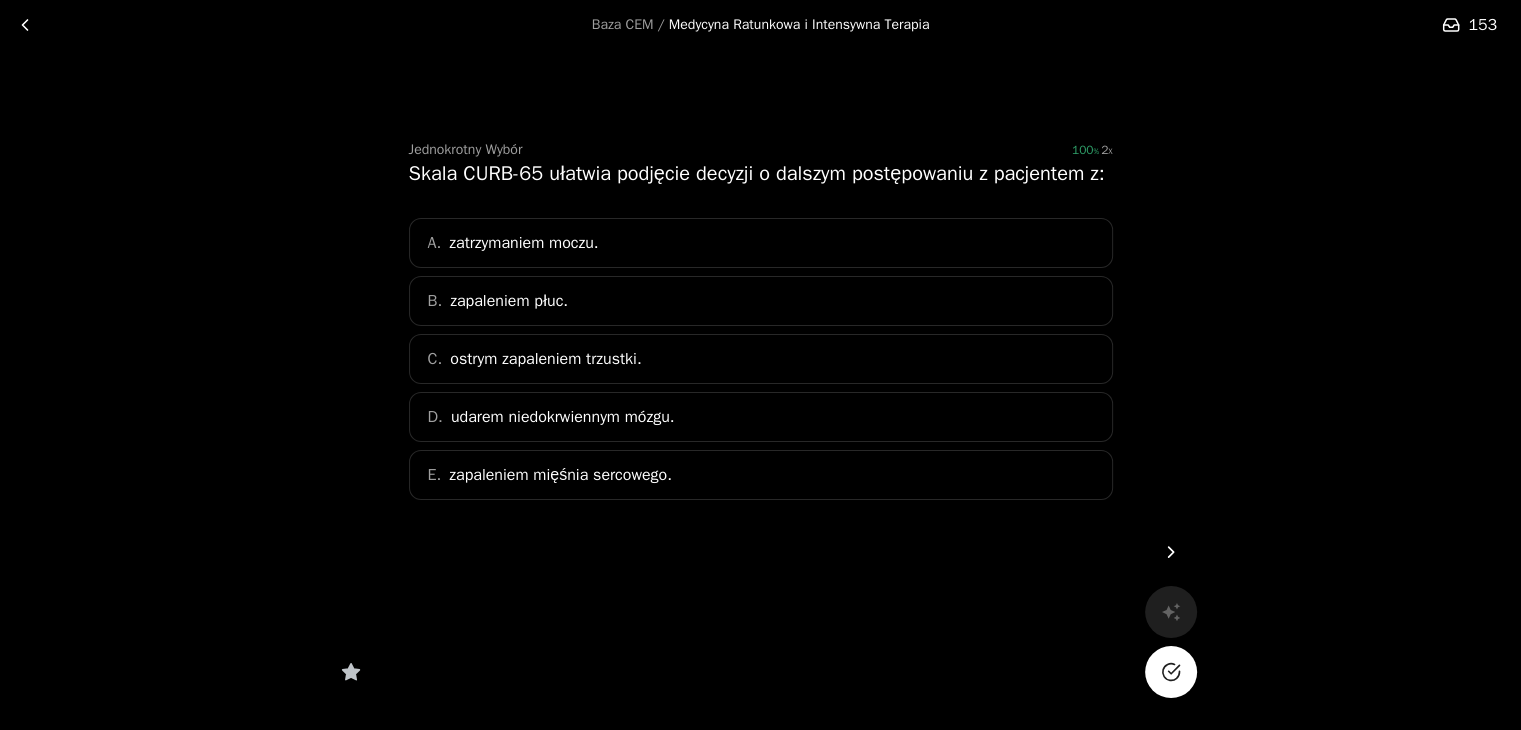 click on "B.   zapaleniem płuc." at bounding box center (761, 301) 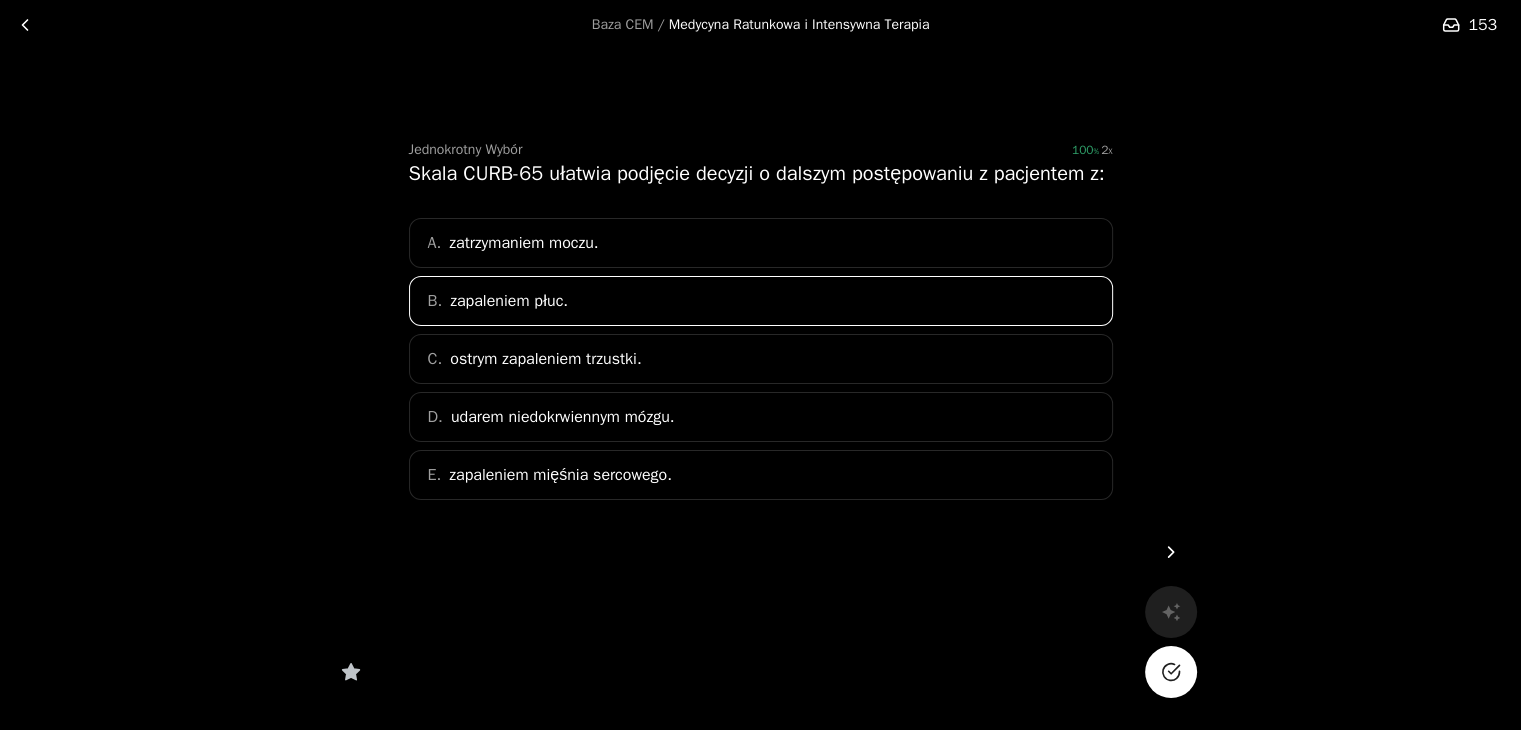 click 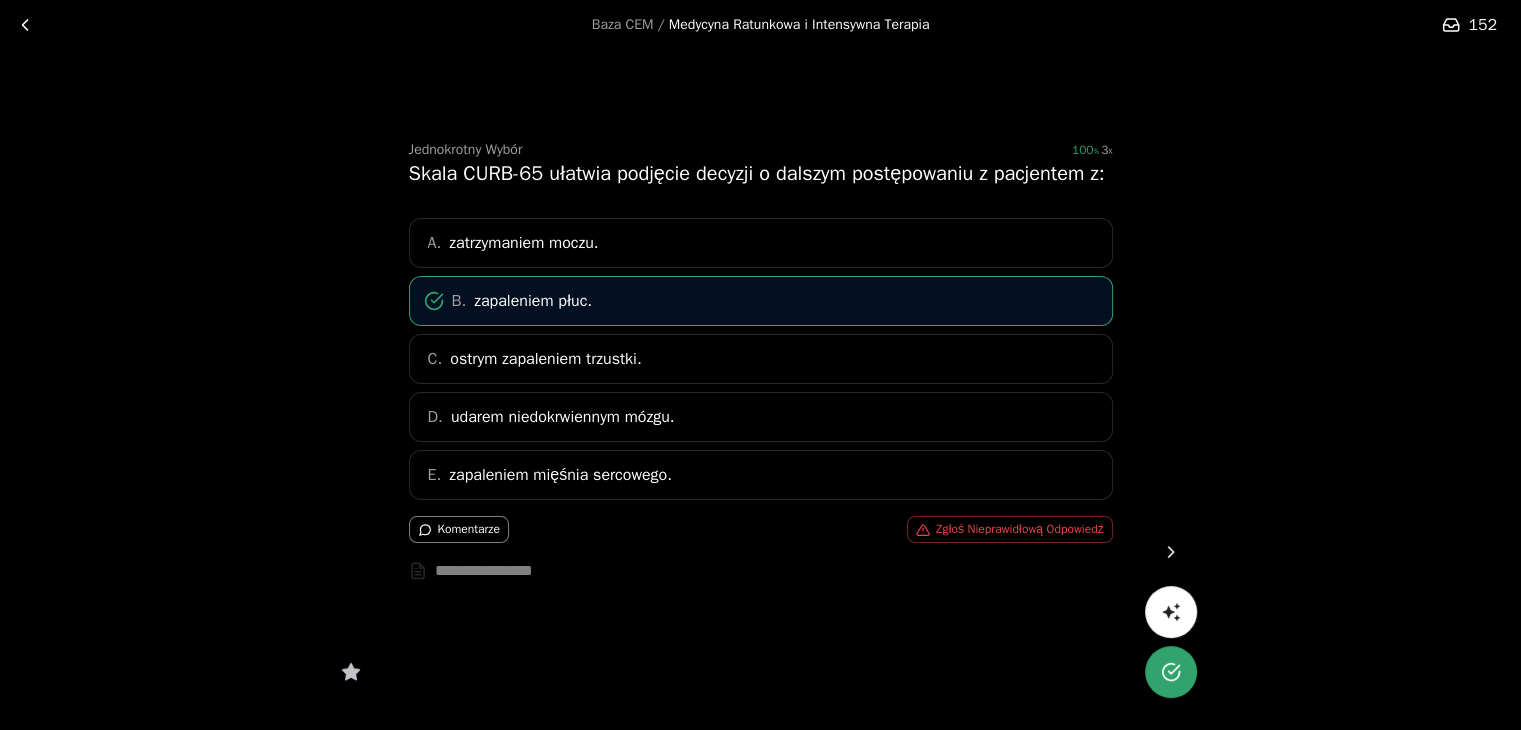 click at bounding box center [1171, 552] 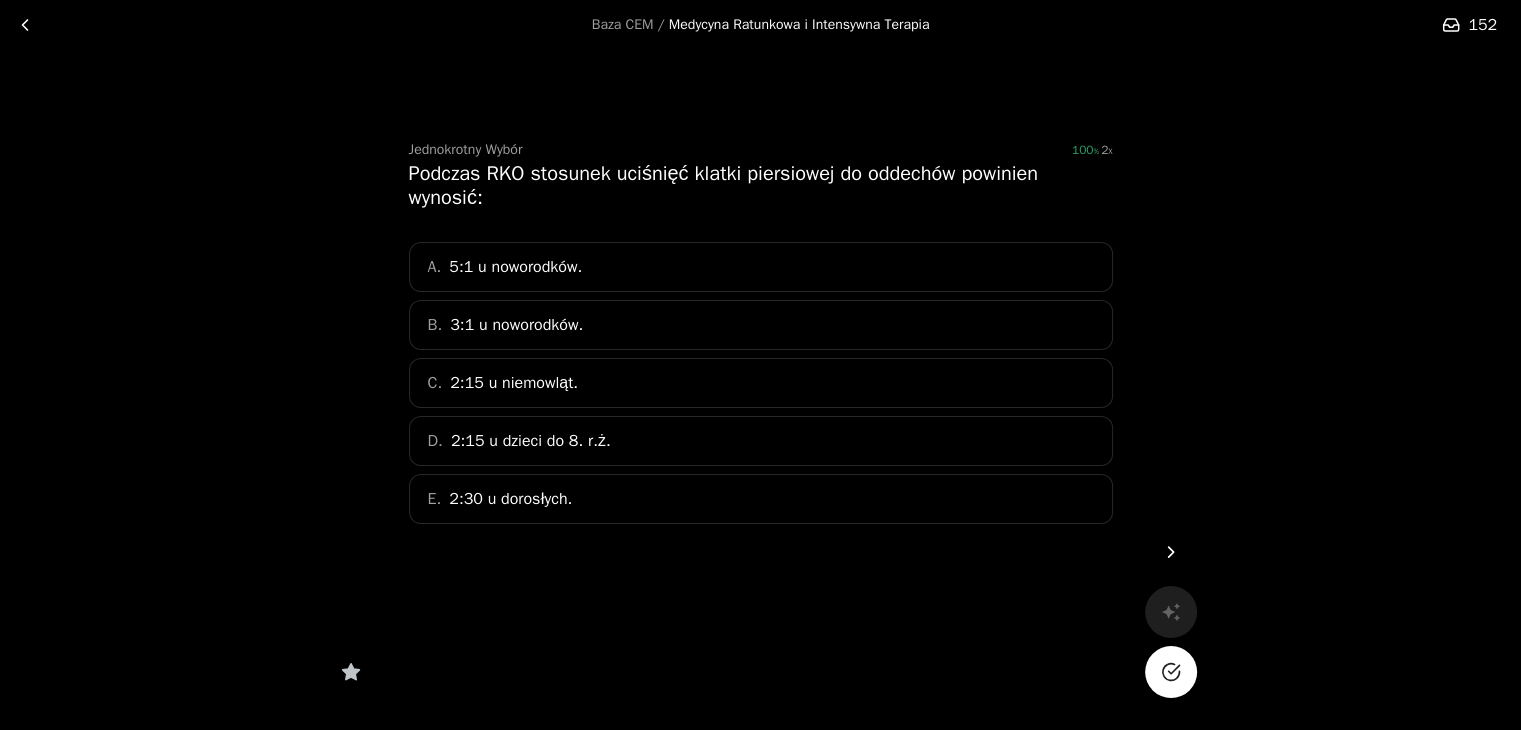 click on "B.   3:1 u noworodków." at bounding box center [761, 325] 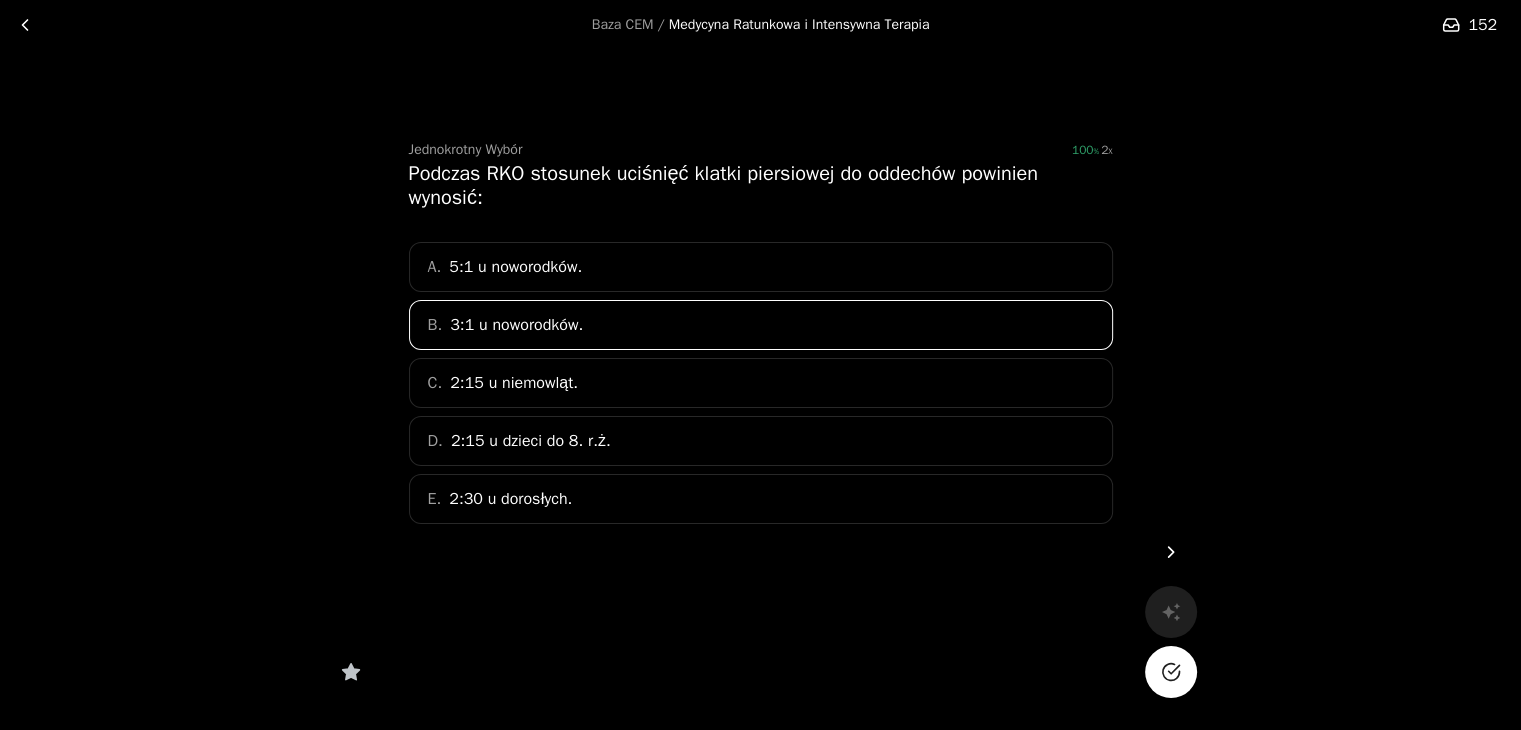 click at bounding box center (1171, 672) 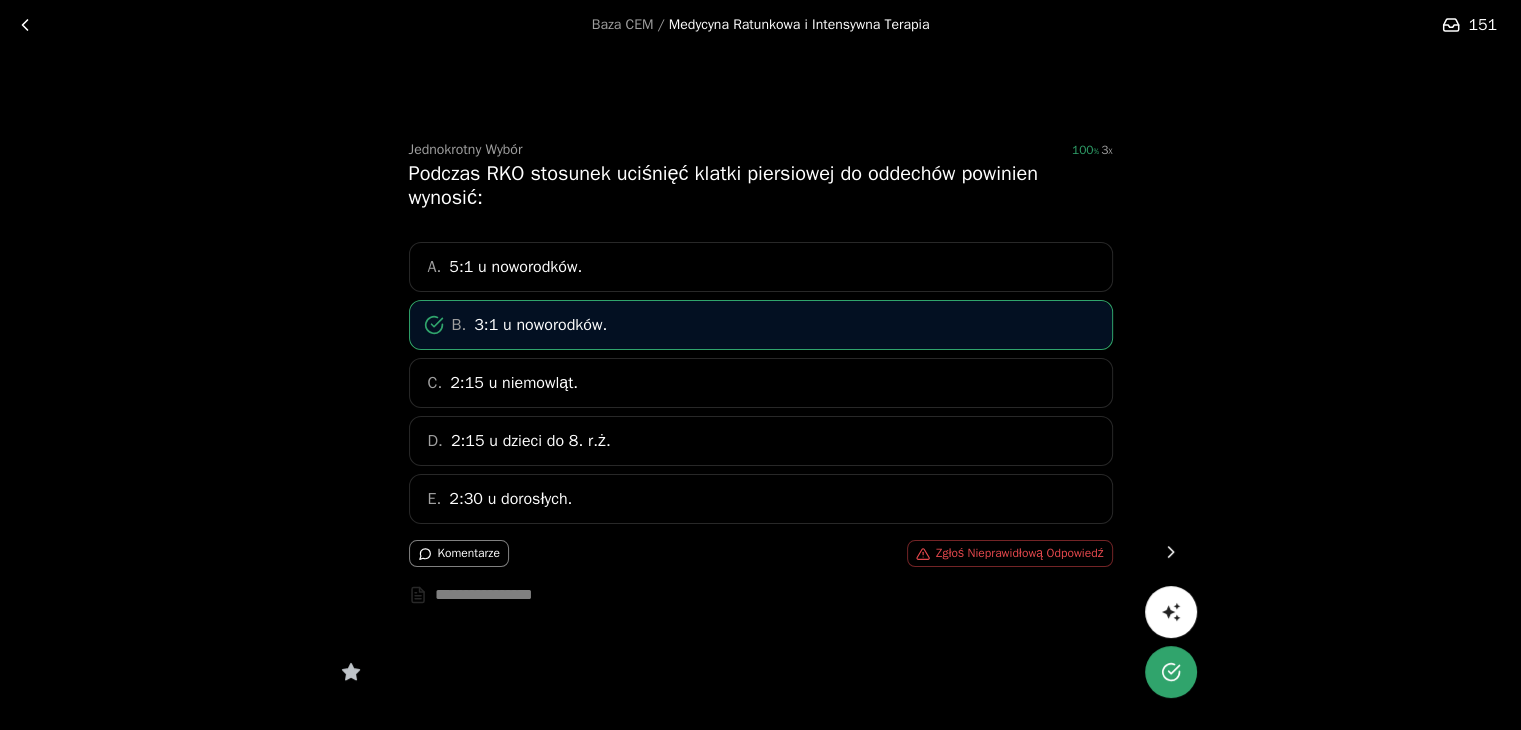 click at bounding box center [1171, 552] 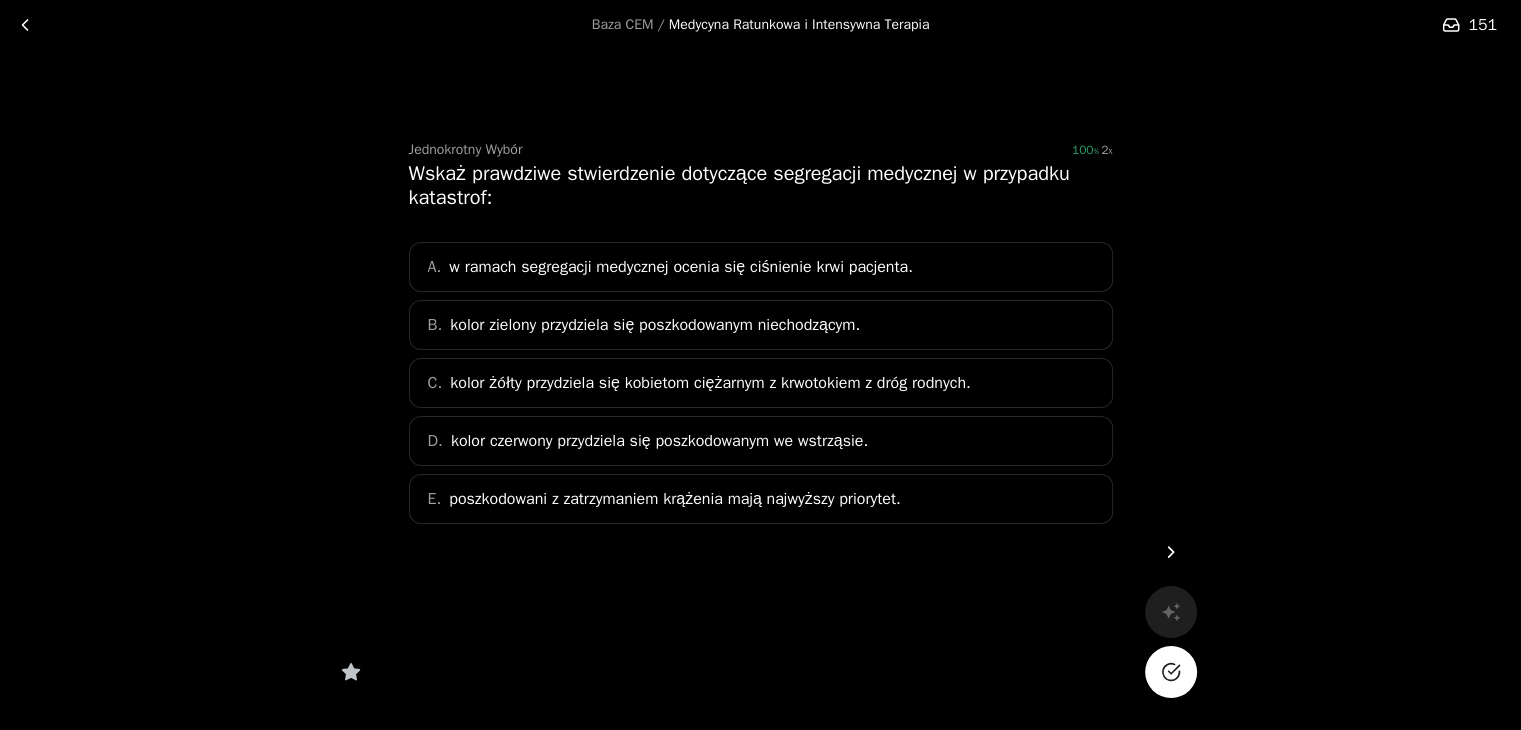 click on "D.   kolor czerwony przydziela się poszkodowanym we wstrząsie." at bounding box center [761, 441] 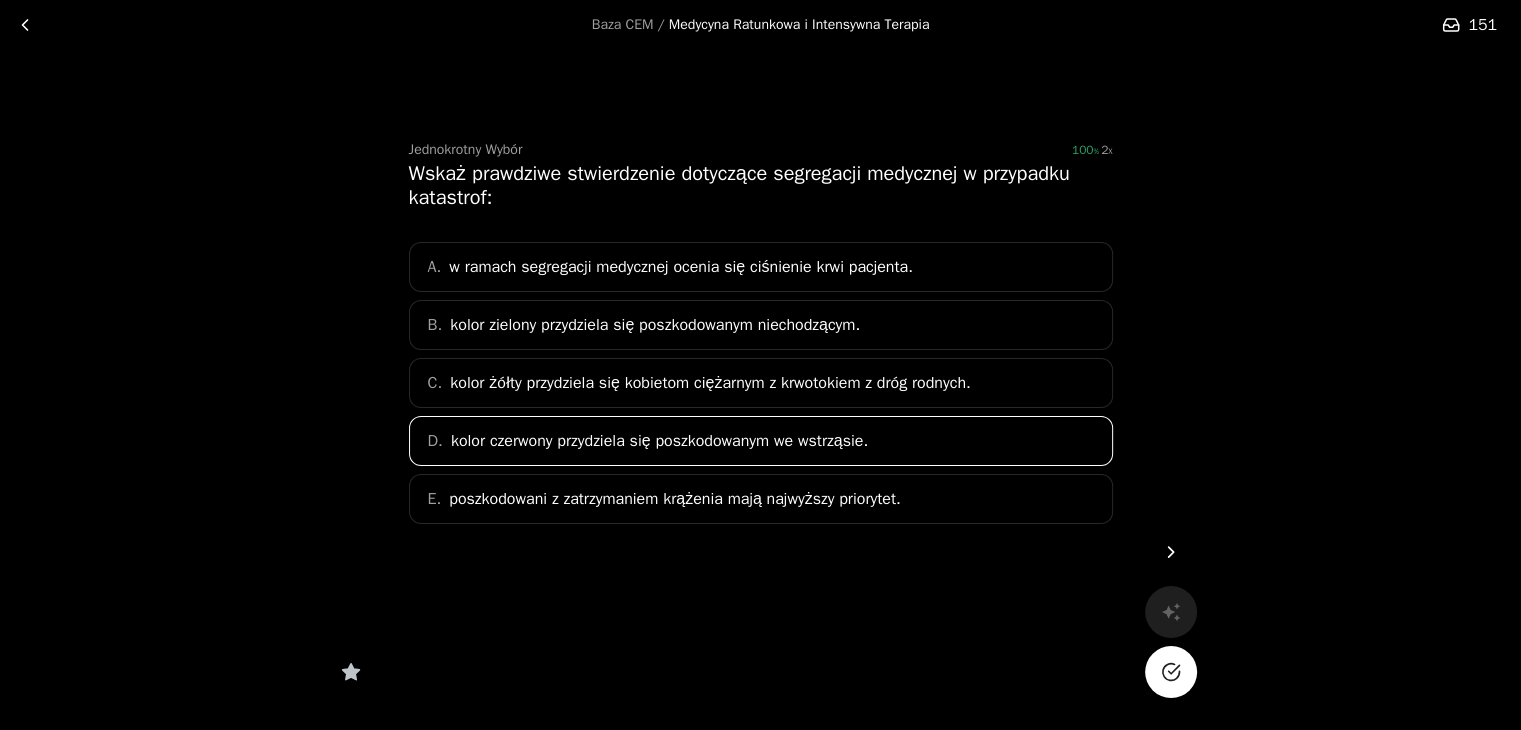 click at bounding box center [1171, 672] 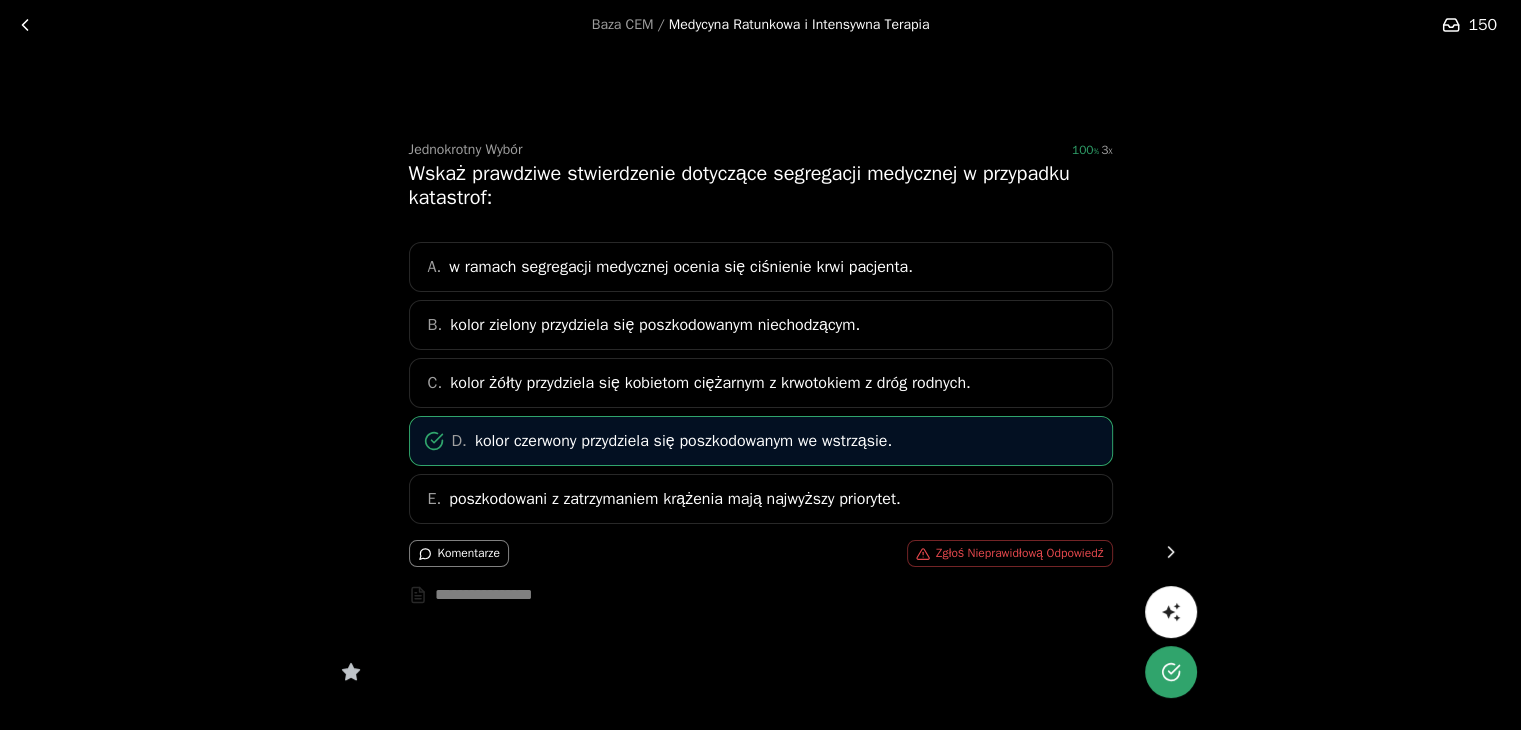 click 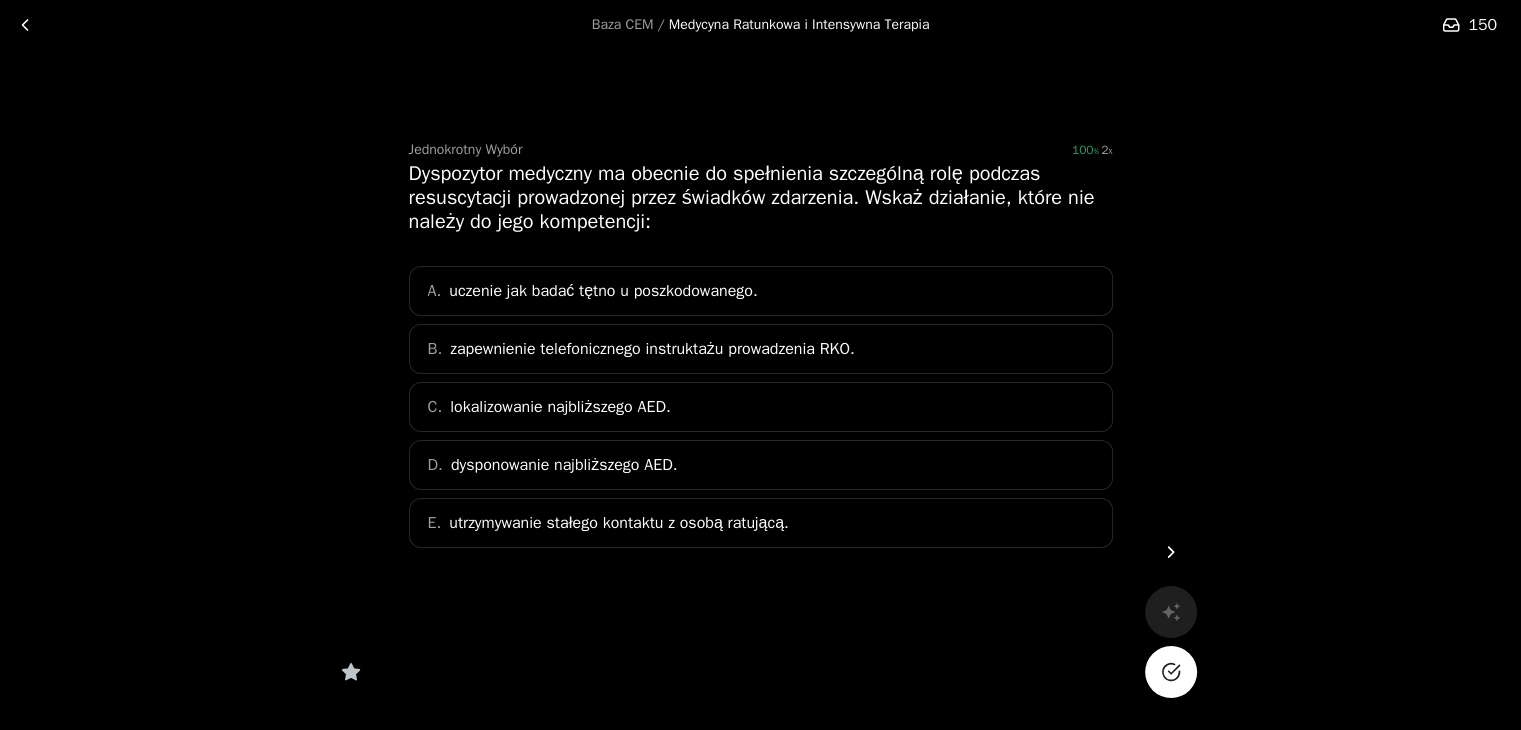 click on "A.   uczenie jak badać tętno u poszkodowanego." at bounding box center [761, 291] 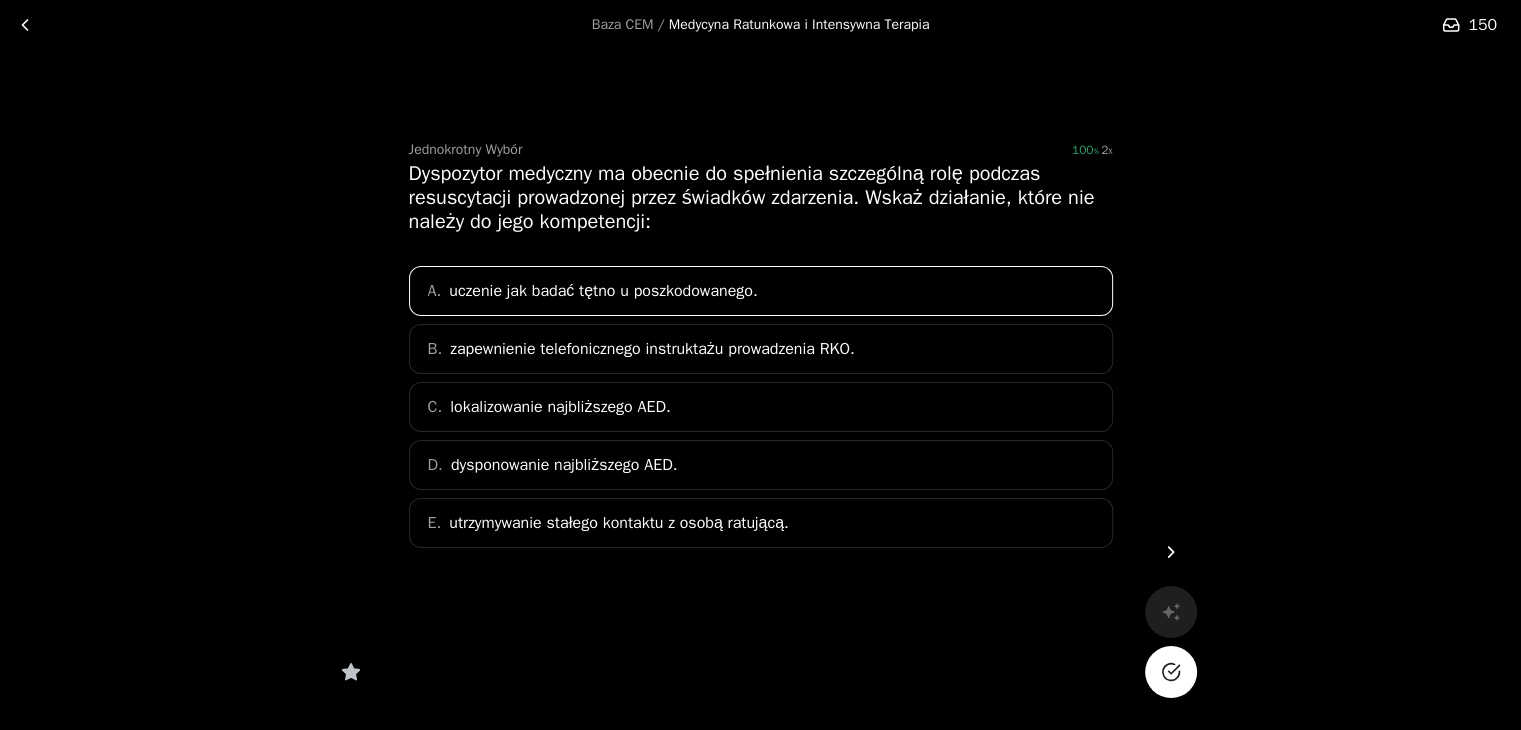 click at bounding box center (1171, 672) 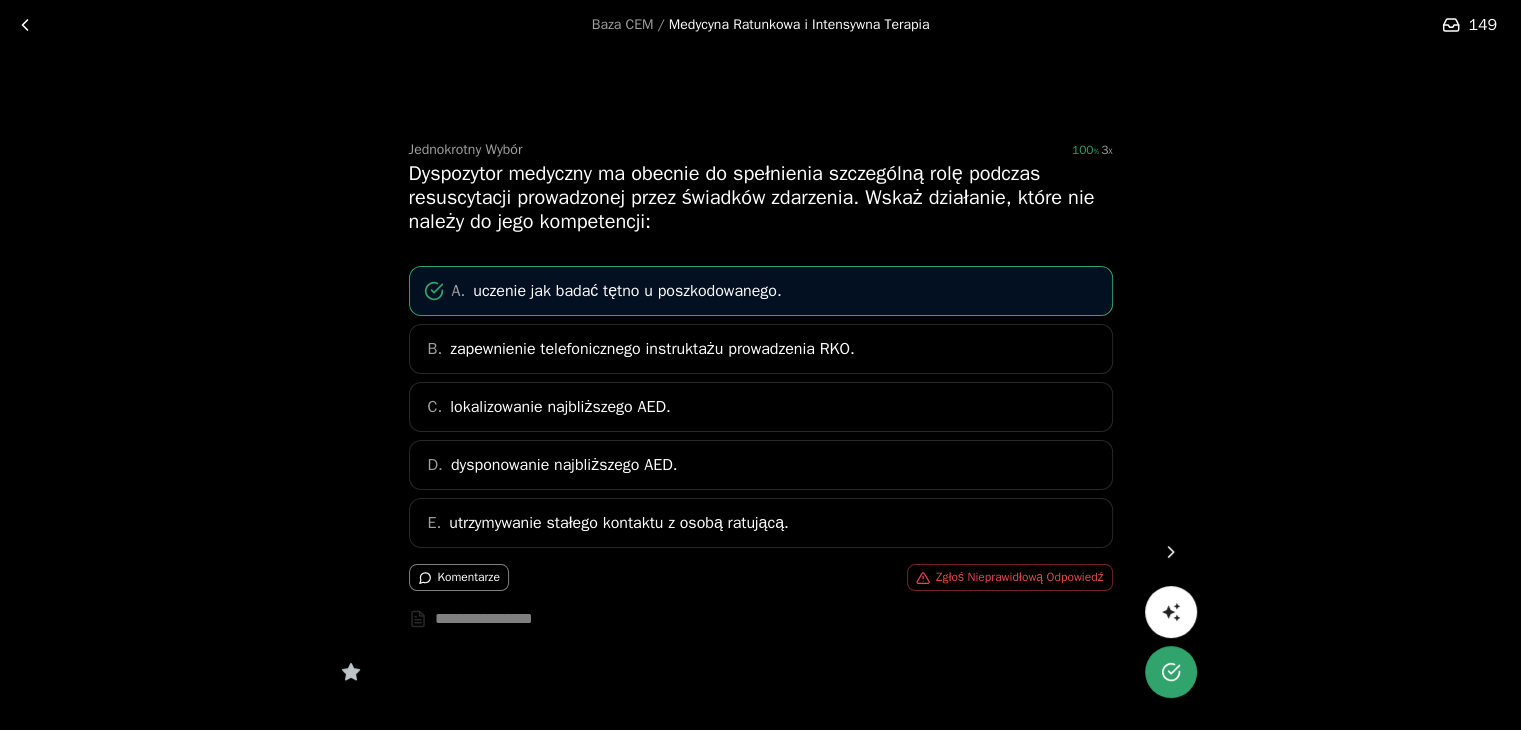 click at bounding box center [1171, 552] 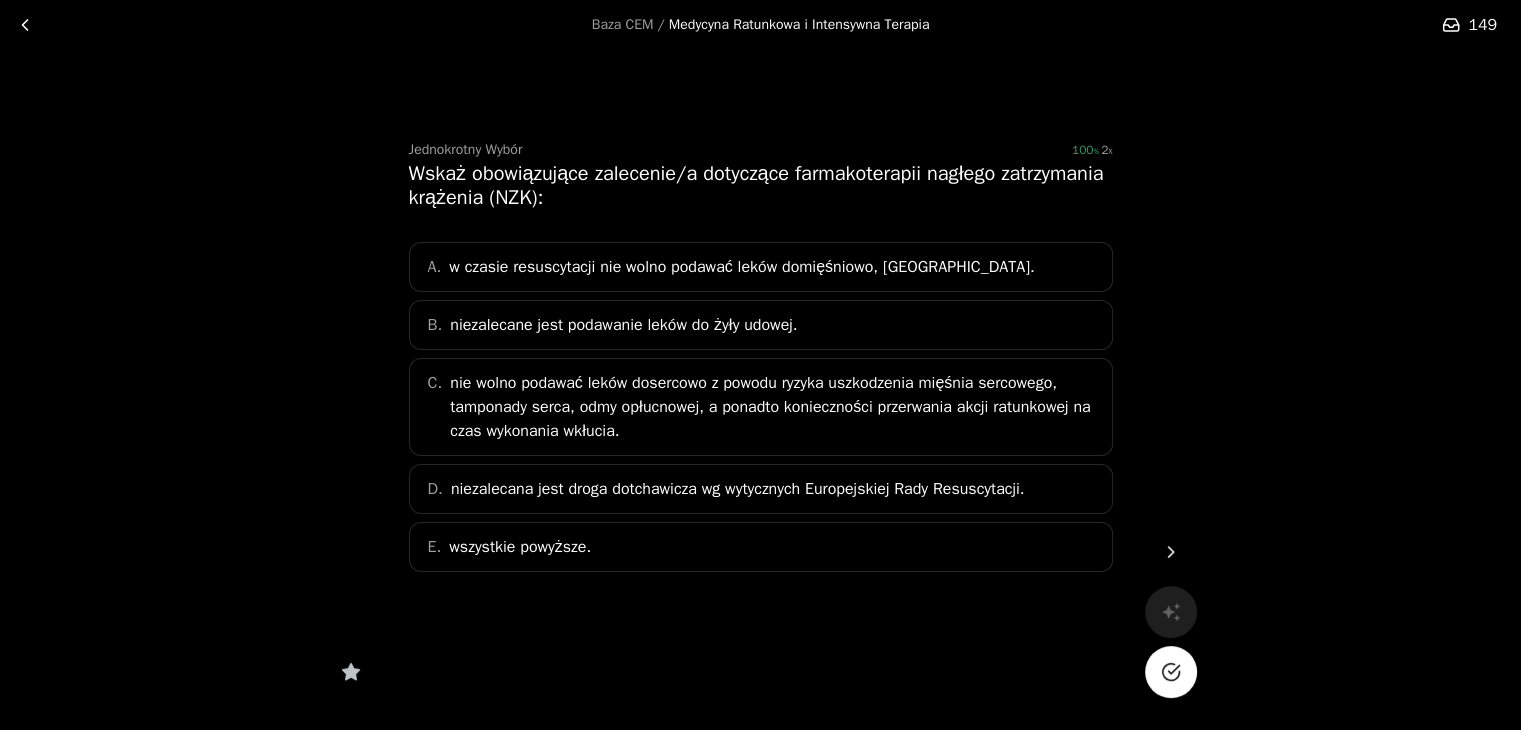 click on "E.   wszystkie powyższe." at bounding box center [761, 547] 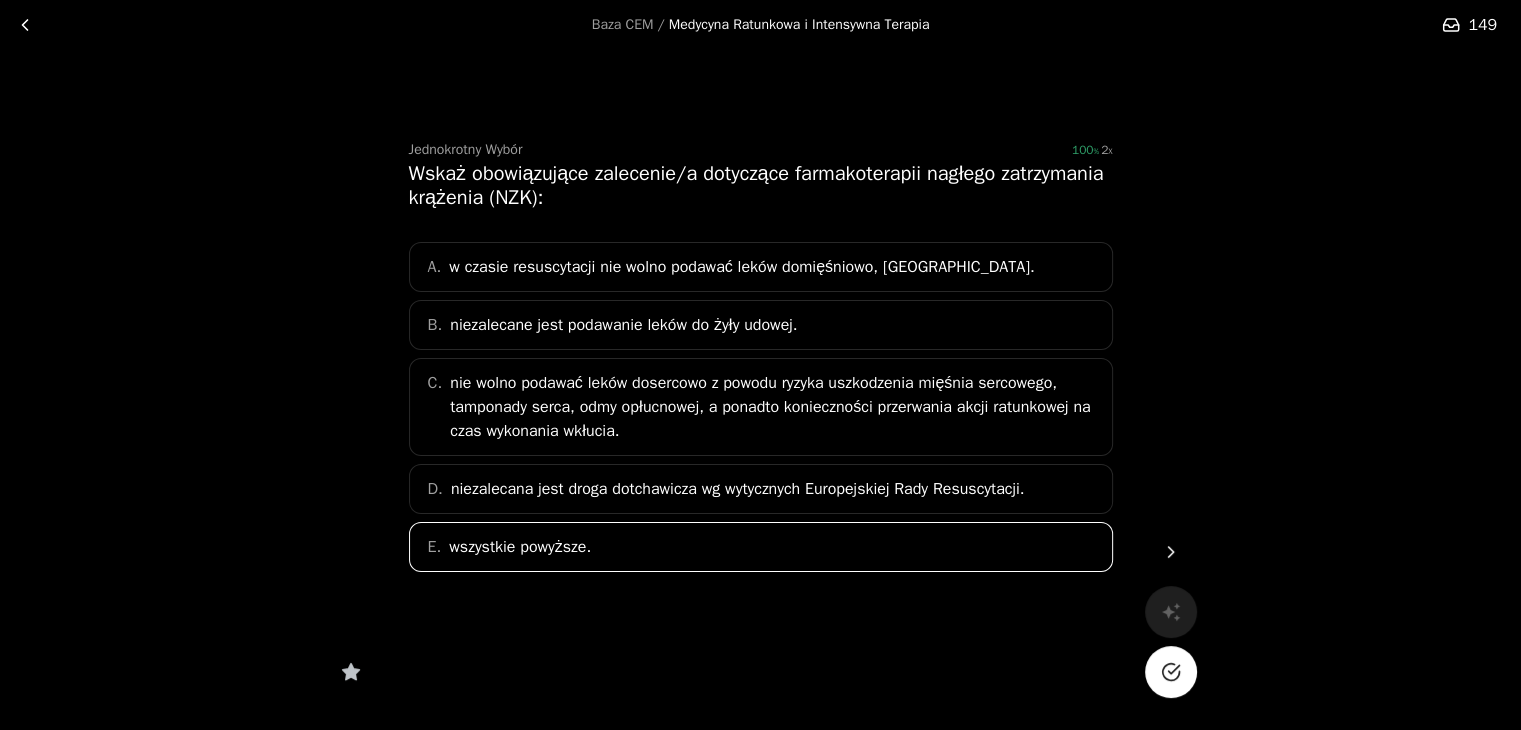 click at bounding box center (1171, 672) 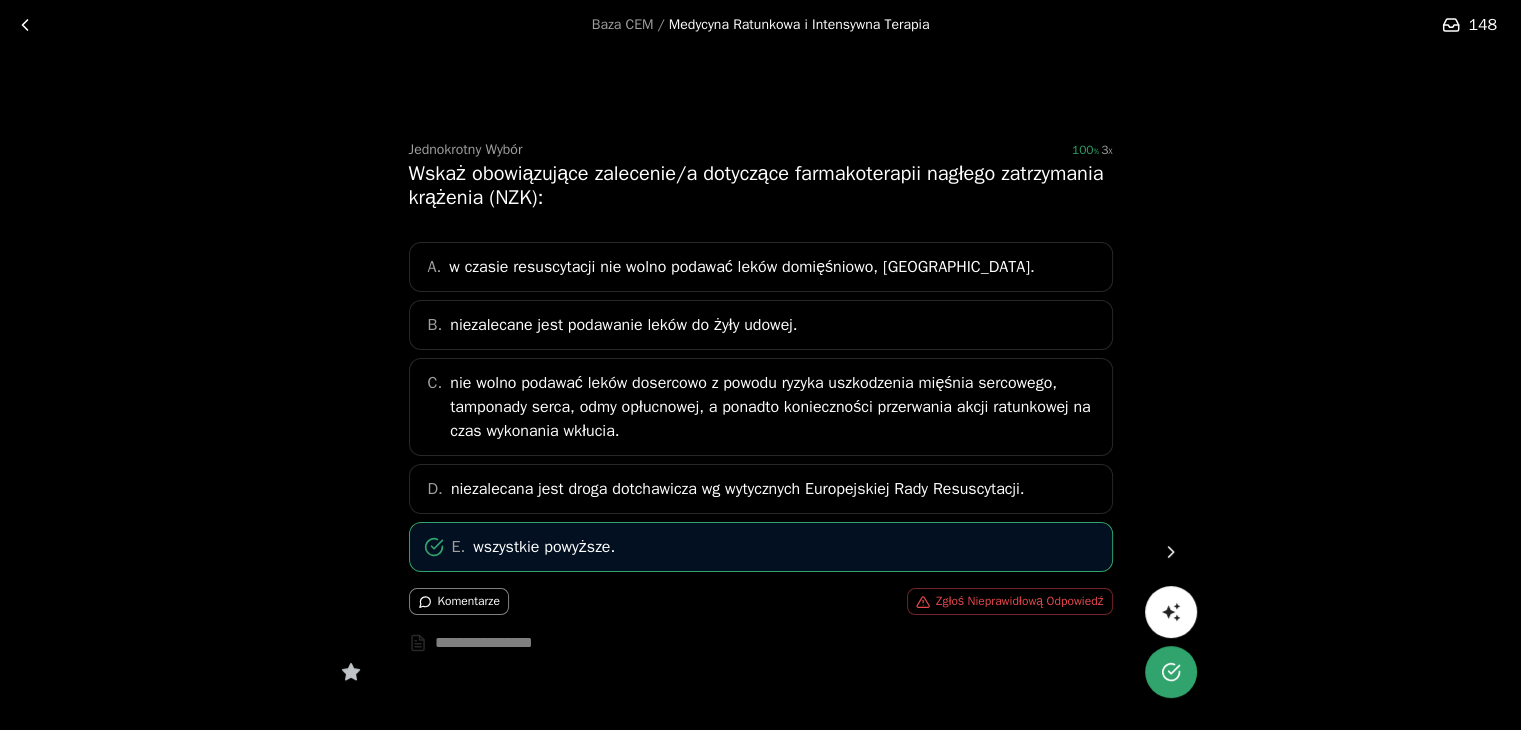click at bounding box center [1171, 552] 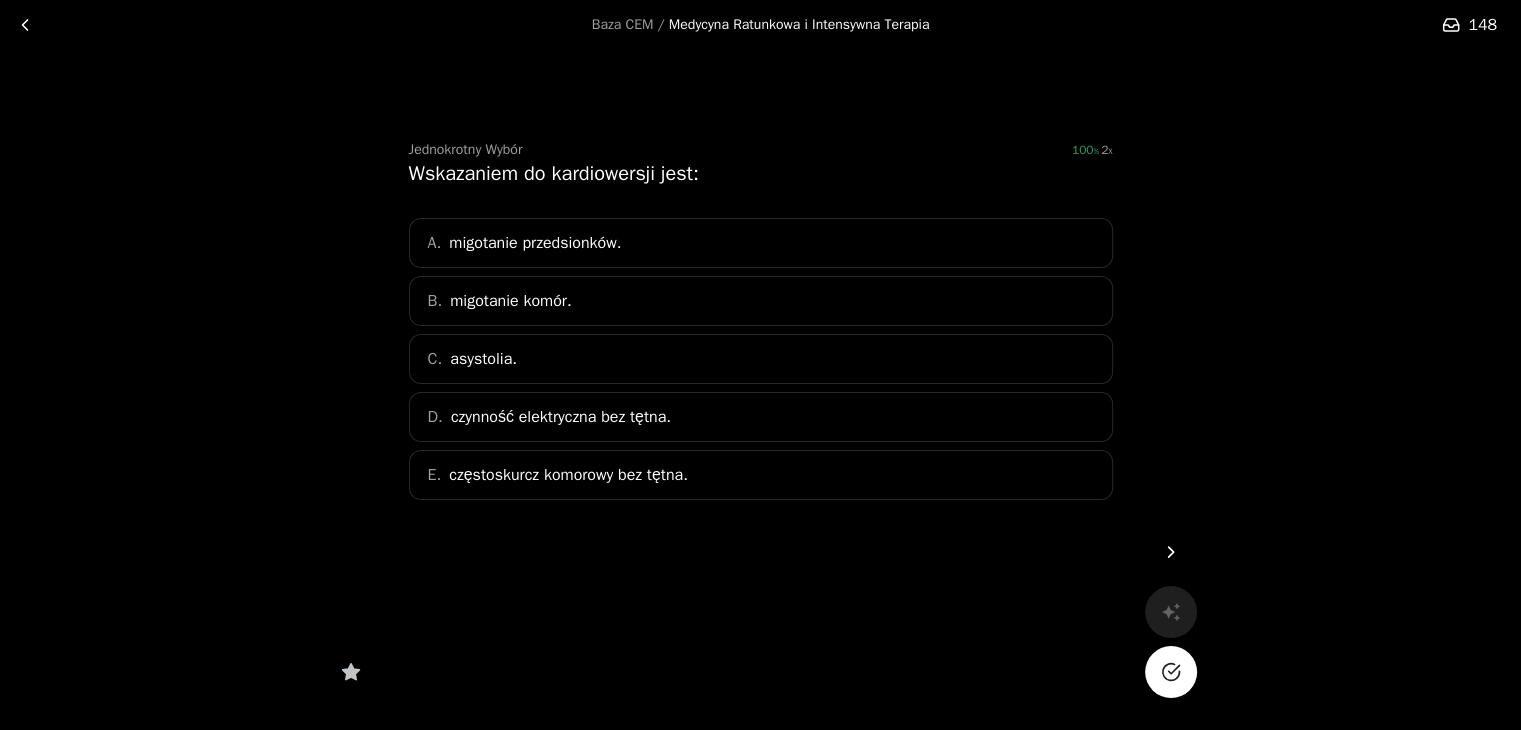 click on "A.   migotanie przedsionków." at bounding box center [761, 243] 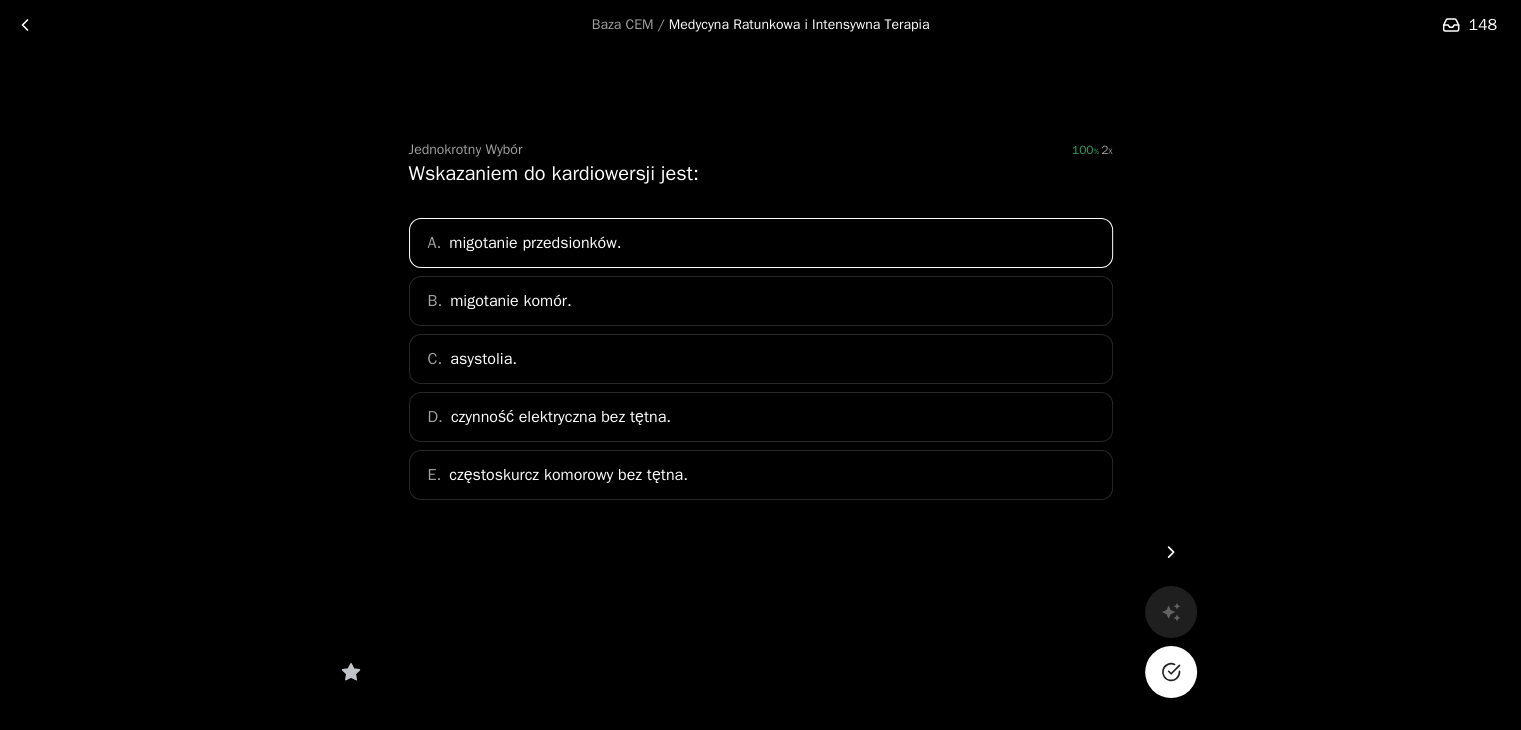 click at bounding box center [1171, 672] 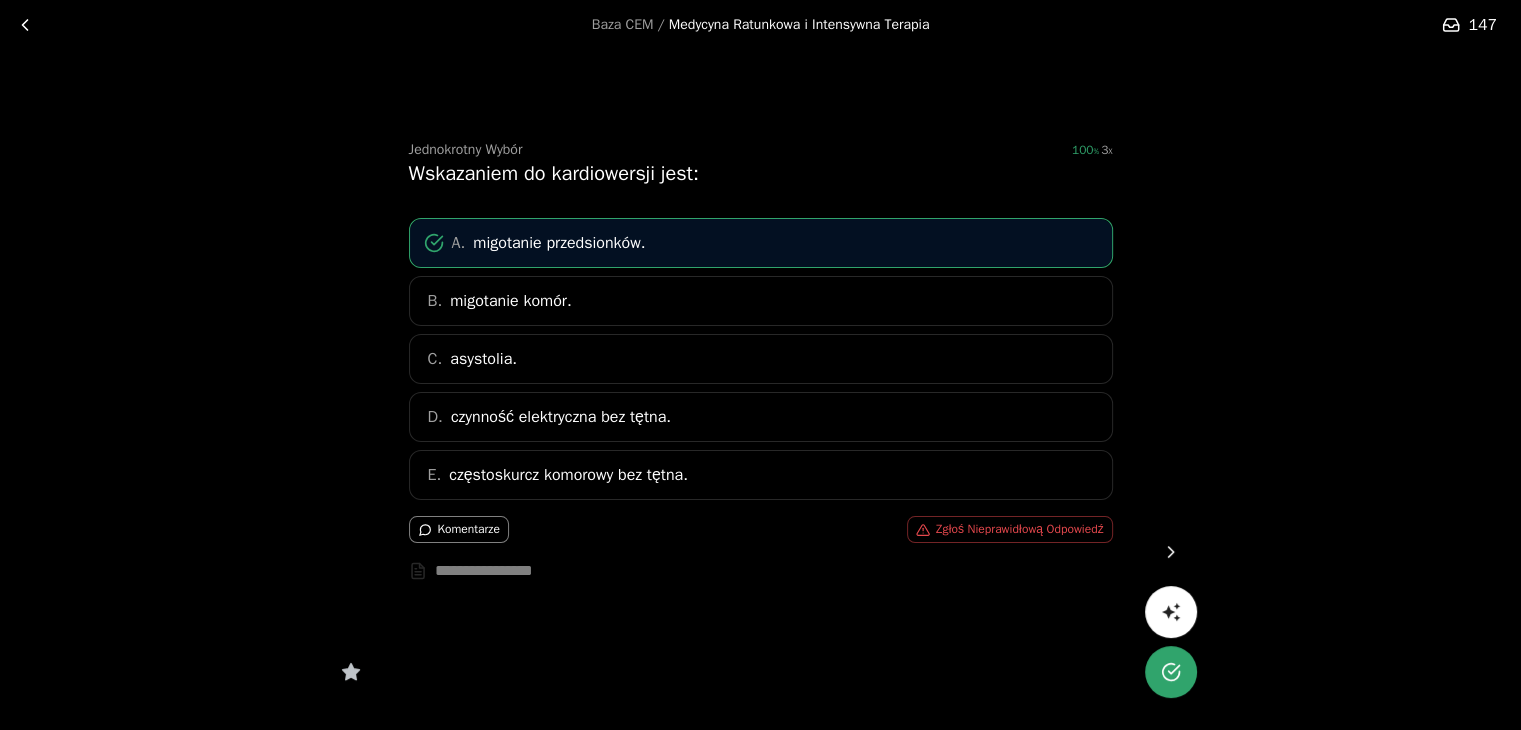 click at bounding box center (1171, 552) 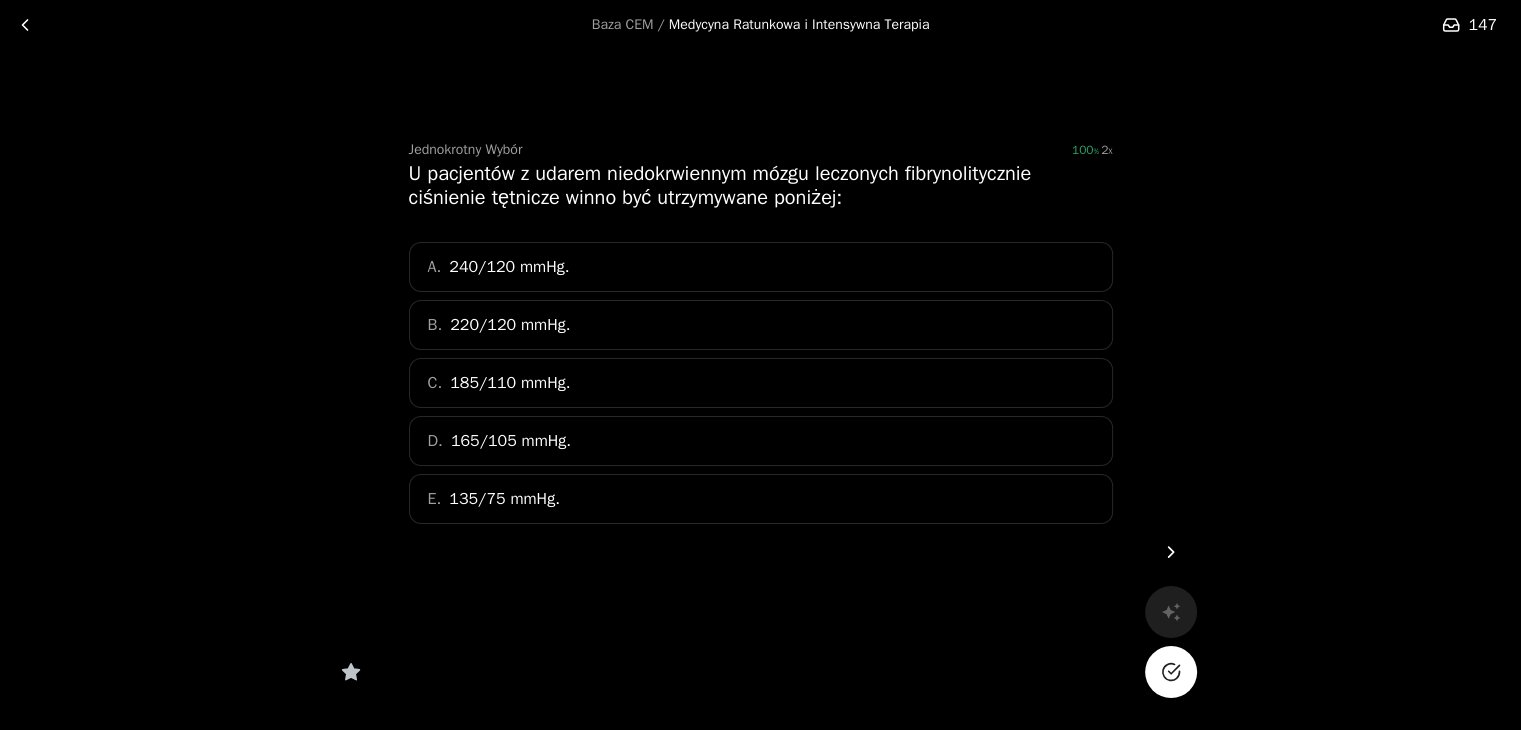 click on "C.   185/110 mmHg." at bounding box center [761, 383] 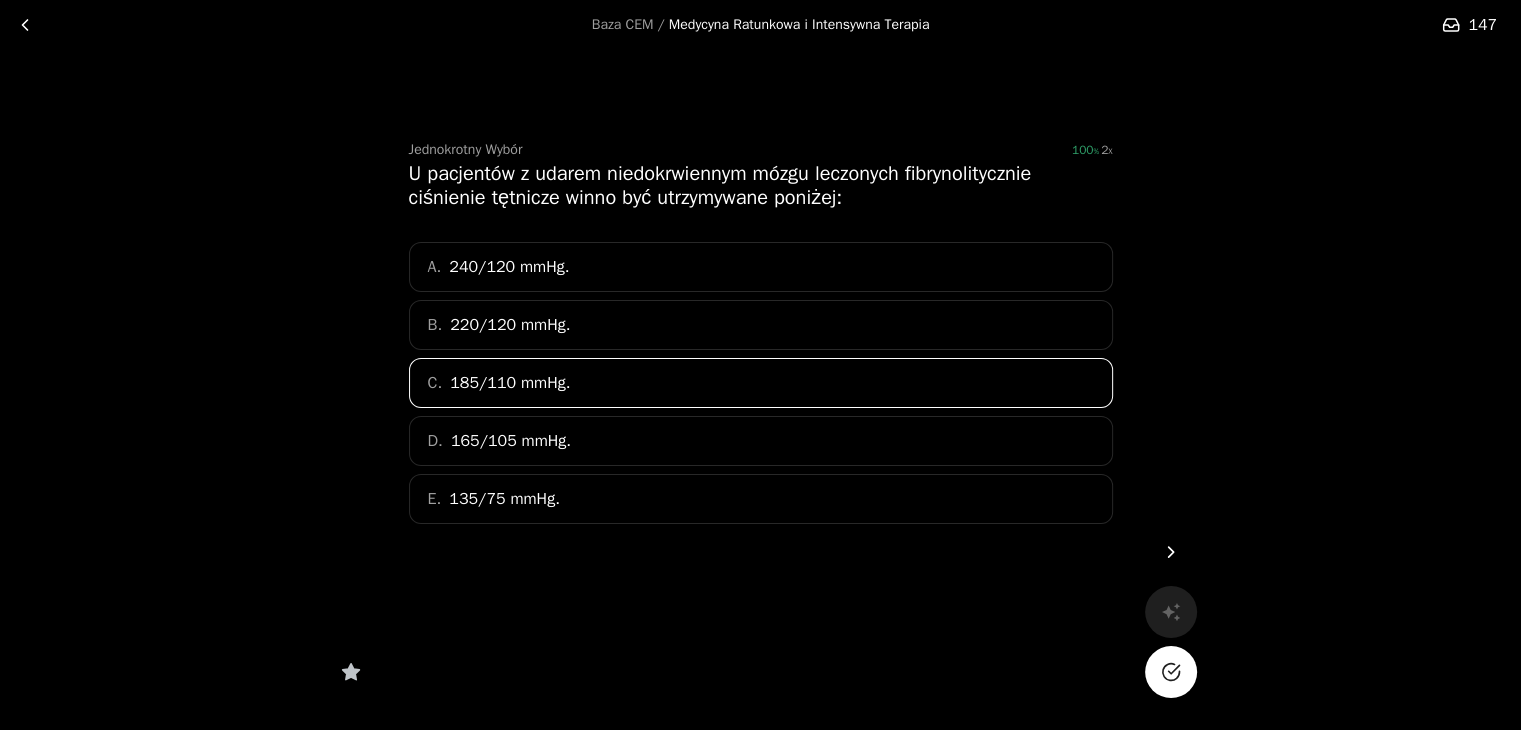 click at bounding box center (1171, 672) 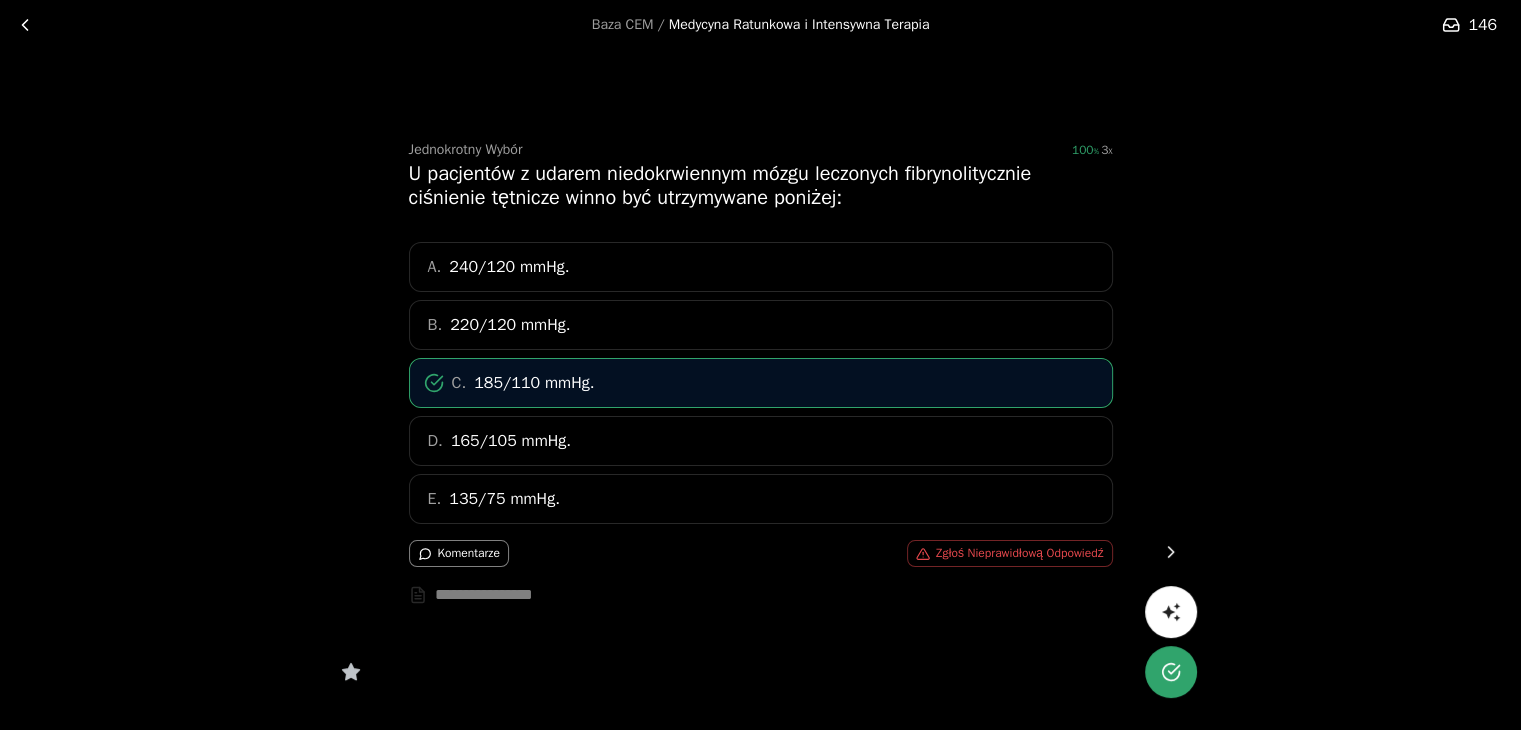 click at bounding box center [1171, 552] 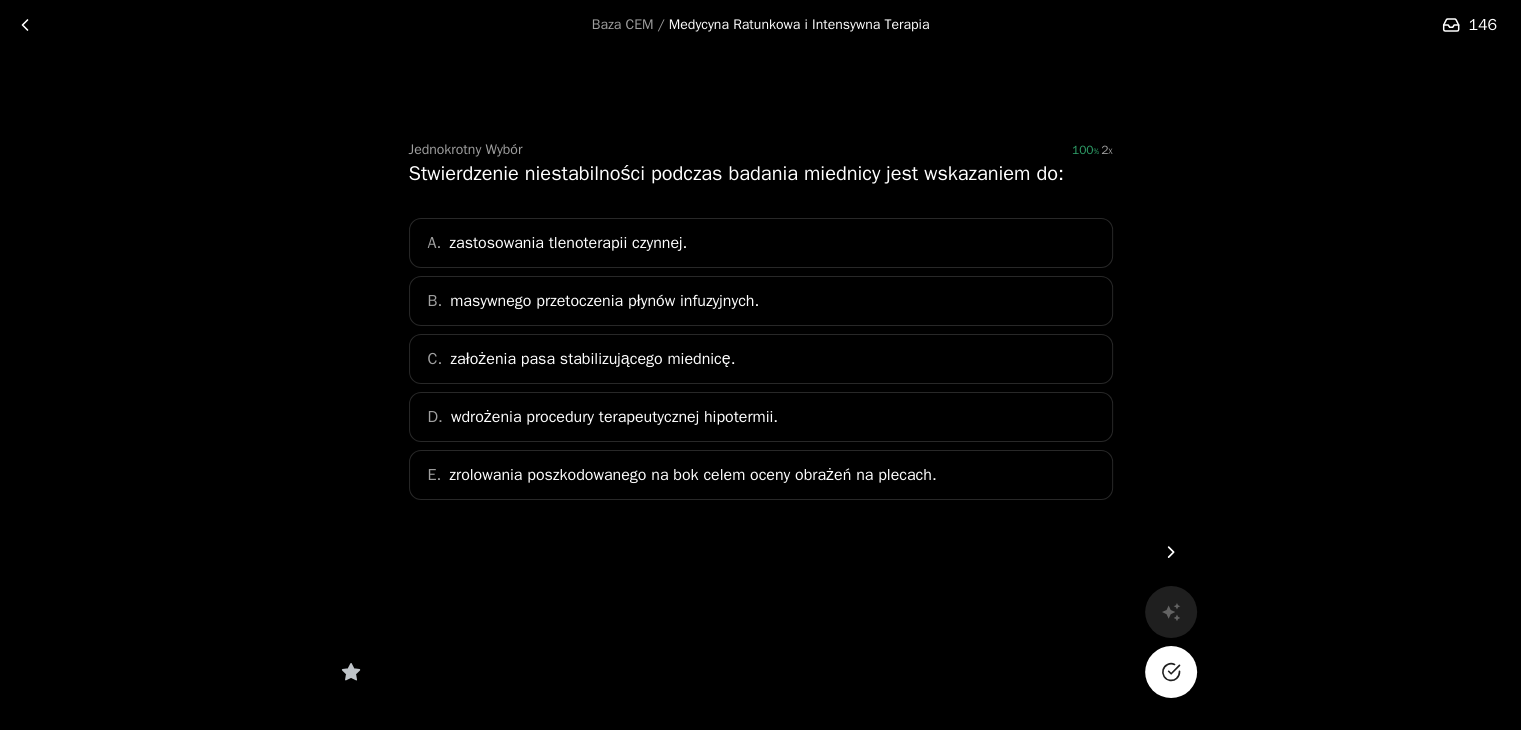 click on "założenia pasa stabilizującego miednicę." at bounding box center (592, 359) 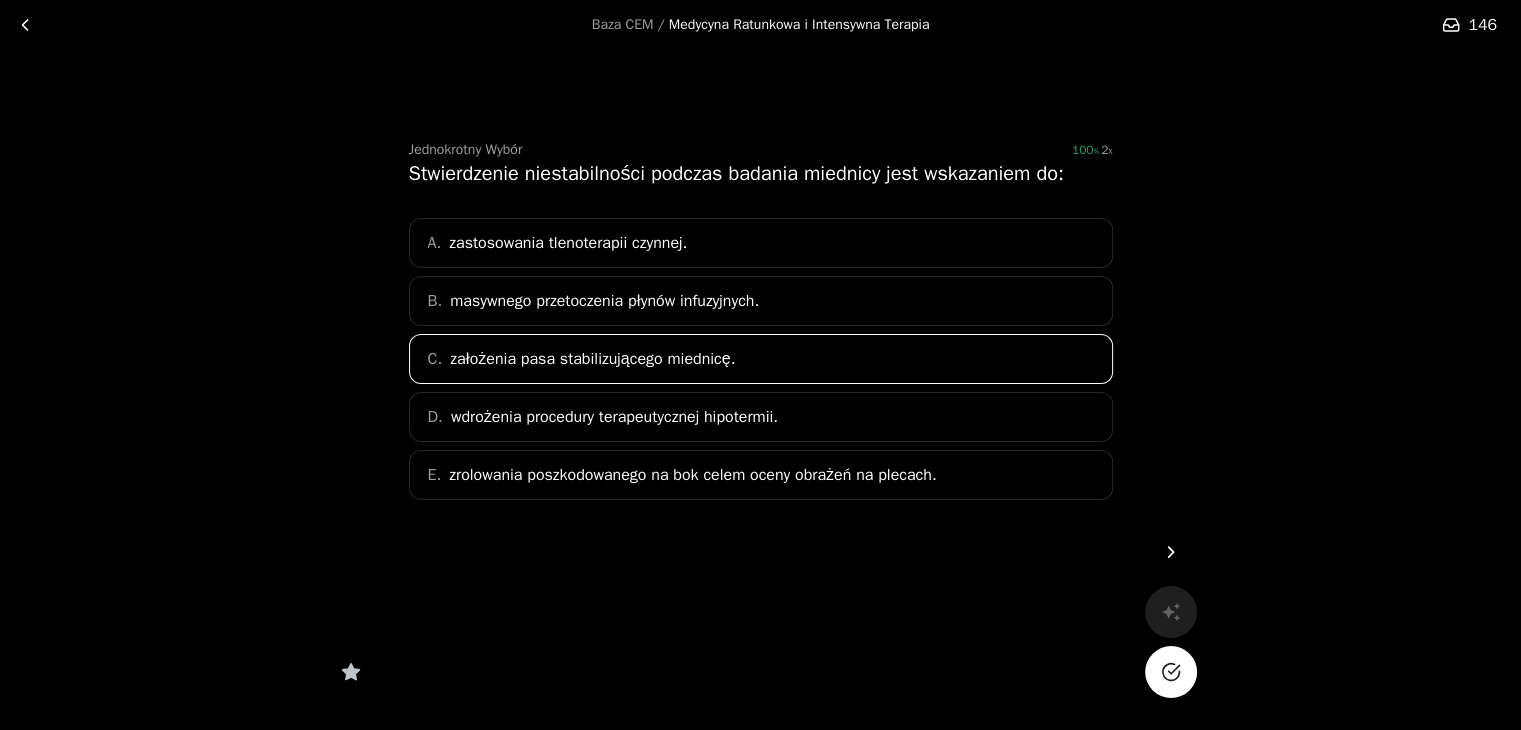 click at bounding box center (1171, 672) 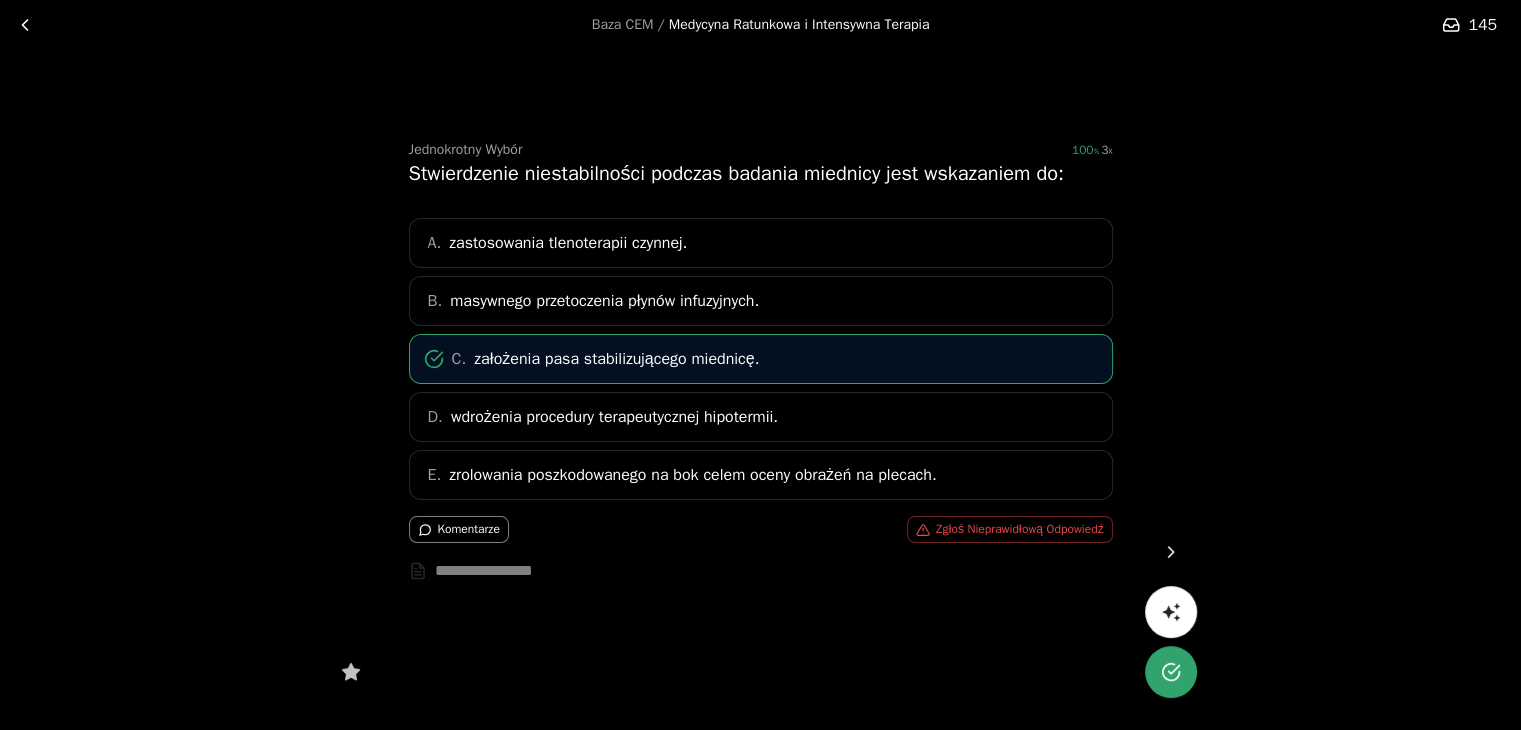 click 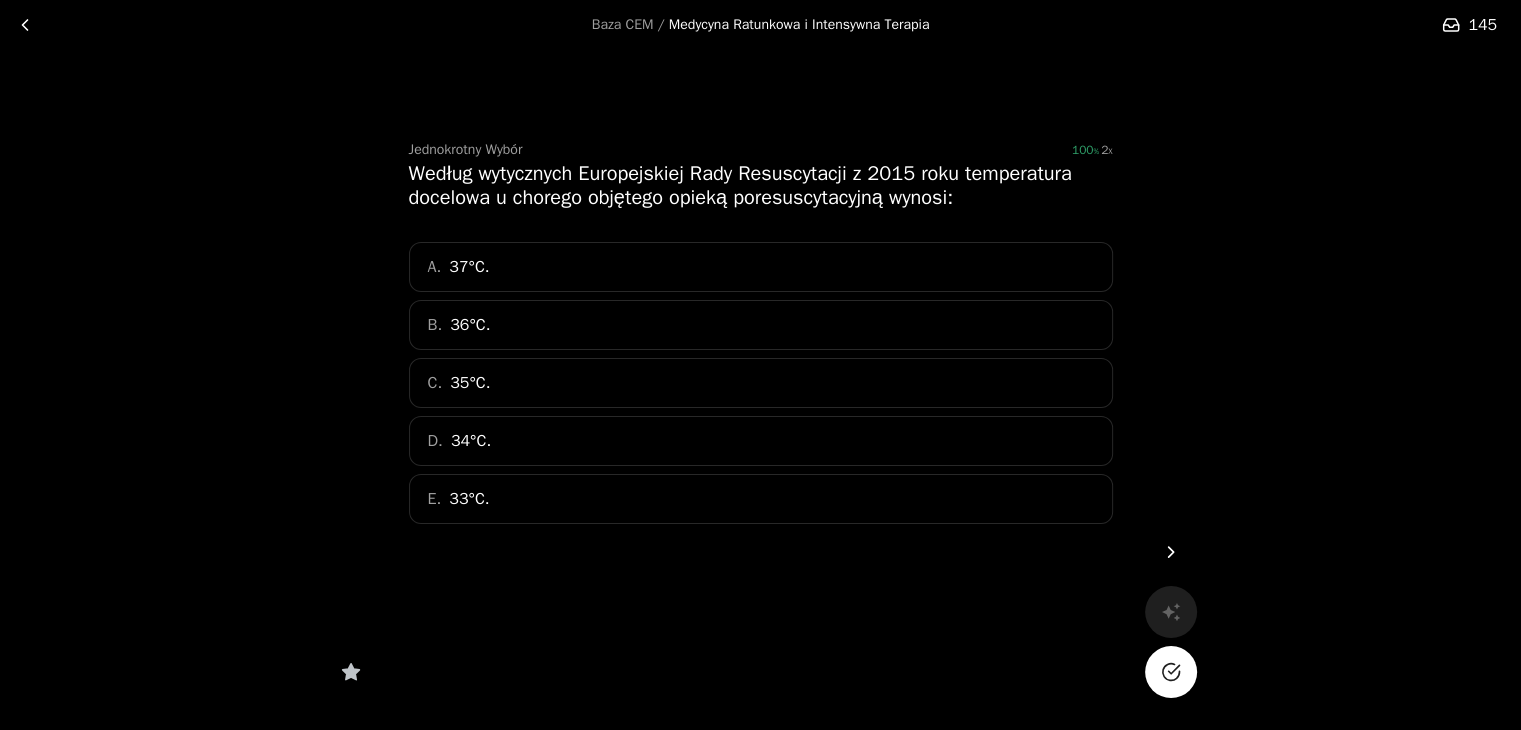 click on "B.   36°C." at bounding box center [761, 325] 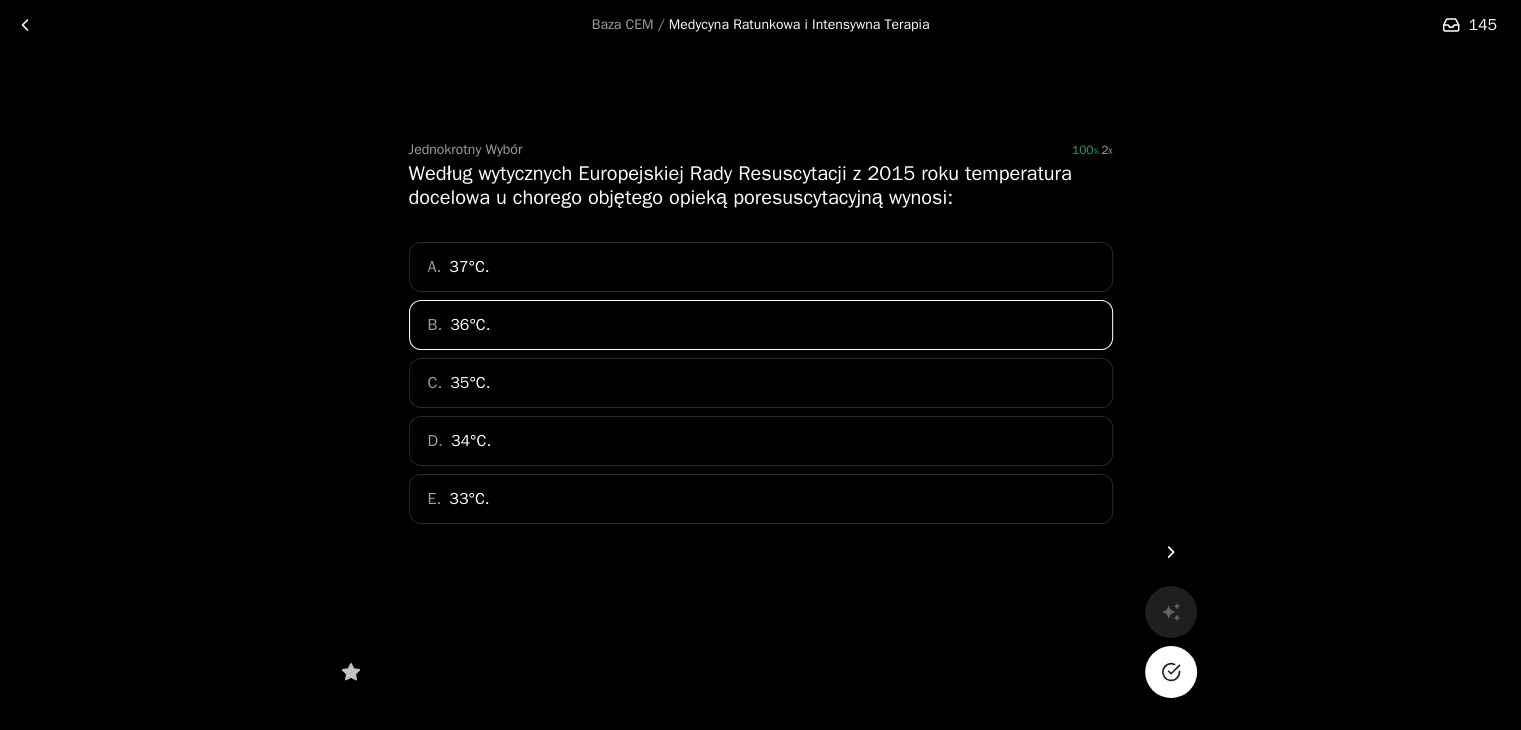 click 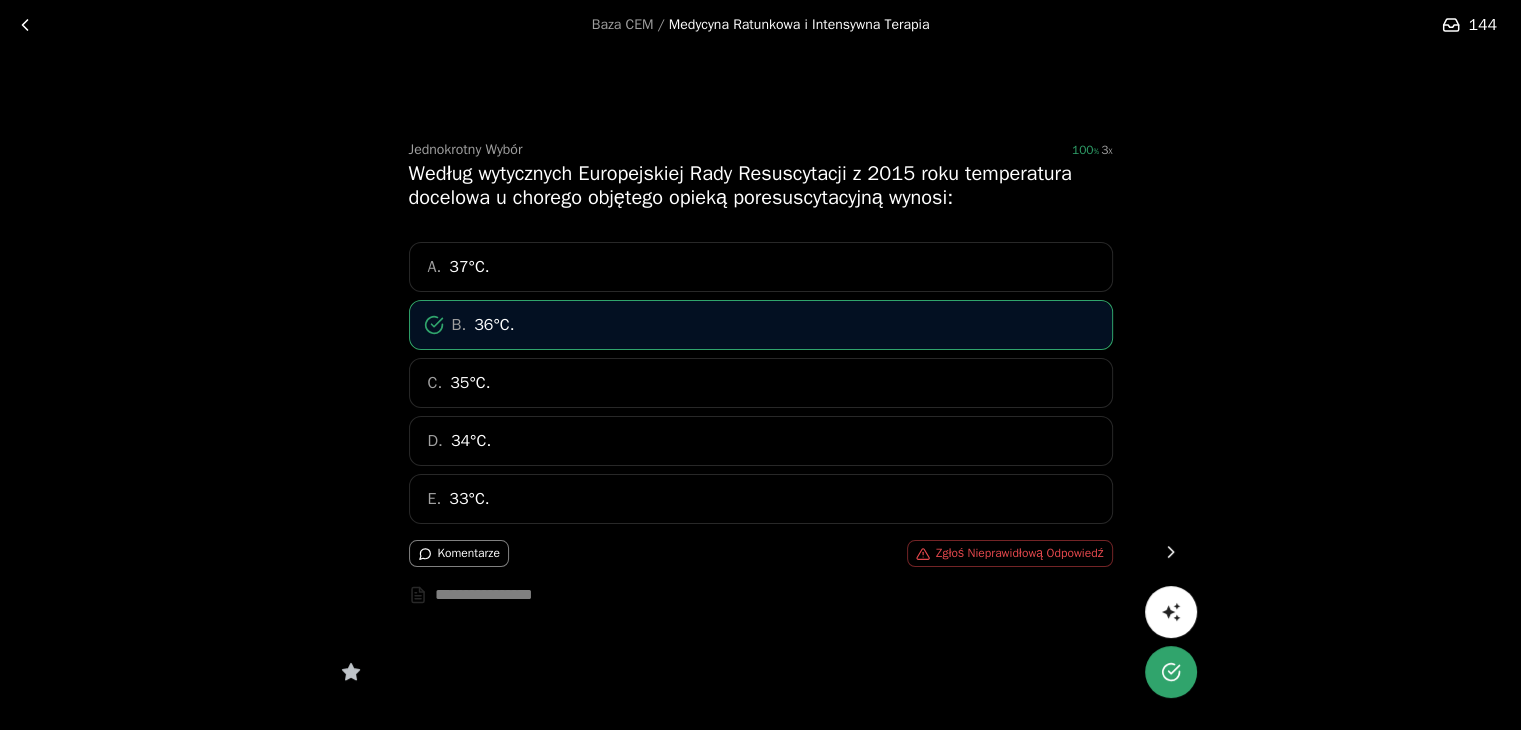 click 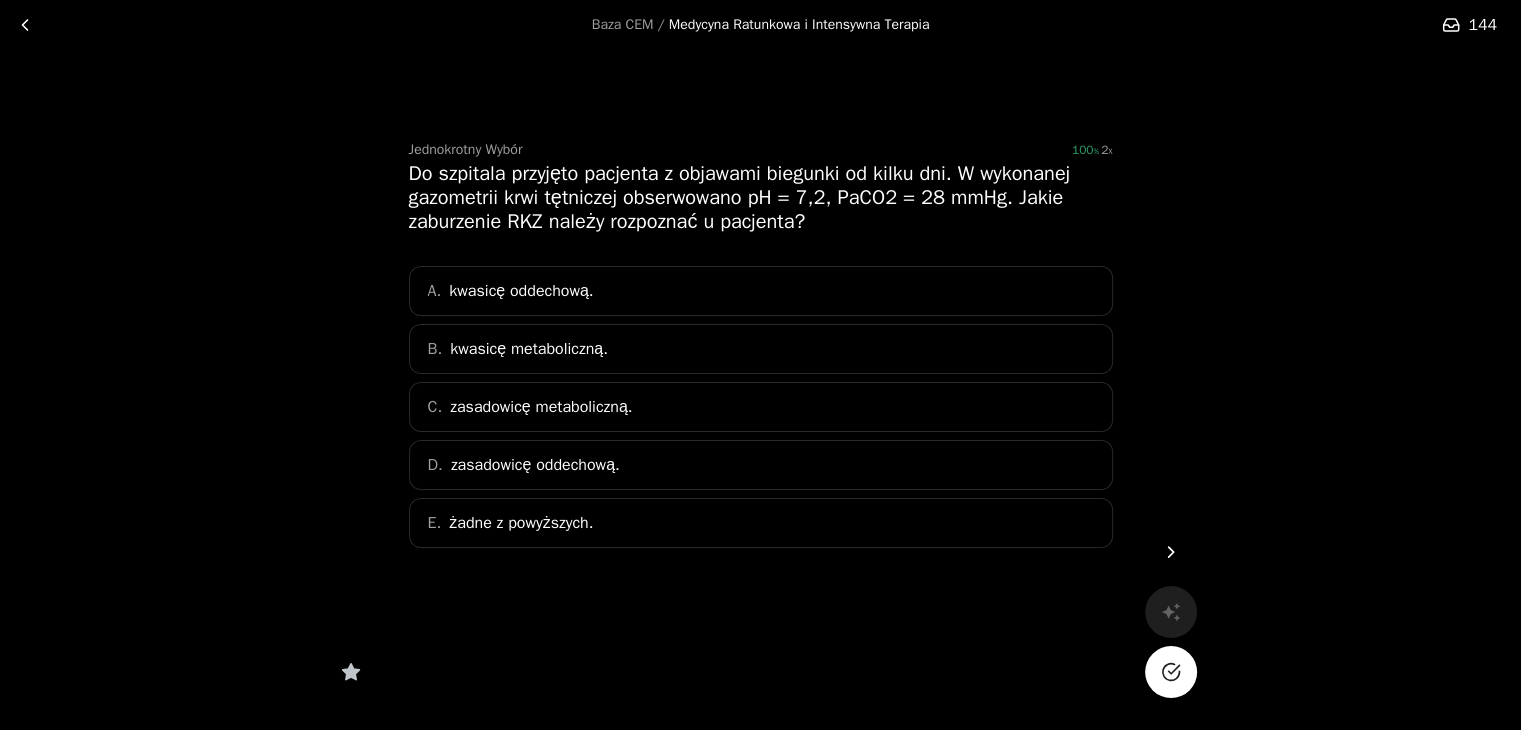 click on "B.   kwasicę metaboliczną." at bounding box center (761, 349) 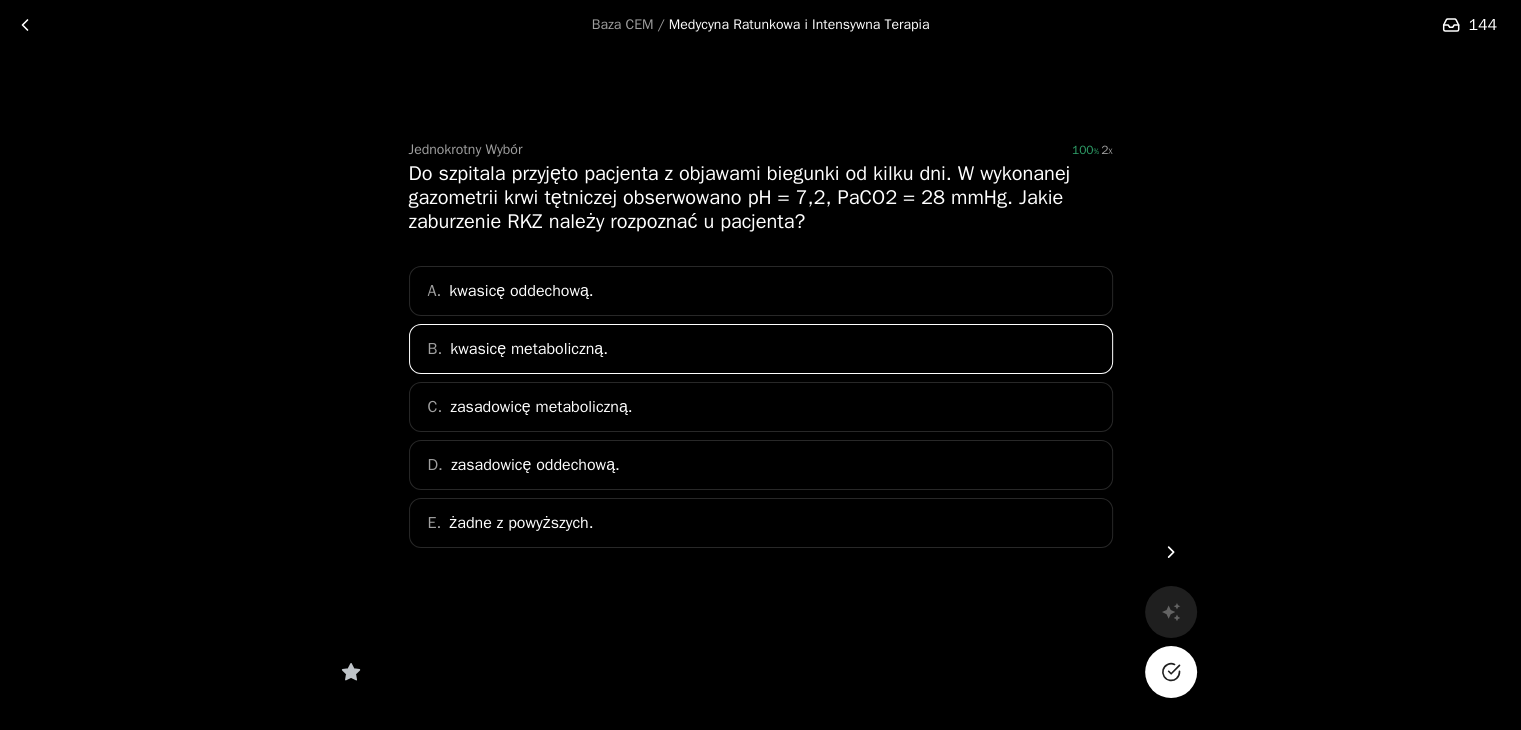 click 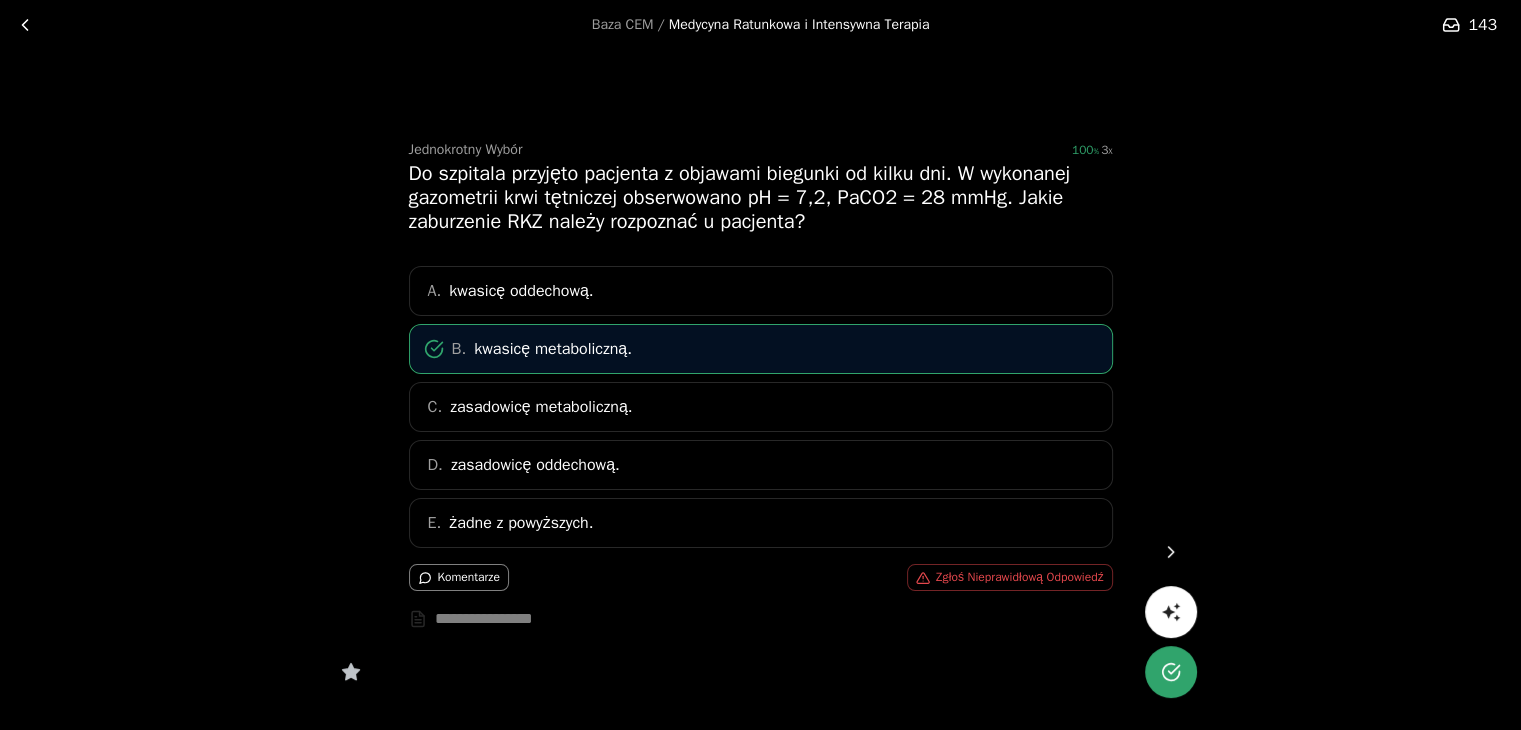 click at bounding box center [1171, 552] 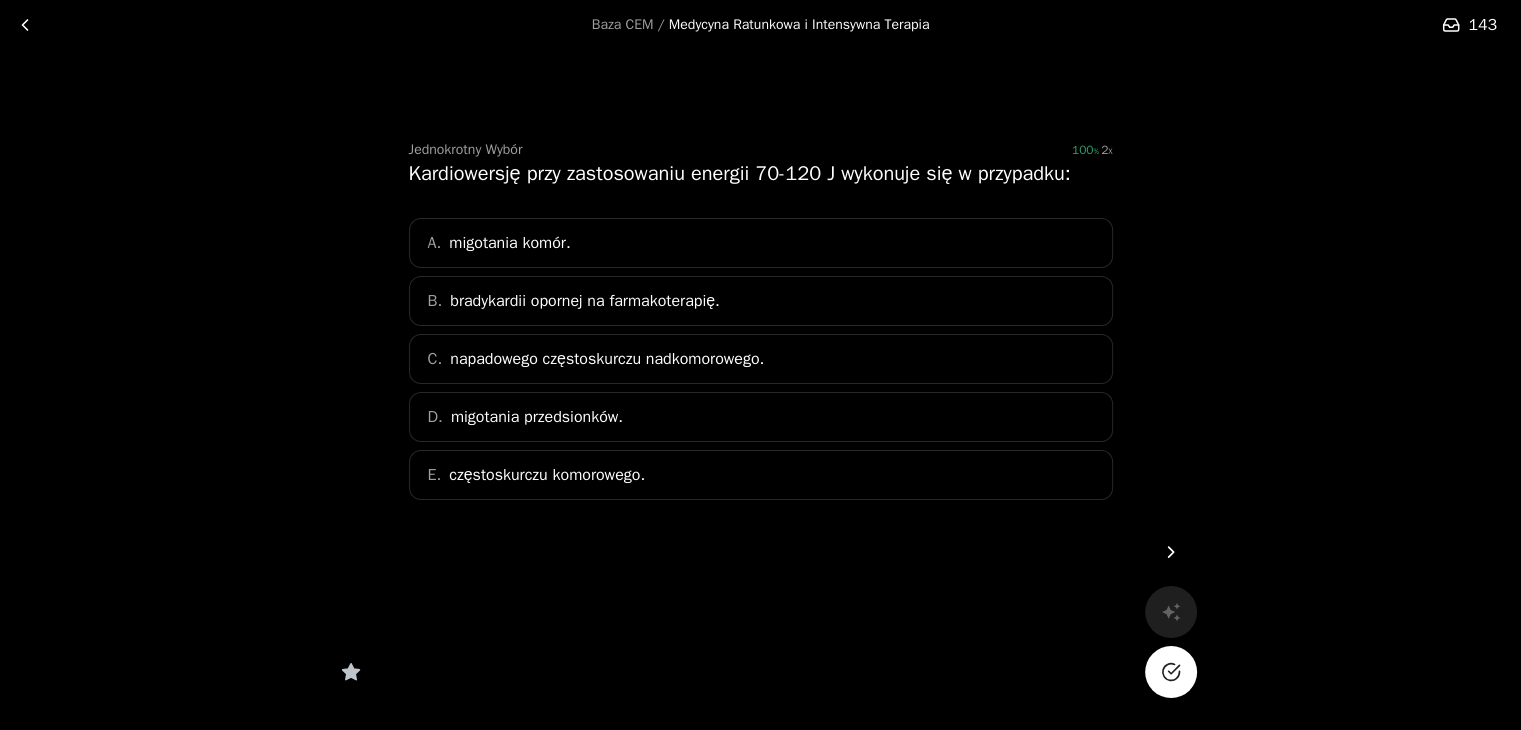 click on "napadowego częstoskurczu nadkomorowego." at bounding box center (607, 359) 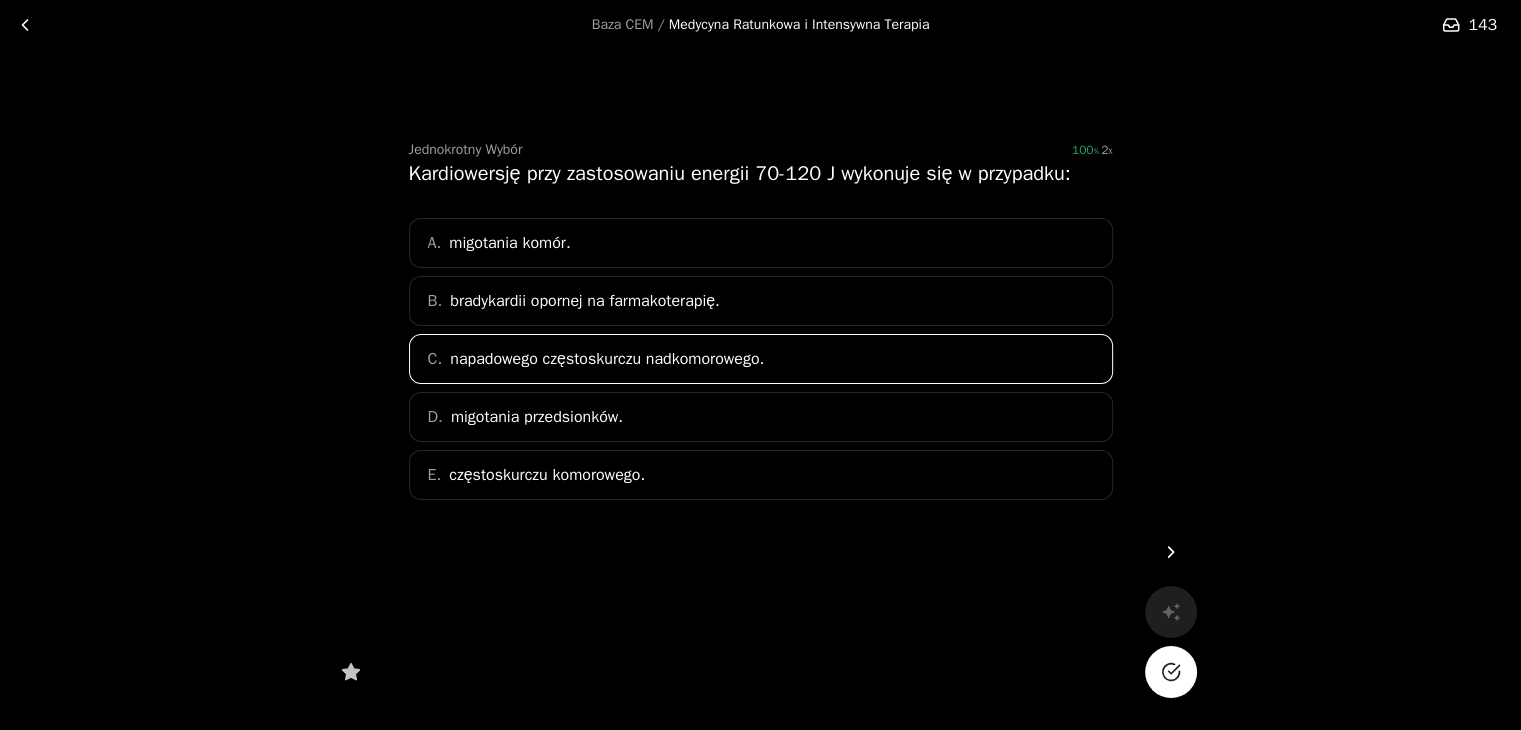 click 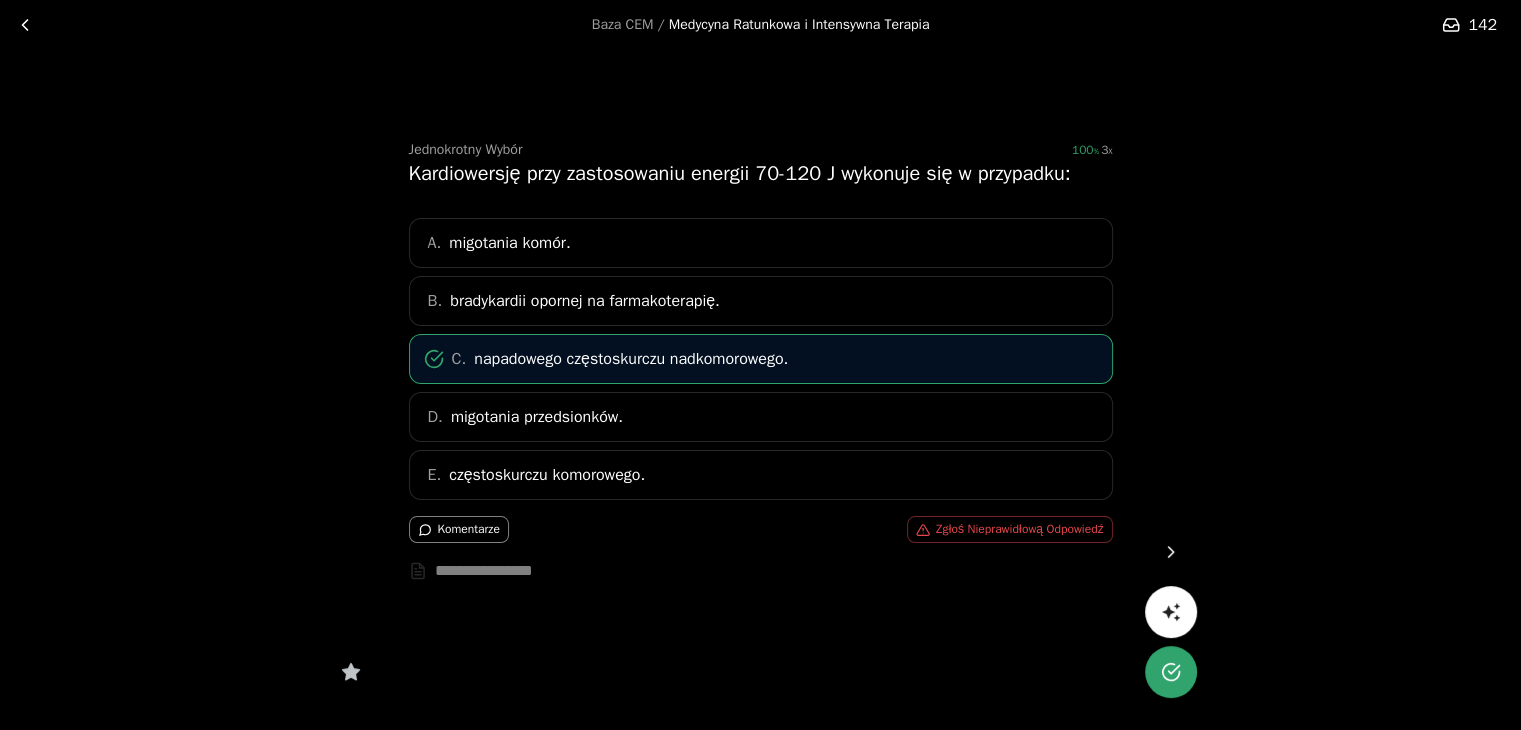 click at bounding box center [1171, 552] 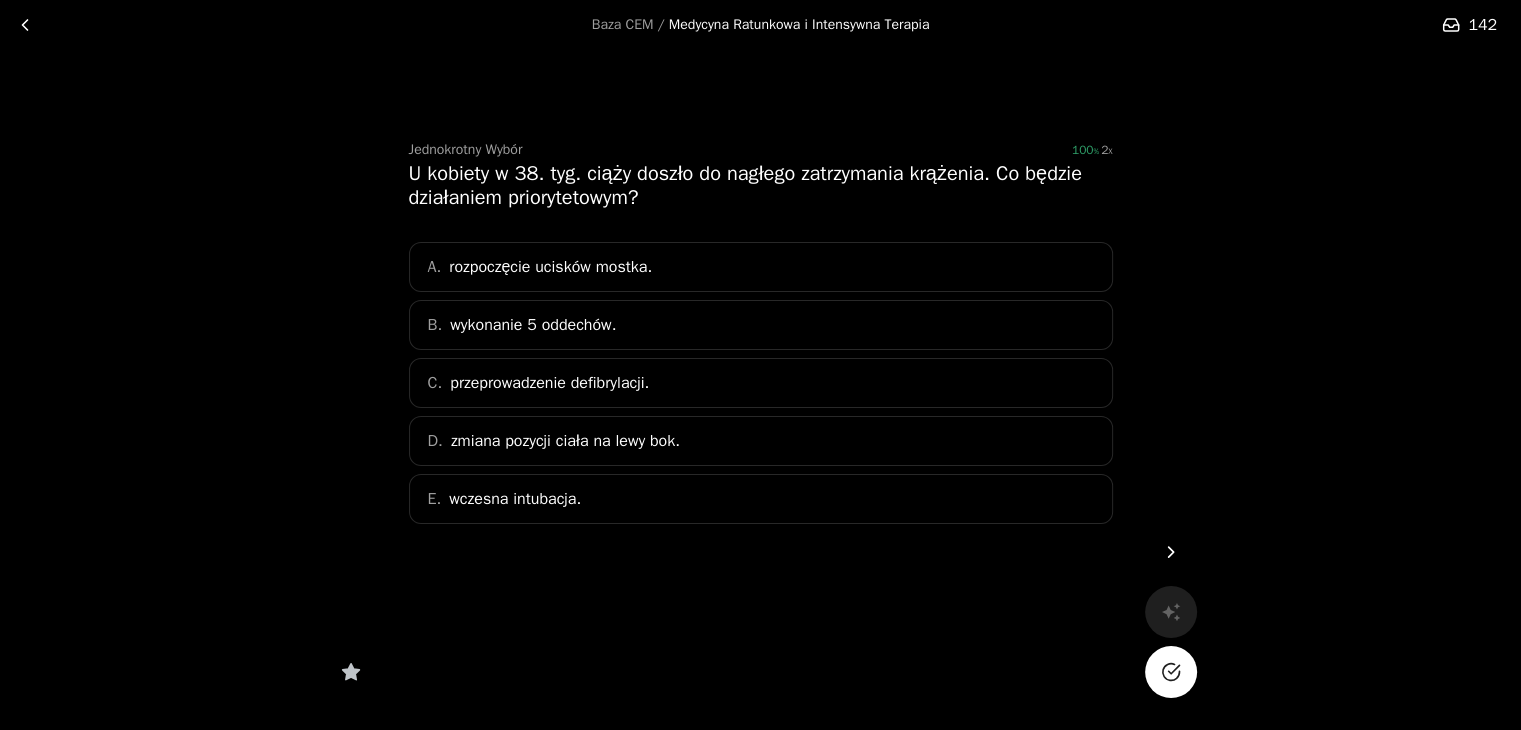click on "D.   zmiana pozycji ciała na lewy bok." at bounding box center [761, 441] 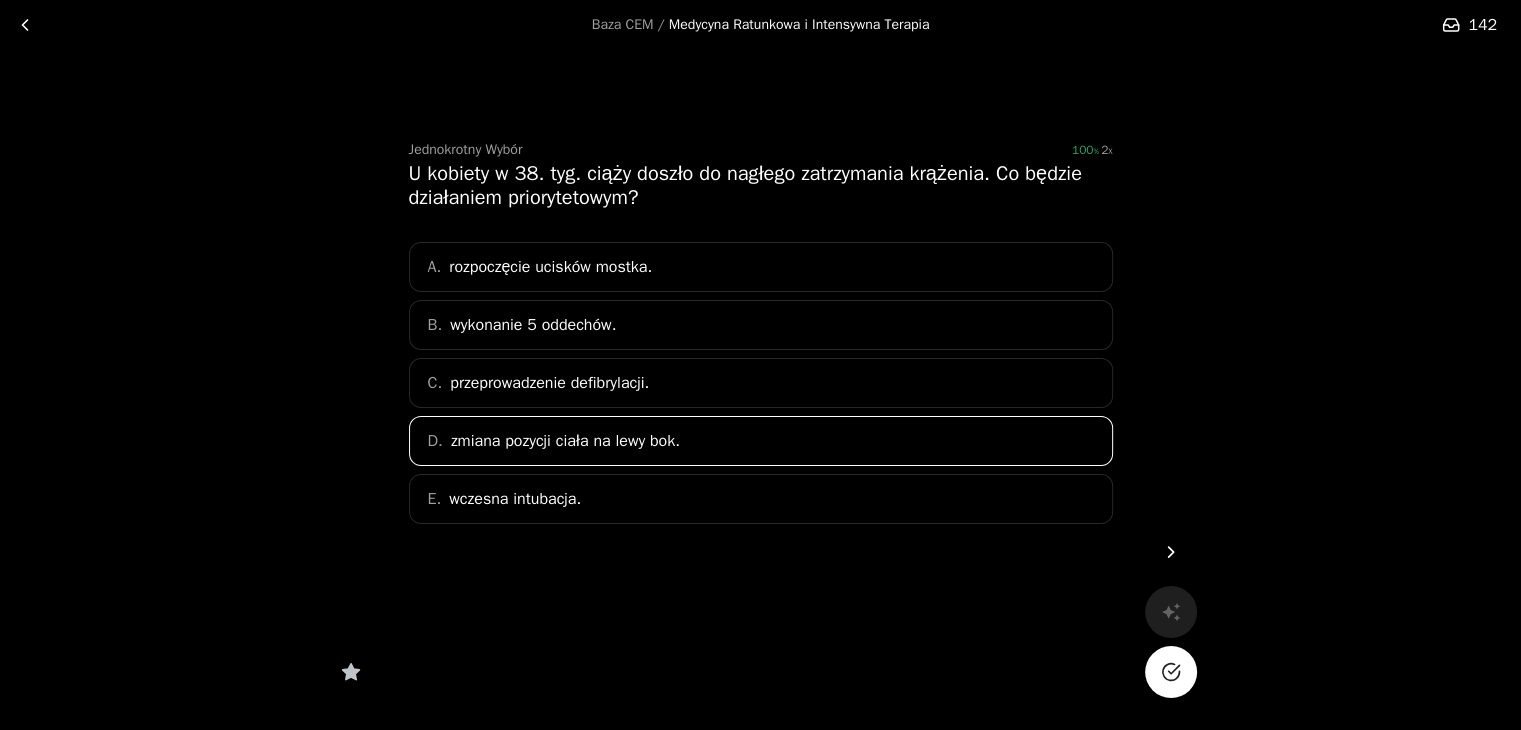 click 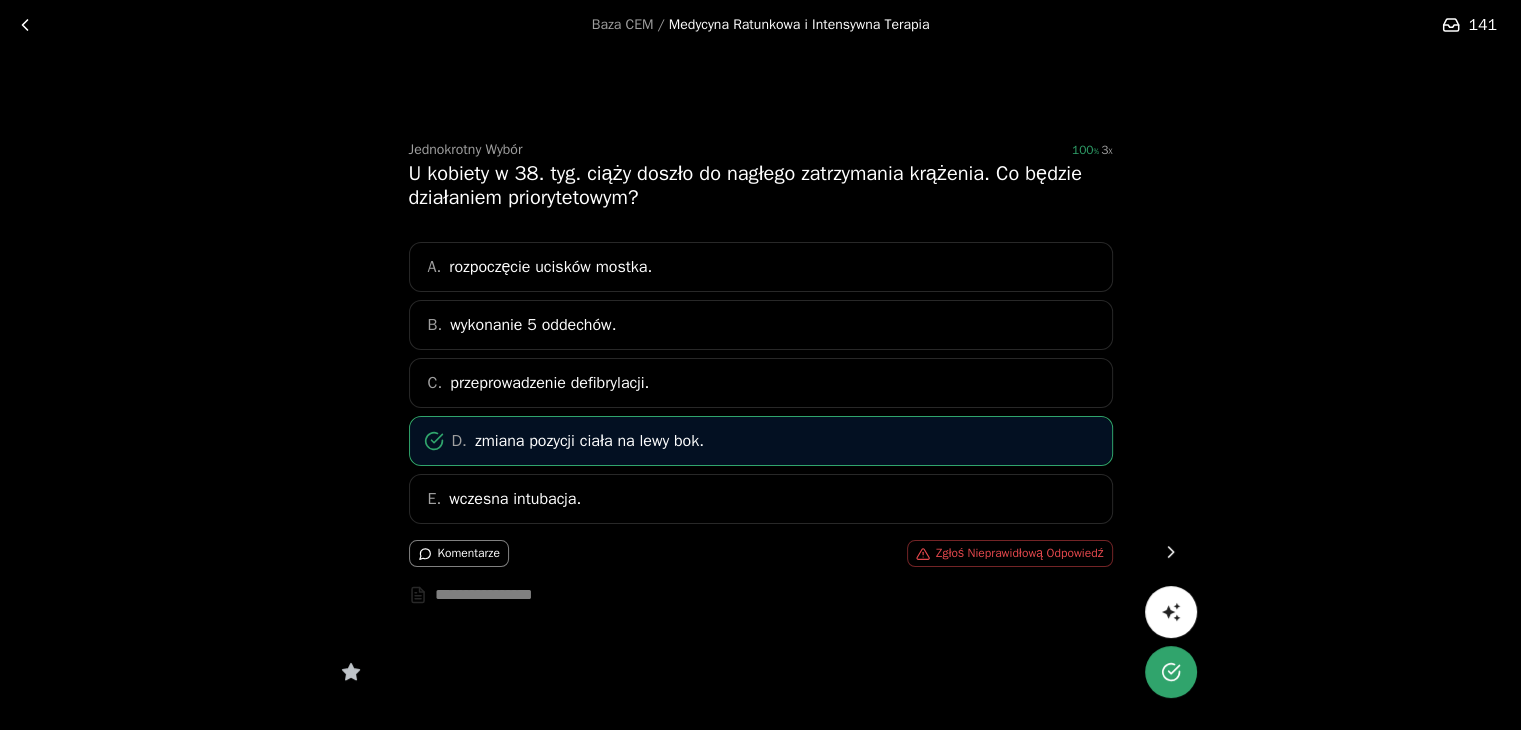 click at bounding box center (1171, 552) 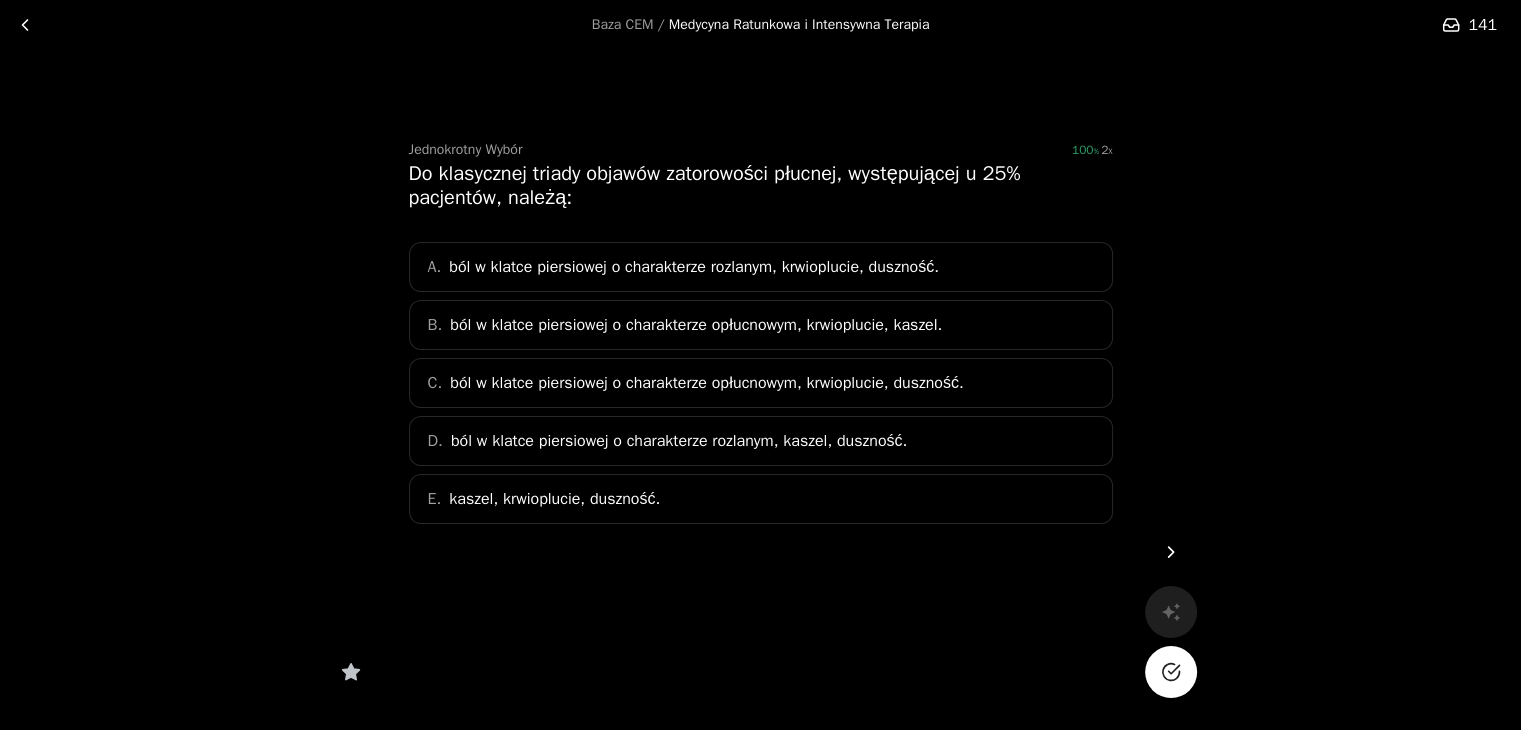 click on "ból w klatce piersiowej o charakterze opłucnowym, krwioplucie, duszność." at bounding box center [706, 383] 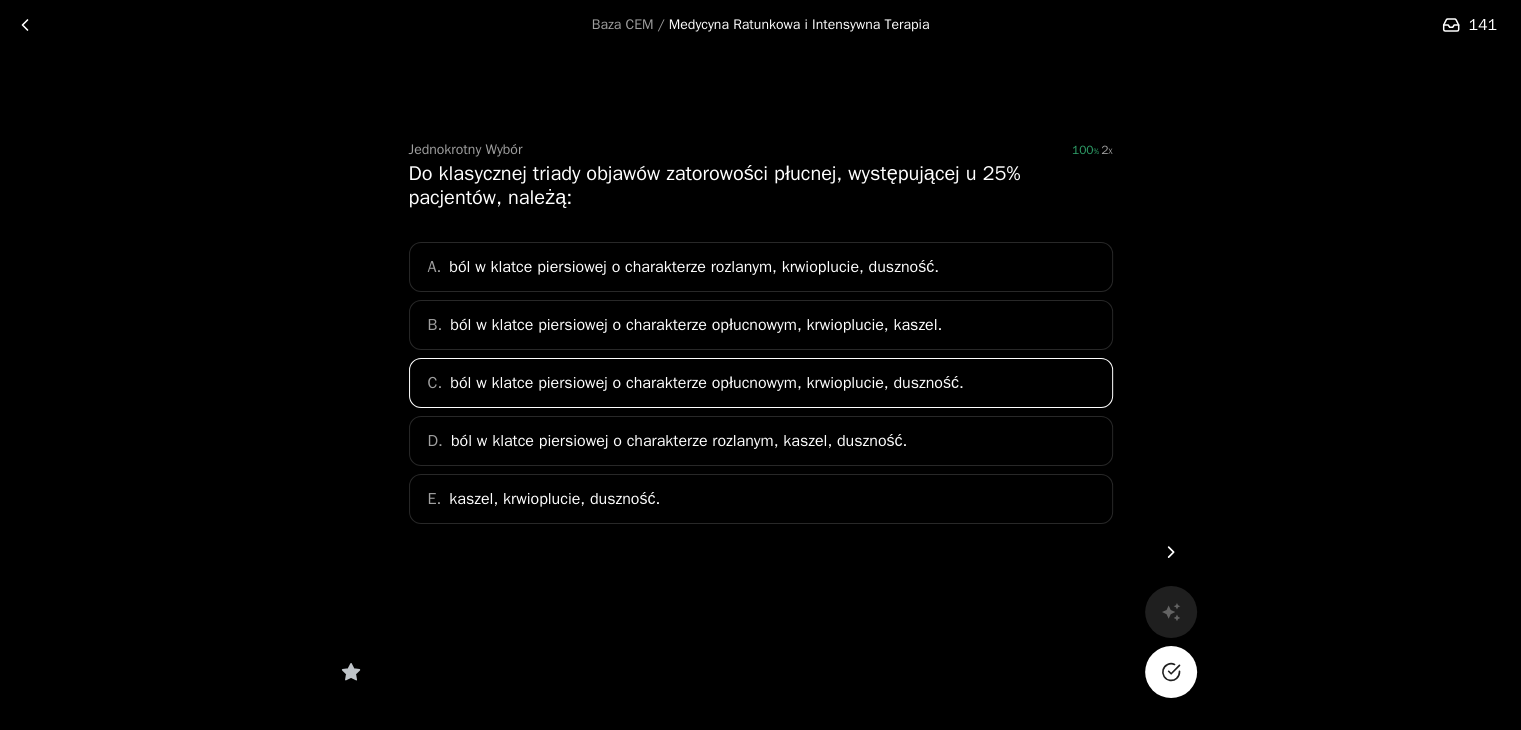 click at bounding box center [1171, 672] 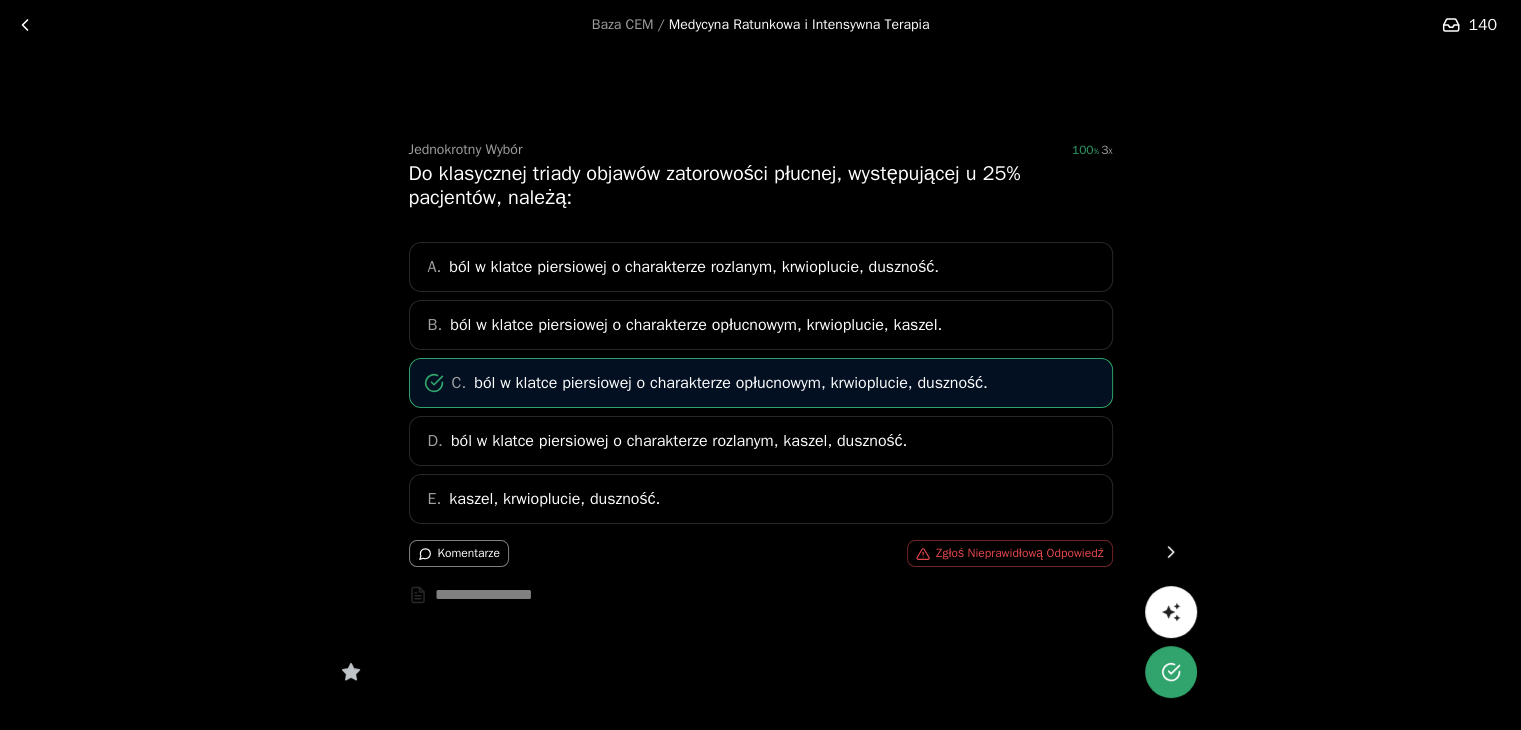 click 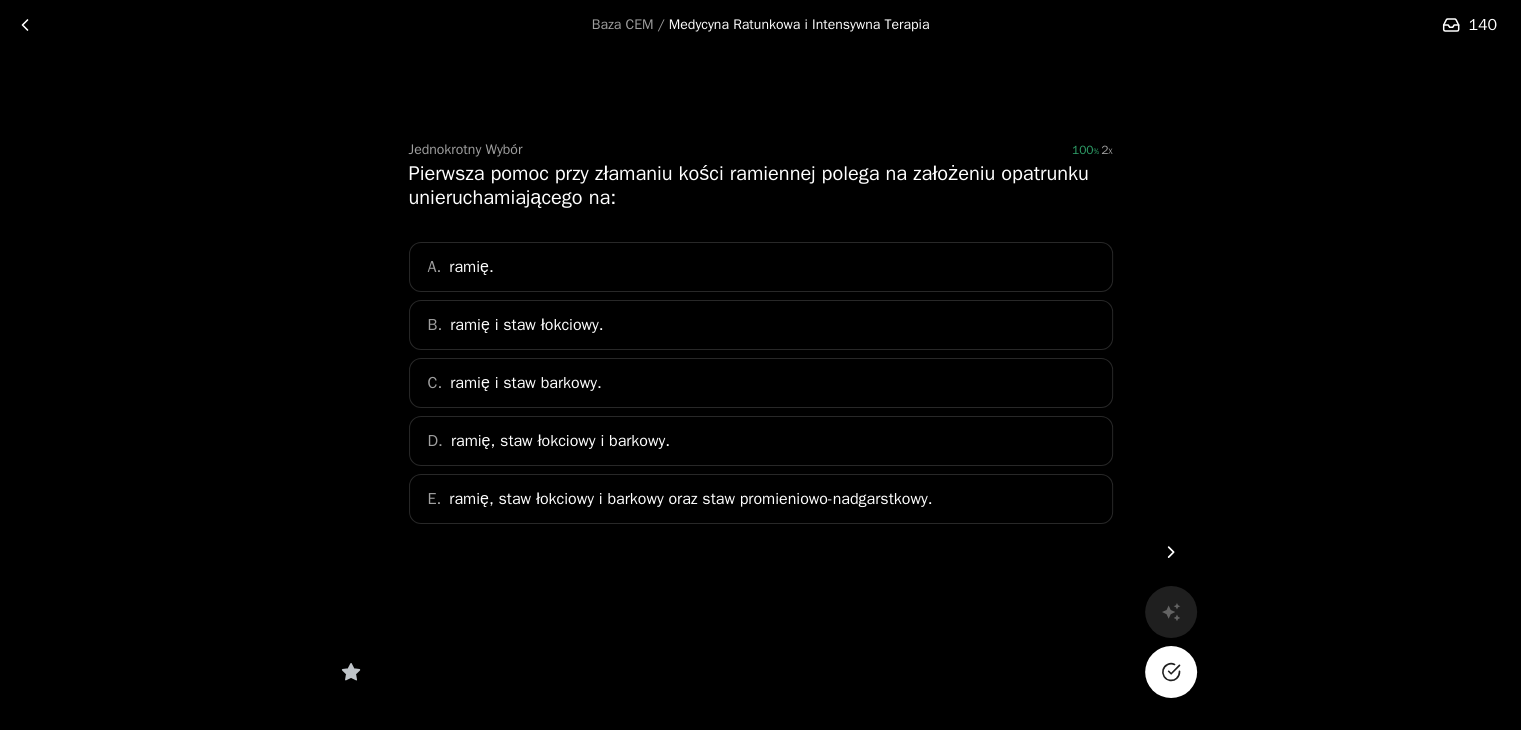click on "D.   ramię, staw łokciowy i barkowy." at bounding box center (761, 441) 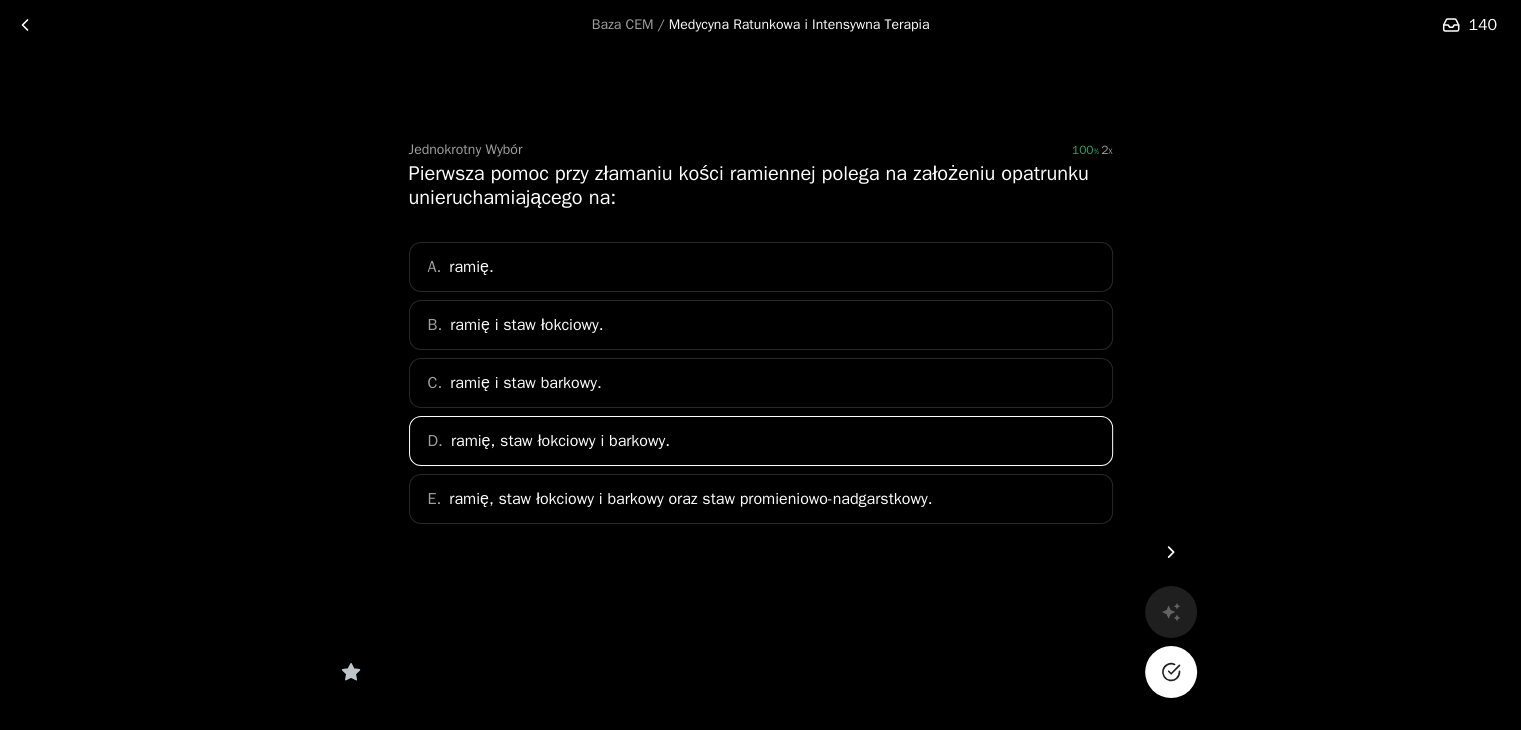click 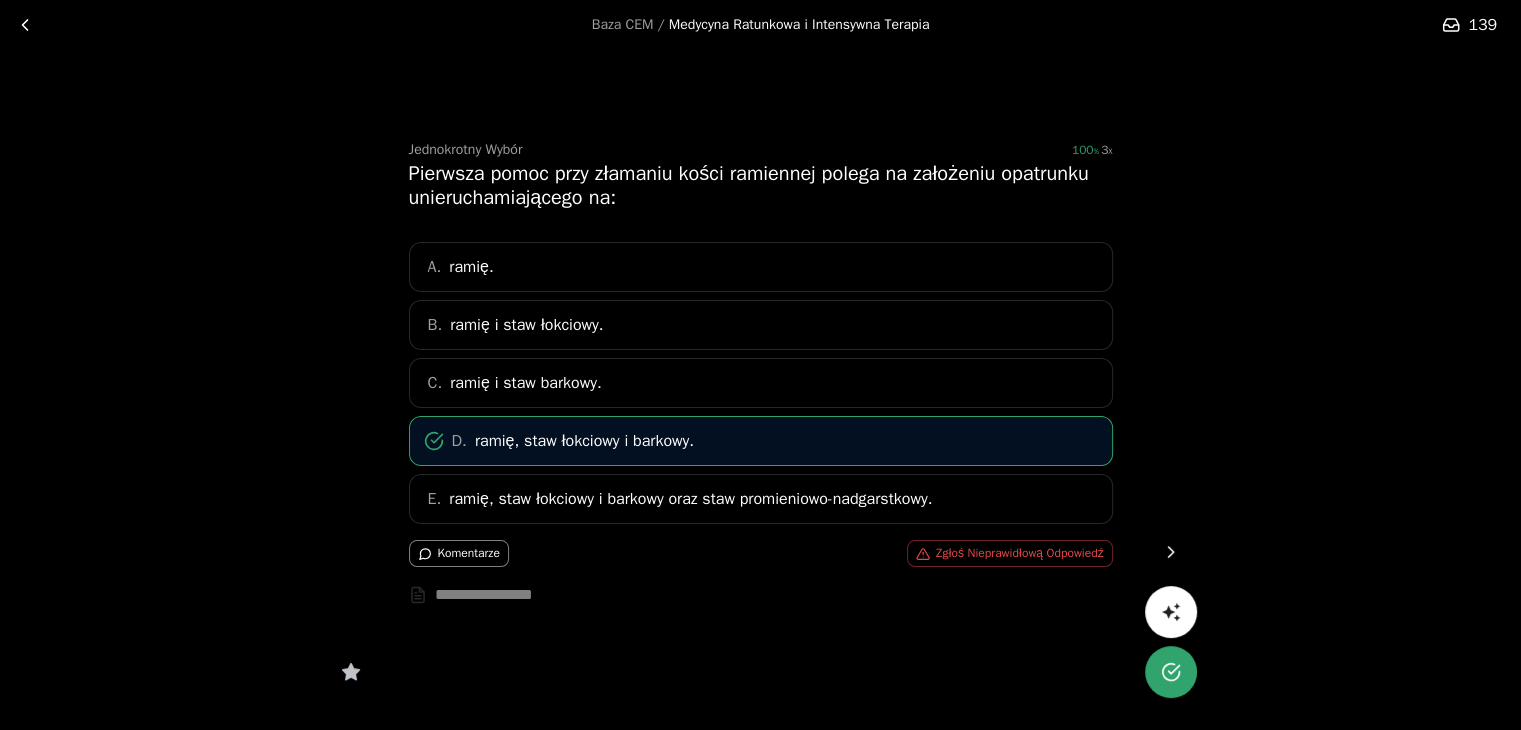 click on "Baza CEM  /  Medycyna Ratunkowa i Intensywna Terapia 139 Jednokrotny Wybór 100 3 Pierwsza pomoc przy złamaniu kości ramiennej polega na założeniu opatrunku unieruchamiającego na: A.   ramię. B.   ramię i staw łokciowy. C.   ramię i staw barkowy. D.   ramię, staw łokciowy i barkowy. E.   ramię, staw łokciowy i barkowy oraz staw promieniowo-nadgarstkowy. Komentarze Zgłoś Nieprawidłową Odpowiedź *" at bounding box center [760, 388] 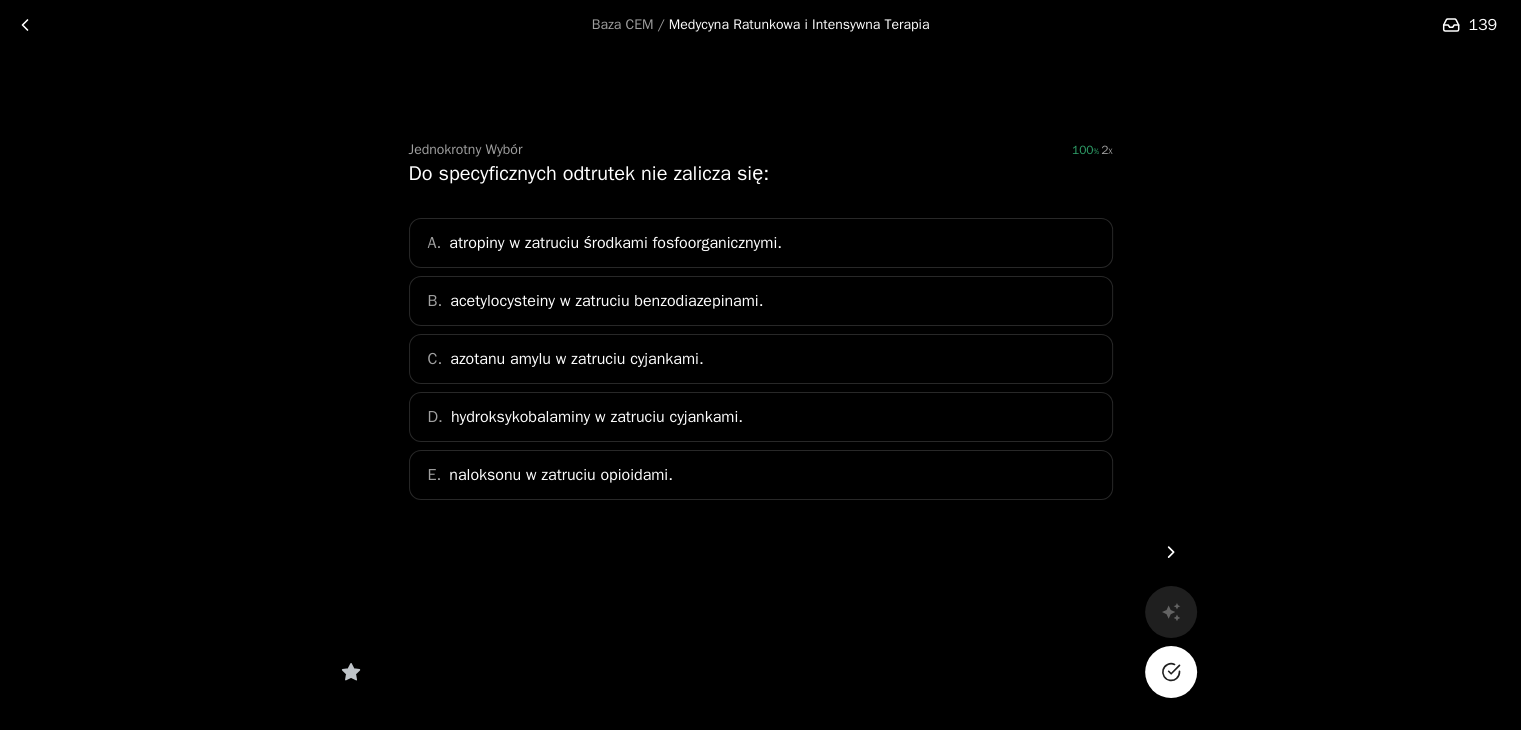 click on "acetylocysteiny w zatruciu benzodiazepinami." at bounding box center (606, 301) 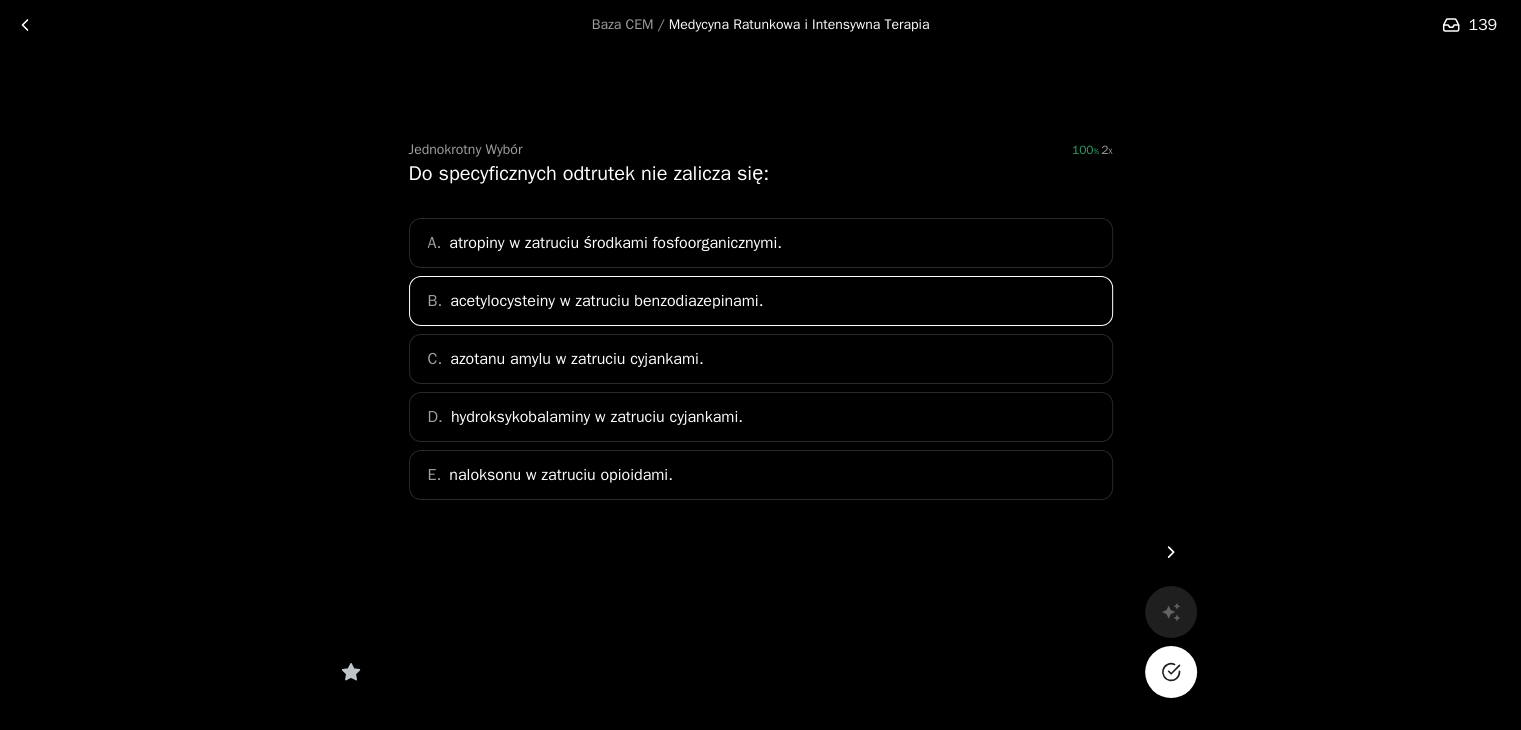 click 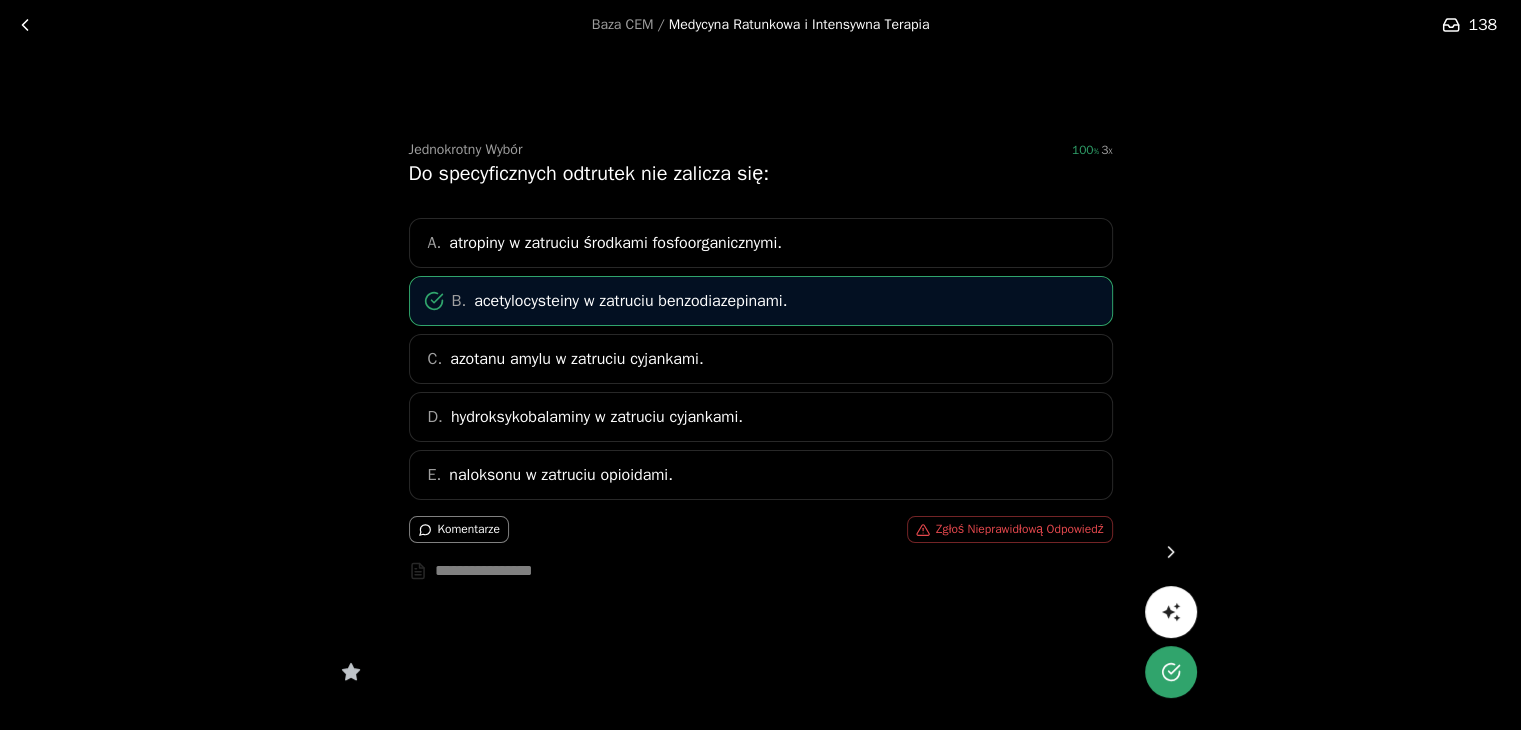 click 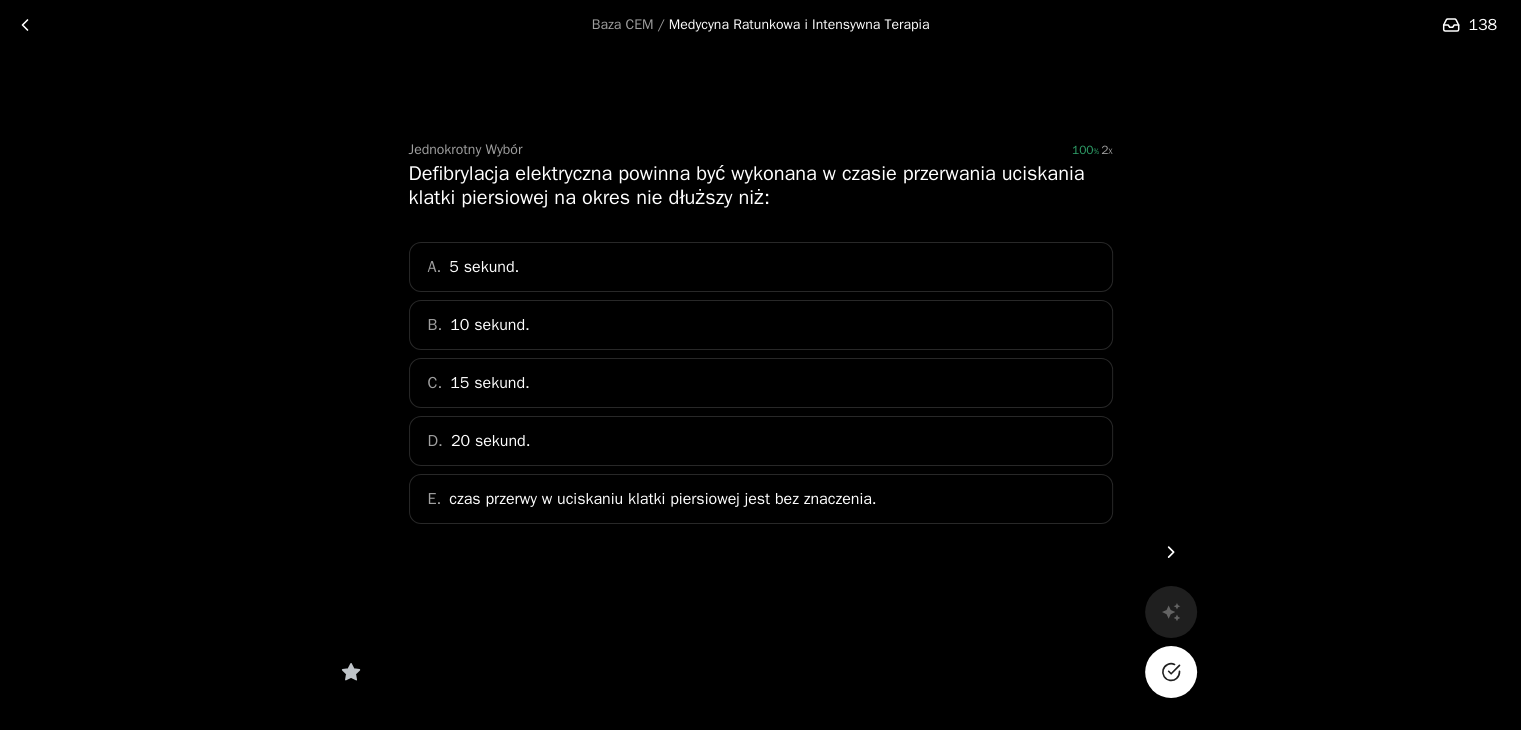 click on "A.   5 sekund." at bounding box center (761, 267) 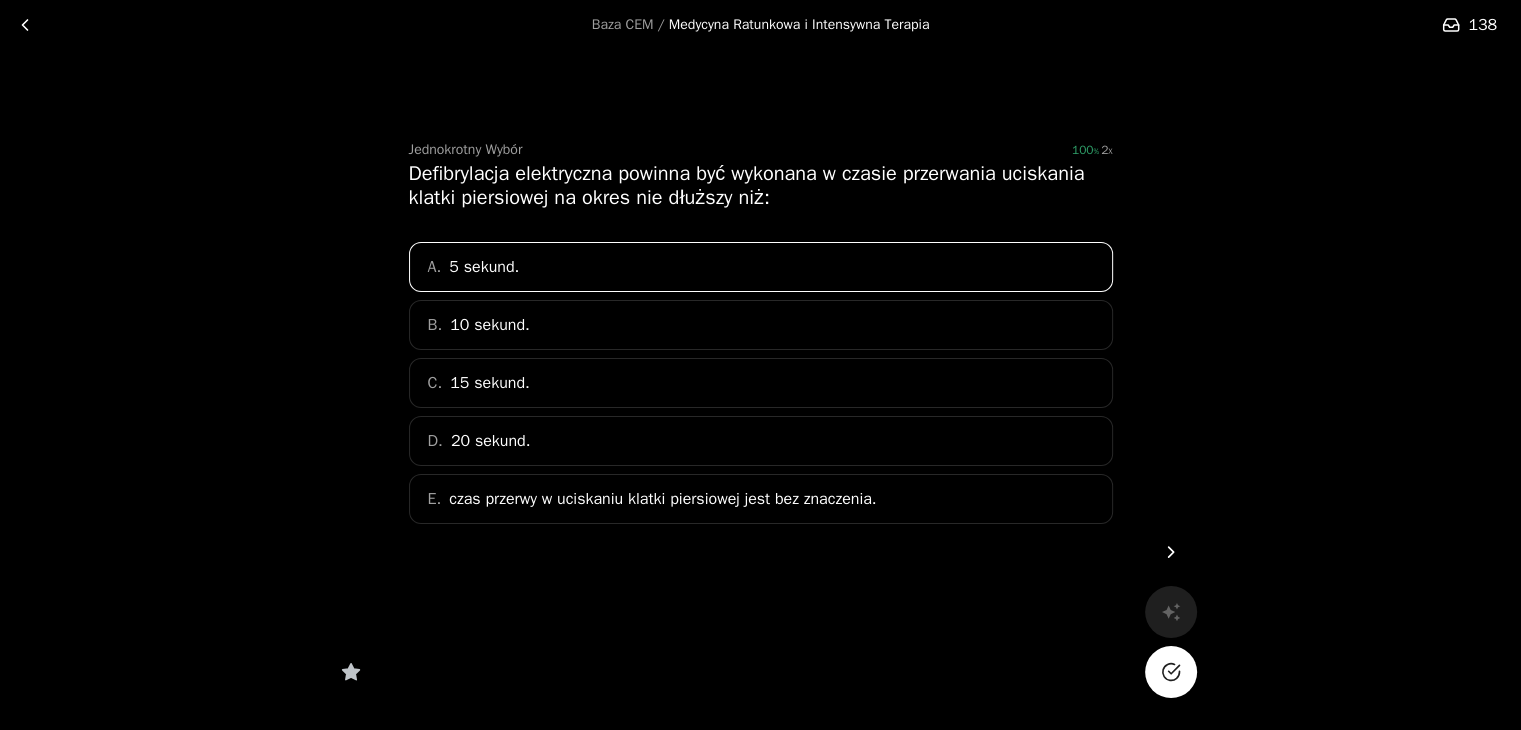 click at bounding box center (1171, 672) 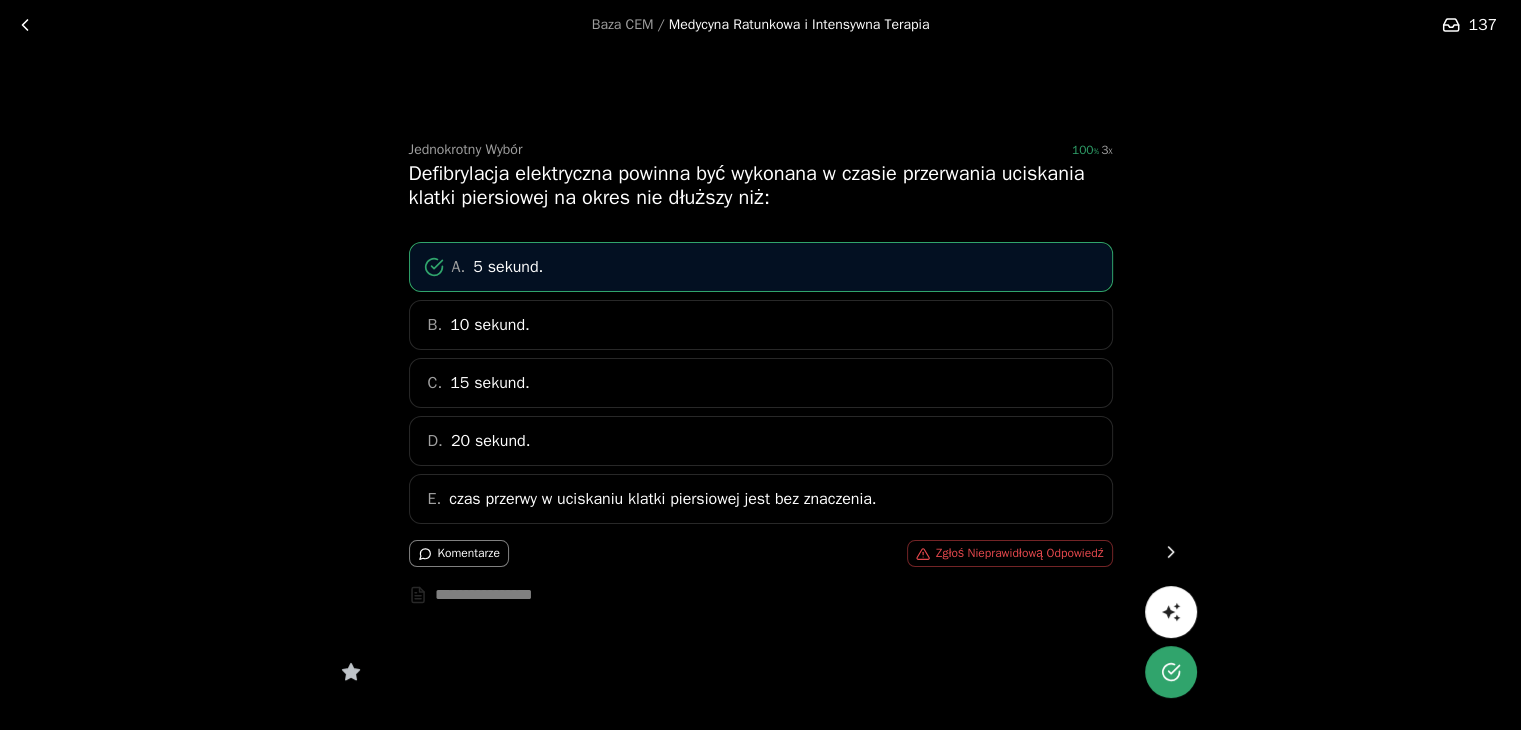 click 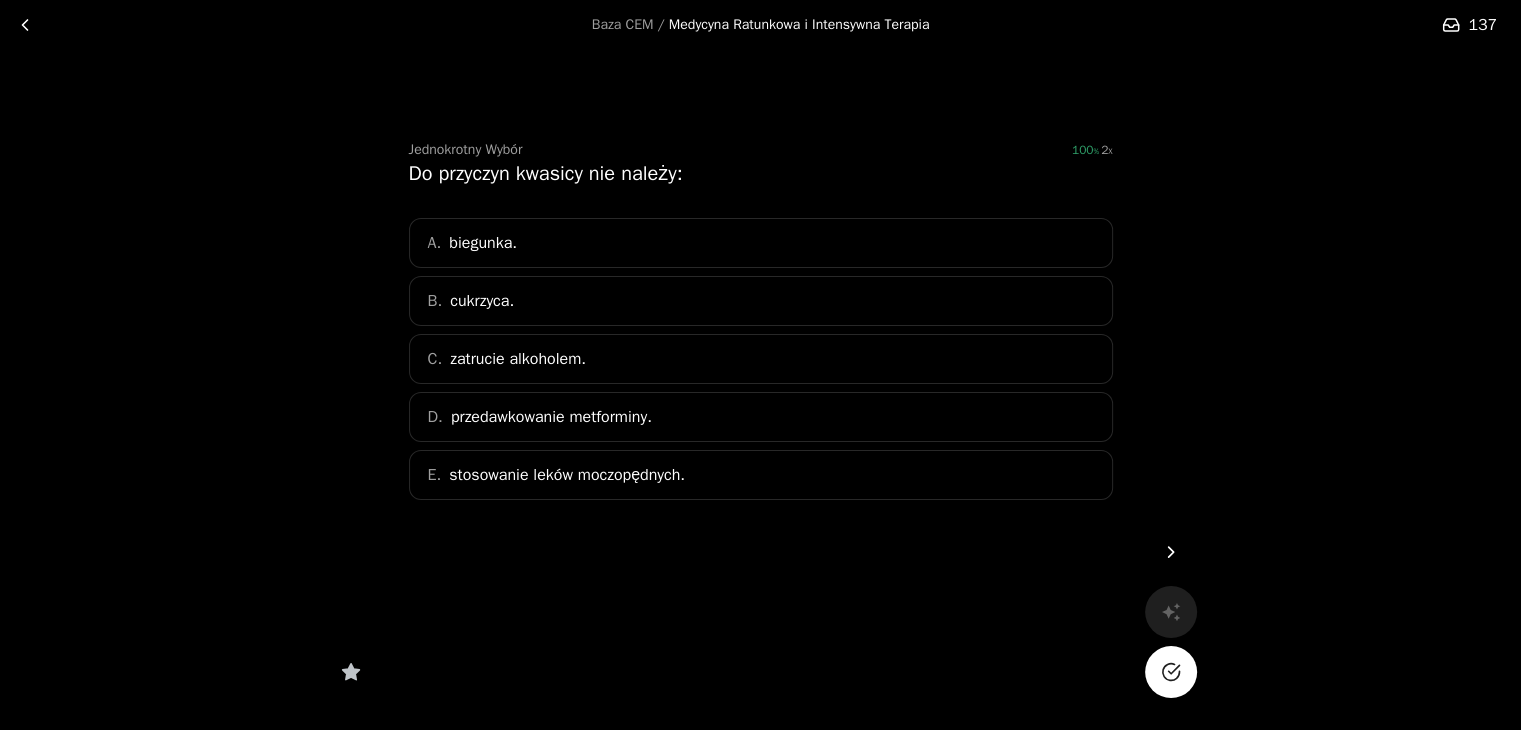 click on "E.   stosowanie leków moczopędnych." at bounding box center (761, 475) 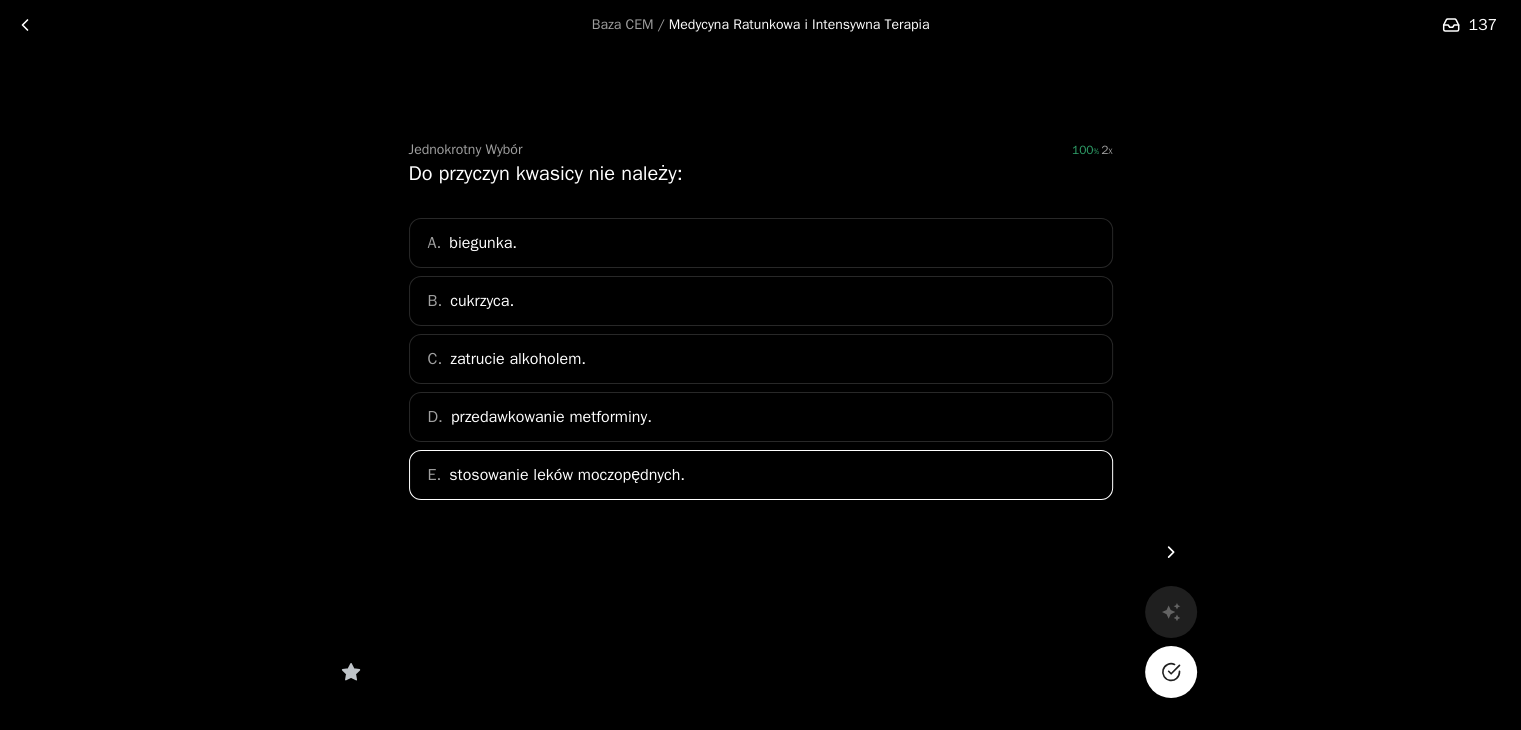 click 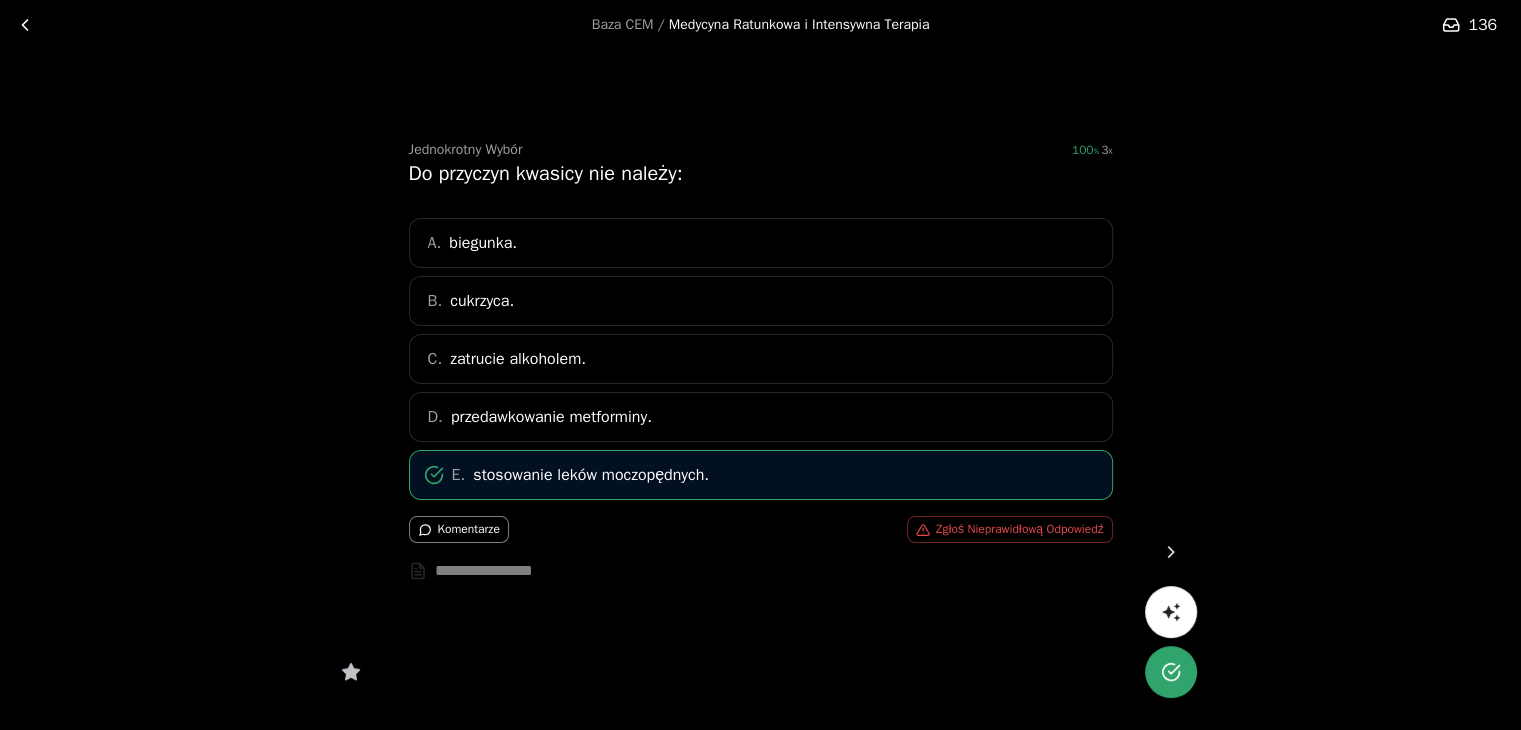 click 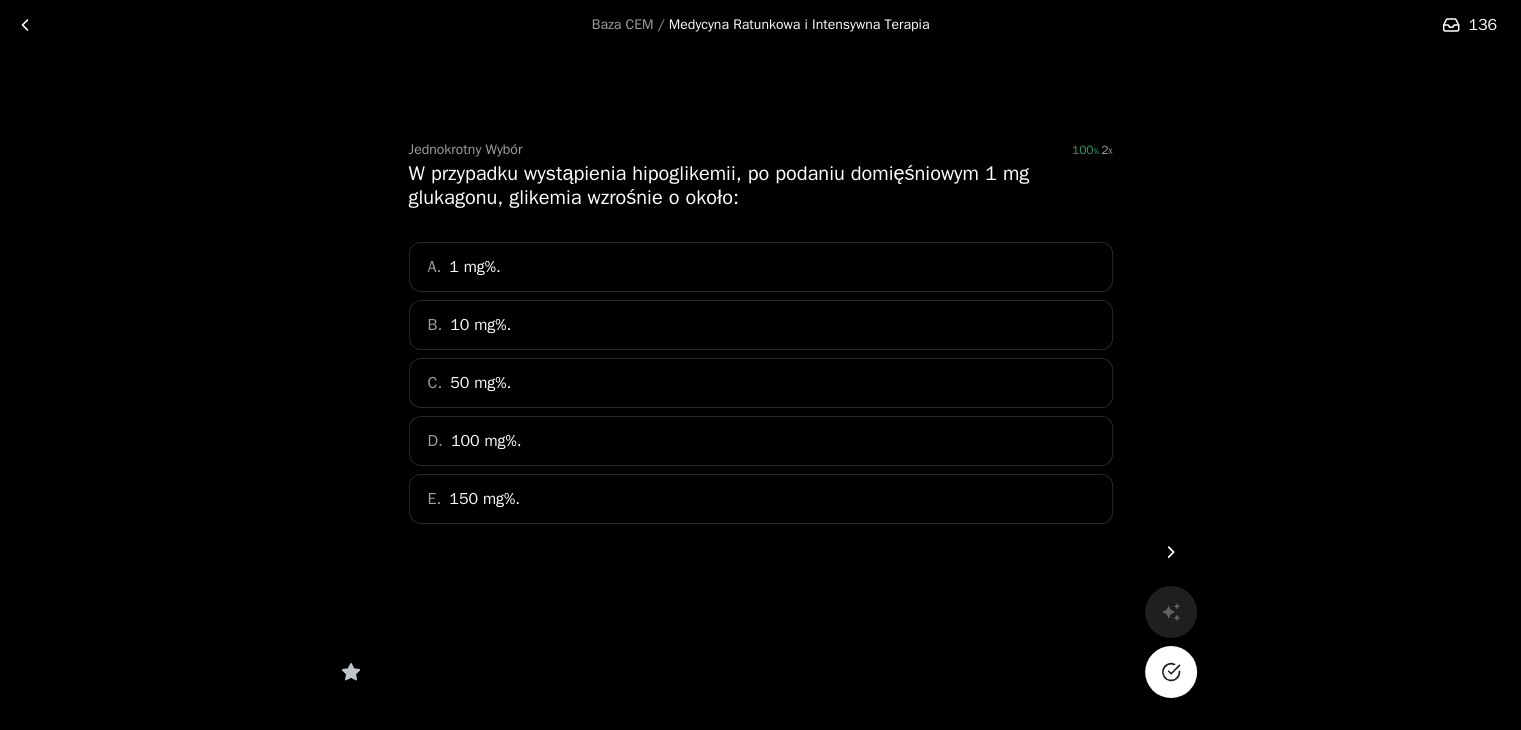 click on "C.   50 mg%." at bounding box center [761, 383] 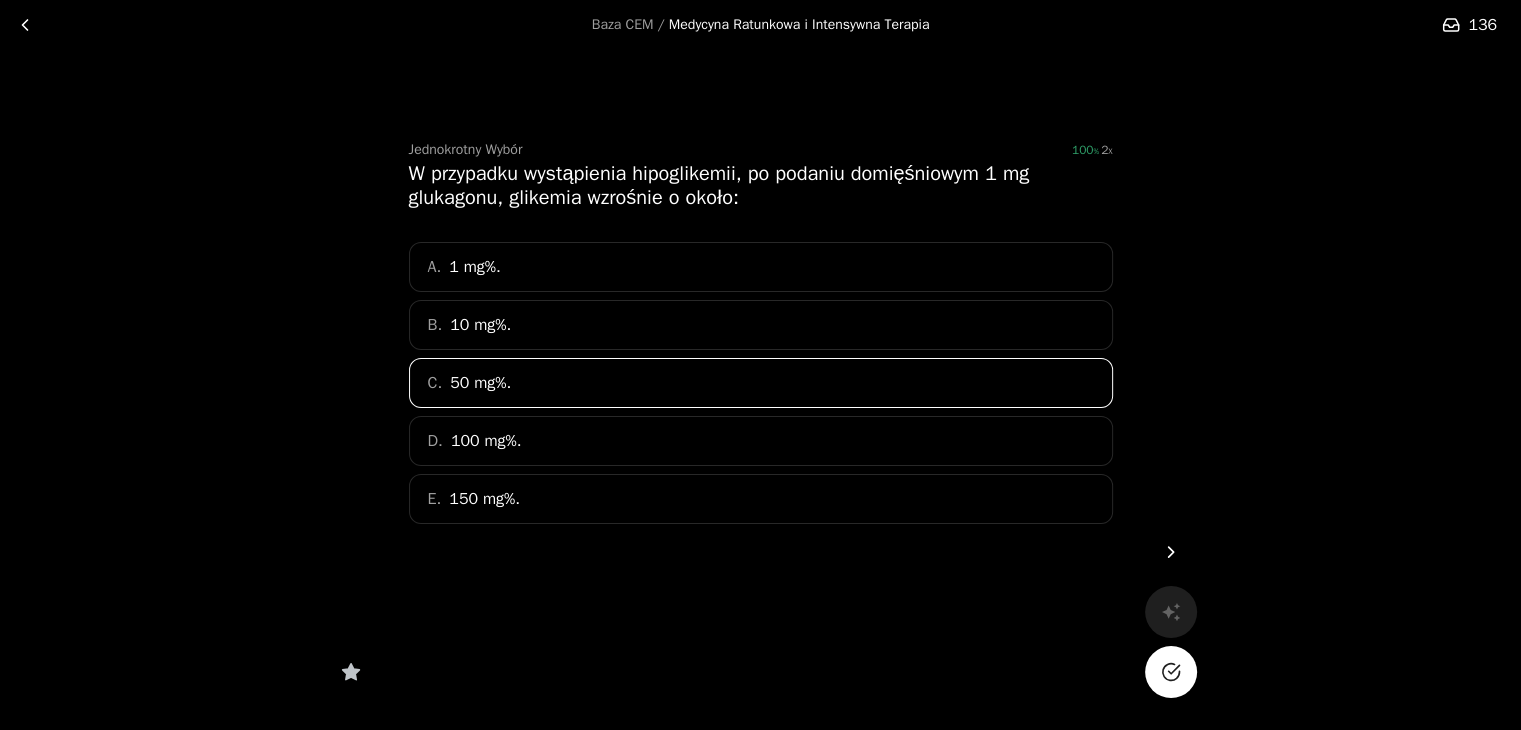 click at bounding box center (1171, 672) 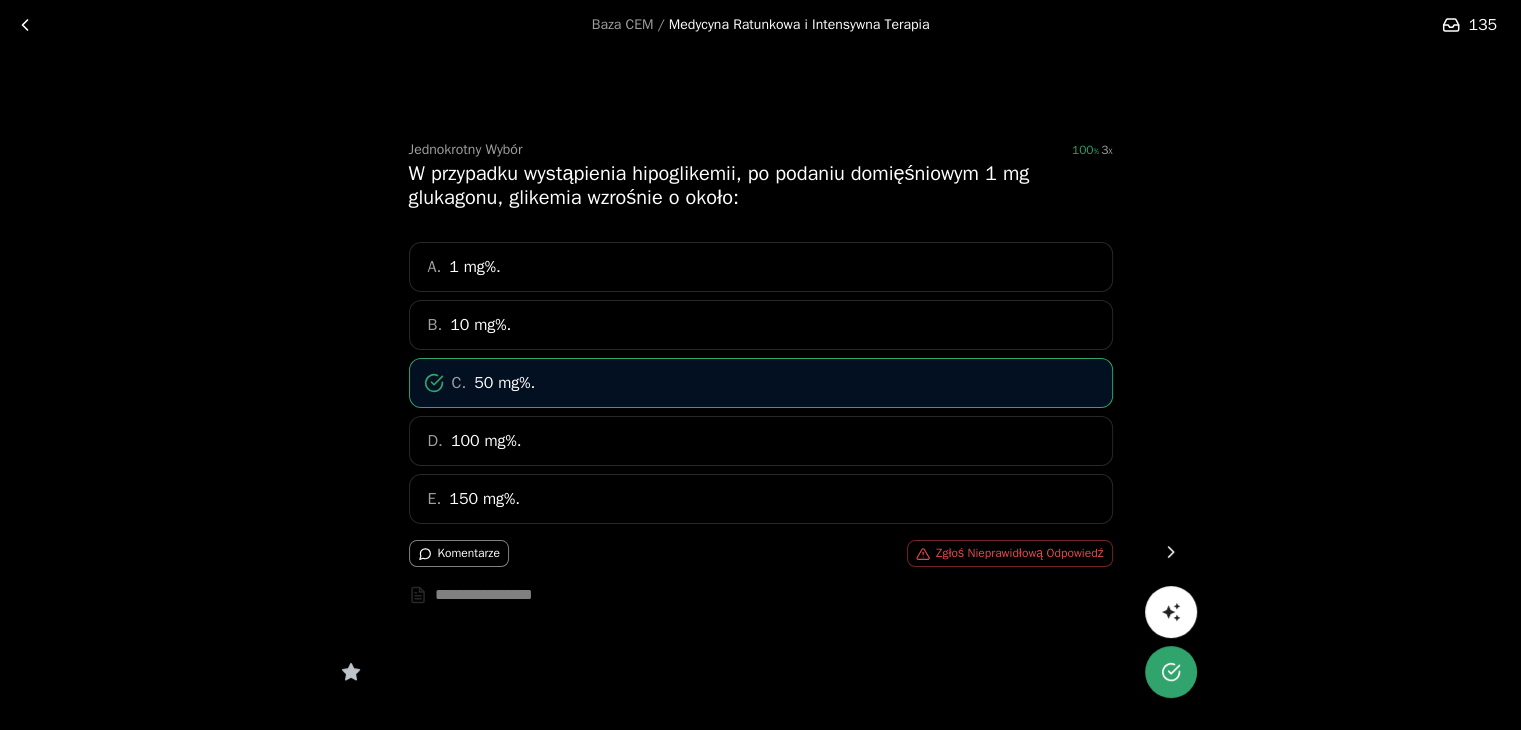 click 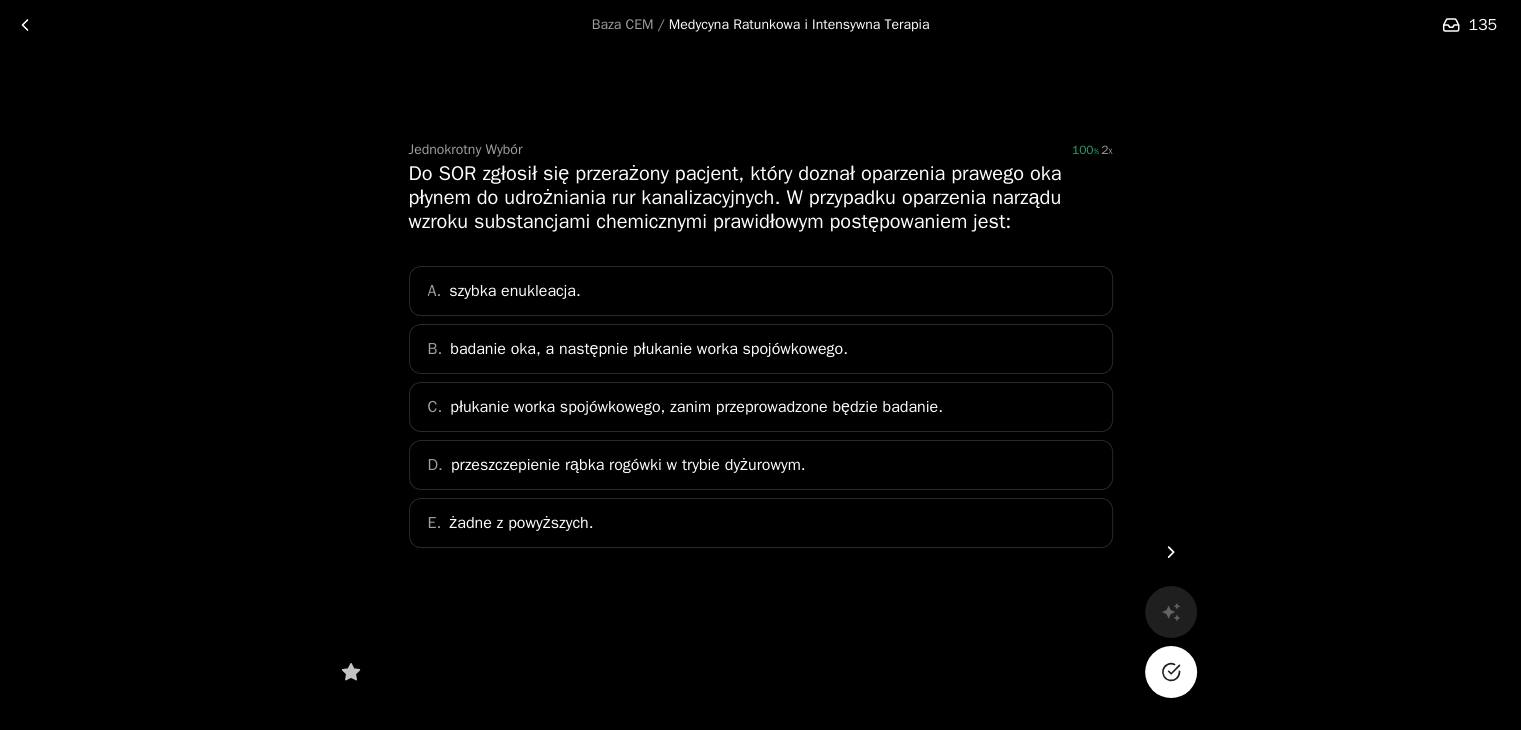 click on "płukanie worka spojówkowego, zanim przeprowadzone będzie badanie." at bounding box center [696, 407] 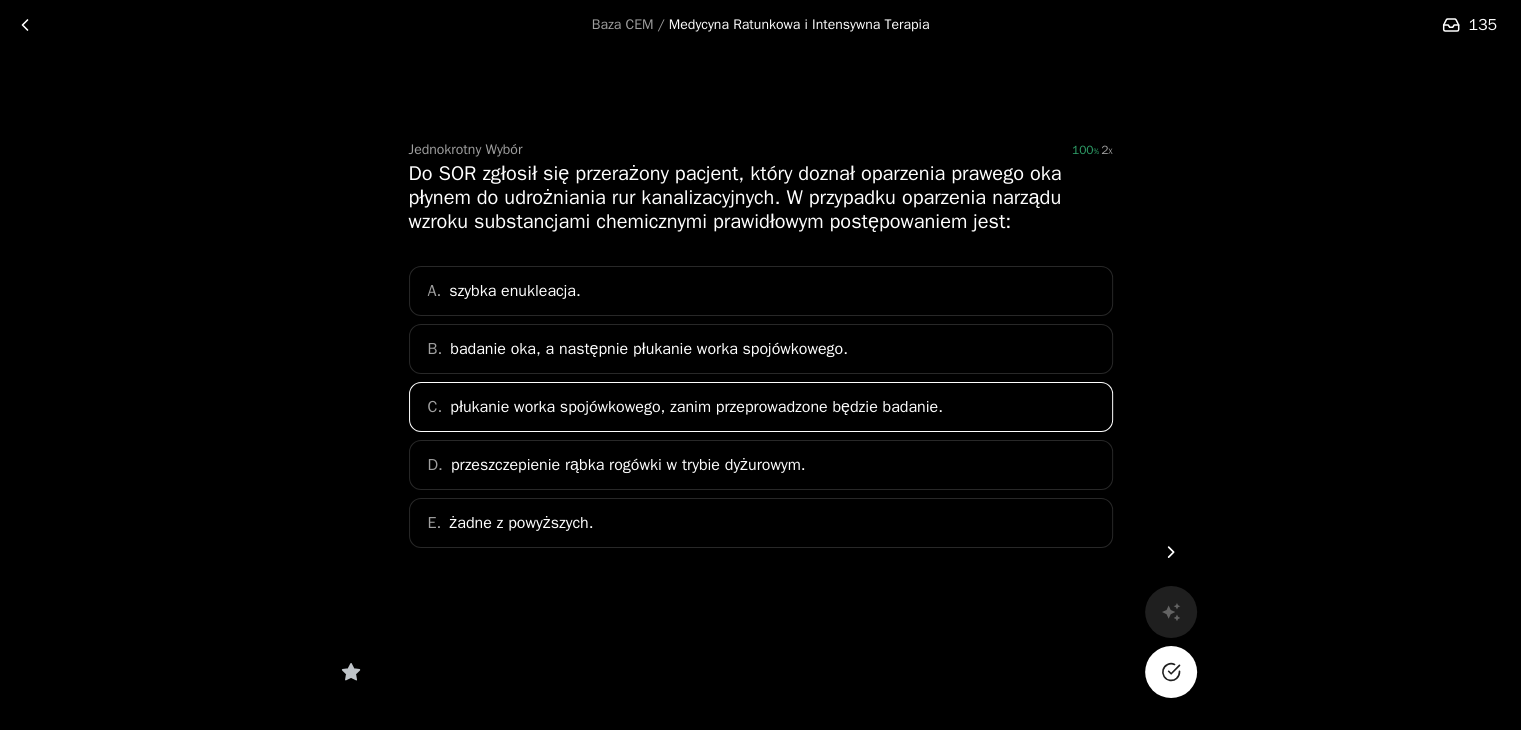click at bounding box center (1171, 672) 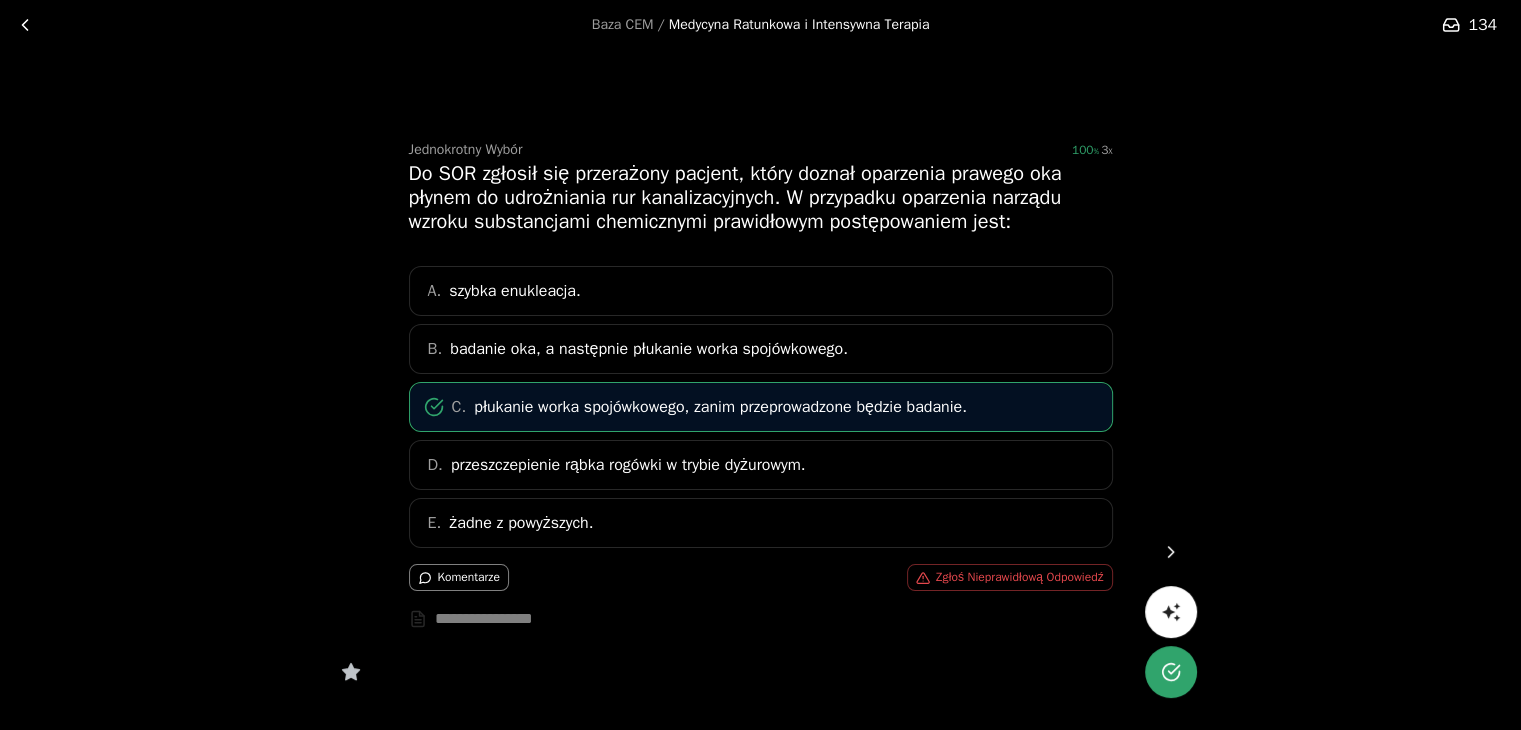 click 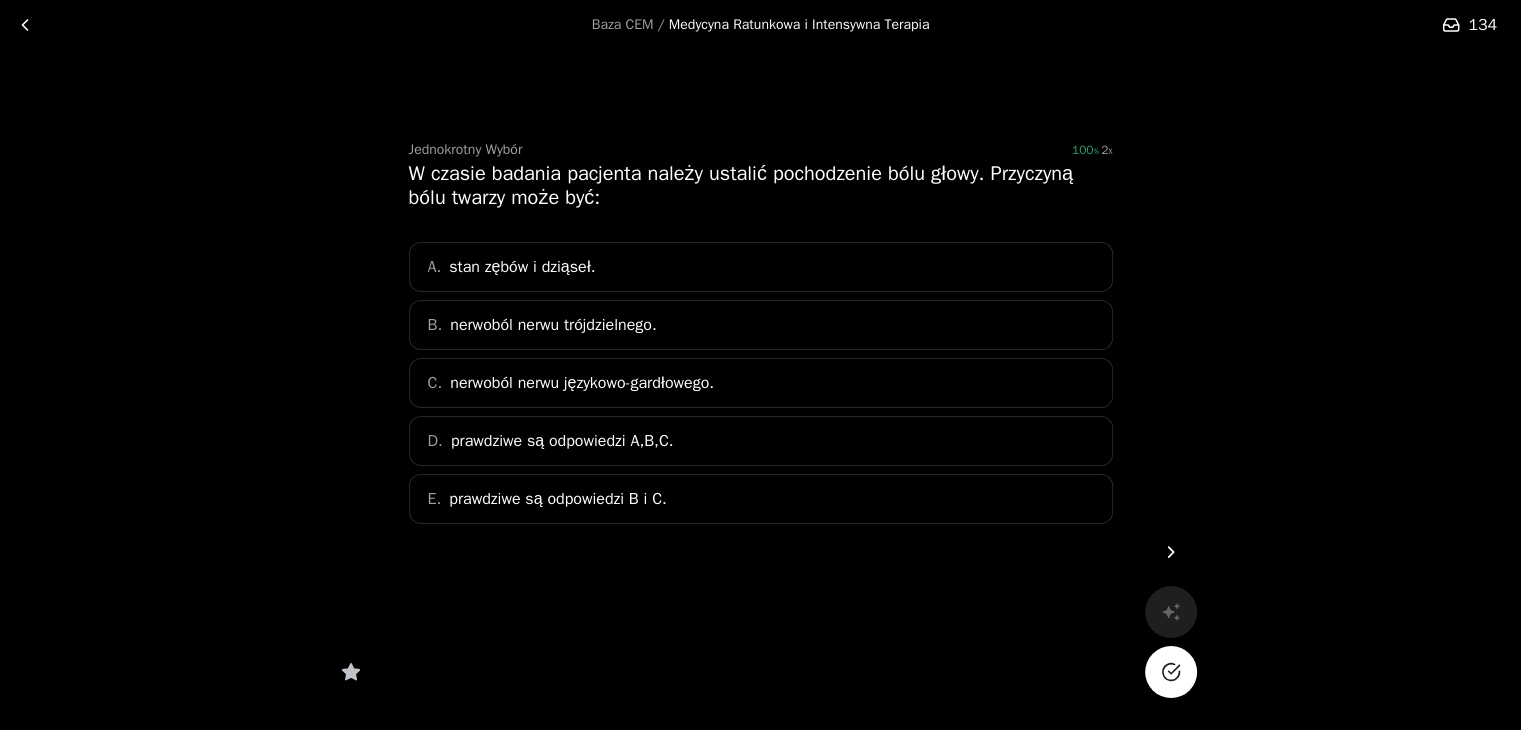 click on "prawdziwe są odpowiedzi A,B,C." at bounding box center (562, 441) 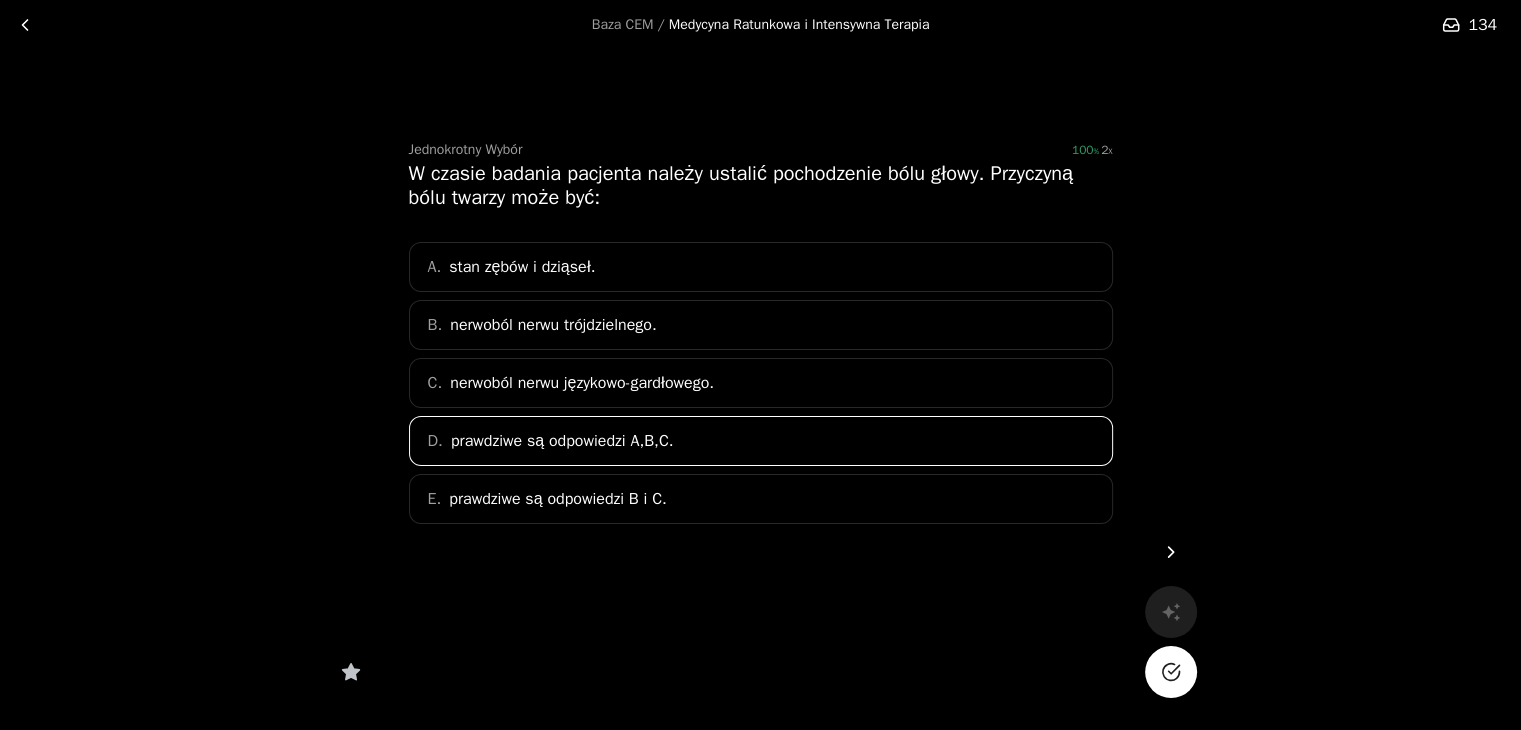 click 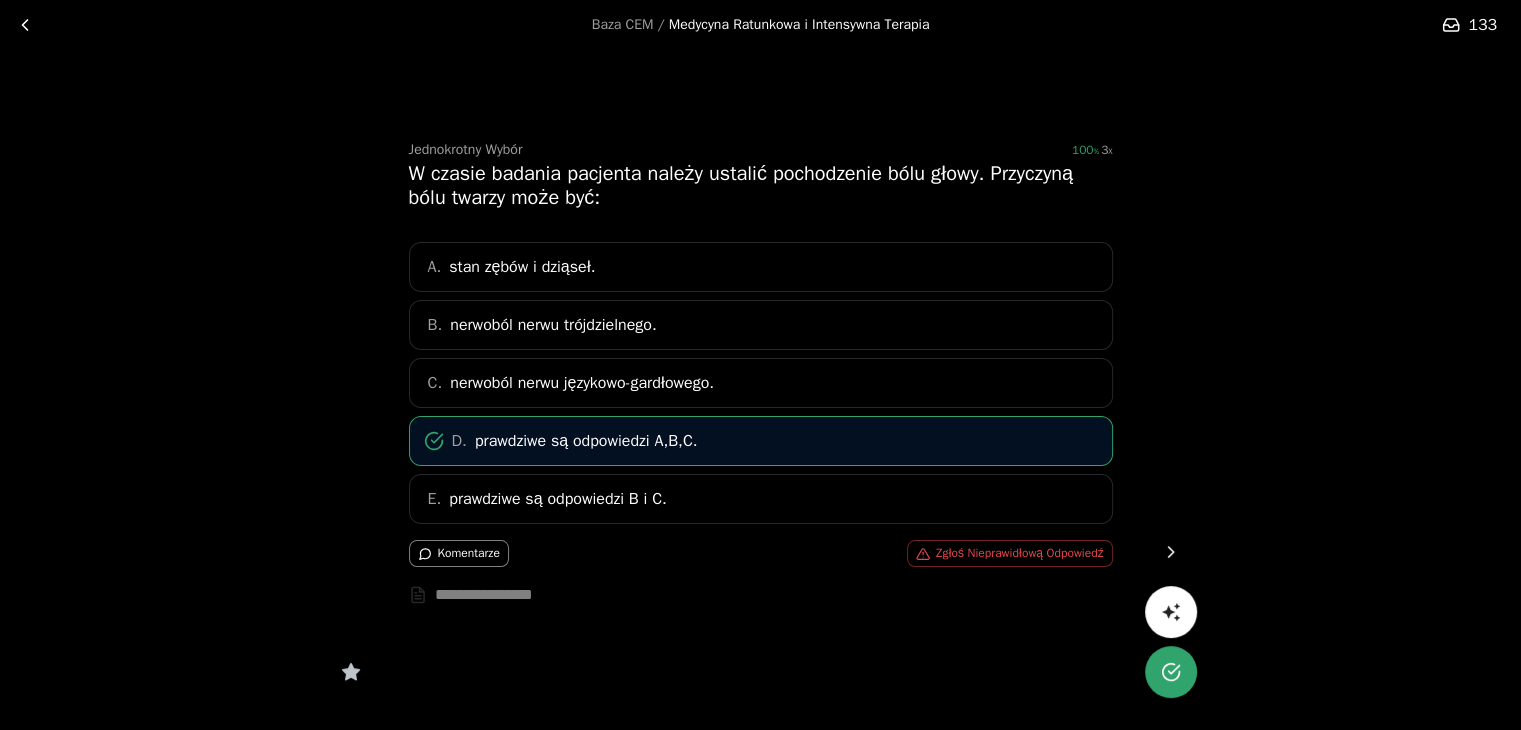 click at bounding box center [1171, 552] 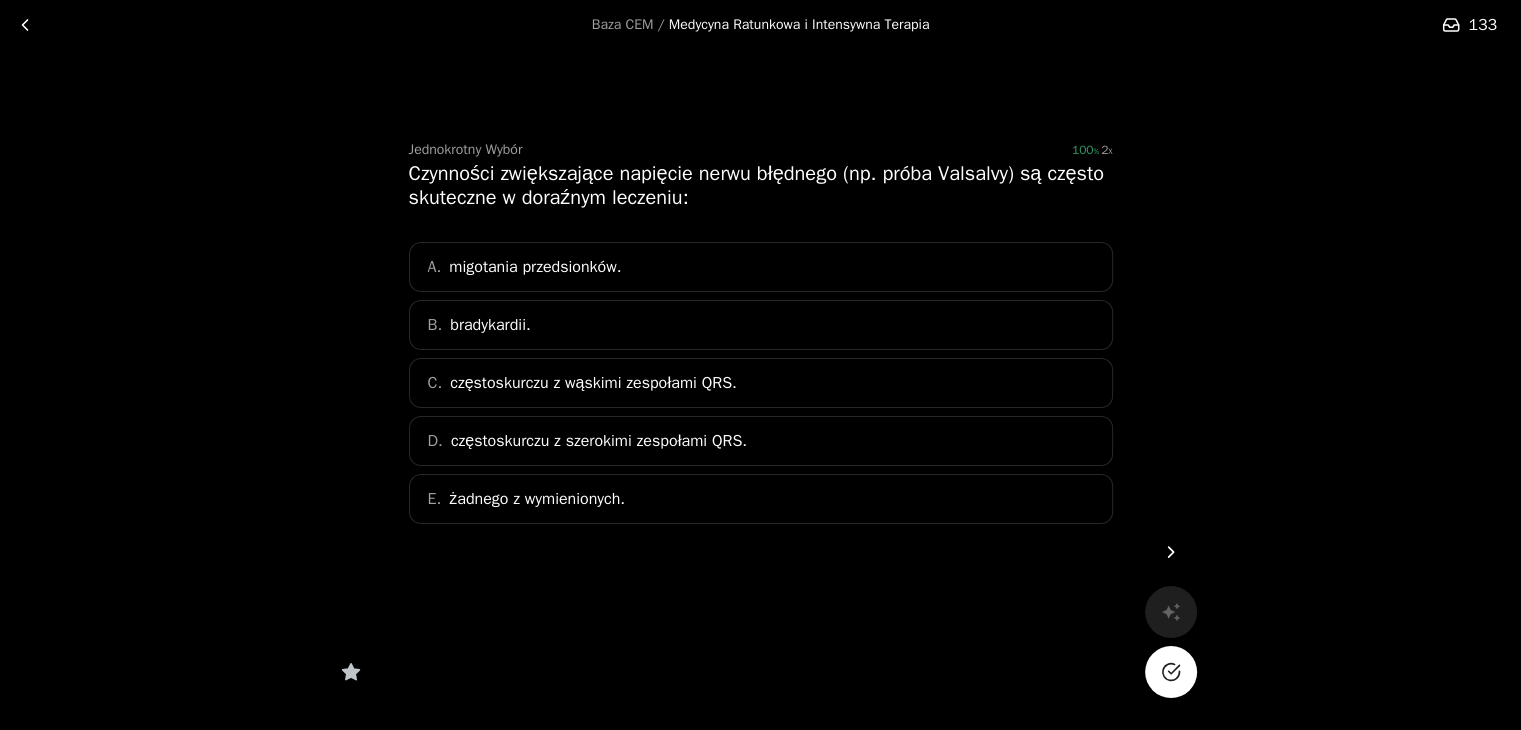 click on "C.   częstoskurczu z wąskimi zespołami QRS." at bounding box center (761, 383) 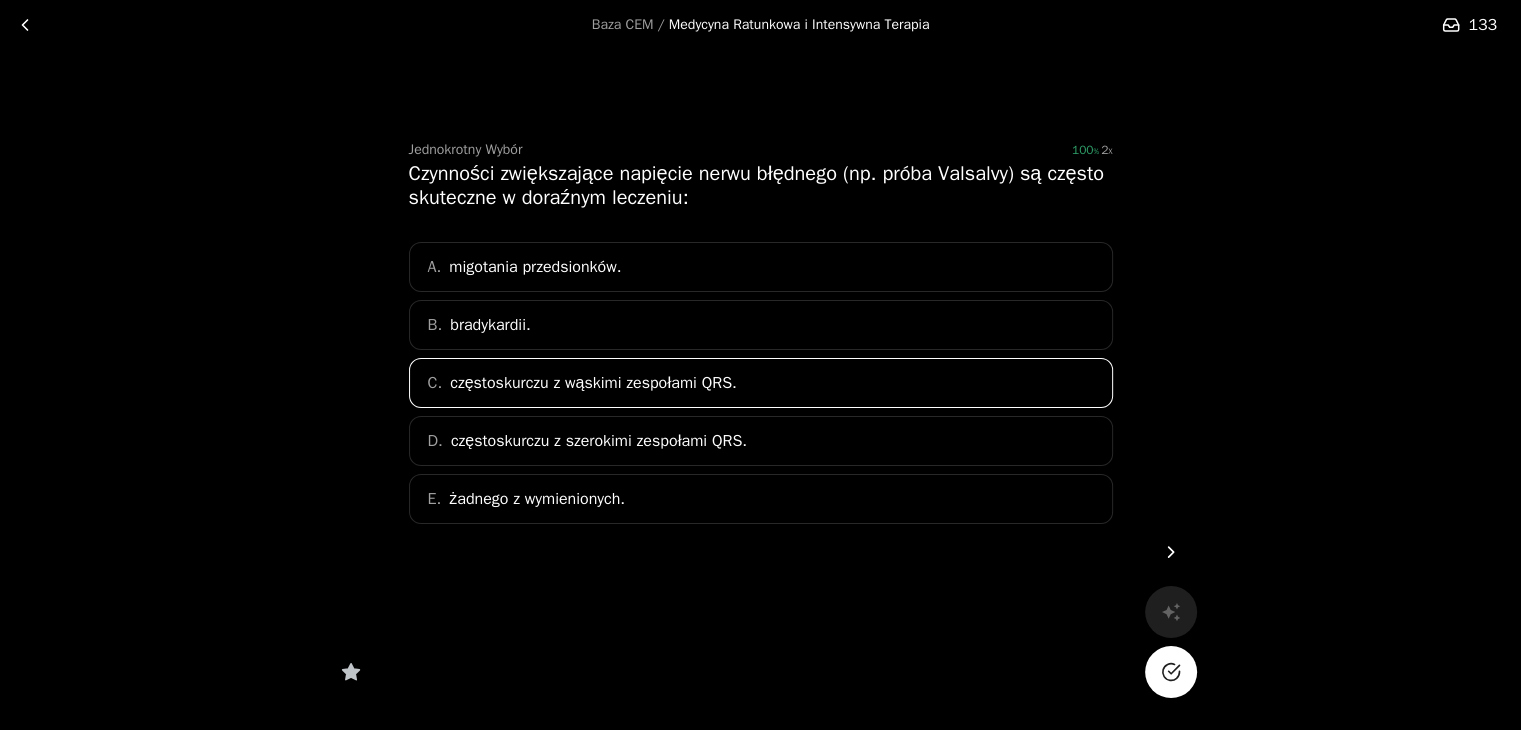 click at bounding box center [1171, 672] 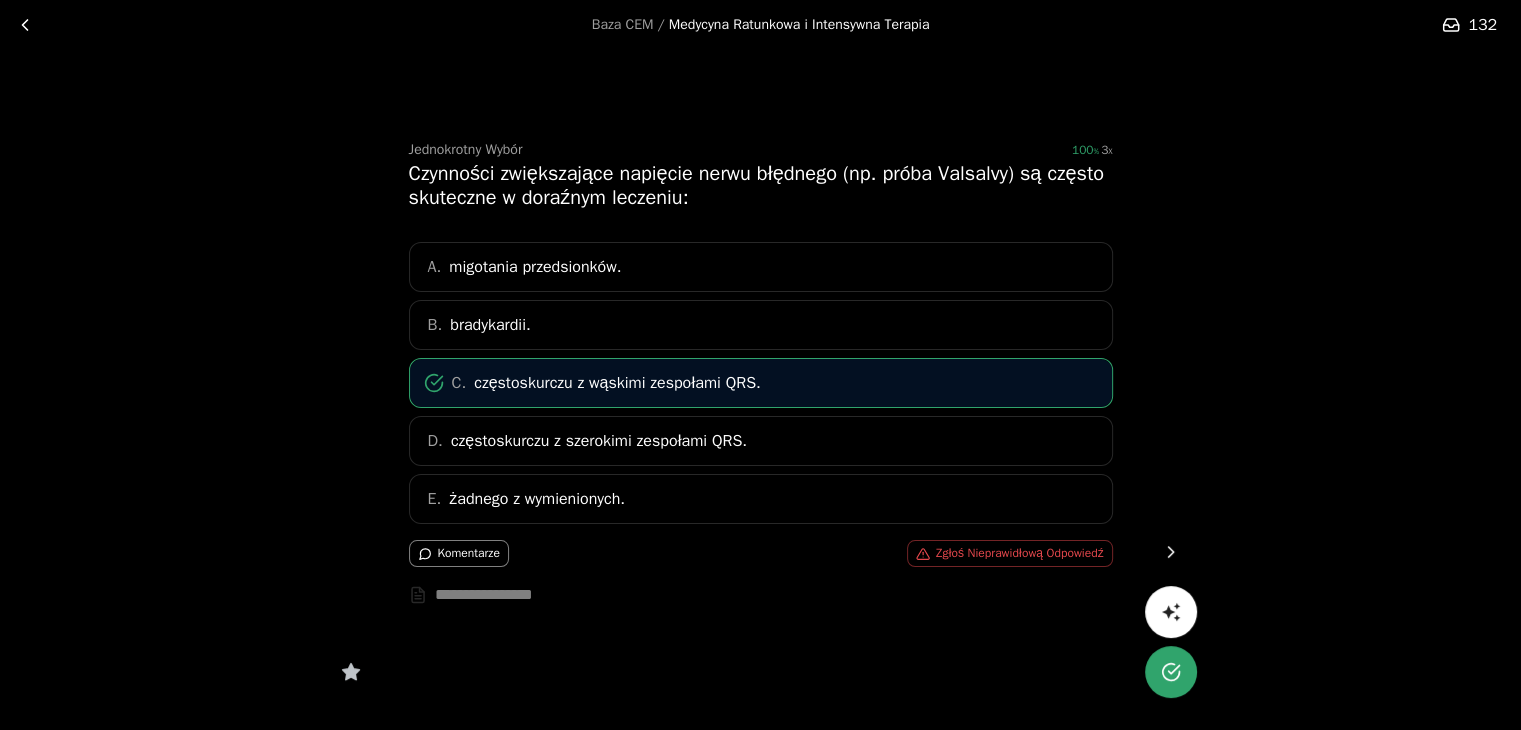 click at bounding box center [1171, 552] 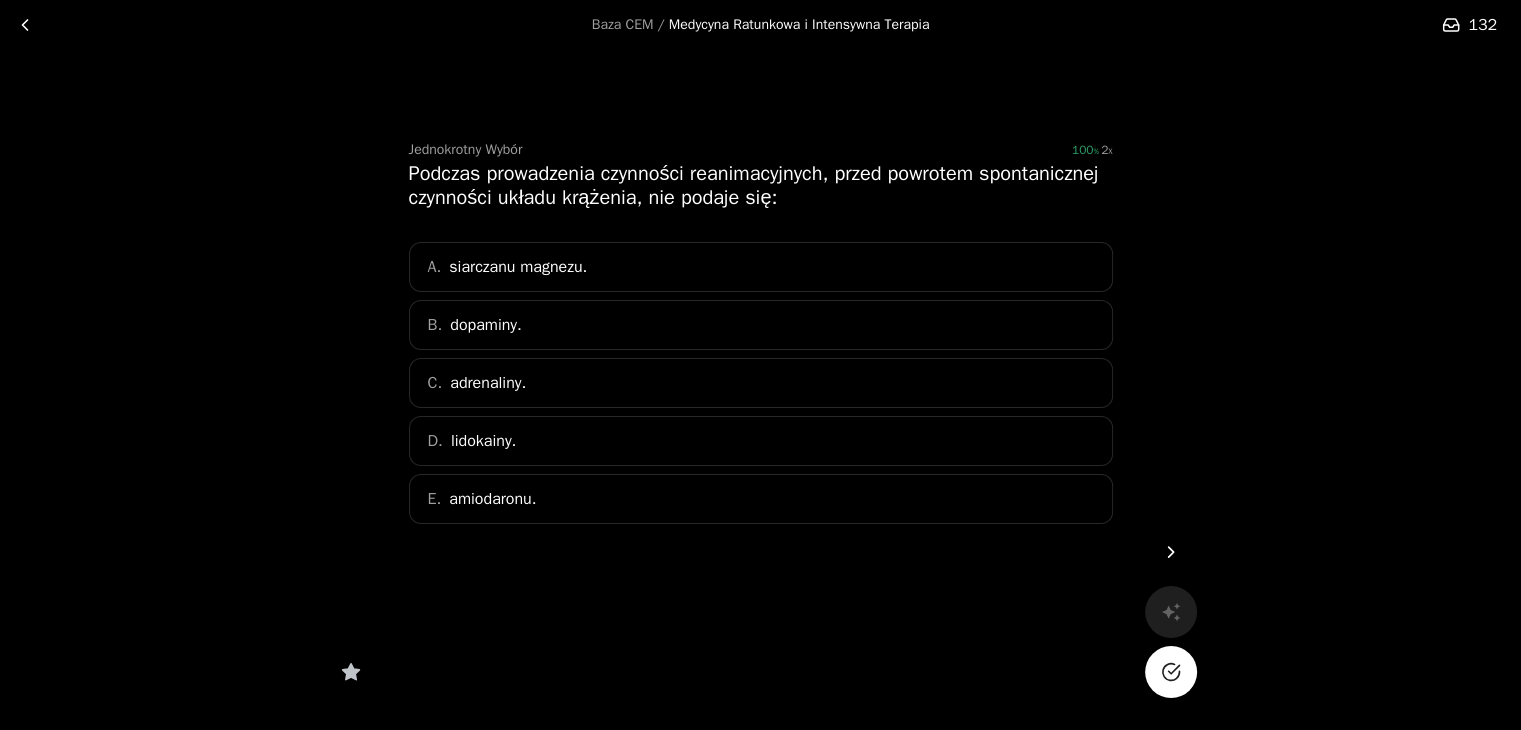 click on "B.   dopaminy." at bounding box center [761, 325] 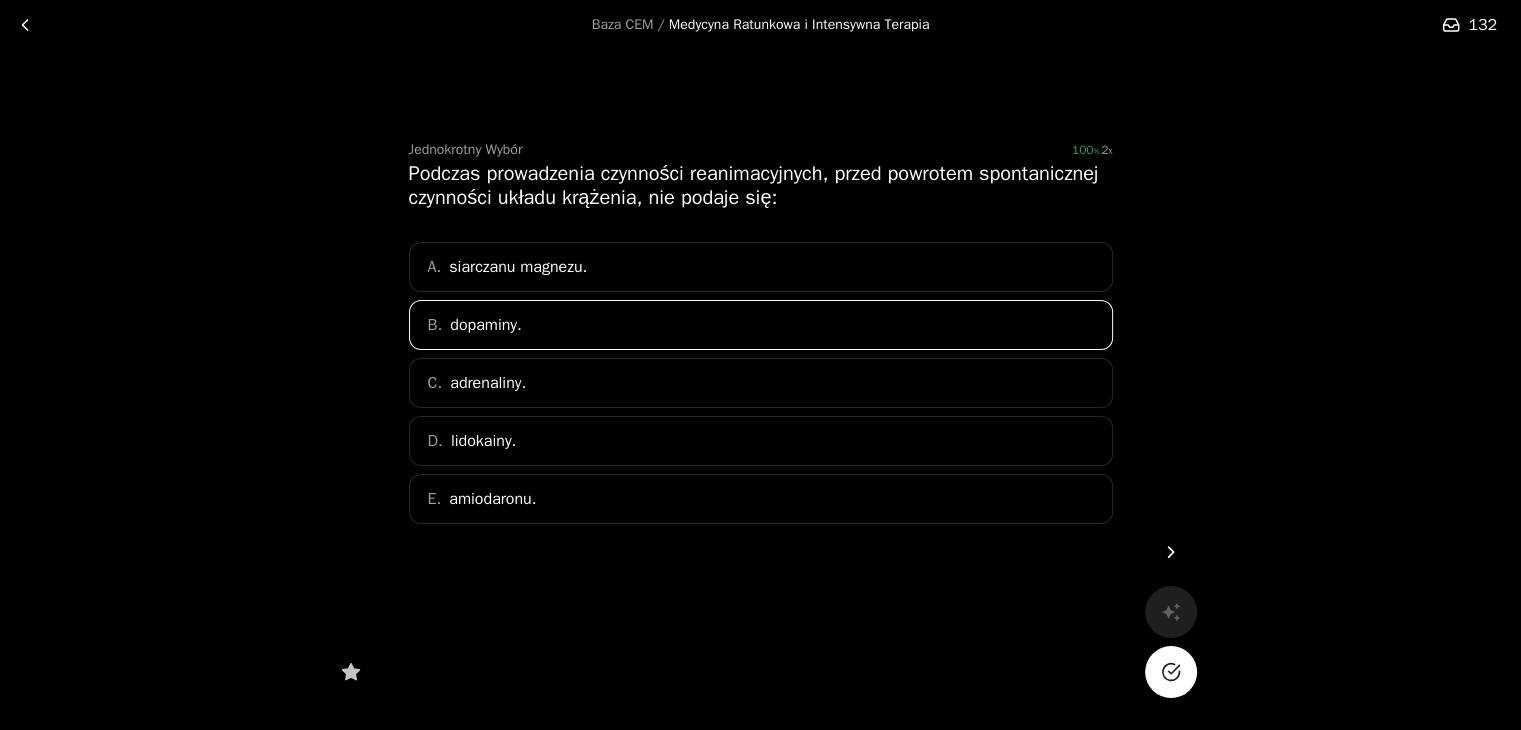 click at bounding box center [1171, 672] 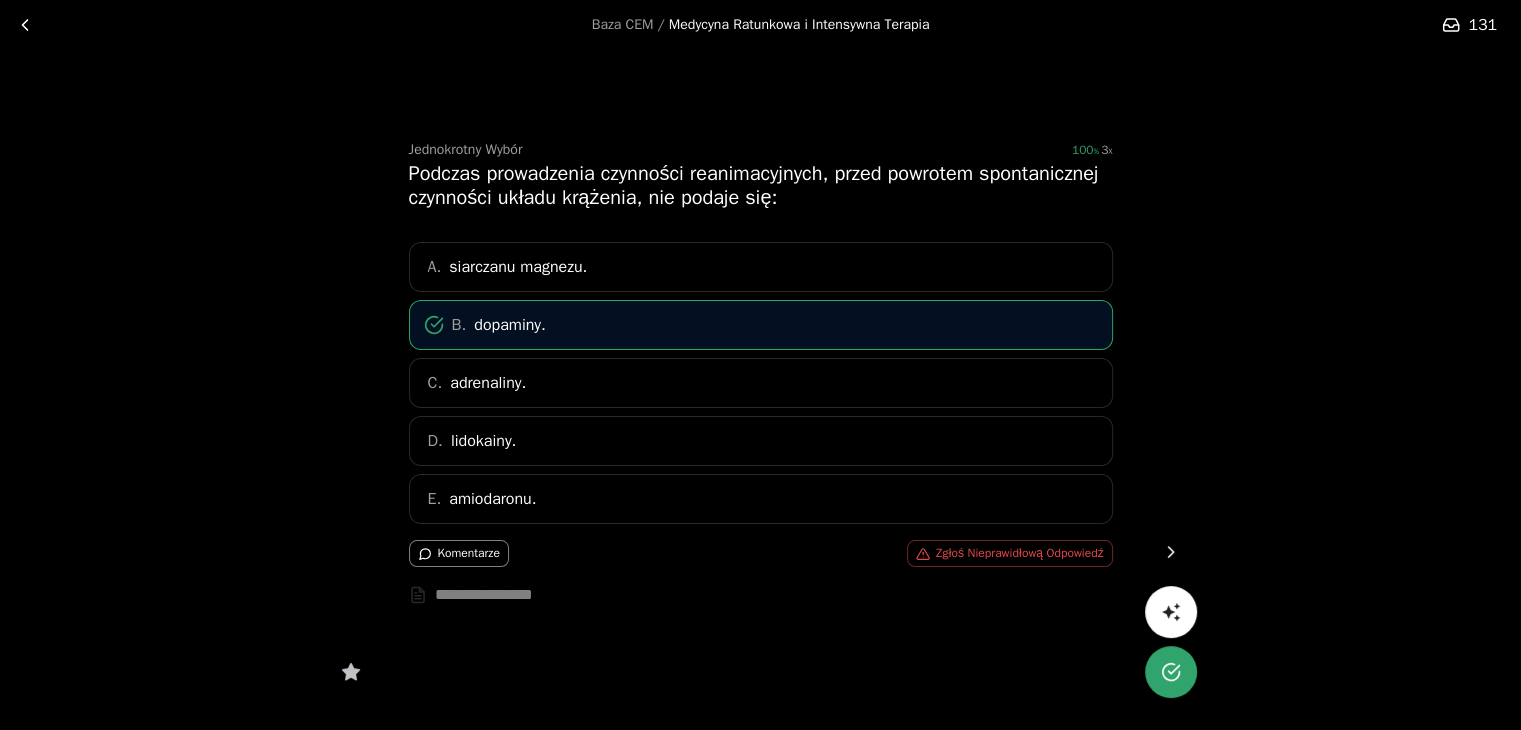 click 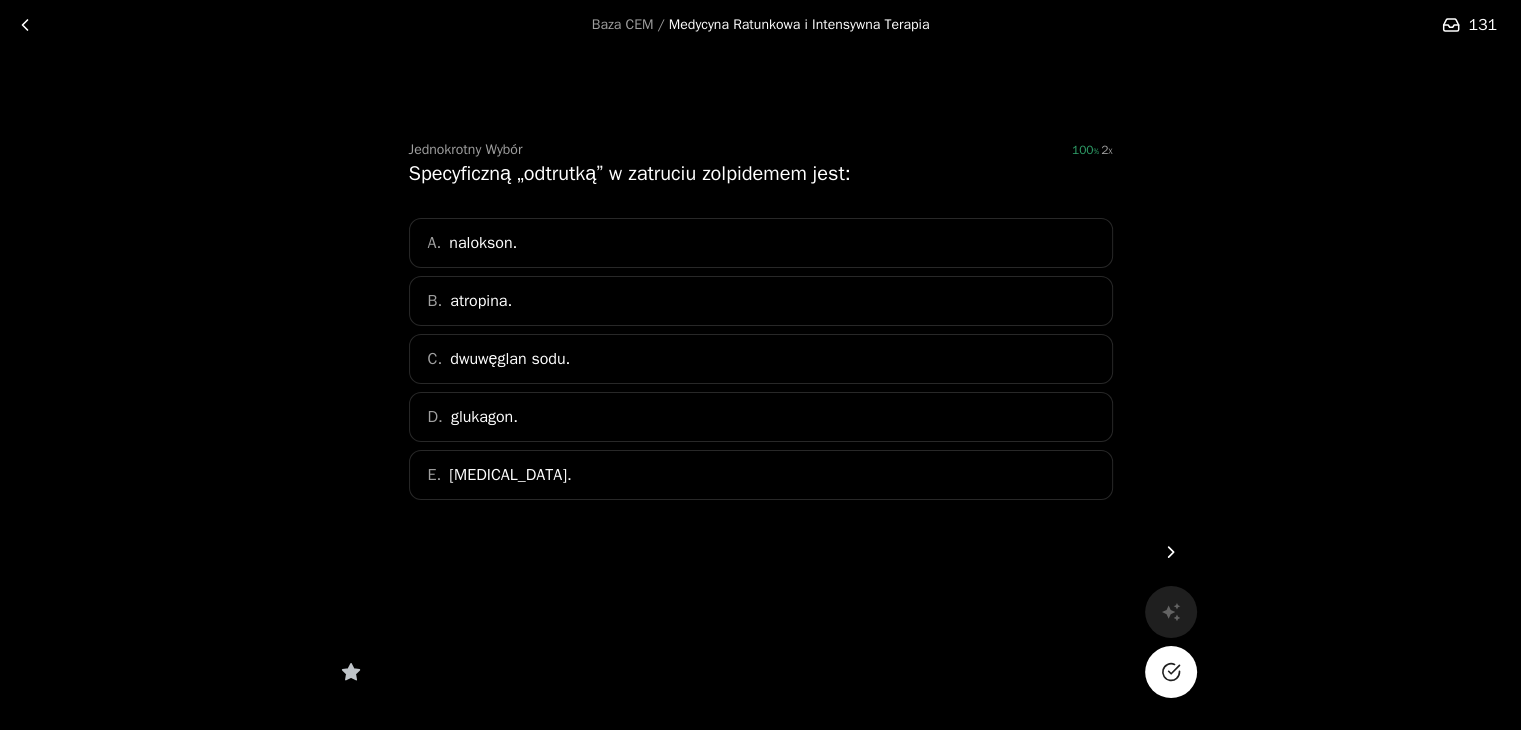 click on "E.   [MEDICAL_DATA]." at bounding box center (761, 475) 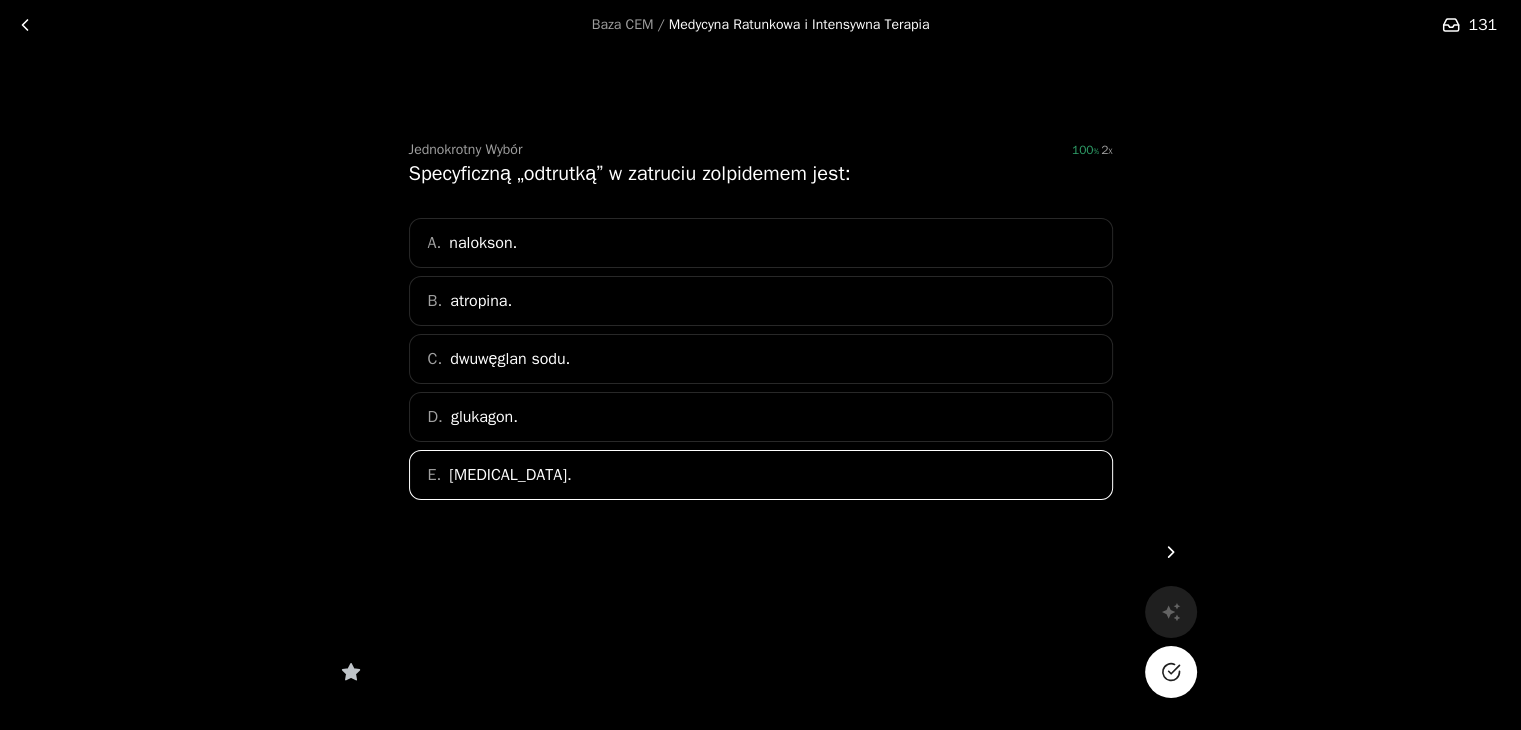 click on "Baza CEM  /  Medycyna Ratunkowa i Intensywna Terapia 131 Jednokrotny Wybór 100 2 Specyficzną „odtrutką” w zatruciu zolpidemem jest: A.   nalokson. B.   atropina. C.   dwuwęglan sodu. D.   glukagon. E.   [MEDICAL_DATA]." at bounding box center (760, 365) 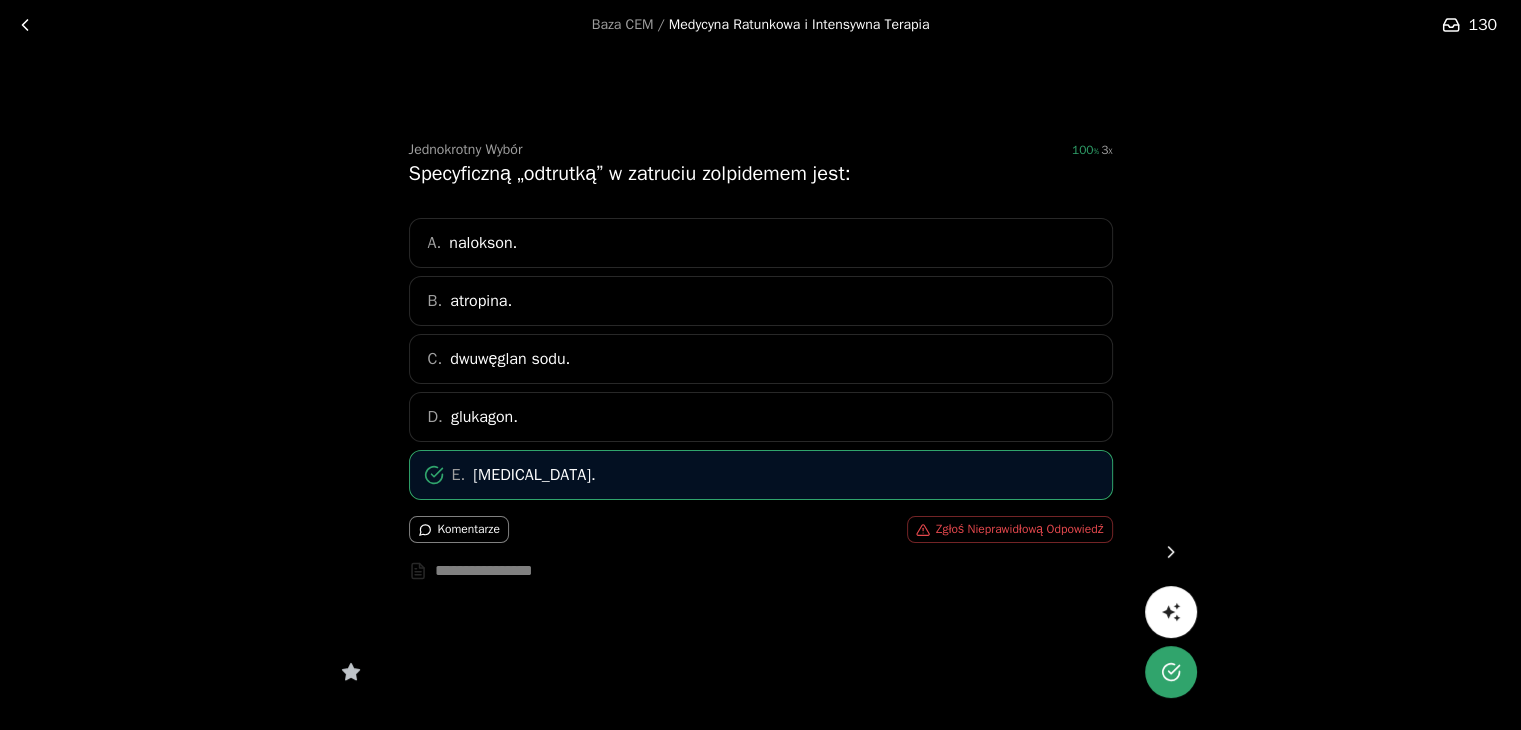click 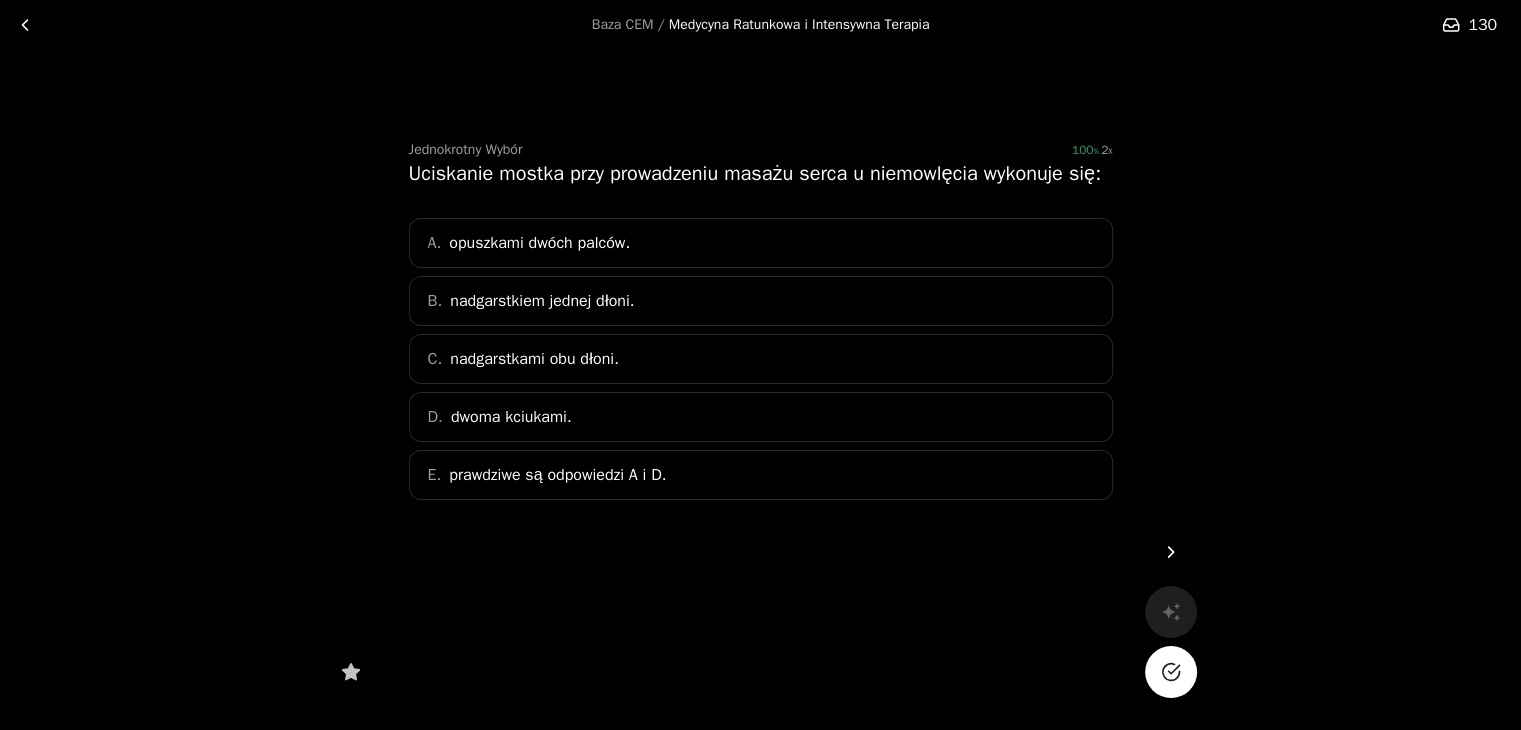 click on "E.   prawdziwe są odpowiedzi A i D." at bounding box center (761, 475) 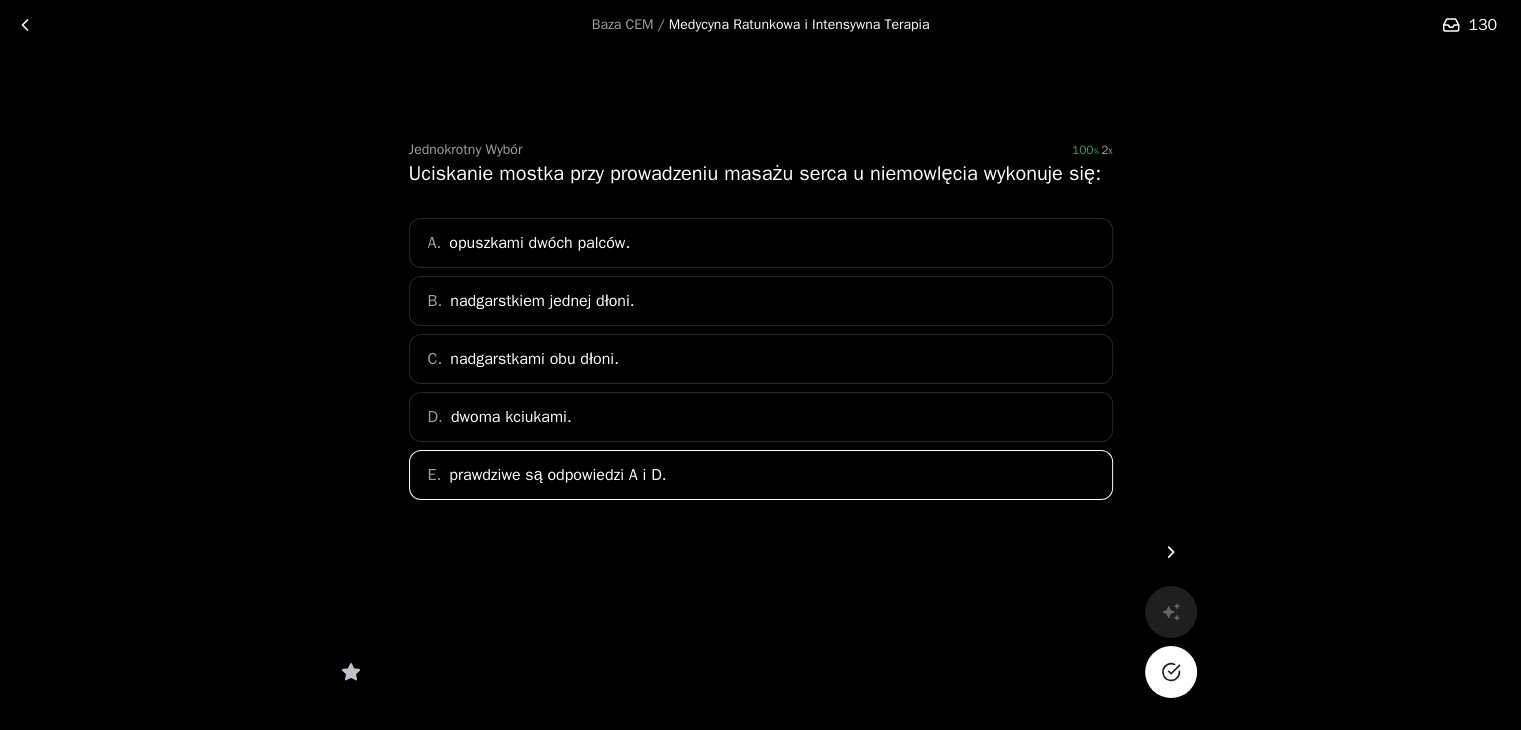 click 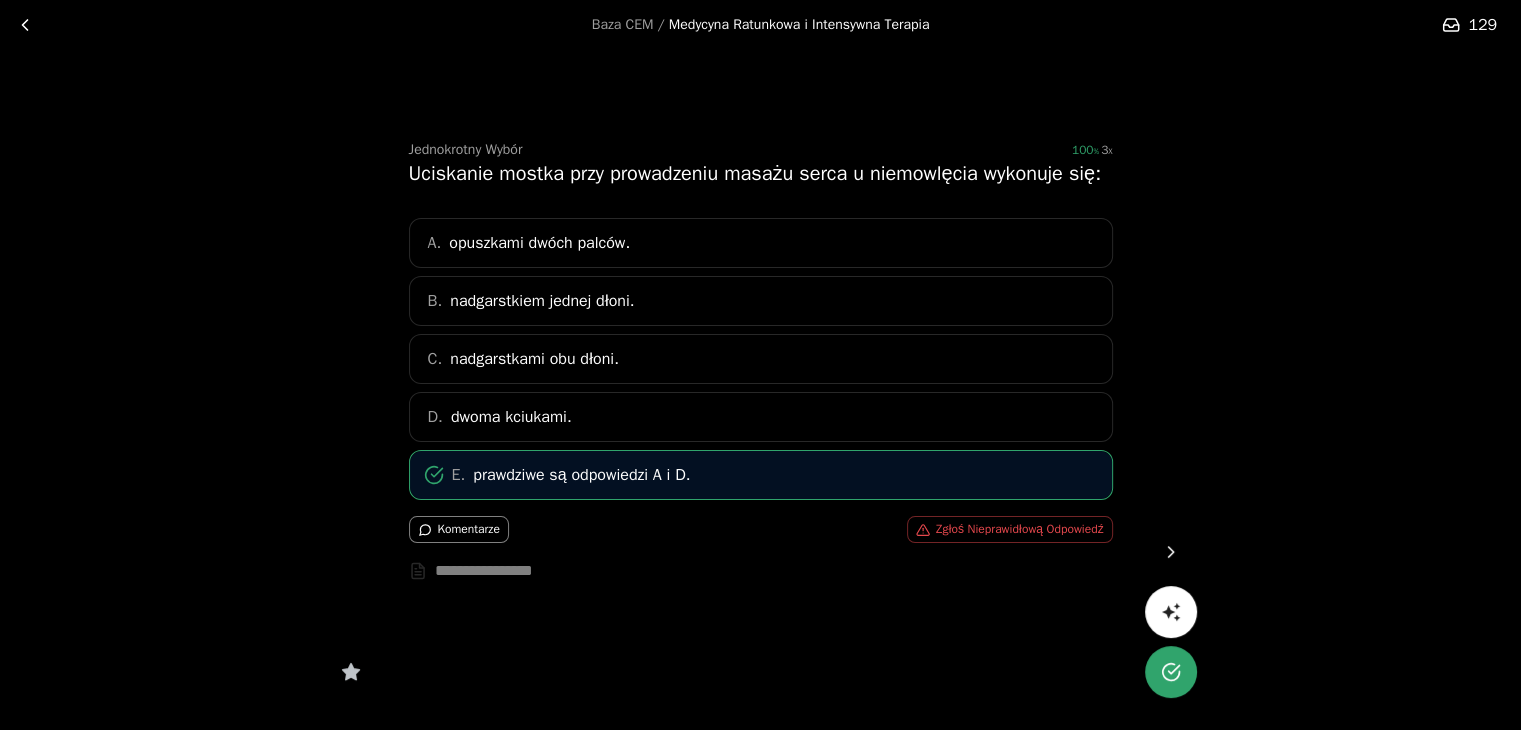 click 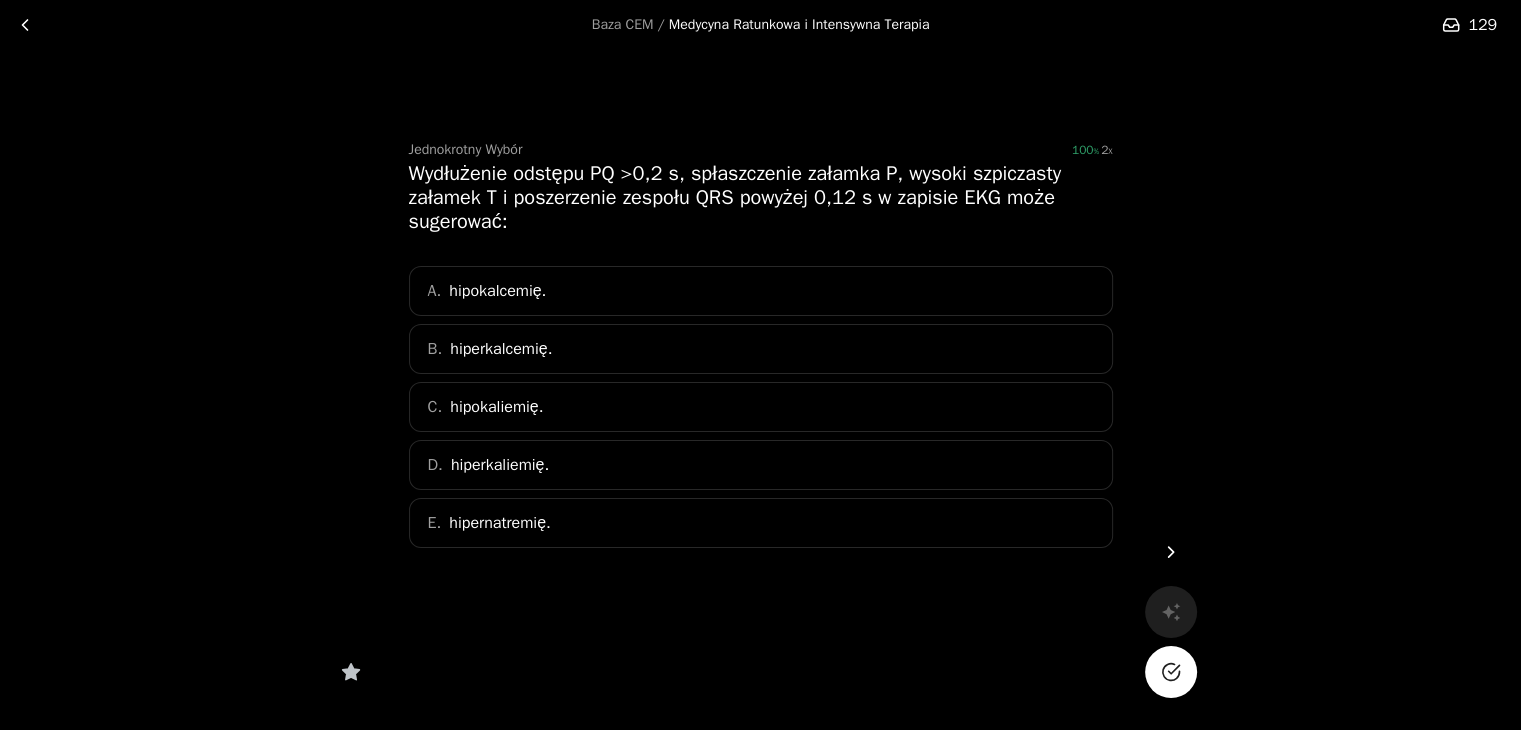 click on "D.   hiperkaliemię." at bounding box center [761, 465] 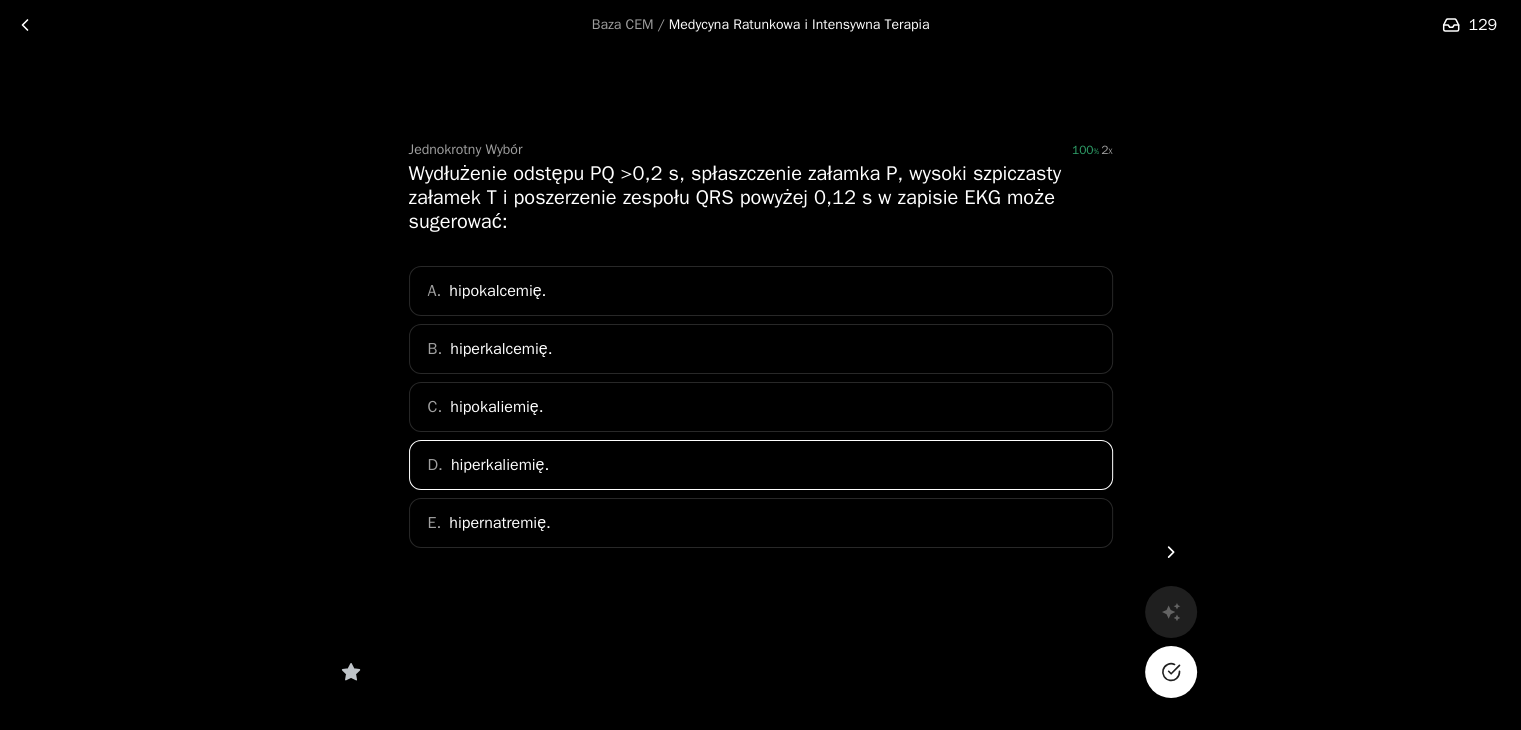 click at bounding box center [1171, 672] 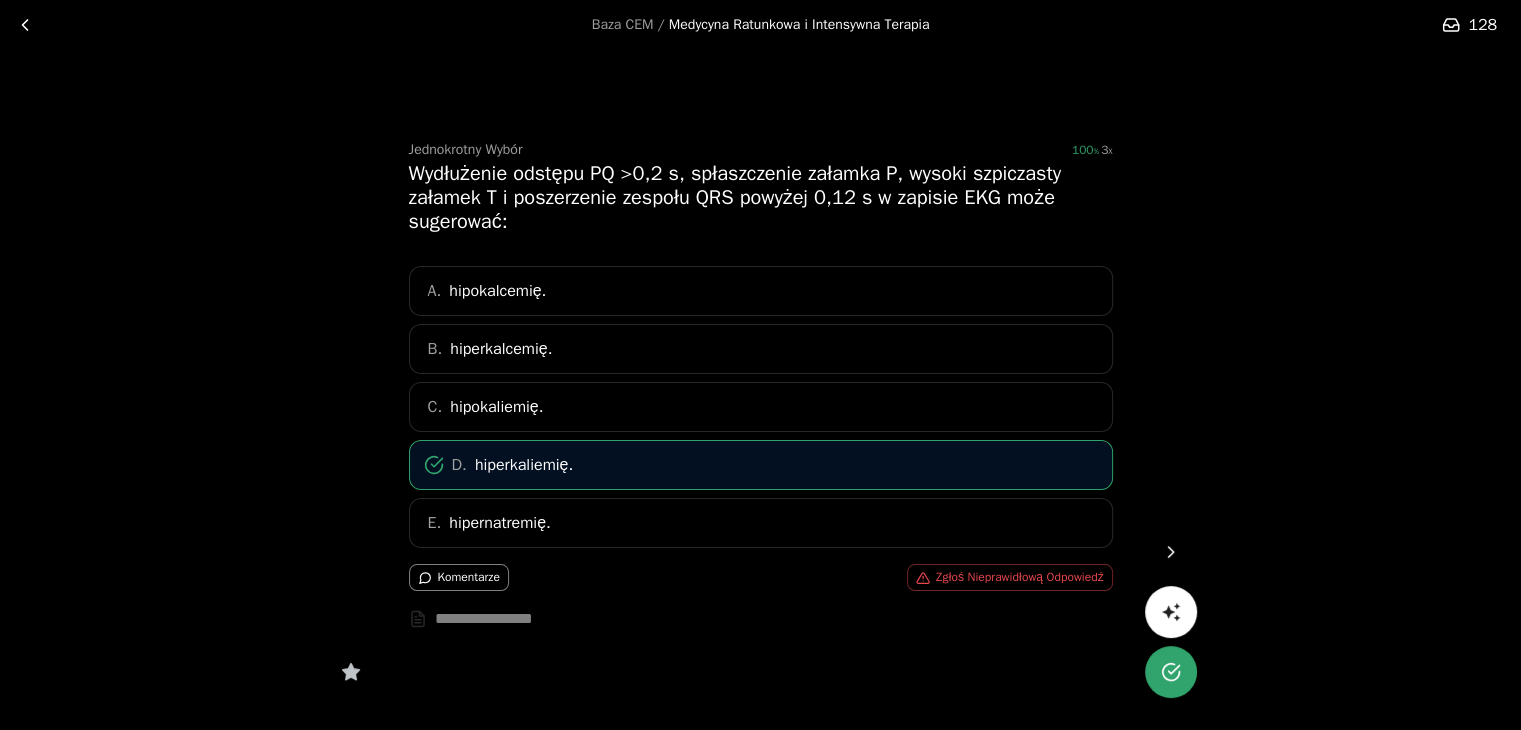 click 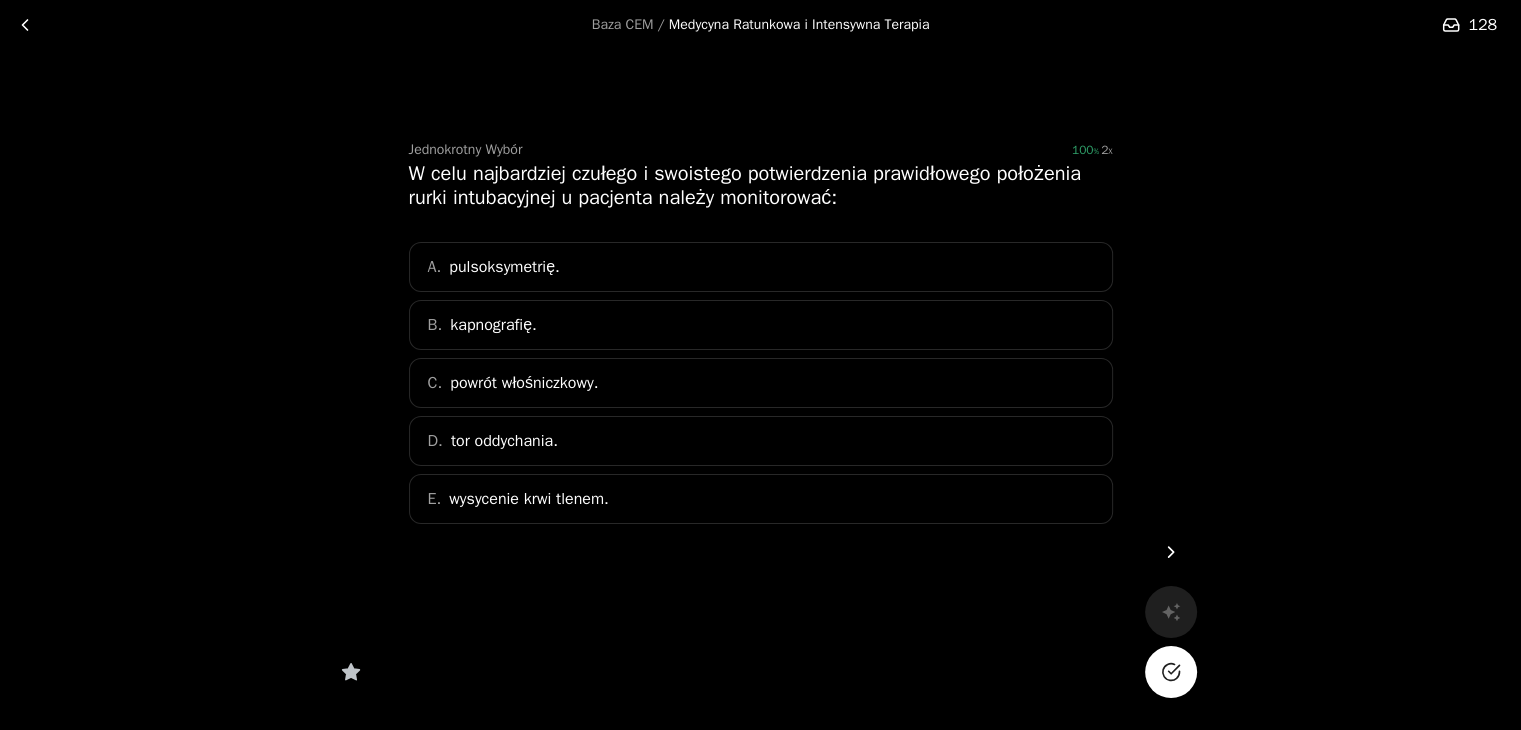 click on "B.   kapnografię." at bounding box center [761, 325] 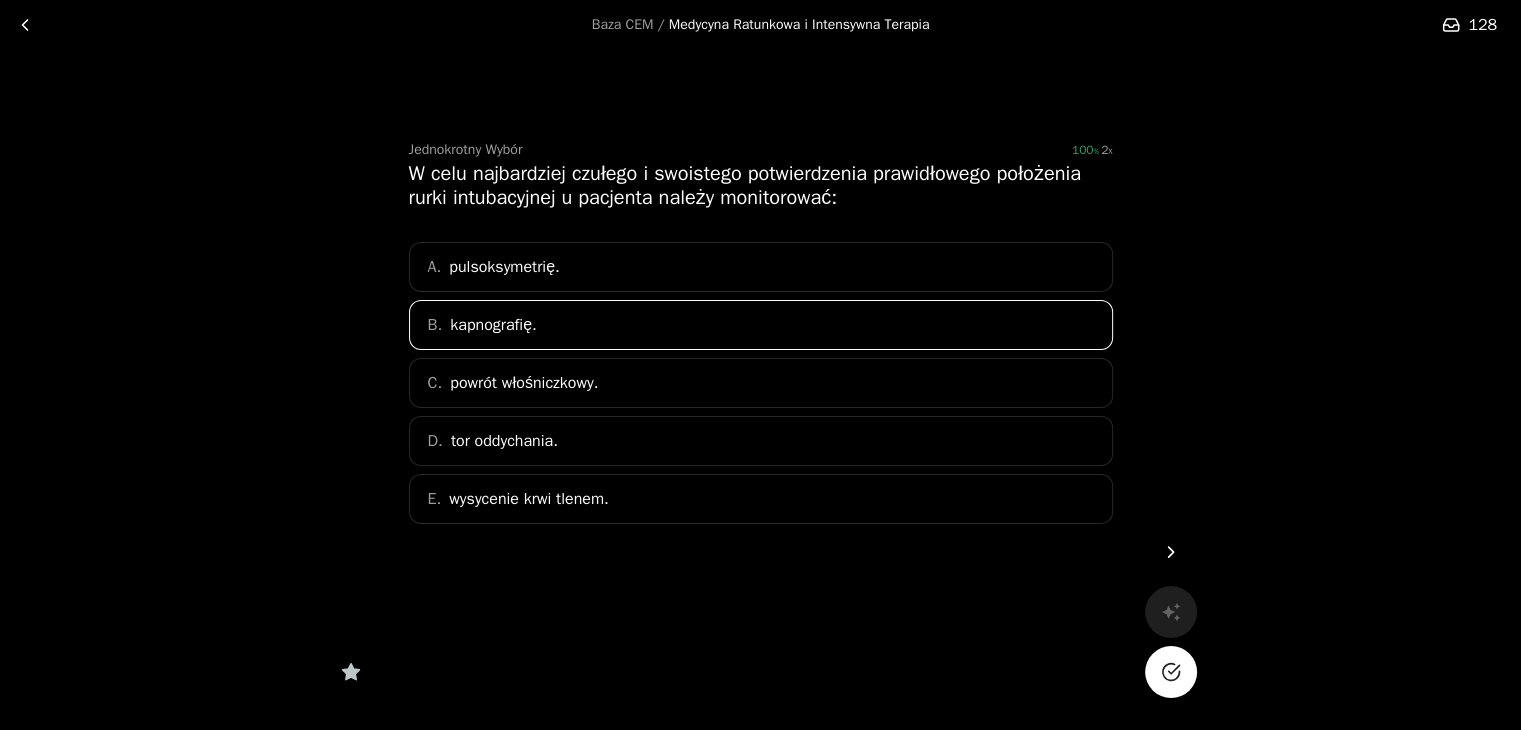 click 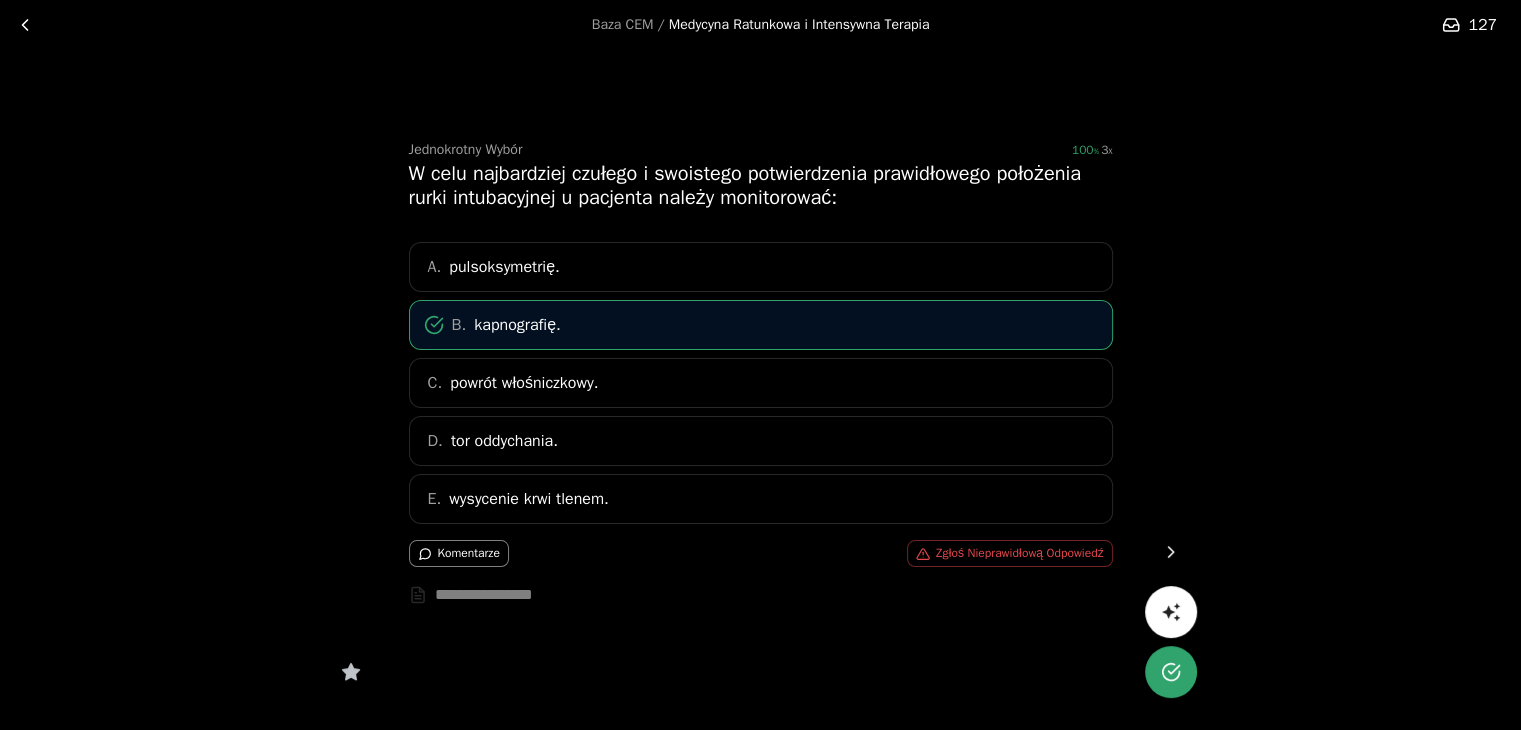 click 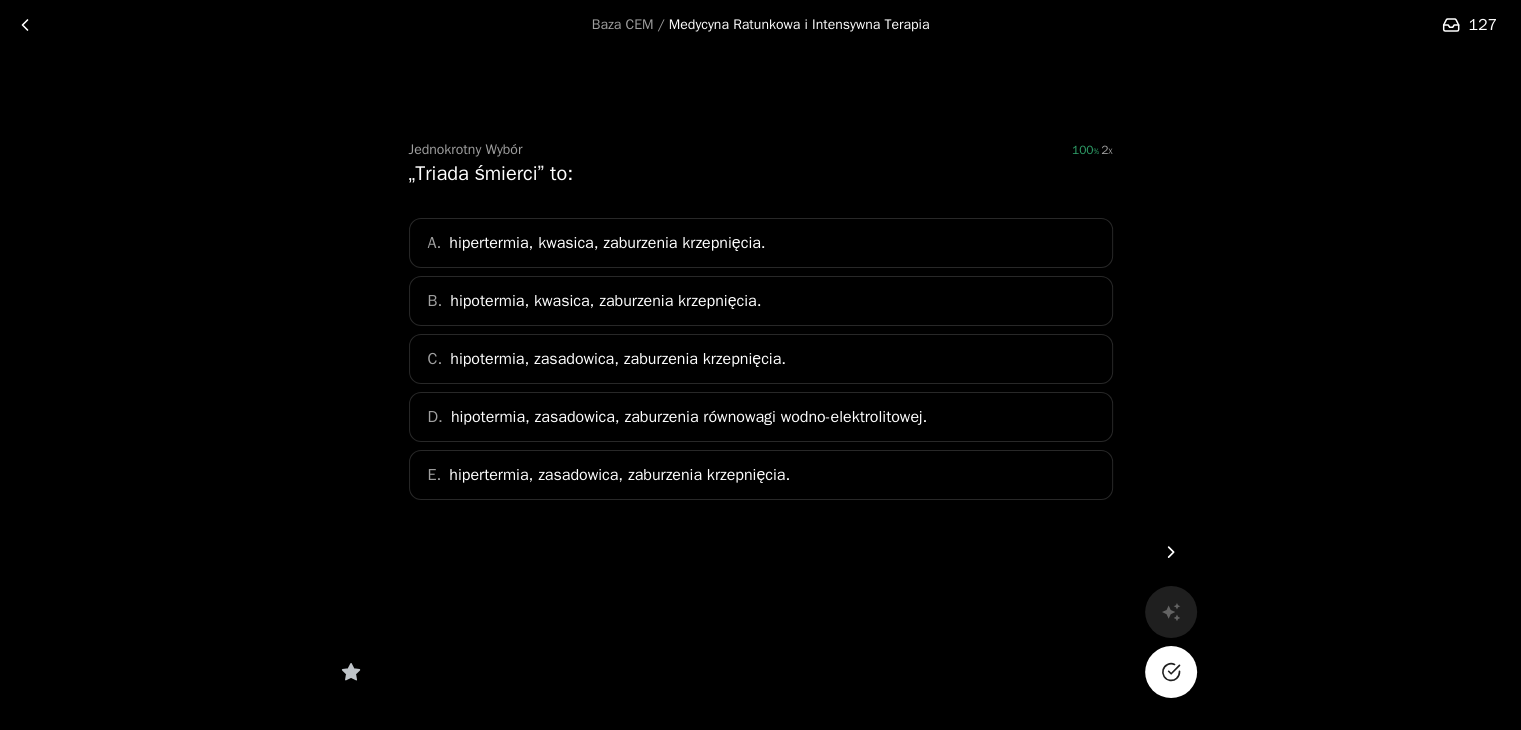 click on "hipotermia, kwasica, zaburzenia krzepnięcia." at bounding box center (605, 301) 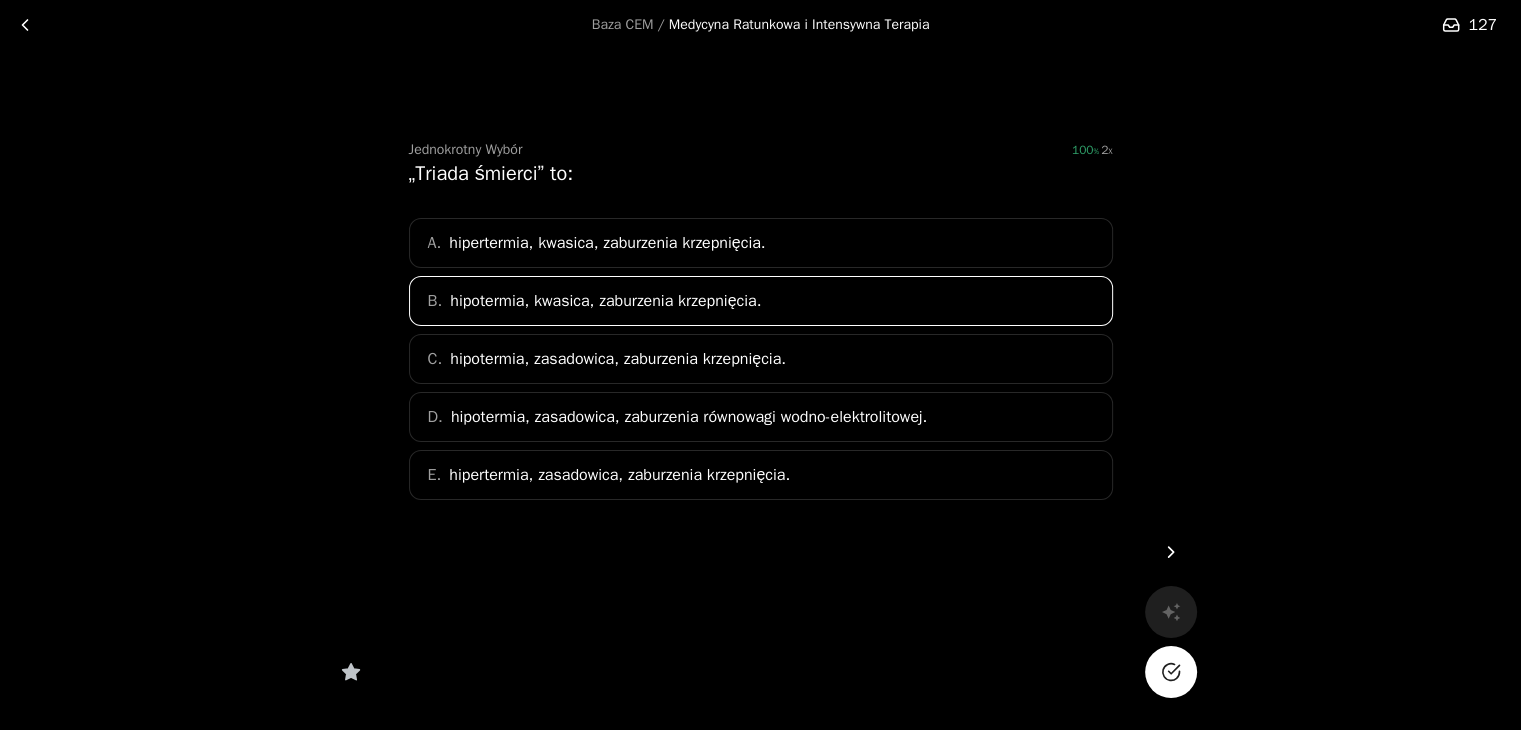 click 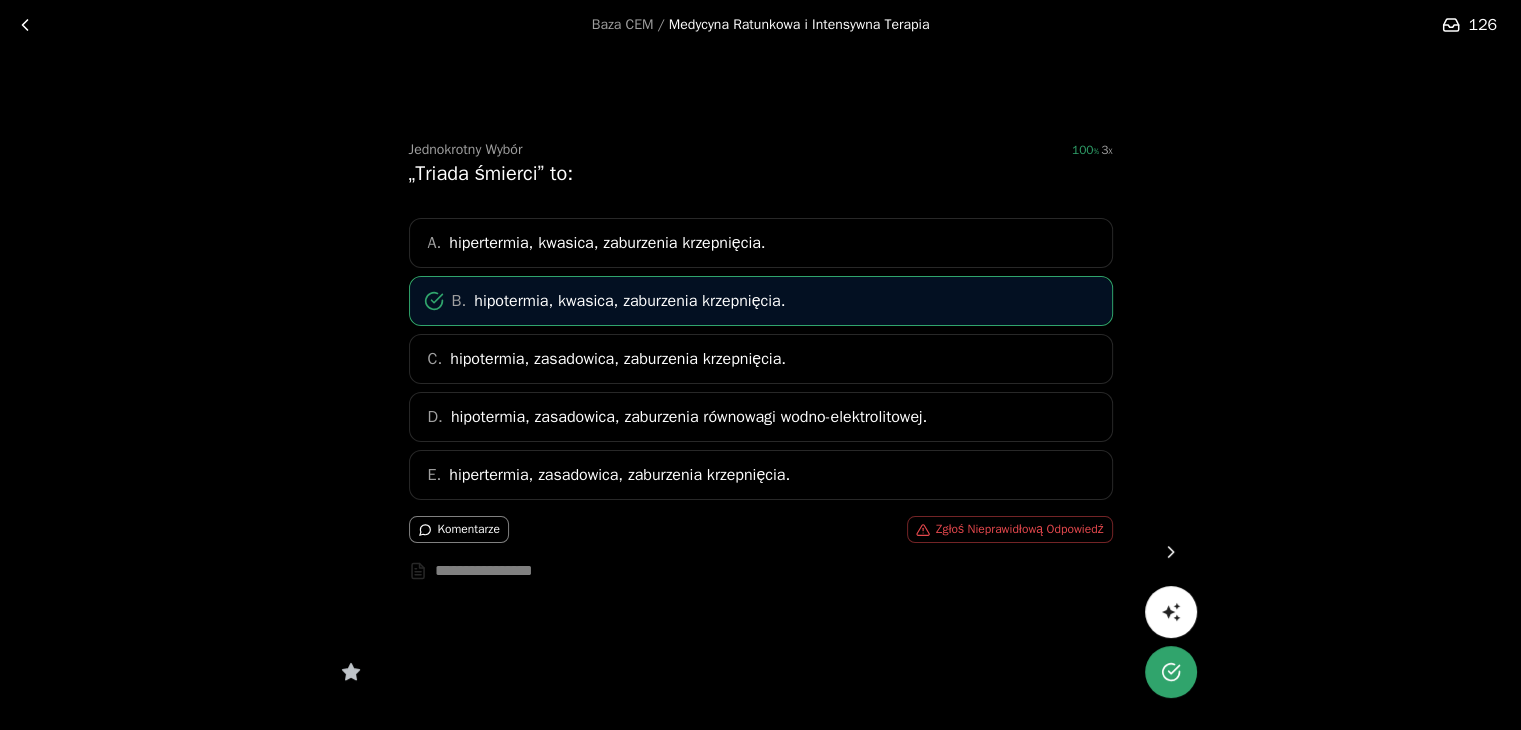 click at bounding box center (1171, 552) 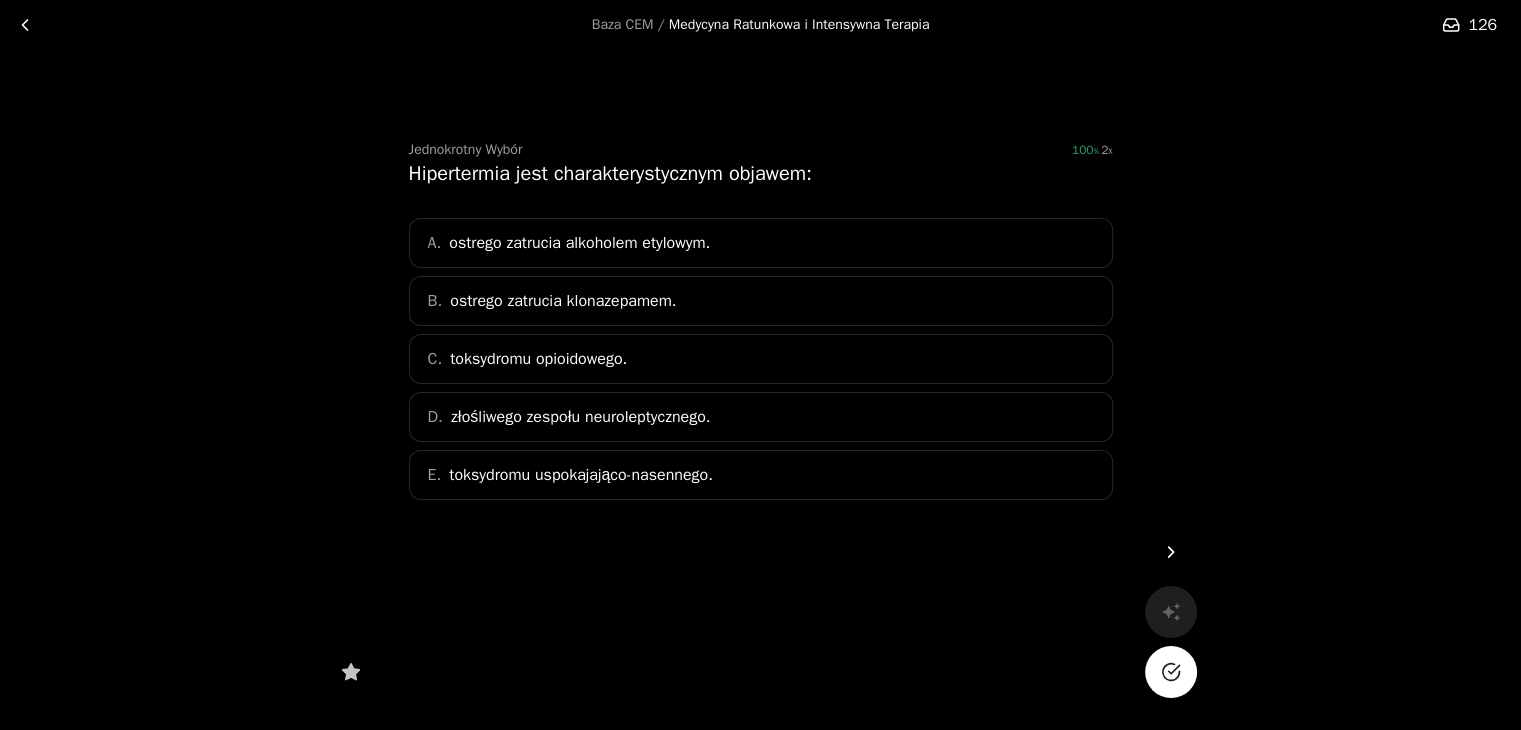 click on "złośliwego zespołu neuroleptycznego." at bounding box center [581, 417] 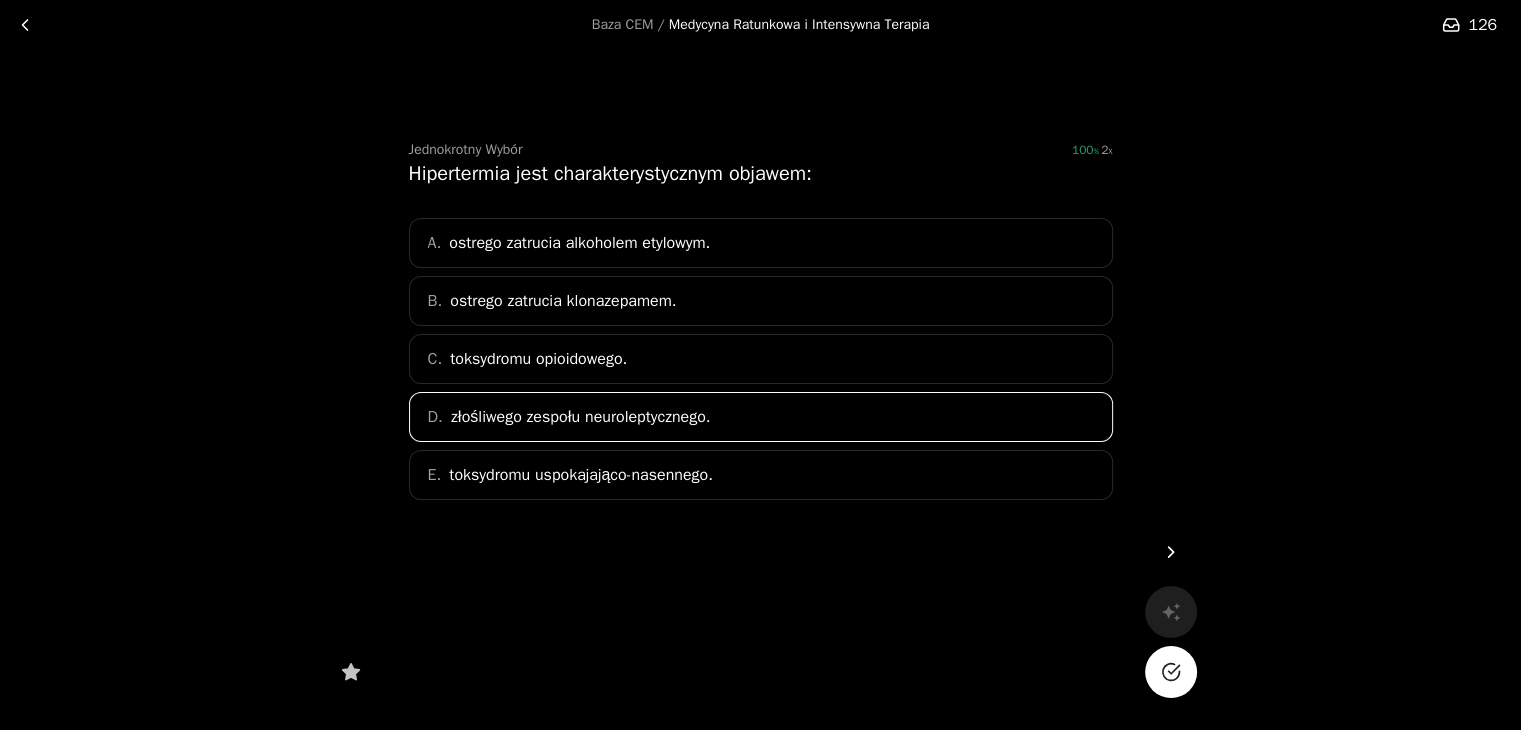 click at bounding box center (1171, 672) 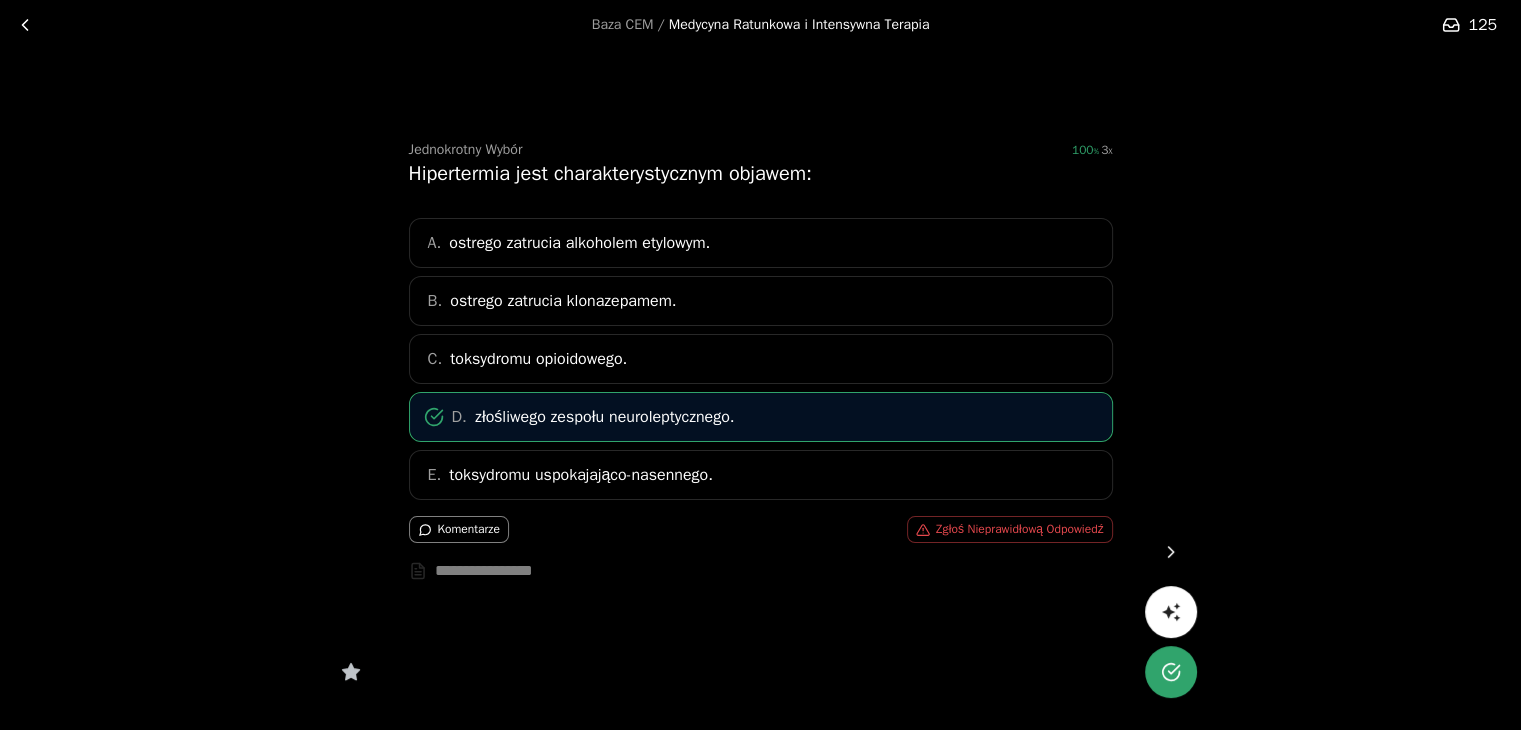 click at bounding box center [1171, 552] 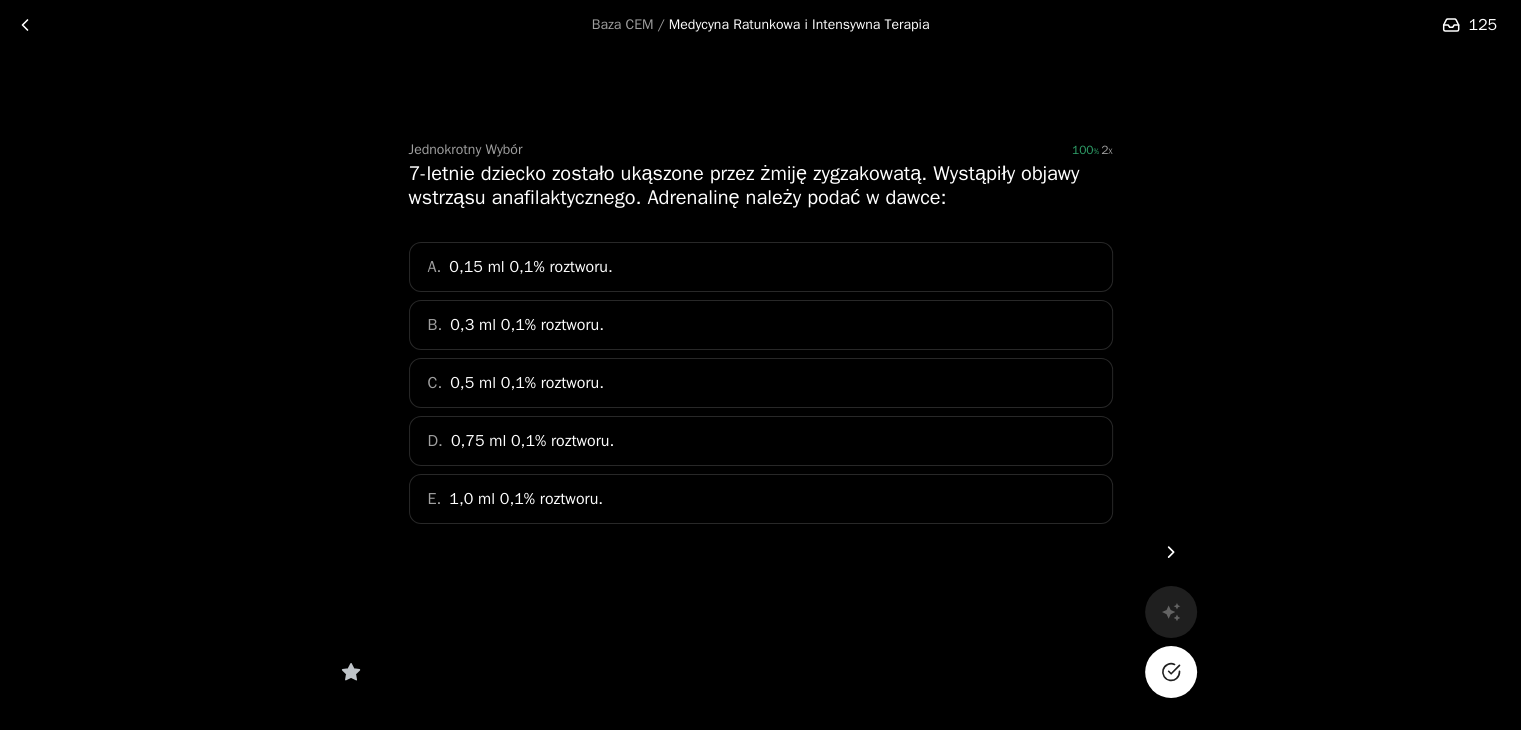 click on "B.   0,3 ml 0,1% roztworu." at bounding box center [761, 325] 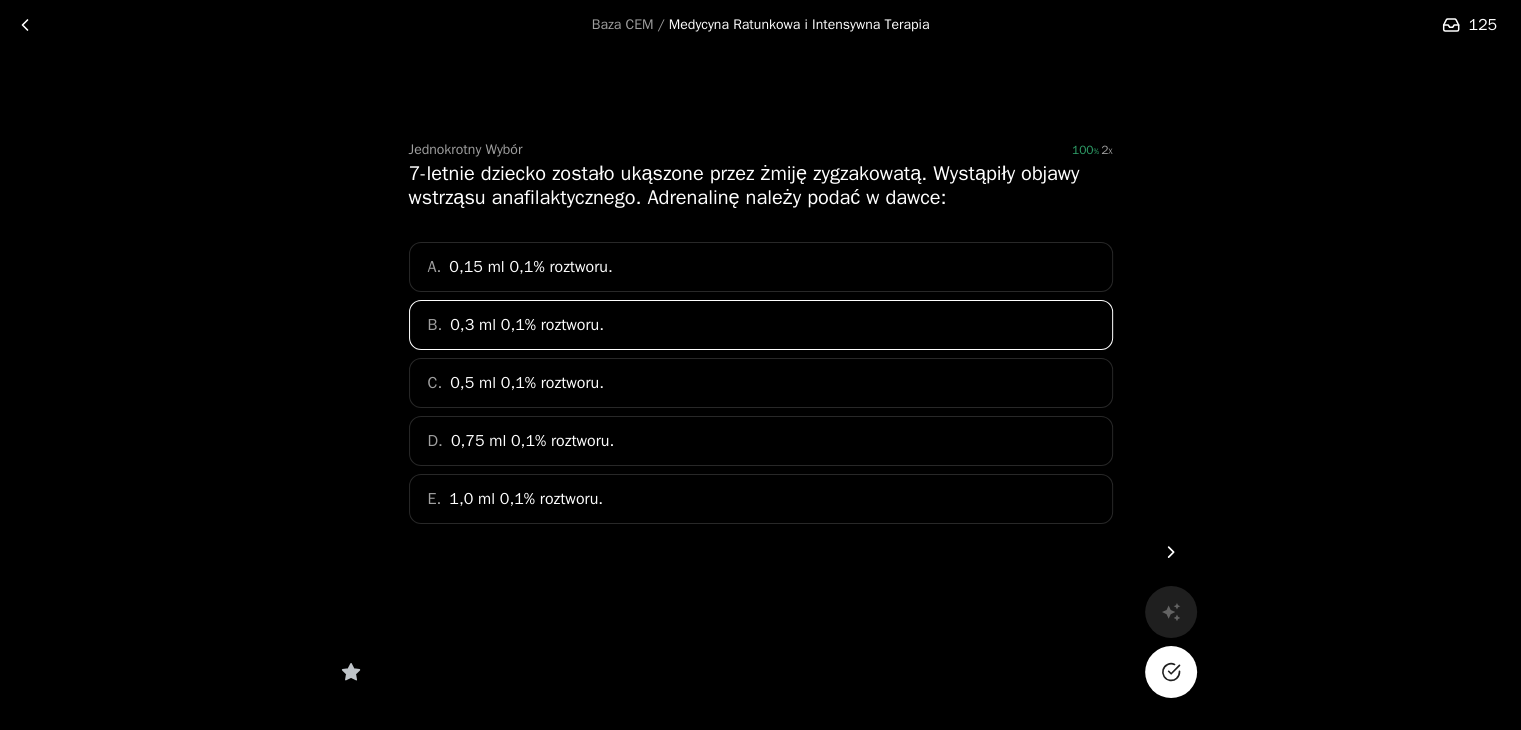 click 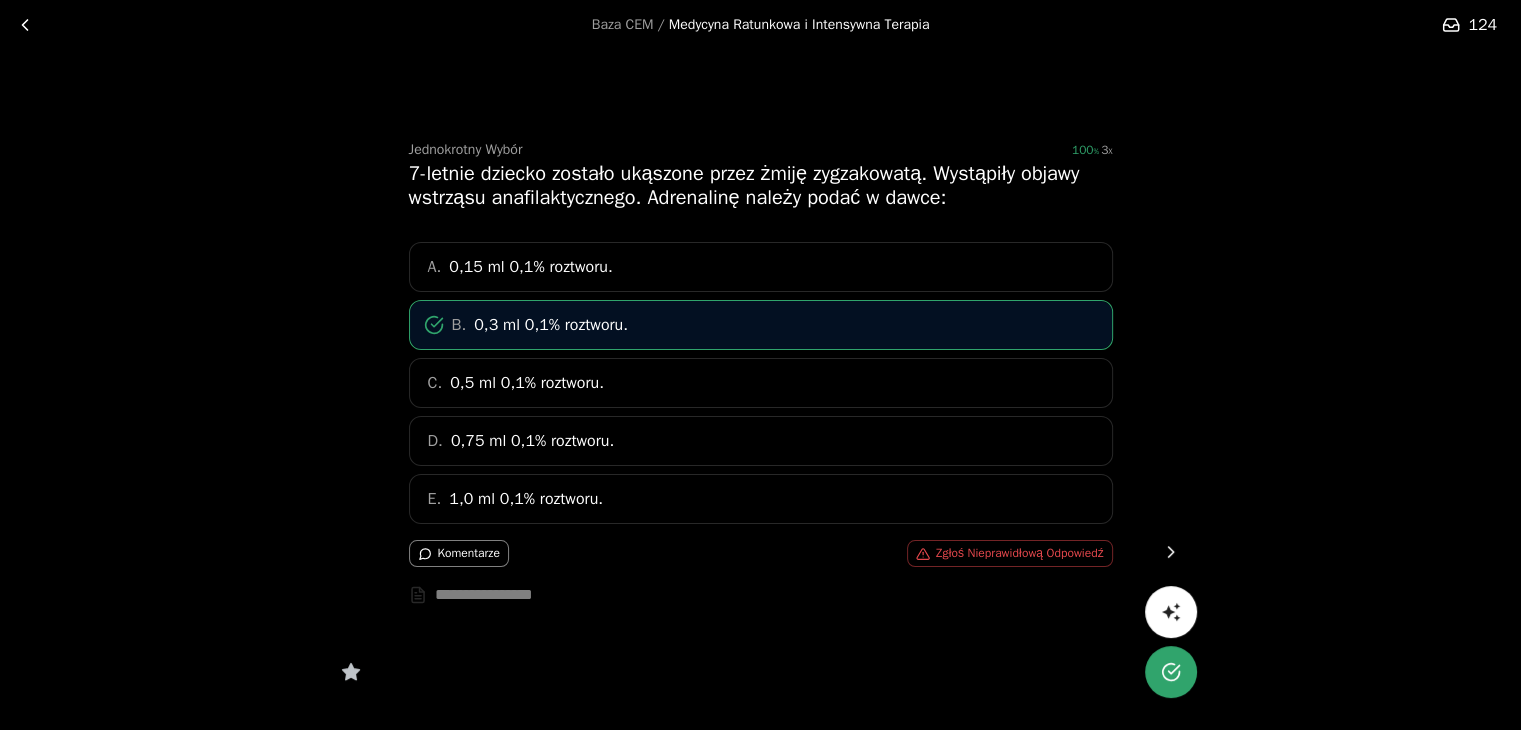 click 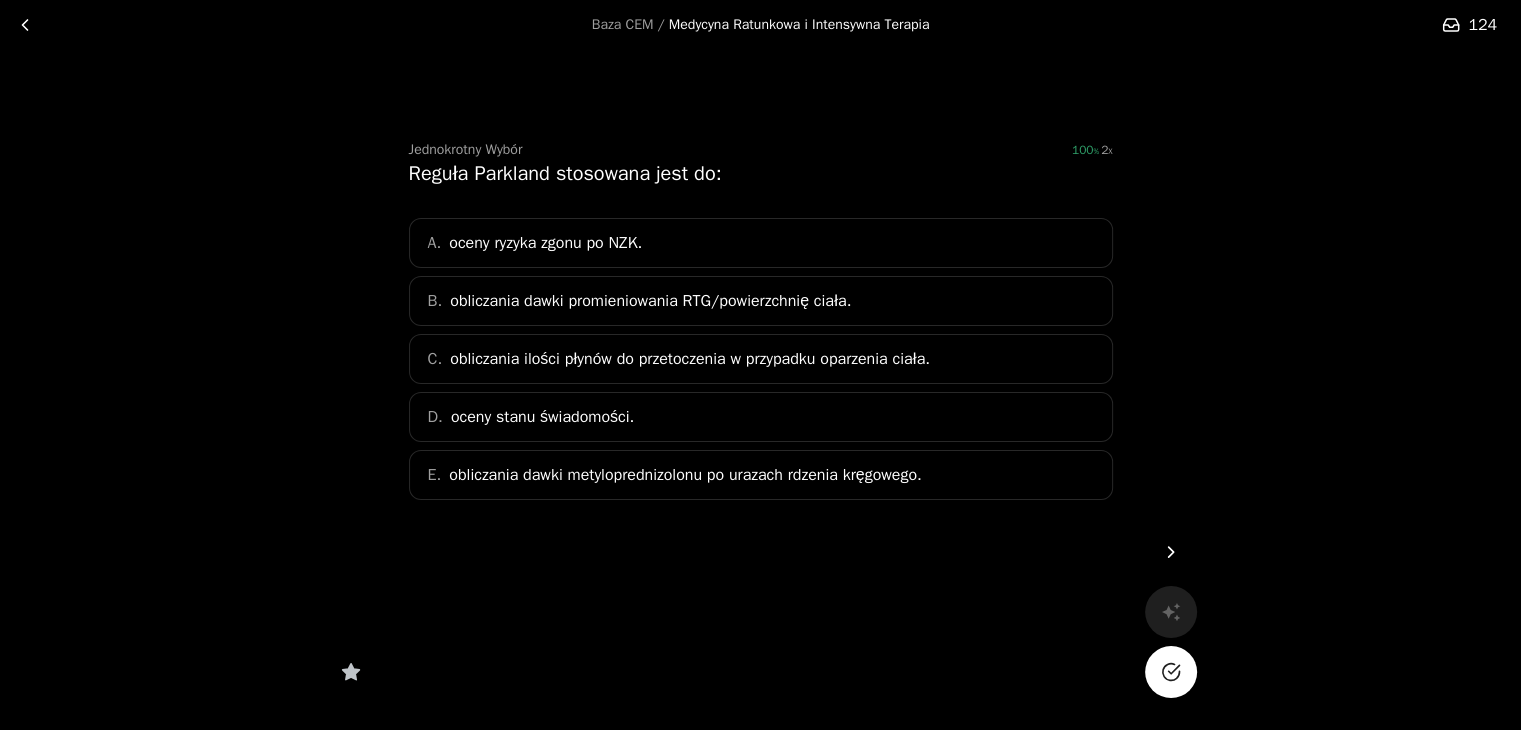 click on "obliczania ilości płynów do przetoczenia w przypadku oparzenia ciała." at bounding box center [690, 359] 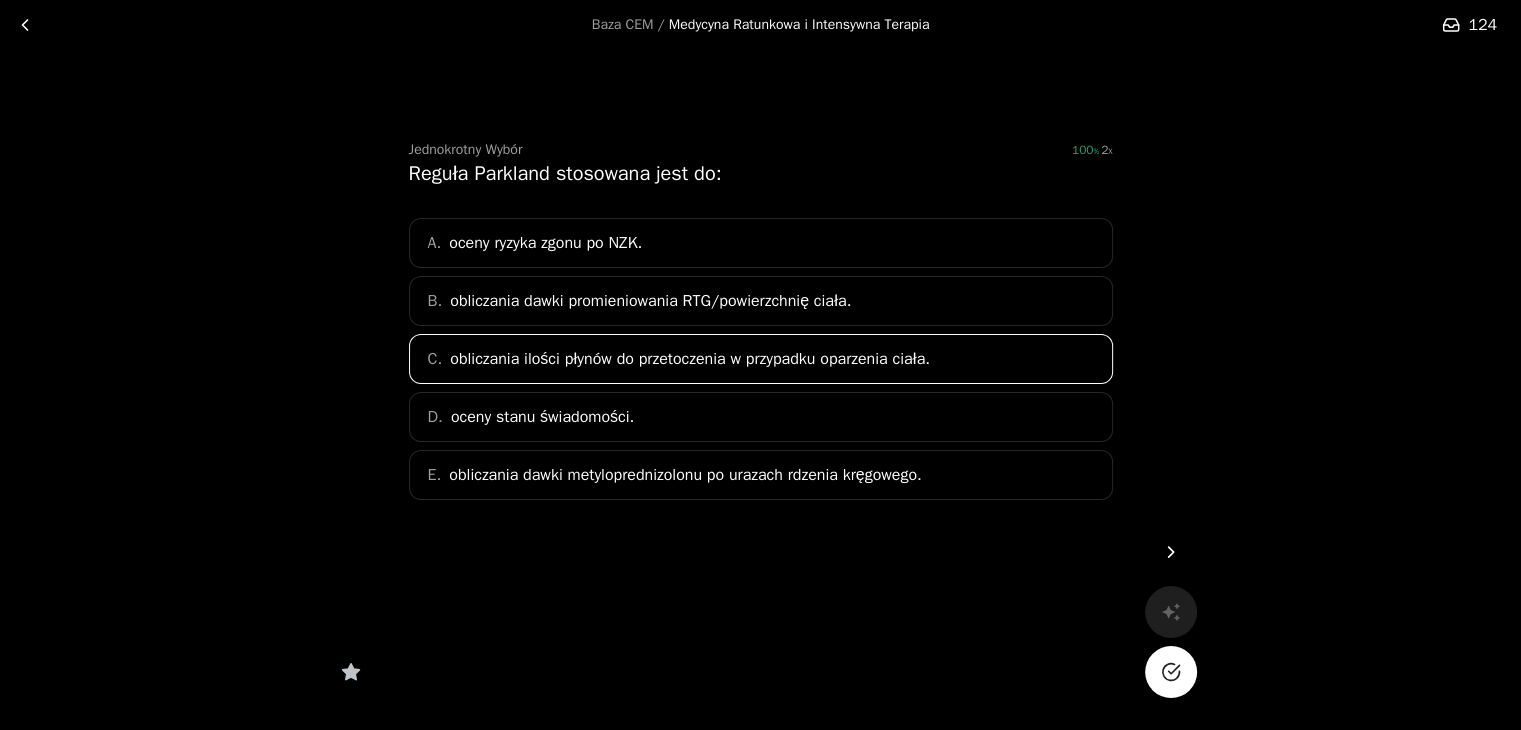 click 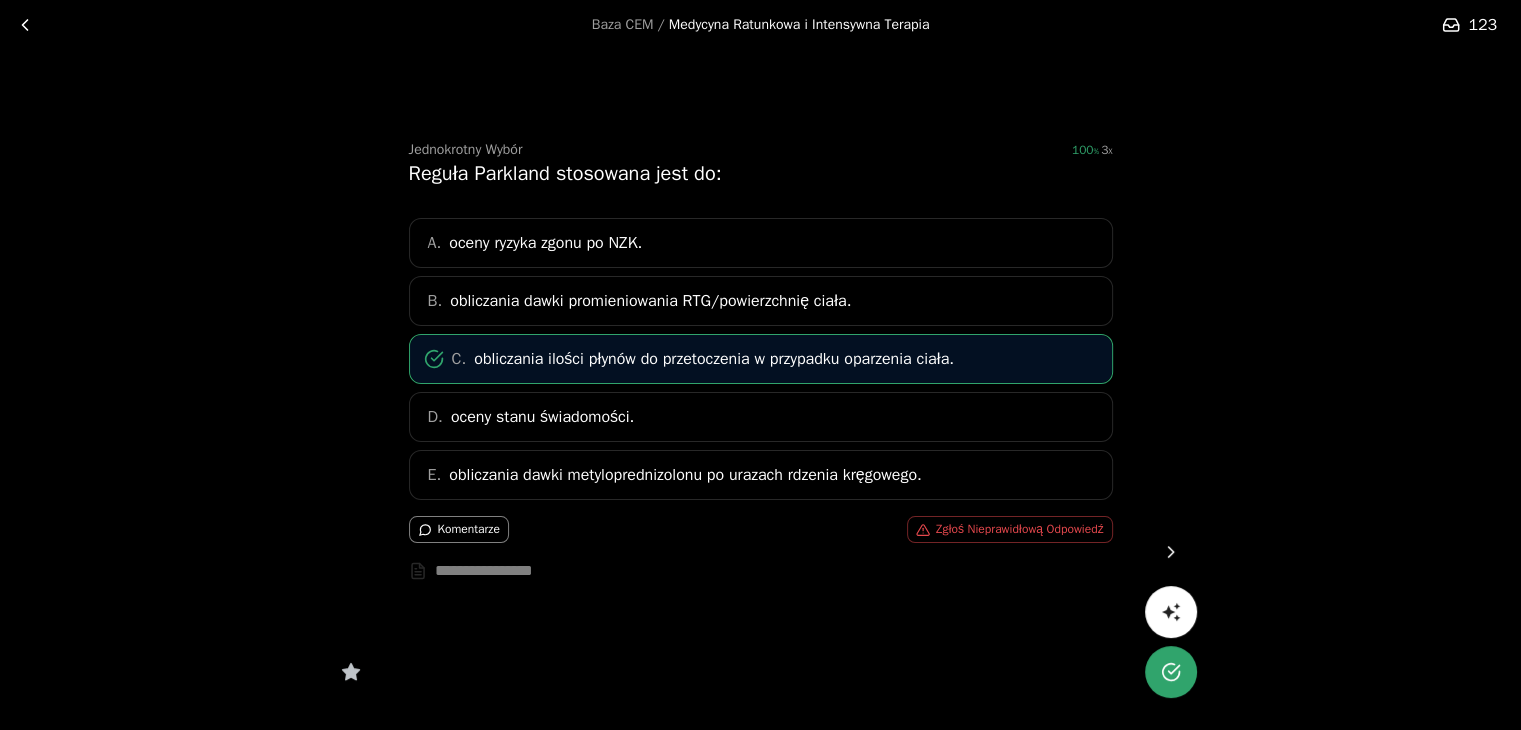 click at bounding box center (1171, 552) 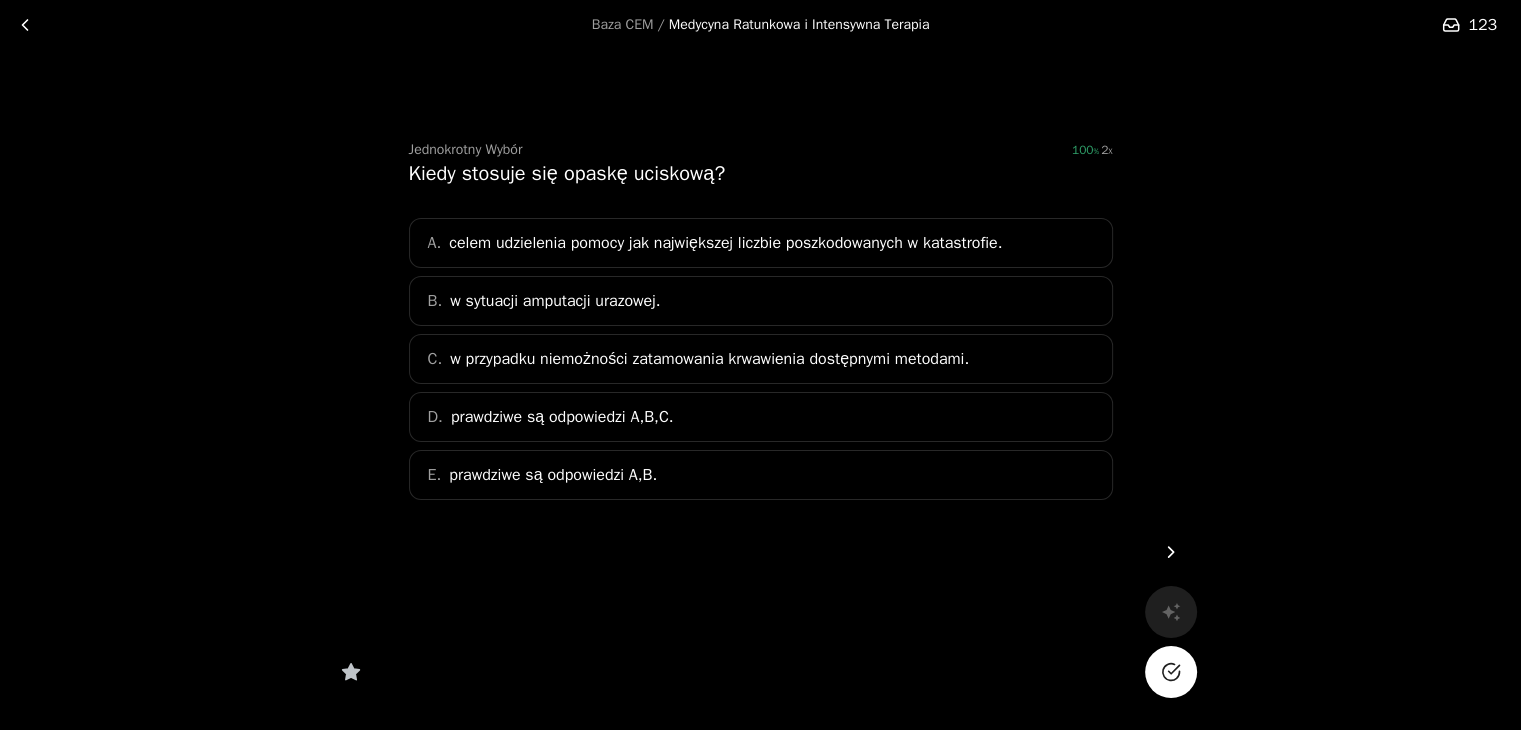 click on "D.   prawdziwe są odpowiedzi A,B,C." at bounding box center [761, 417] 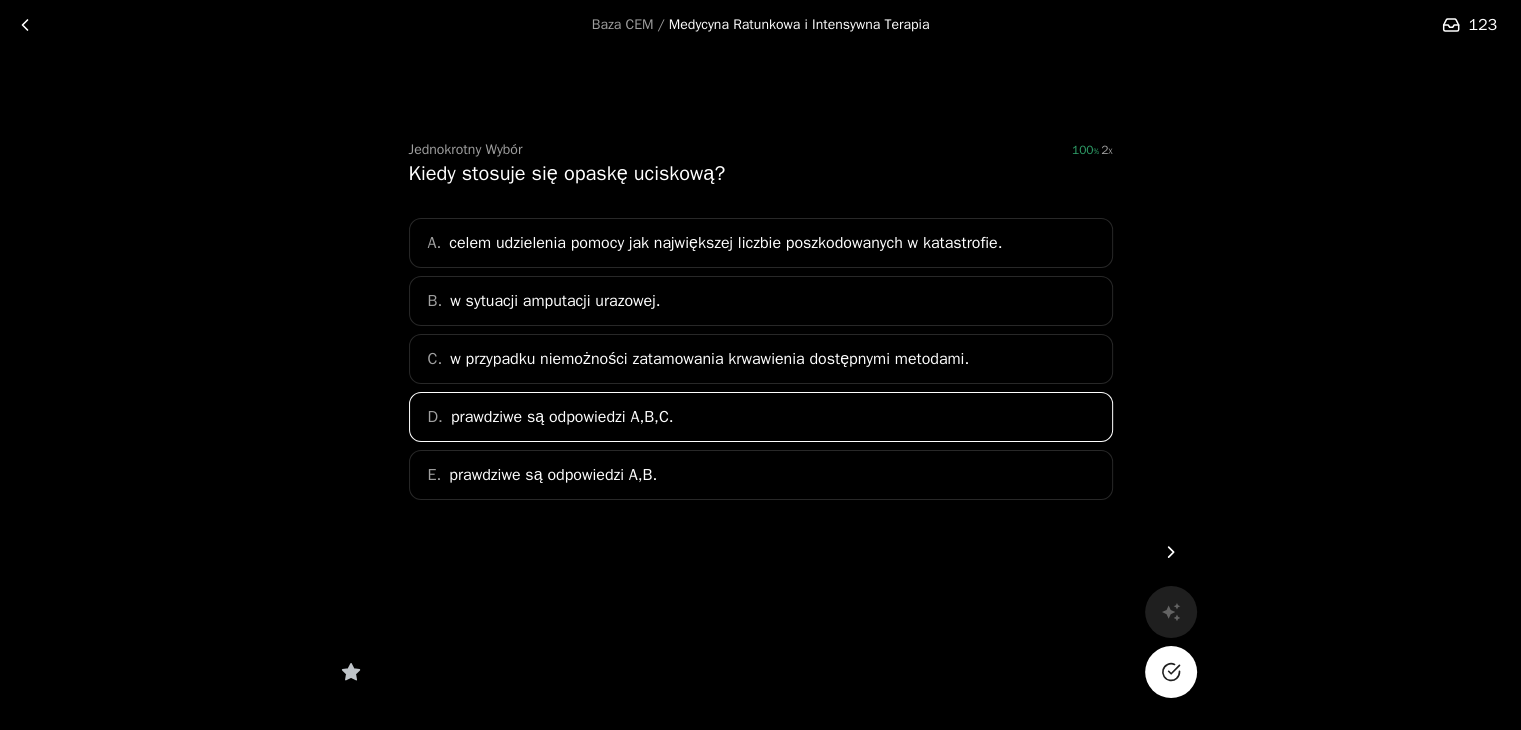 click 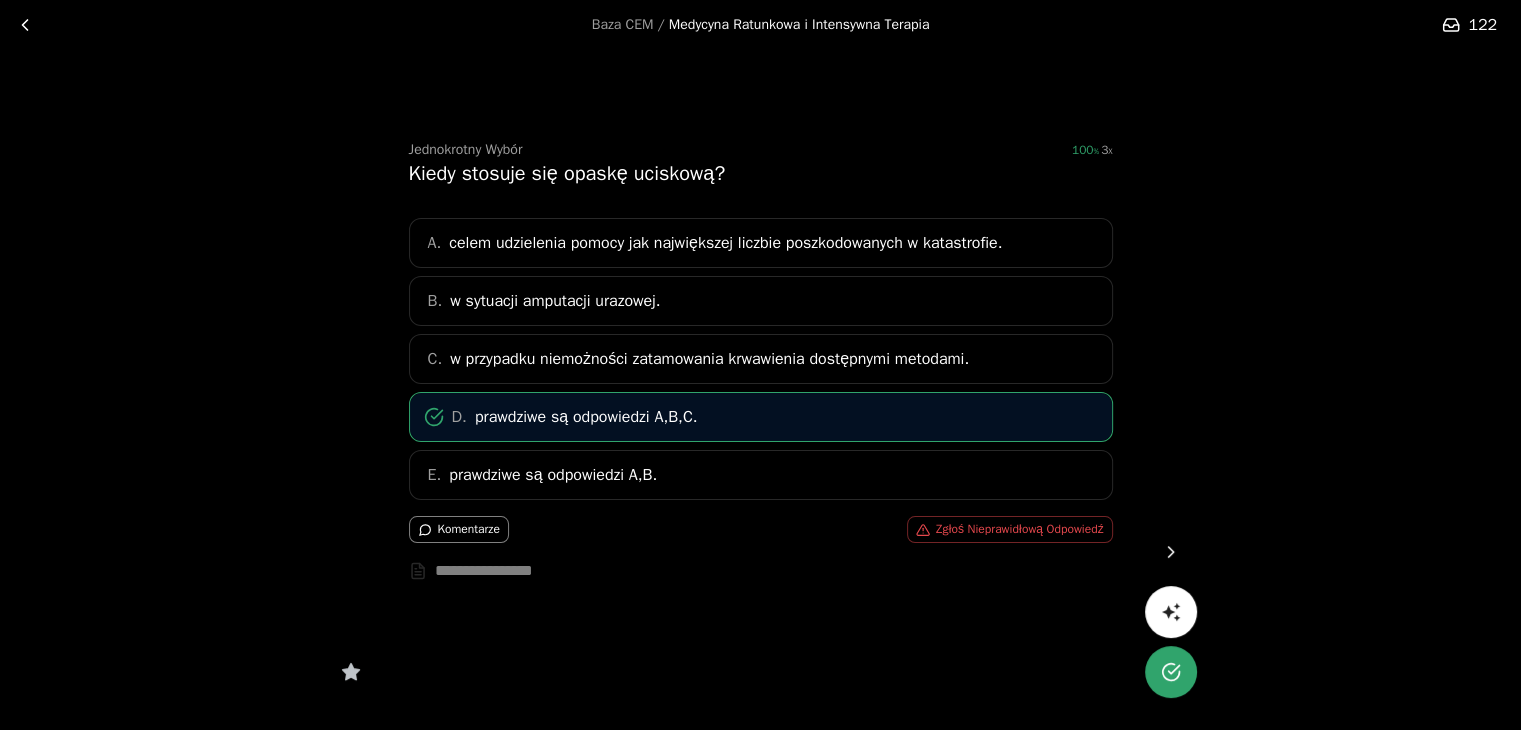 click 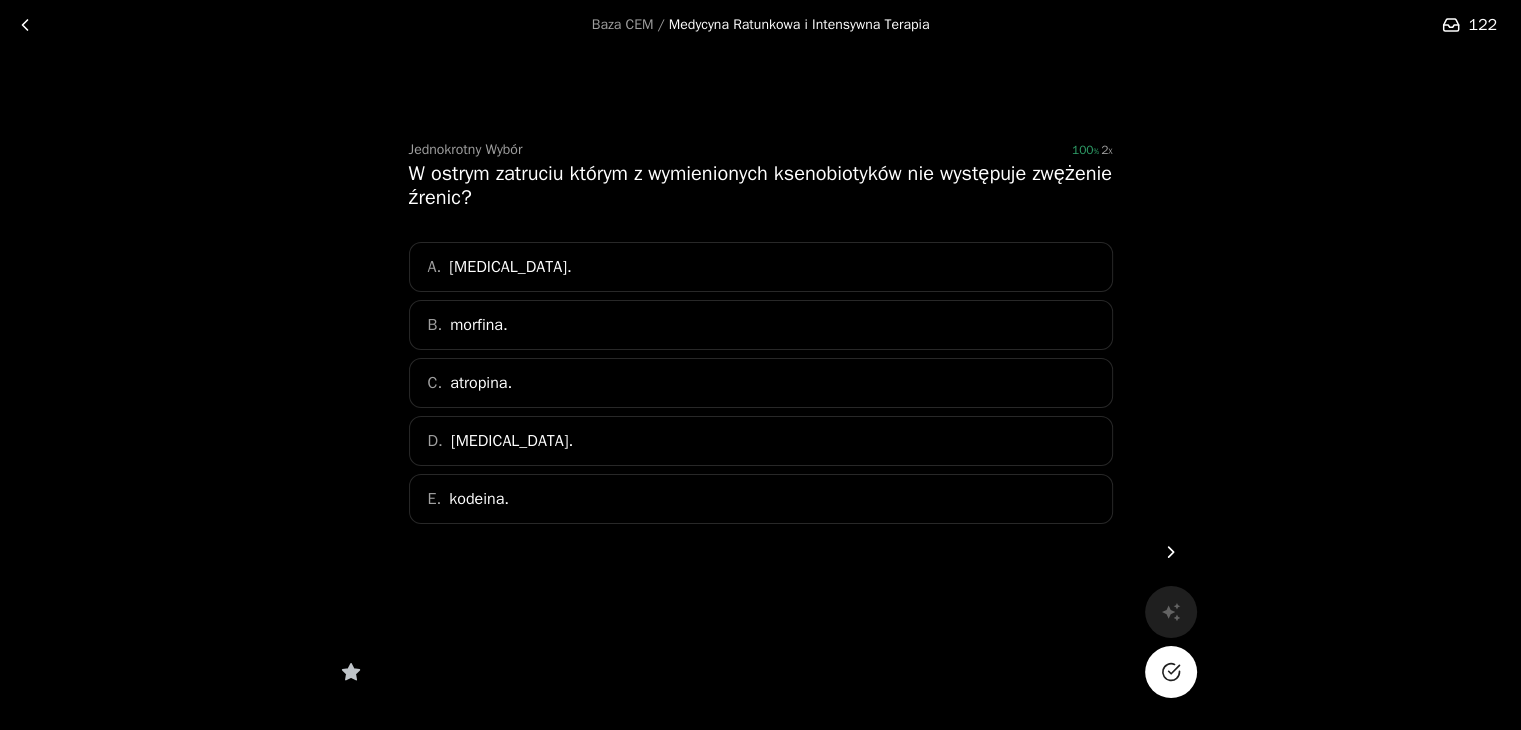 click on "C.   atropina." at bounding box center [761, 383] 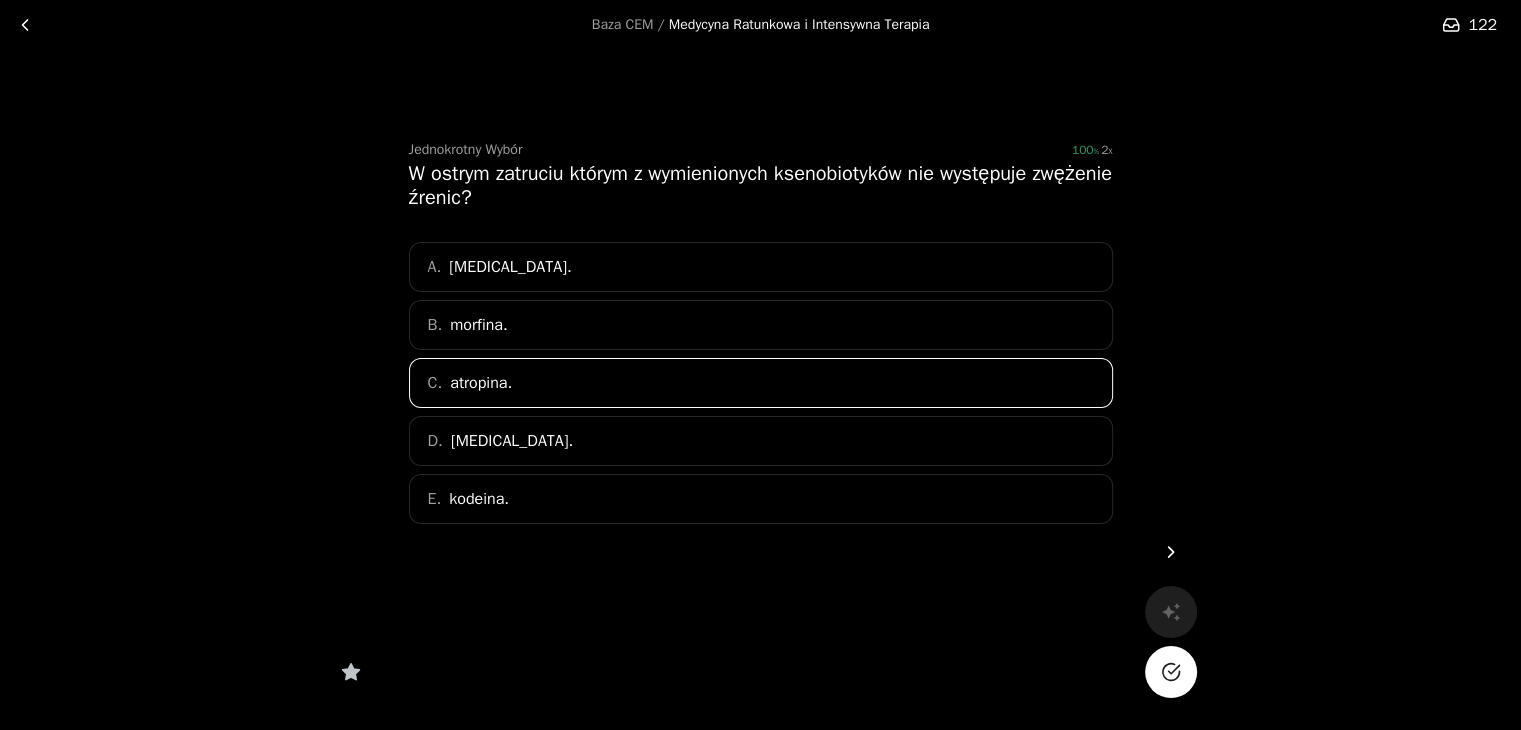 click at bounding box center [1171, 672] 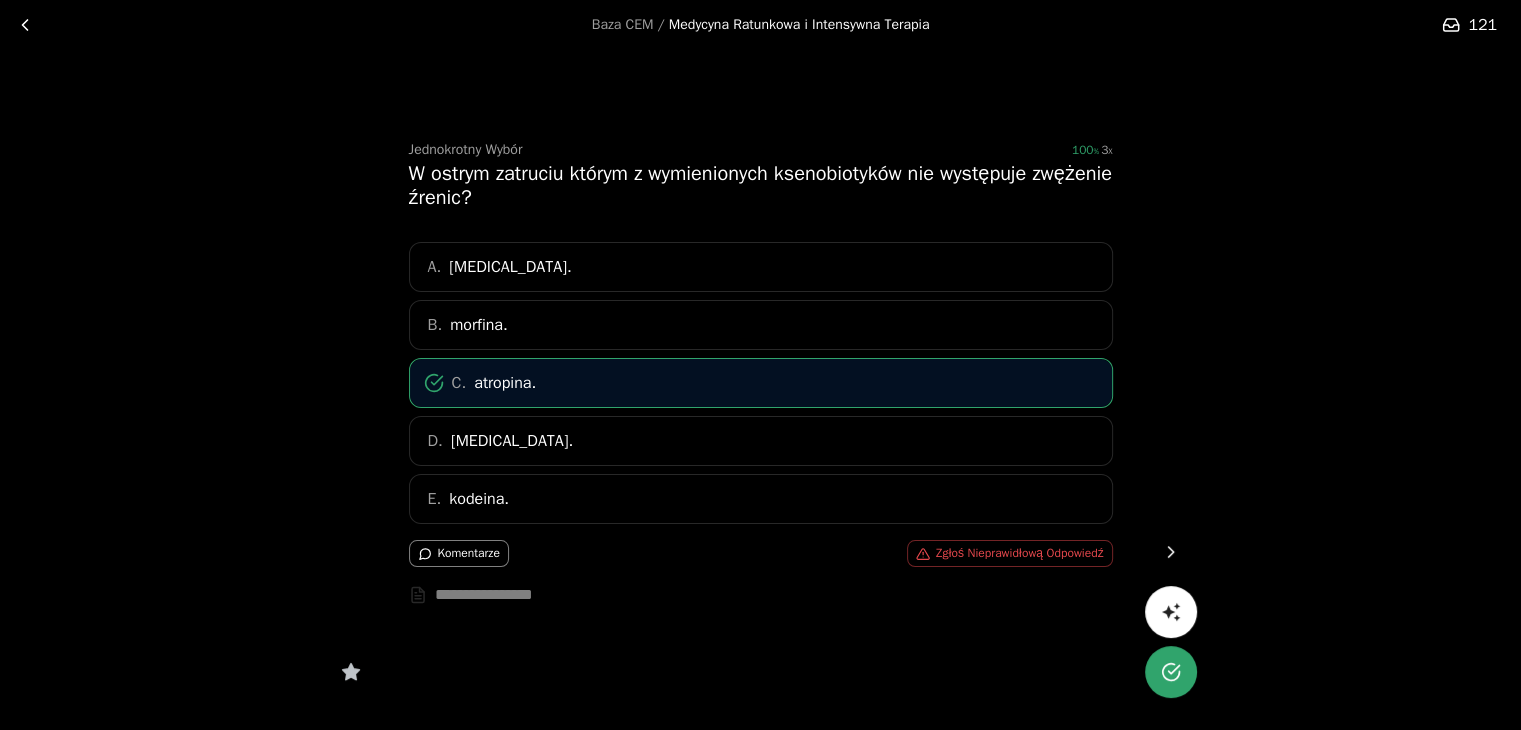 click 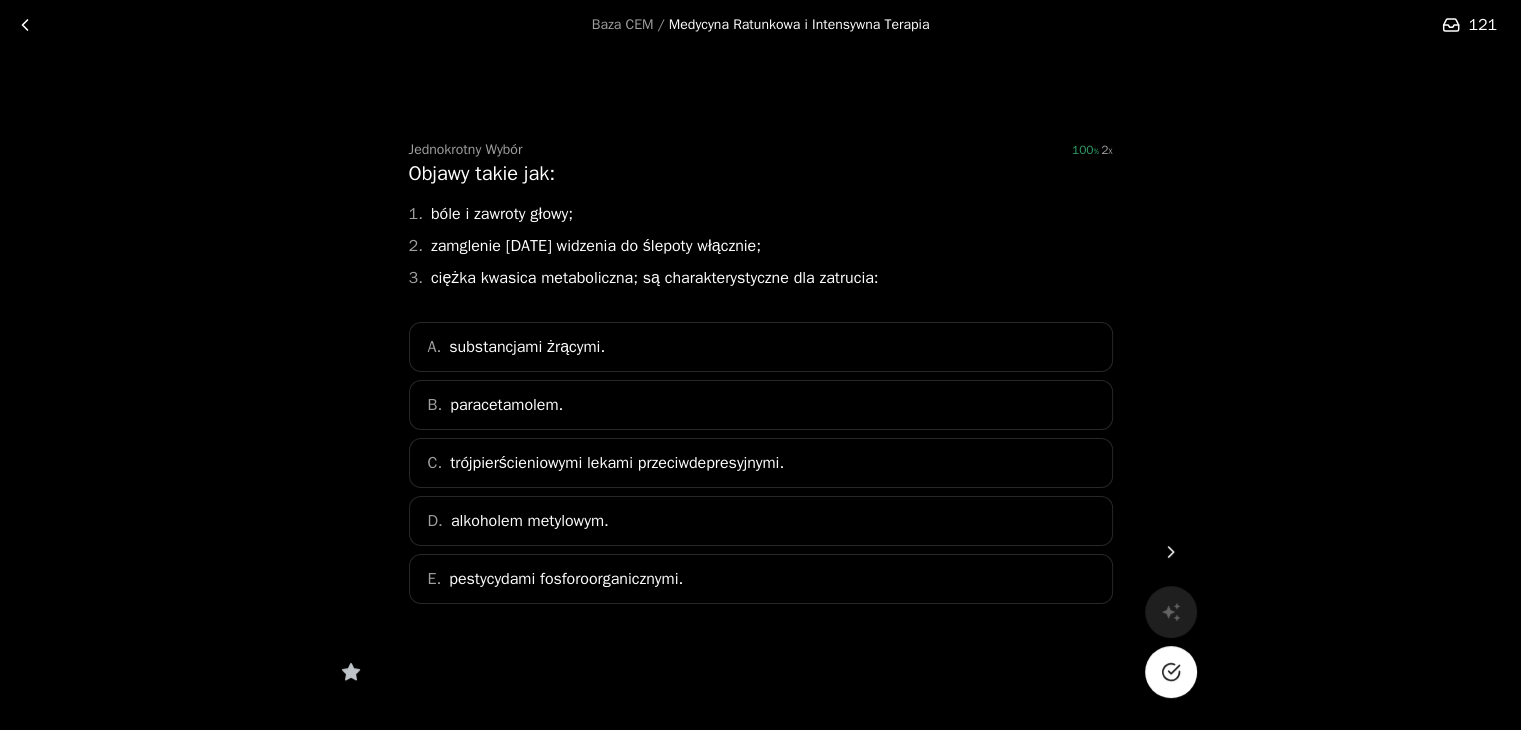 click on "D.   alkoholem metylowym." at bounding box center (761, 521) 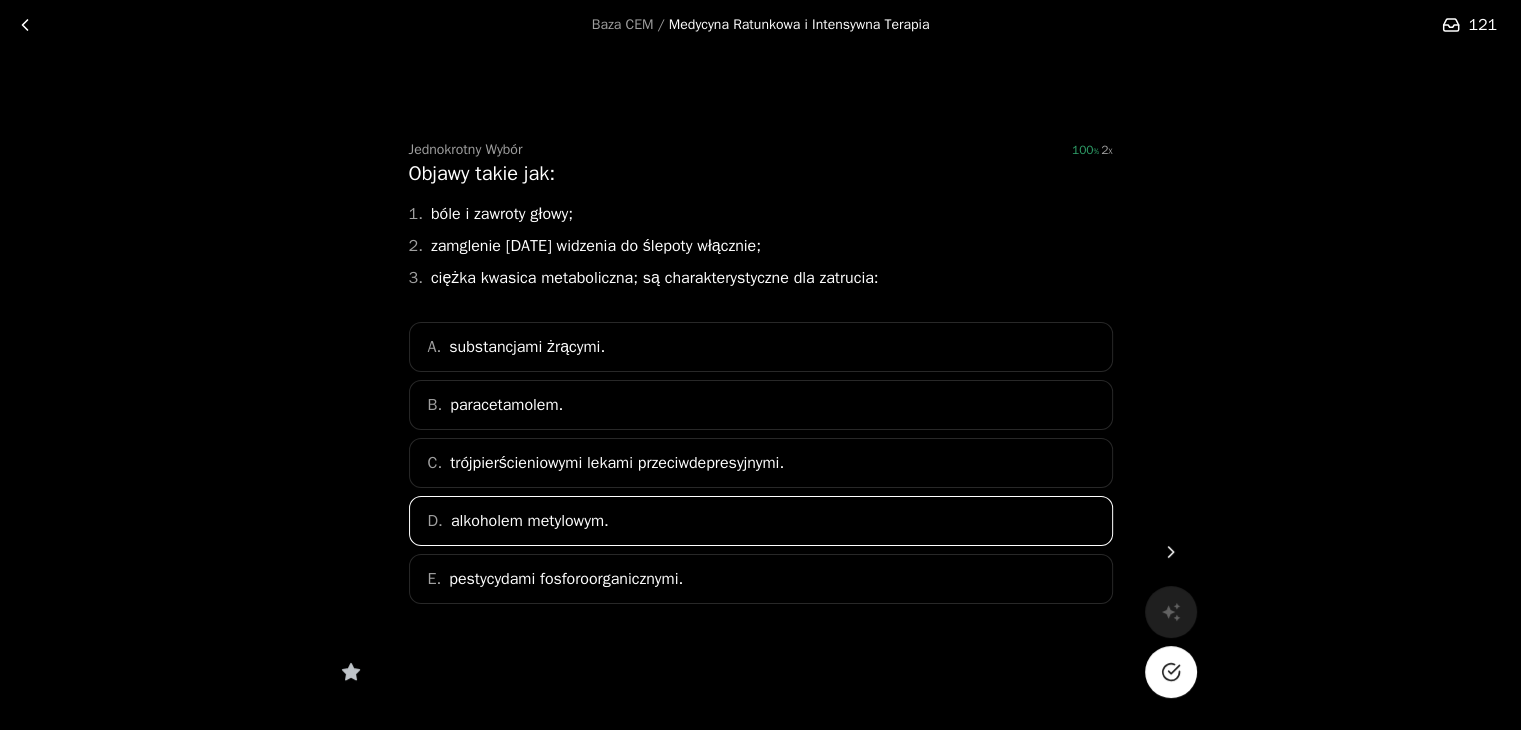 click 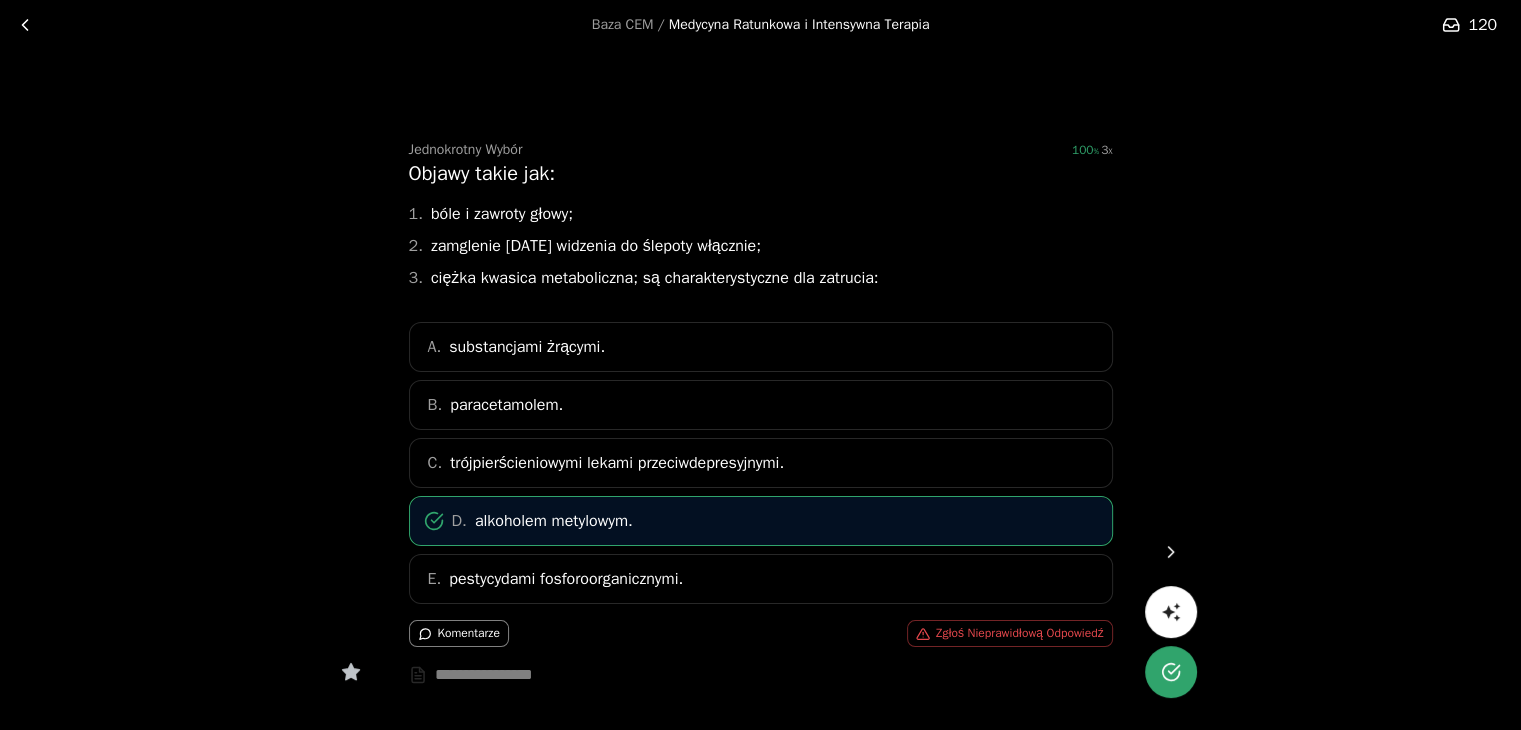 click 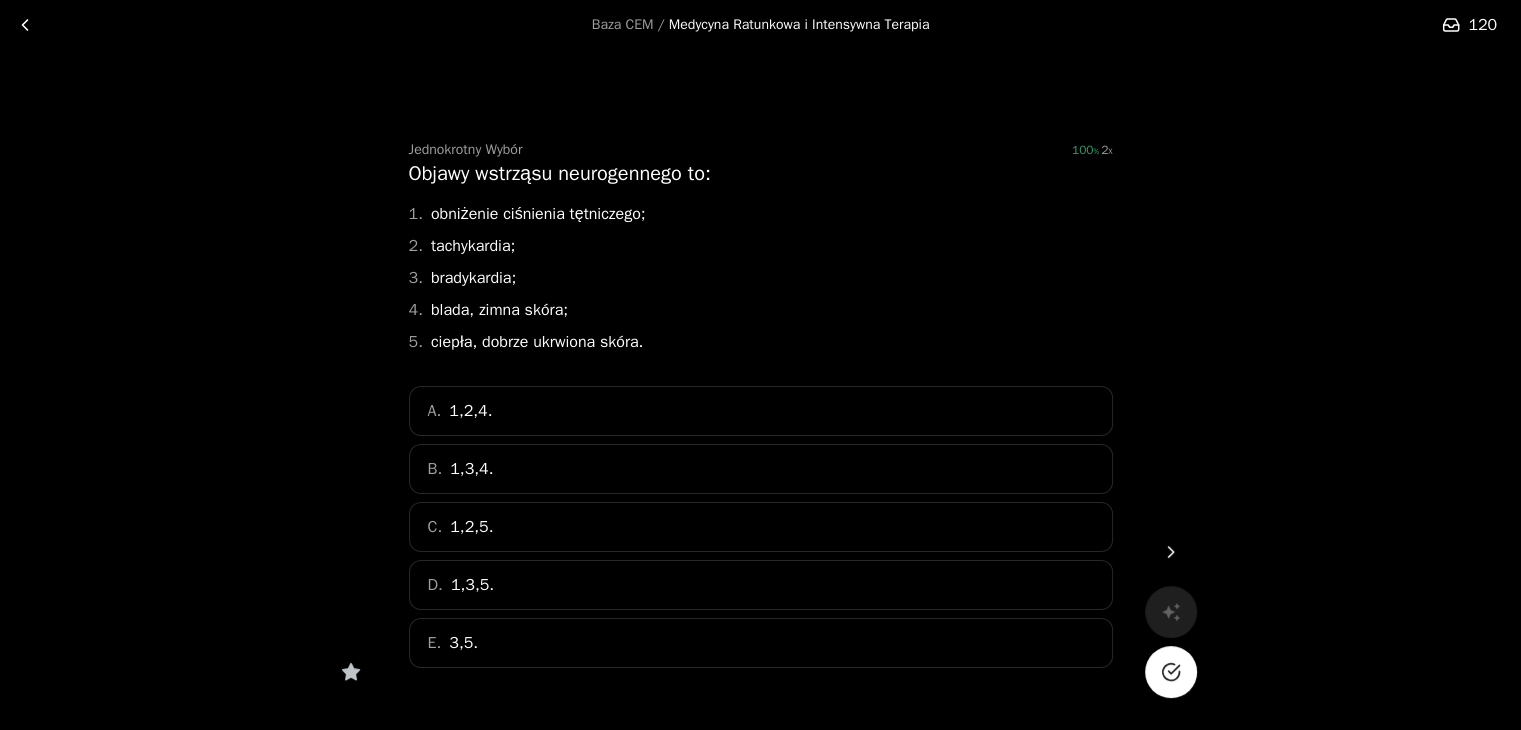 click on "D.   1,3,5." at bounding box center (761, 585) 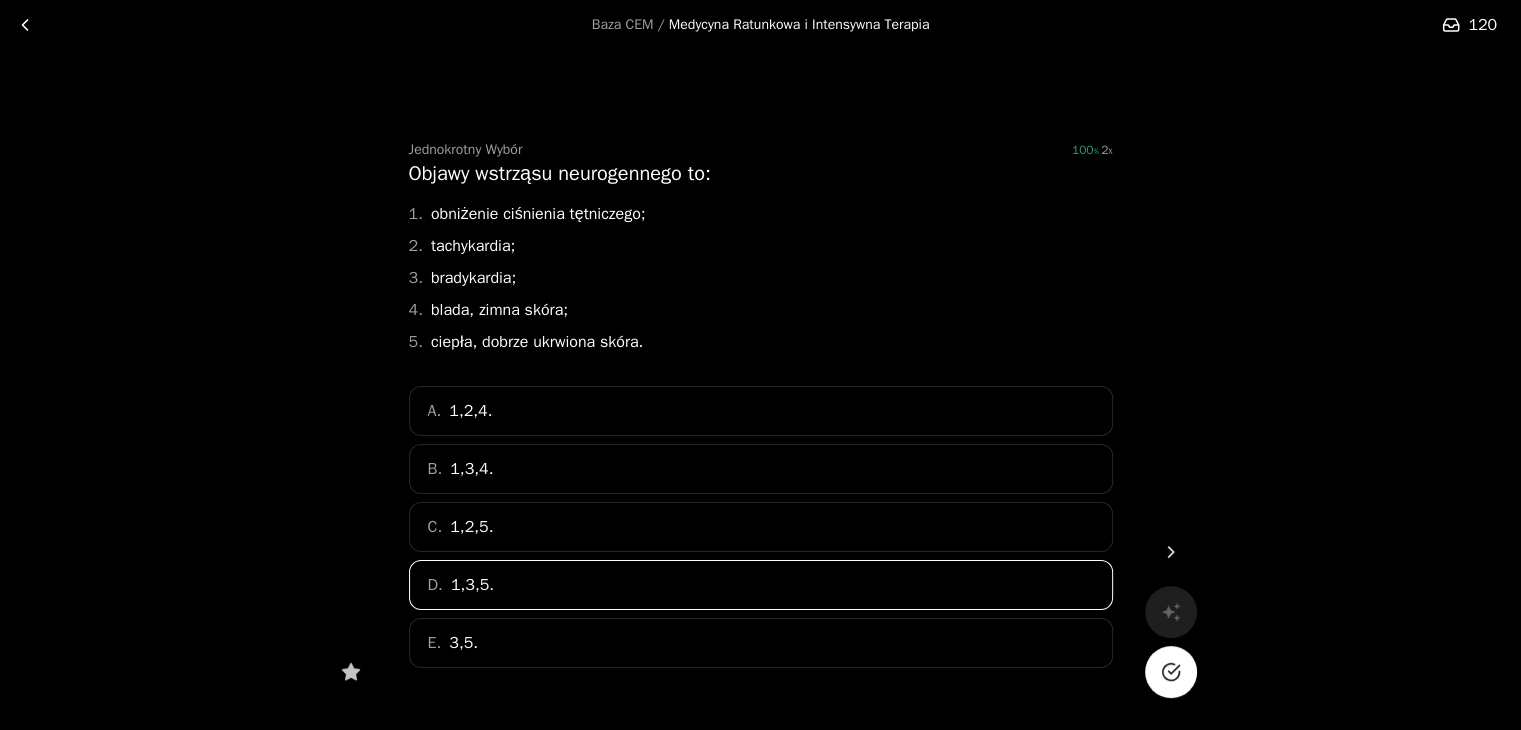 click at bounding box center (1171, 672) 